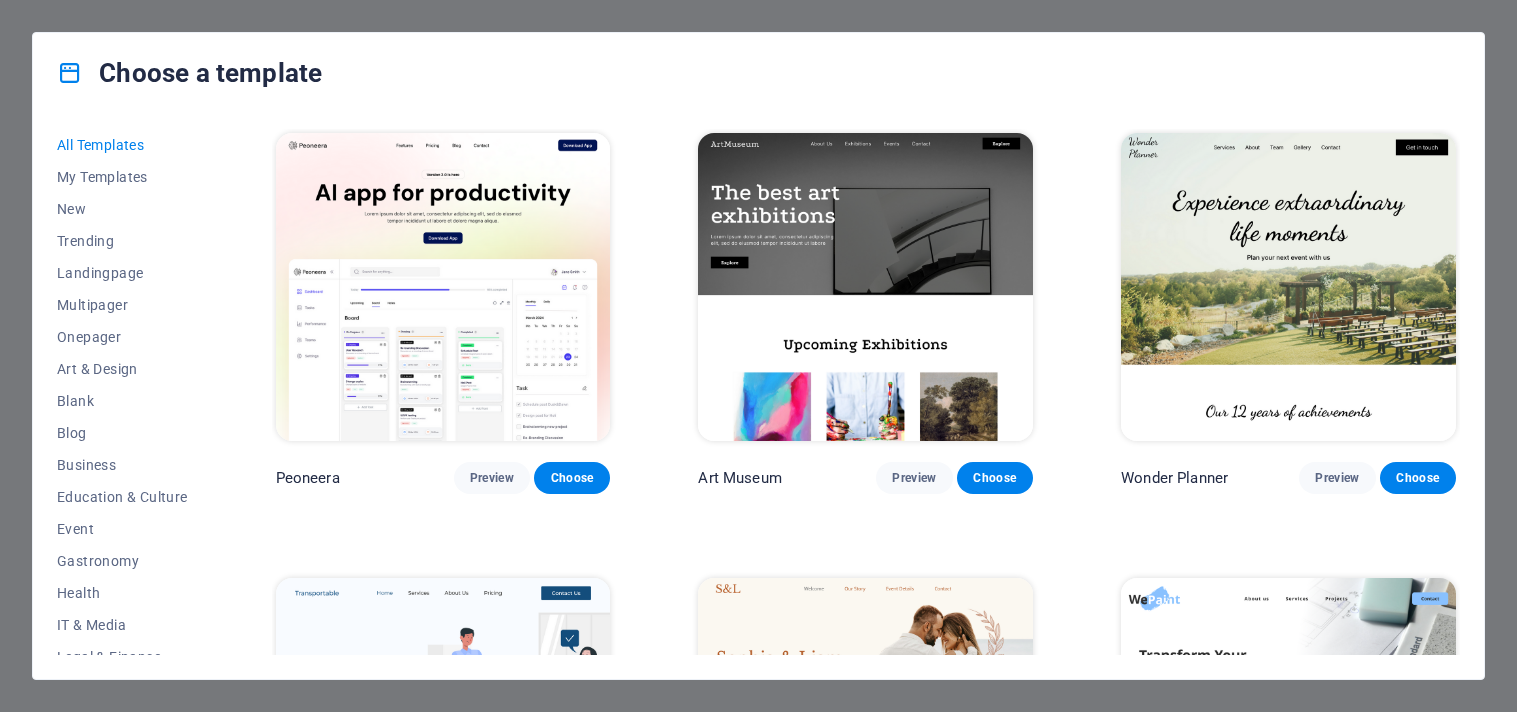 scroll, scrollTop: 0, scrollLeft: 0, axis: both 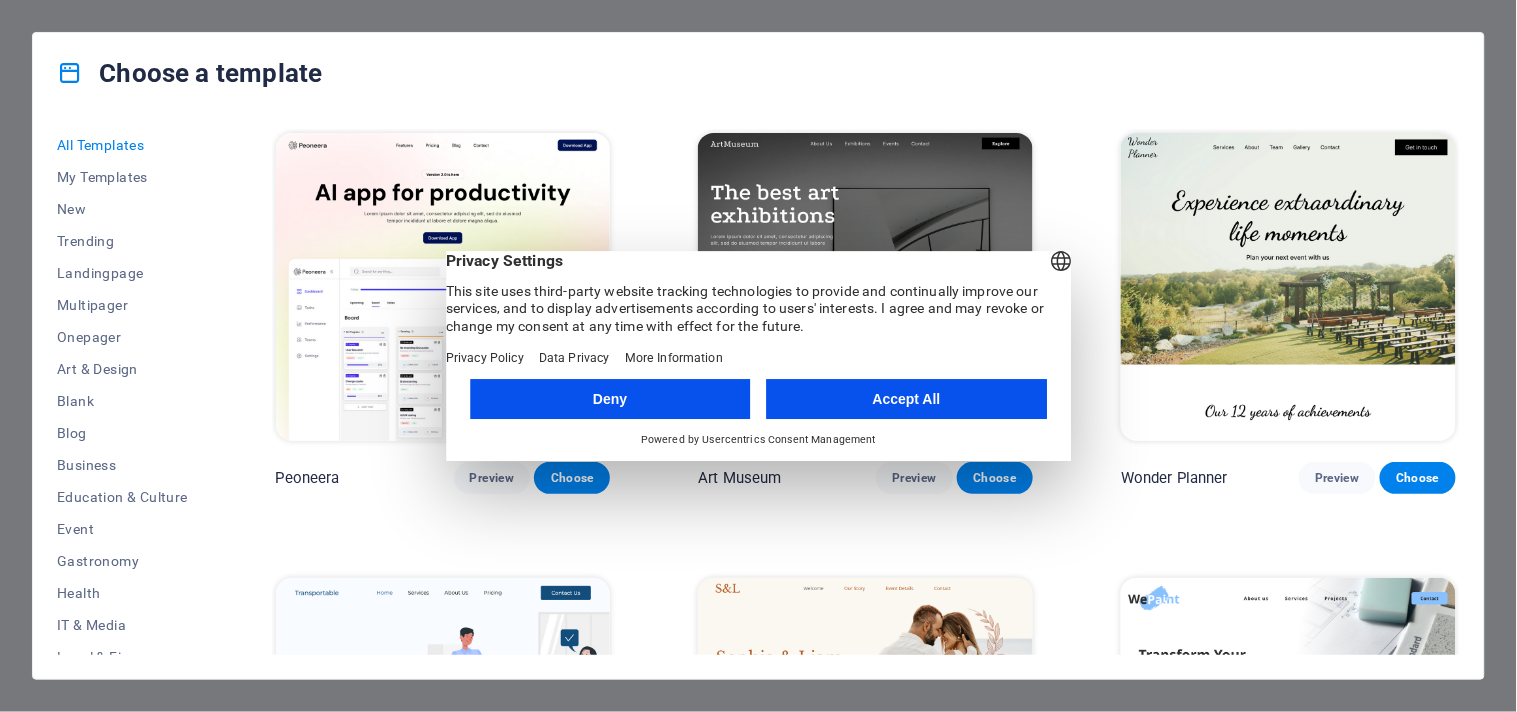 click on "Accept All" at bounding box center (907, 399) 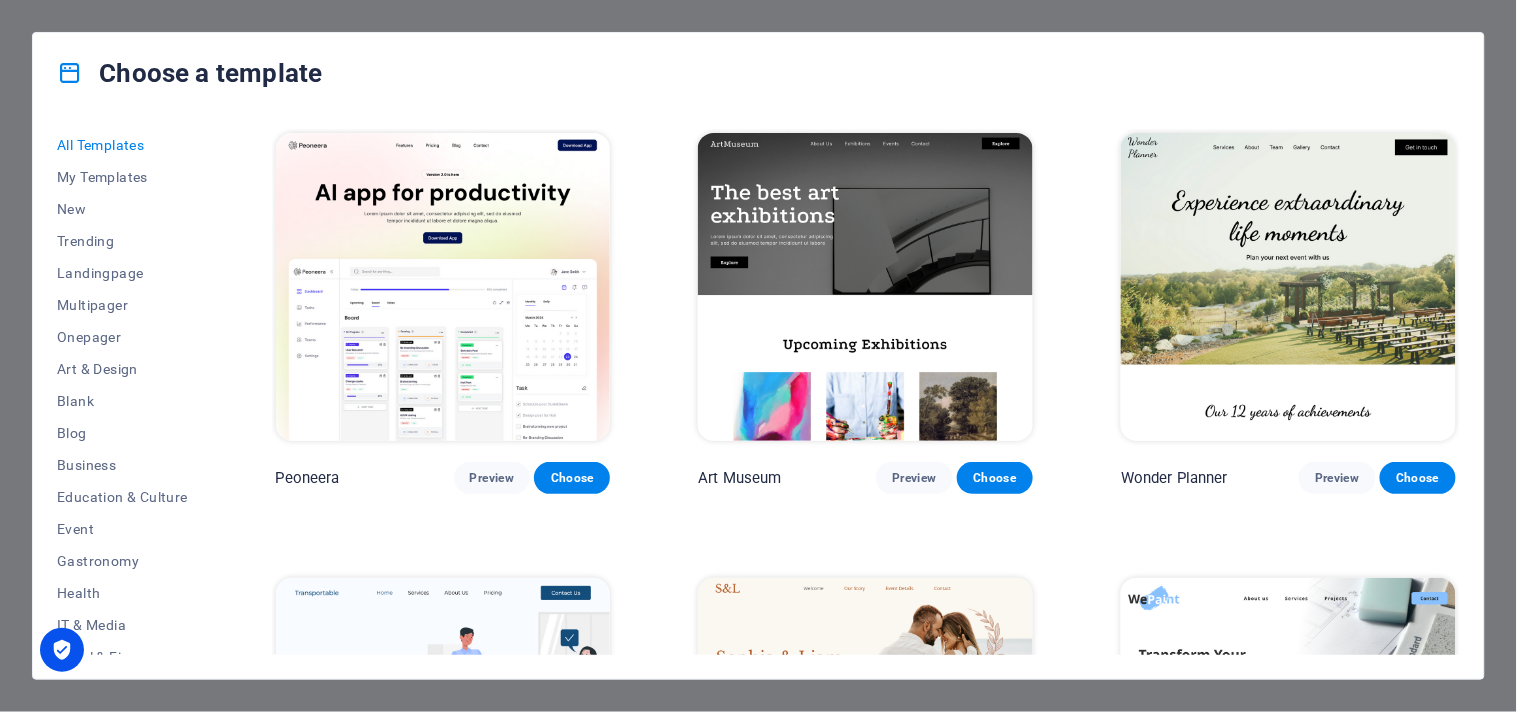 click on "All Templates My Templates New Trending Landingpage Multipager Onepager Art & Design Blank Blog Business Education & Culture Event Gastronomy Health IT & Media Legal & Finance Non-Profit Performance Portfolio Services Sports & Beauty Trades Travel Wireframe Peoneera Preview Choose Art Museum Preview Choose Wonder Planner Preview Choose Transportable Preview Choose S&L Preview Choose WePaint Preview Choose Eco-Con Preview Choose MeetUp Preview Choose Help & Care Preview Choose Podcaster Preview Choose Academix Preview Choose BIG Barber Shop Preview Choose Health & Food Preview Choose UrbanNest Interiors Preview Choose Green Change Preview Choose The Beauty Temple Preview Choose WeTrain Preview Choose Cleaner Preview Choose Johanna James Preview Choose Delicioso Preview Choose Dream Garden Preview Choose LumeDeAqua Preview Choose Pets Care Preview Choose SafeSpace Preview Choose Midnight Rain Bar Preview Choose Drive Preview Choose Estator Preview Choose Health Group Preview Choose MakeIt Agency Preview Choose" at bounding box center [758, 396] 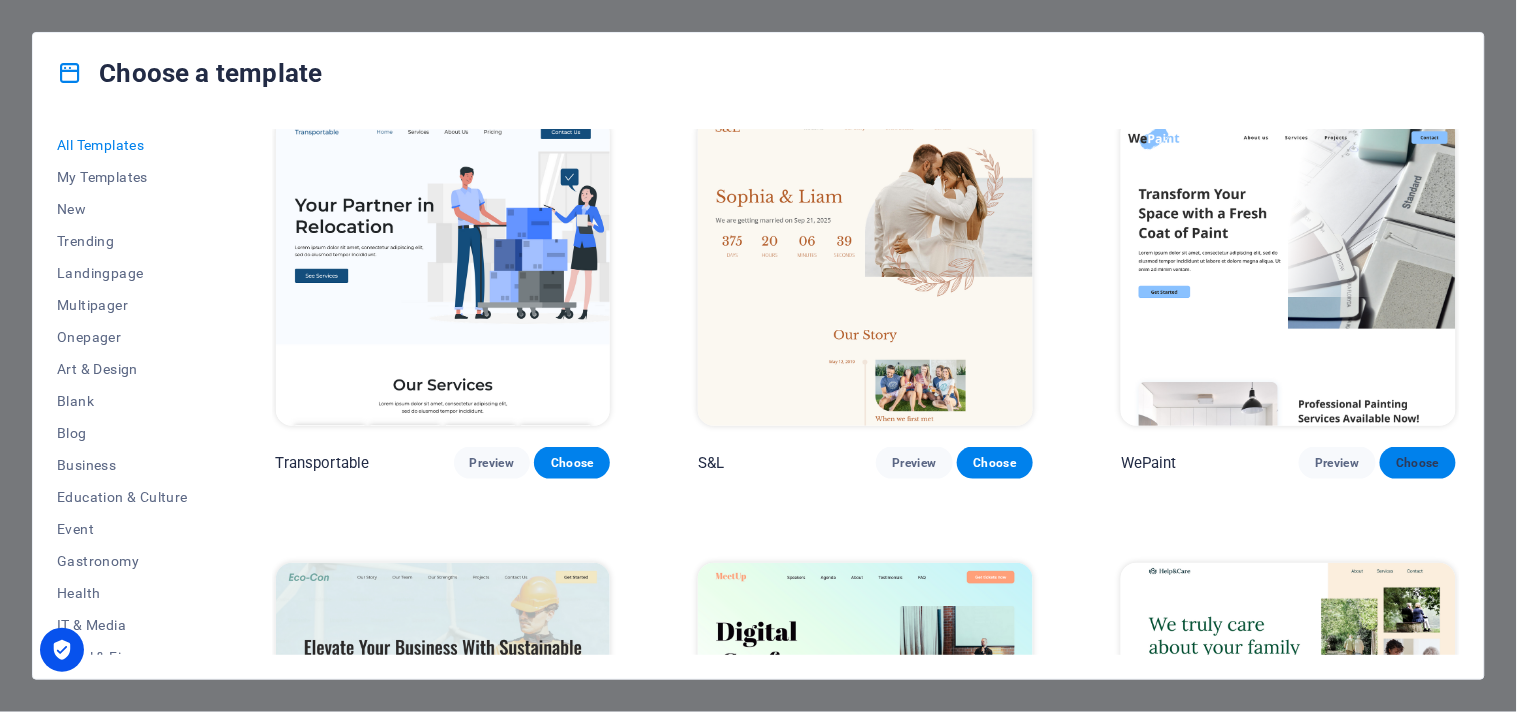 click on "Choose" at bounding box center [1418, 463] 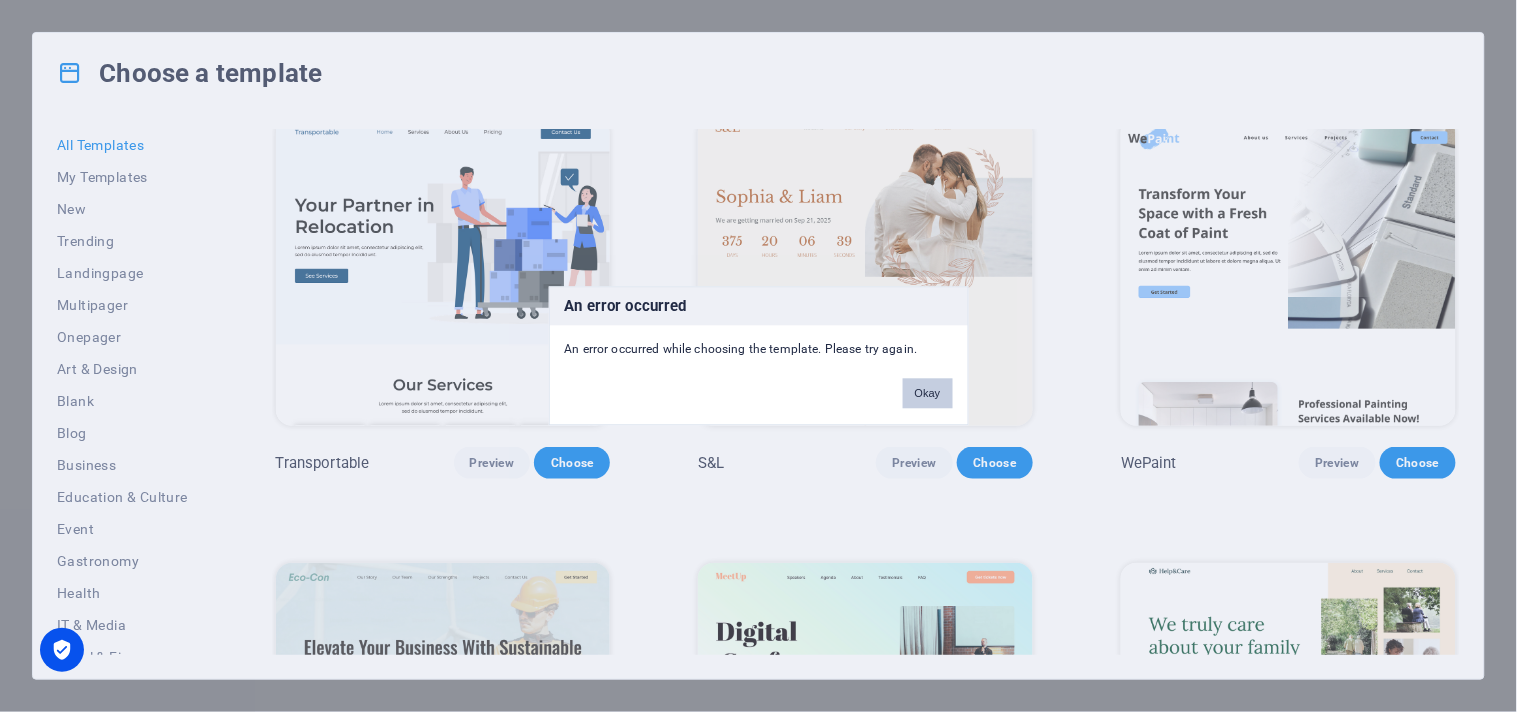 click on "Okay" at bounding box center (928, 394) 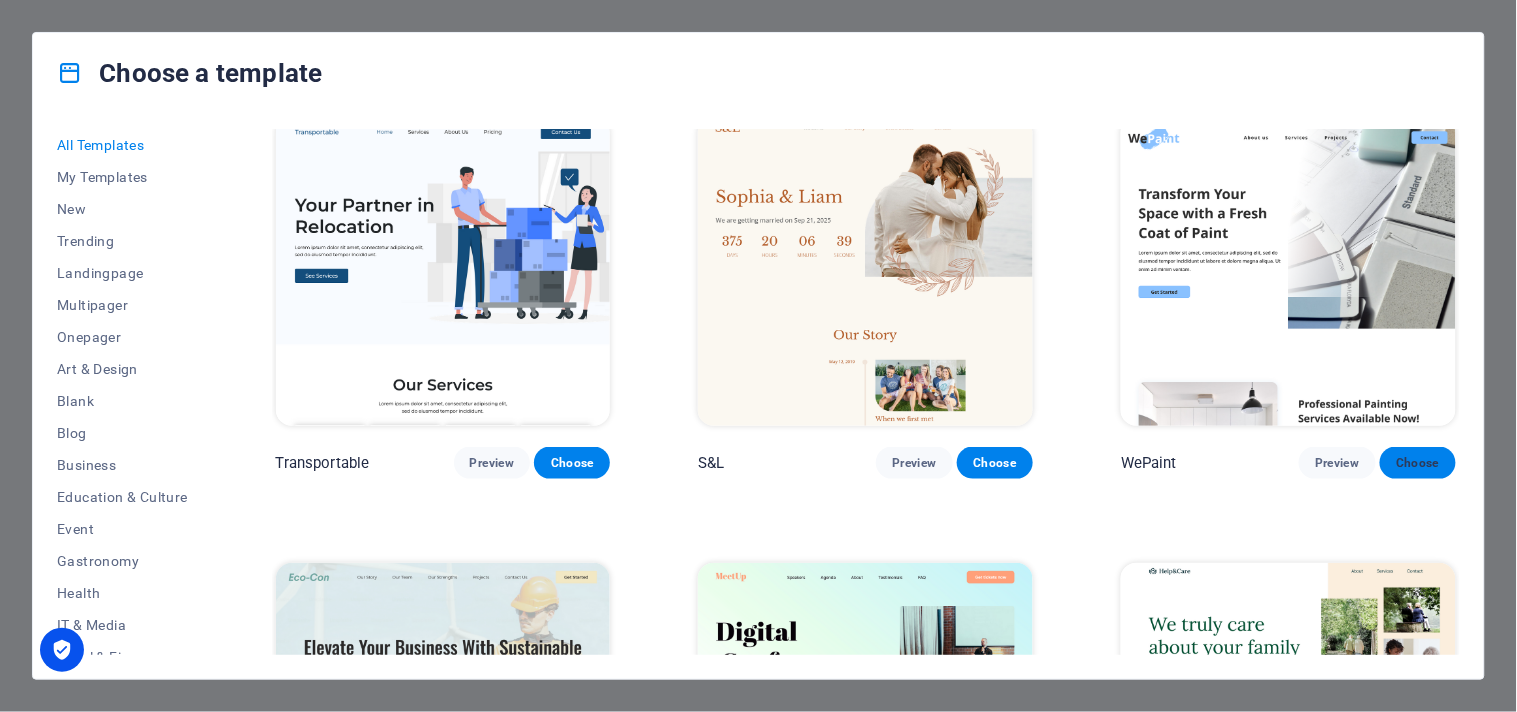 click on "Choose" at bounding box center (1418, 463) 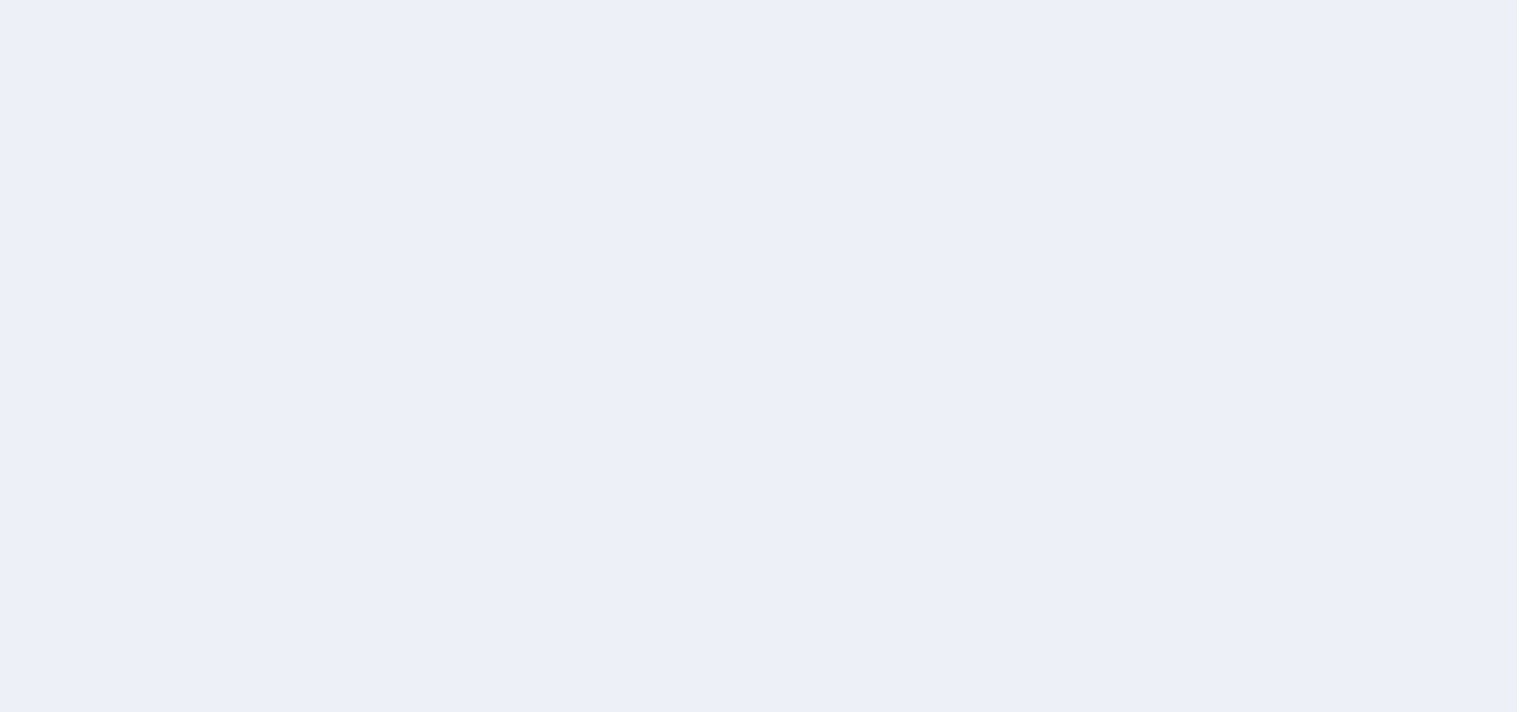 scroll, scrollTop: 0, scrollLeft: 0, axis: both 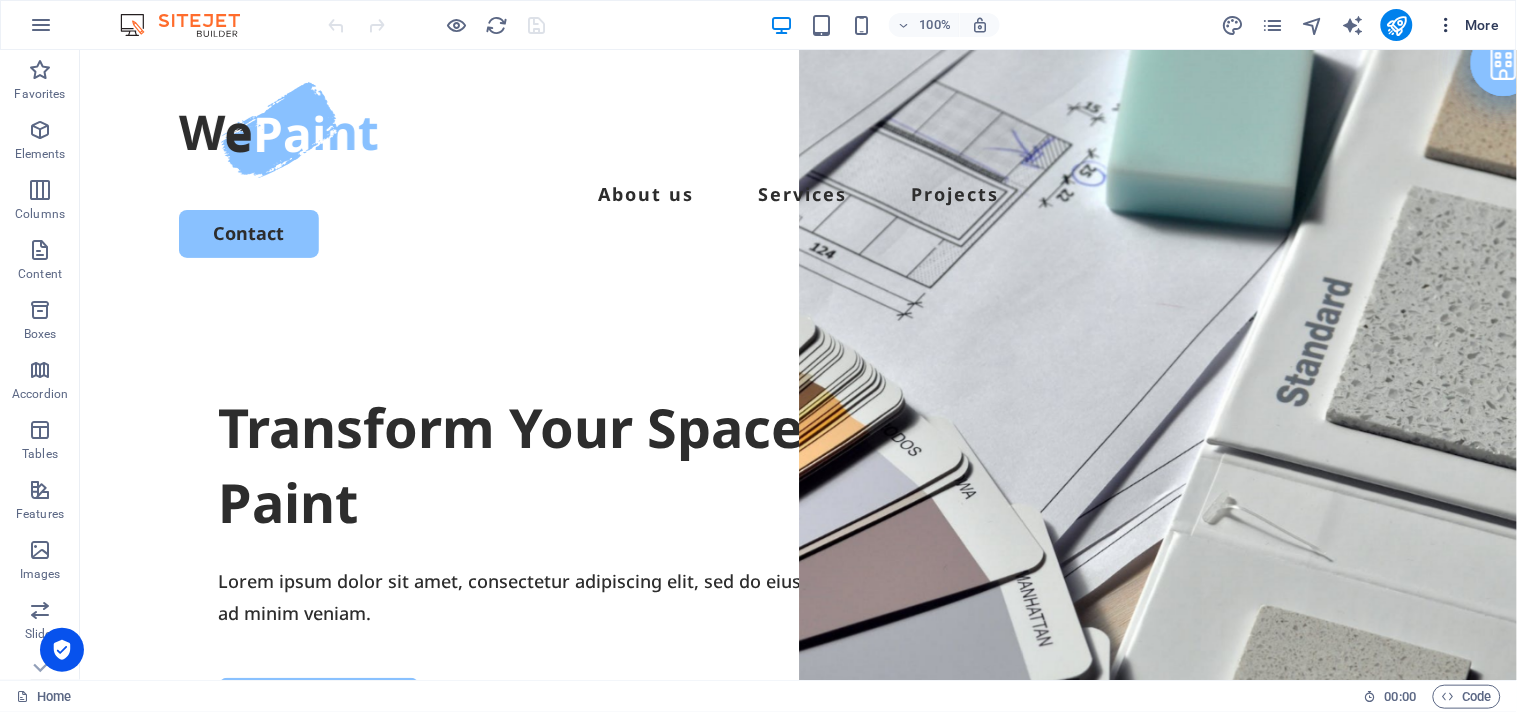 click at bounding box center [1447, 25] 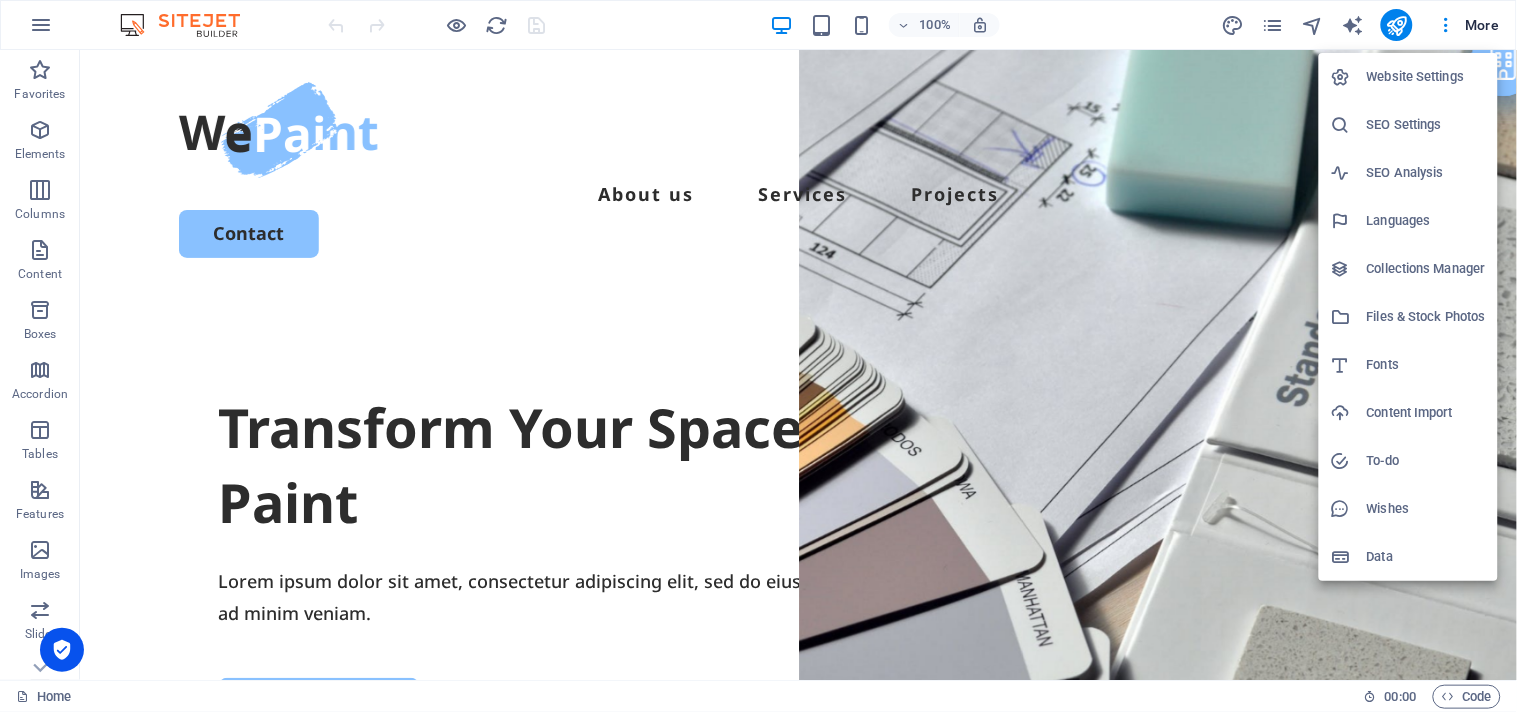 click at bounding box center (758, 356) 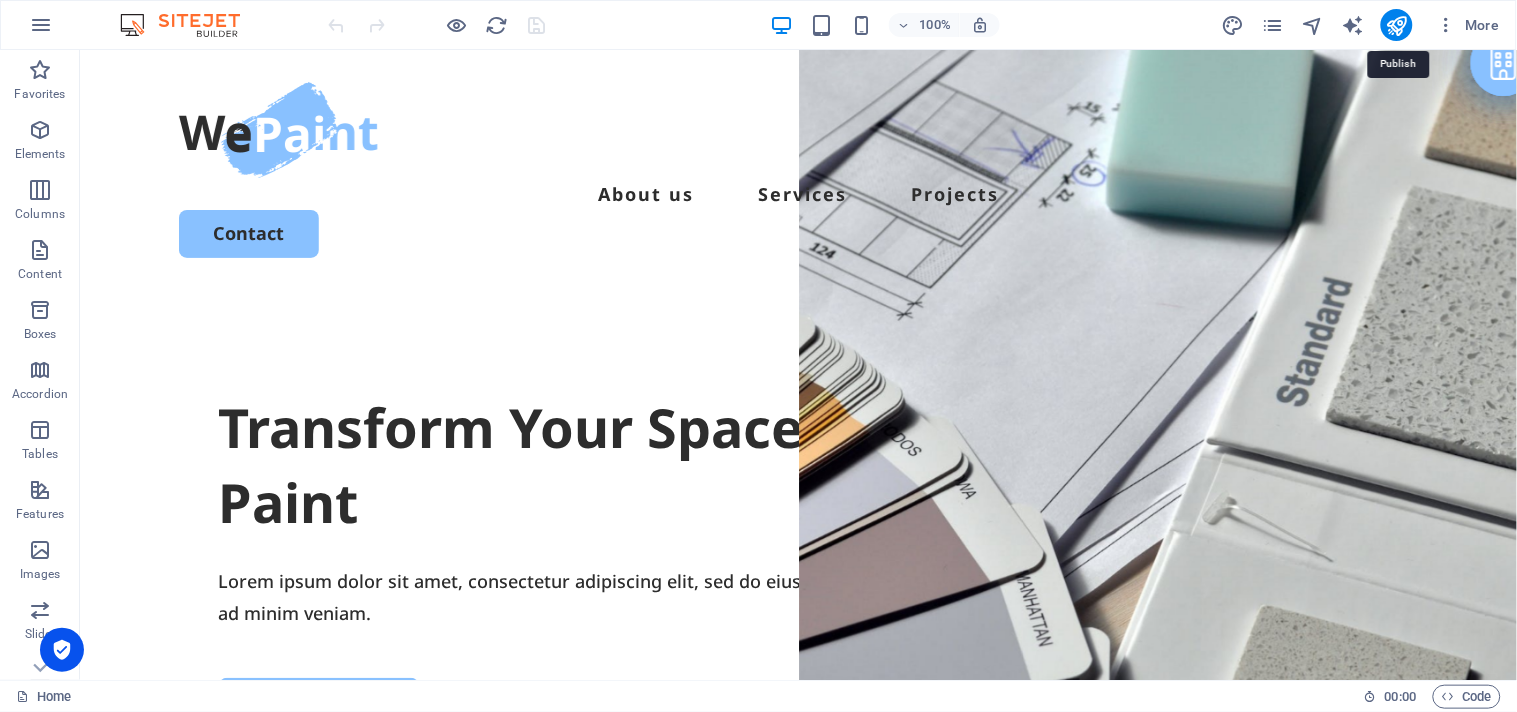 click at bounding box center (1396, 25) 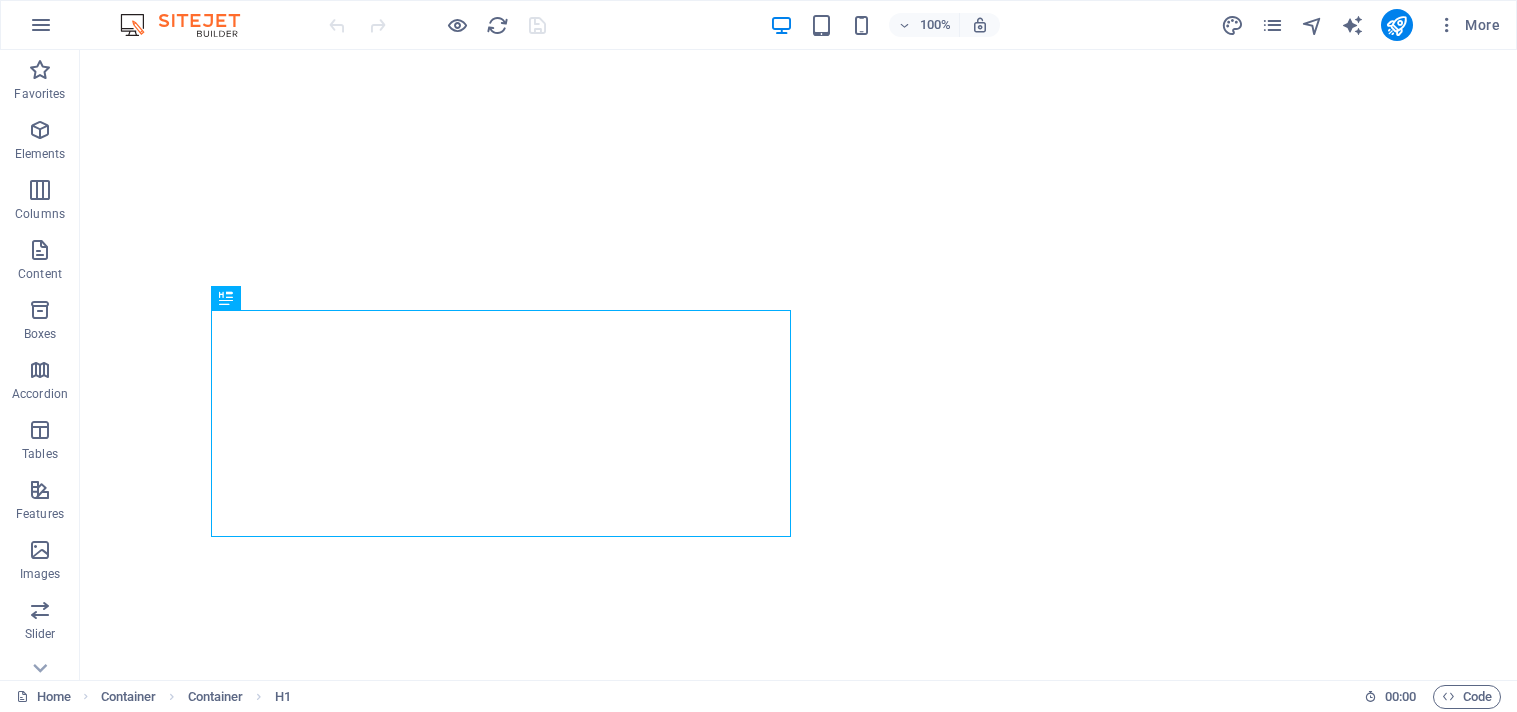 scroll, scrollTop: 0, scrollLeft: 0, axis: both 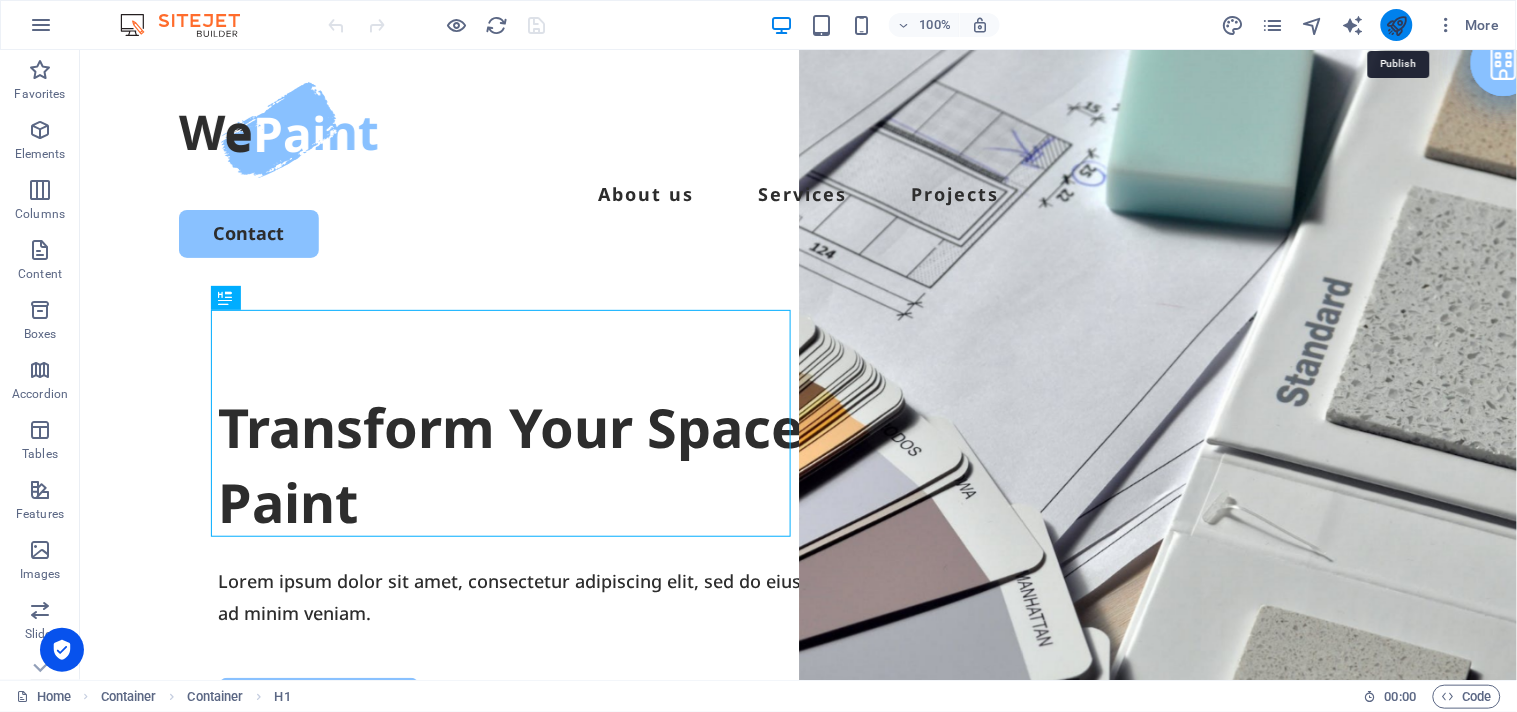 click at bounding box center (1396, 25) 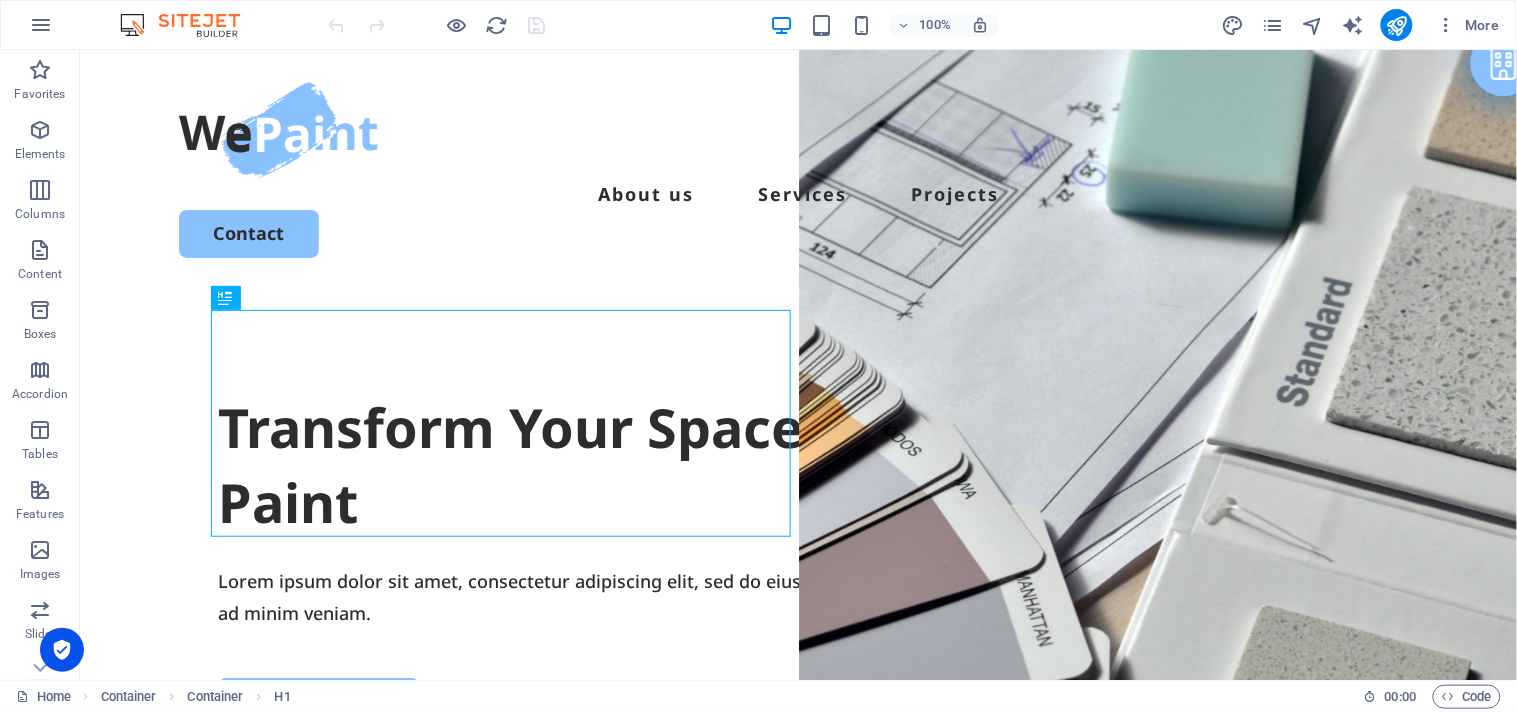 scroll, scrollTop: 0, scrollLeft: 0, axis: both 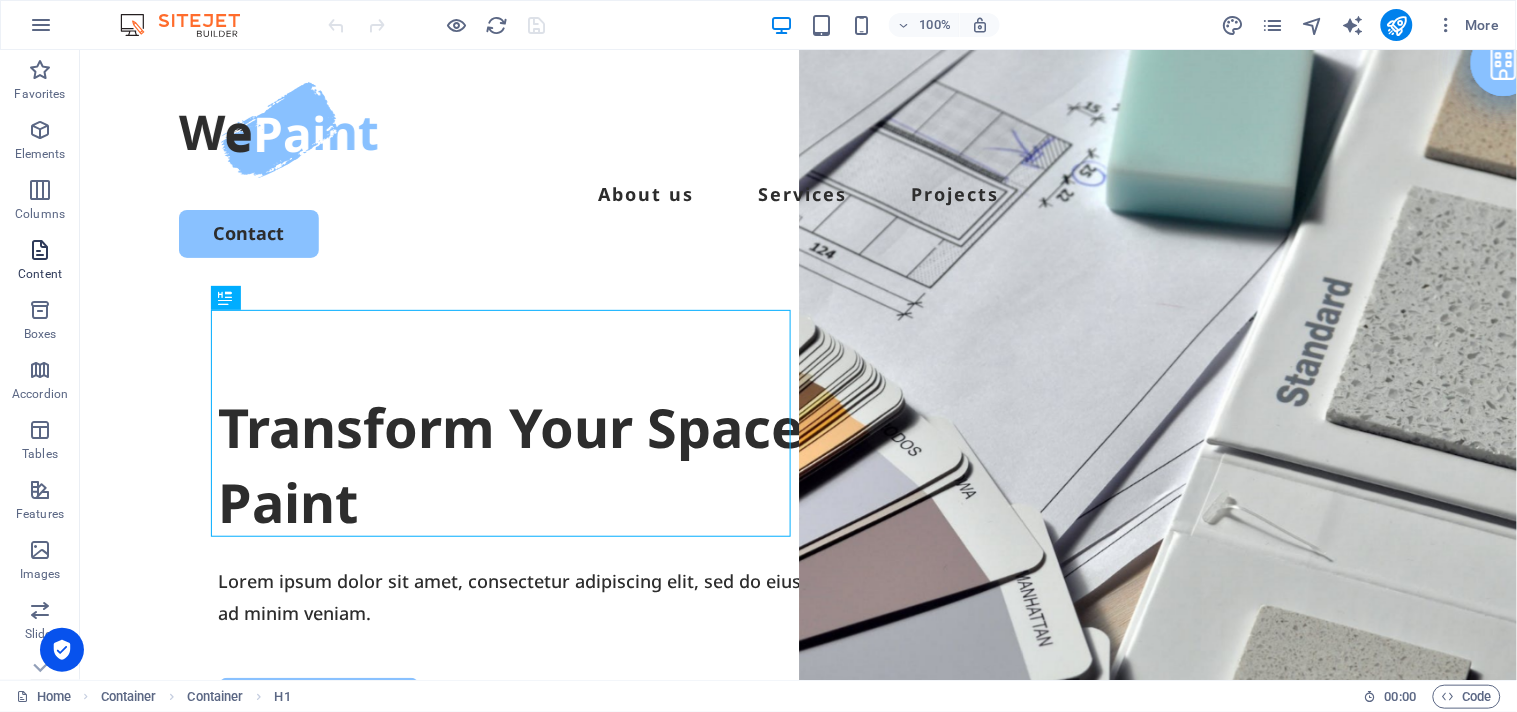 click at bounding box center (40, 250) 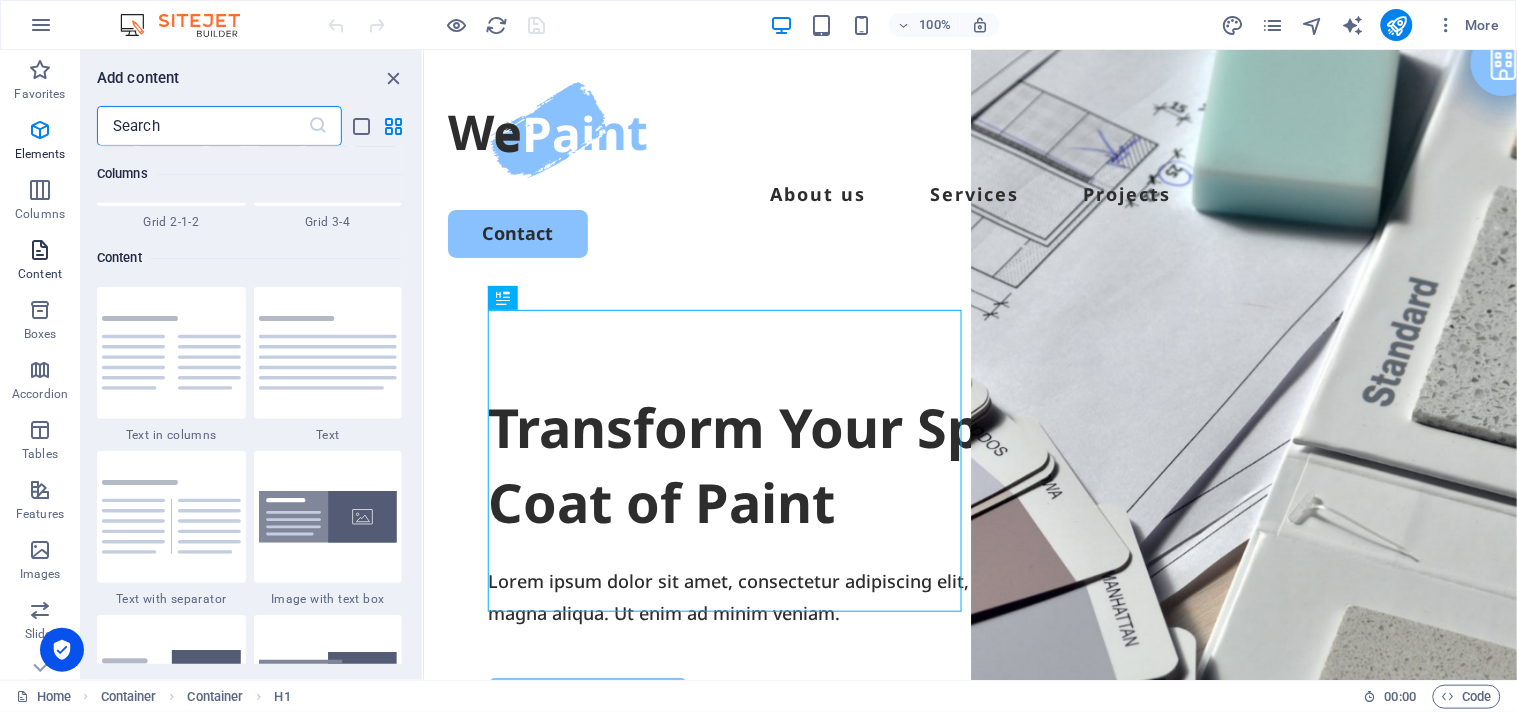 scroll, scrollTop: 3497, scrollLeft: 0, axis: vertical 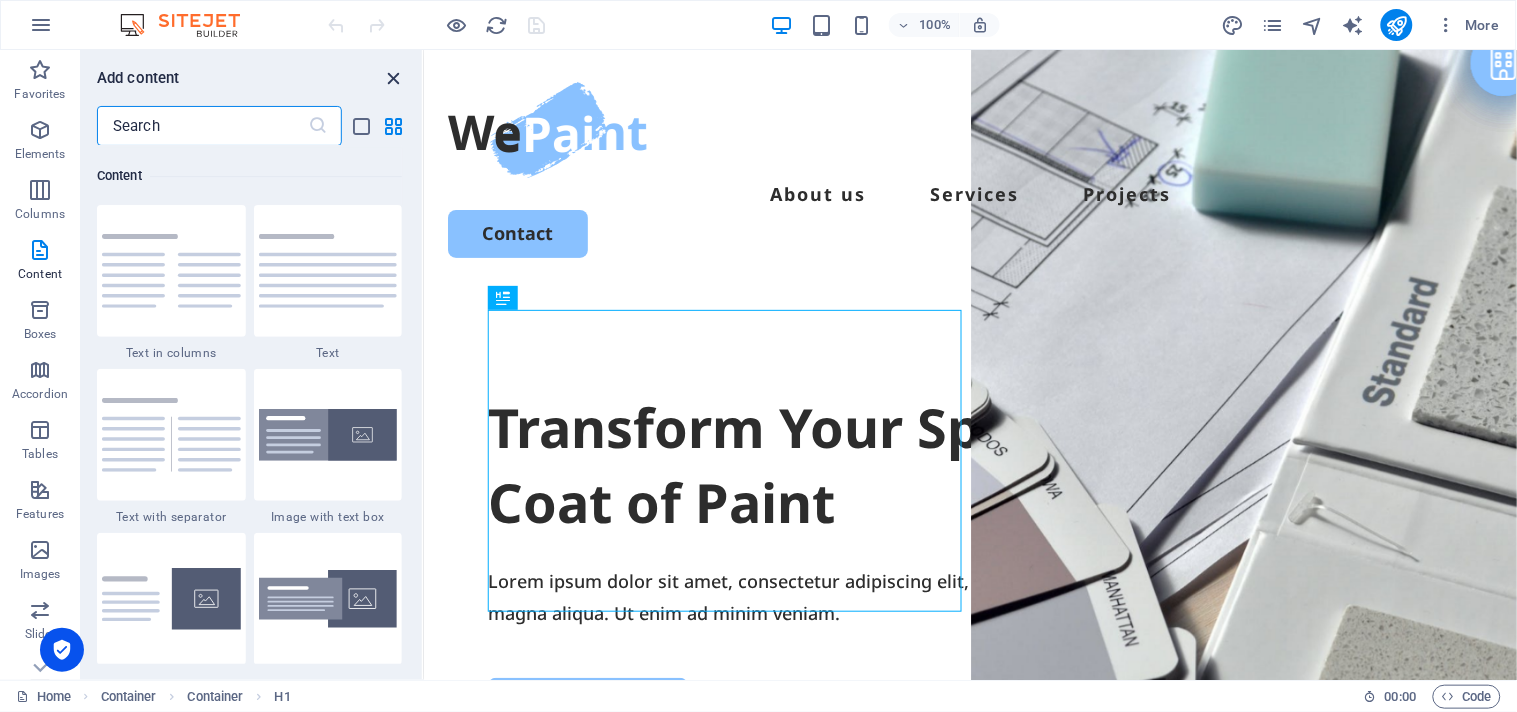 click at bounding box center [394, 78] 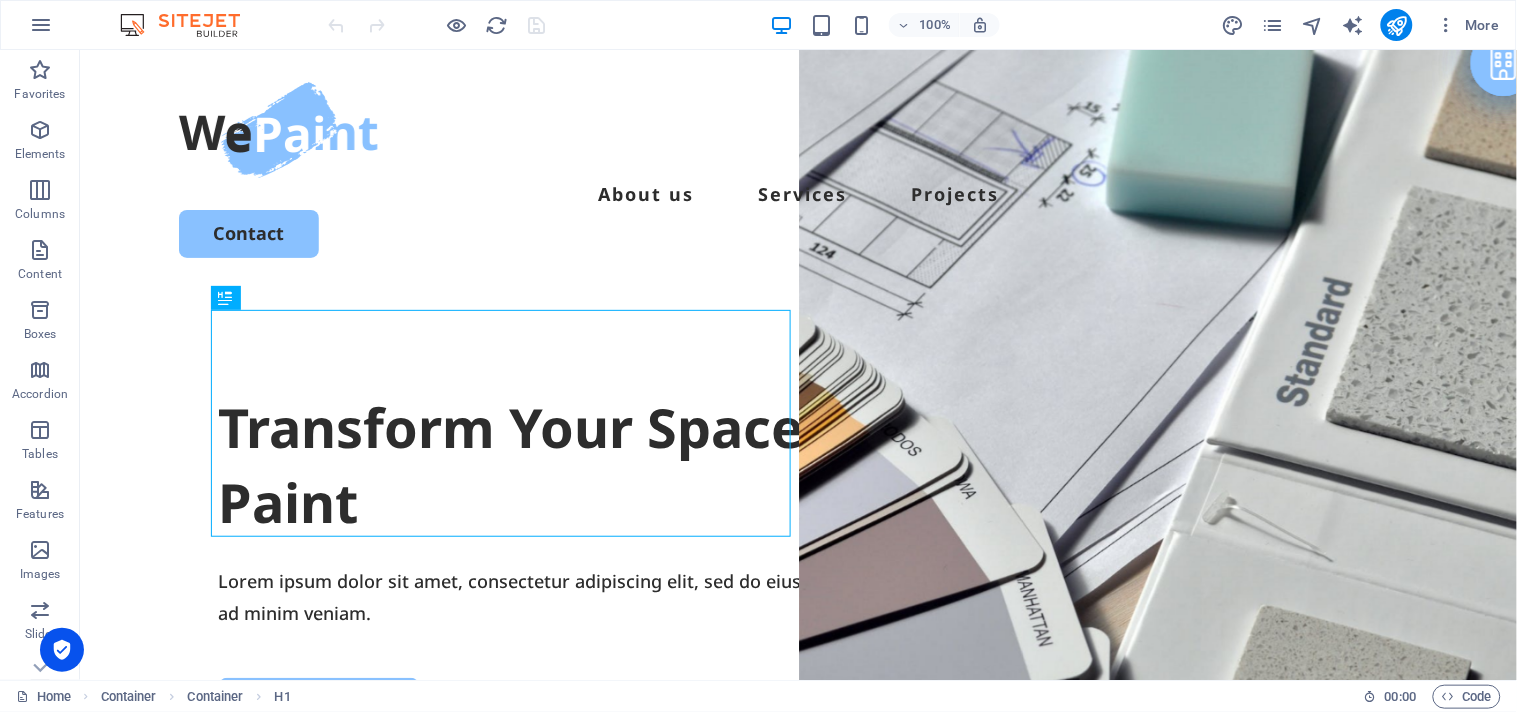 click at bounding box center [190, 25] 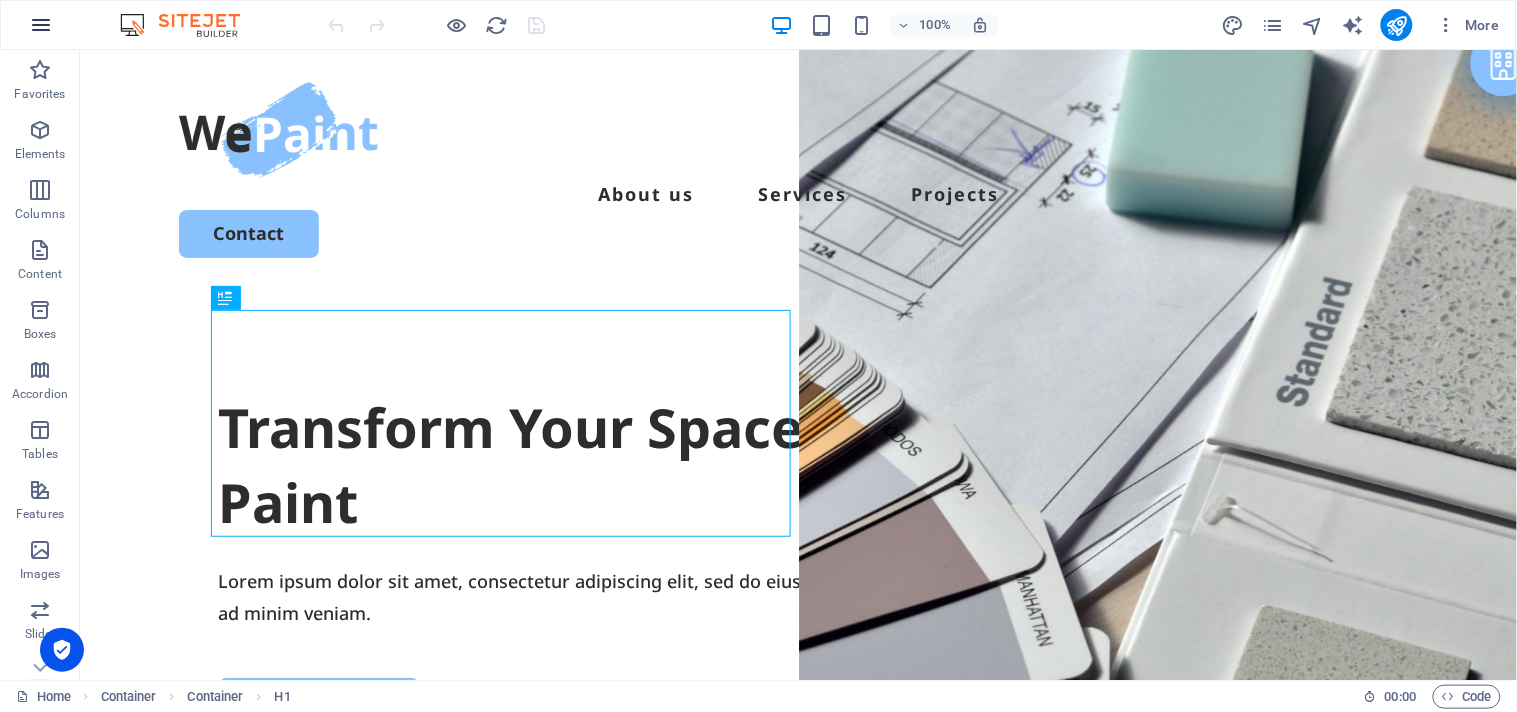 click at bounding box center [41, 25] 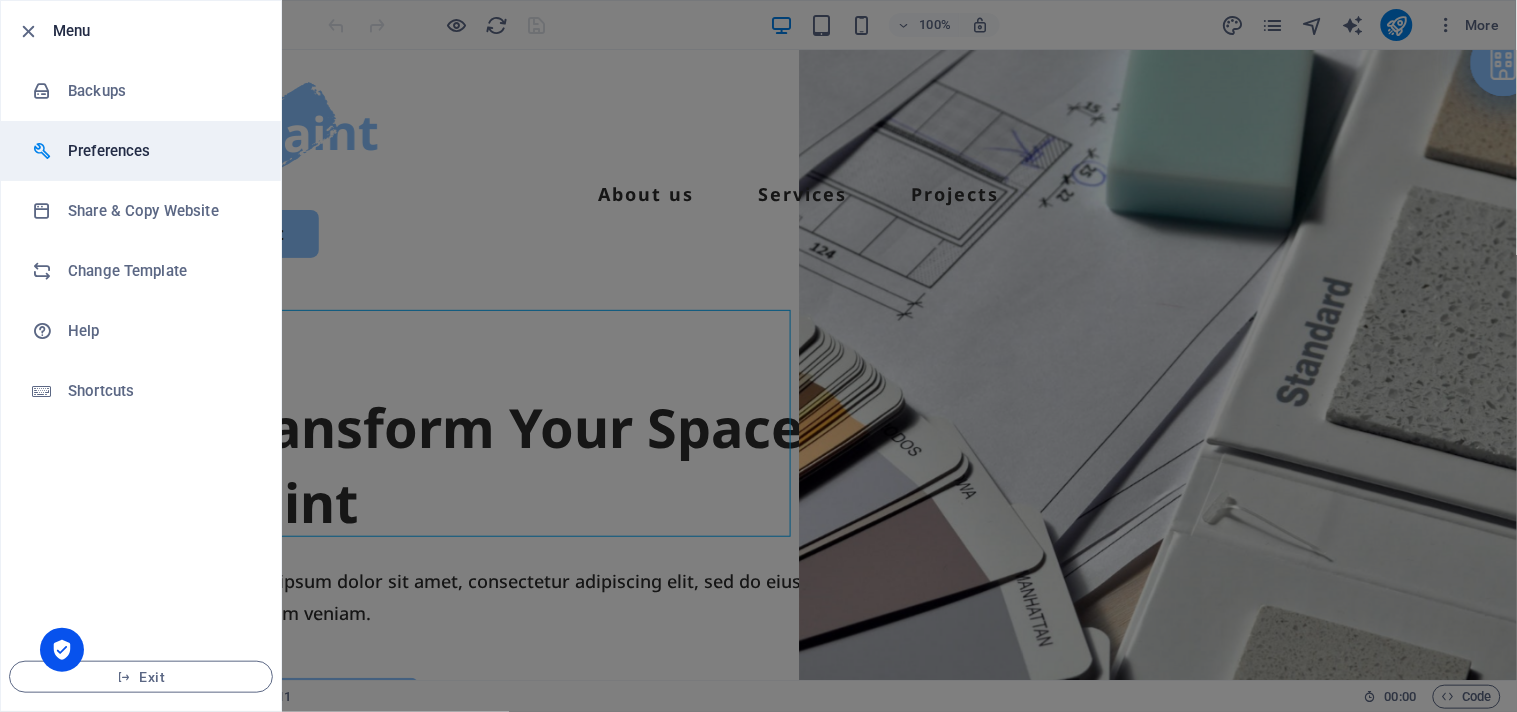click on "Preferences" at bounding box center [160, 151] 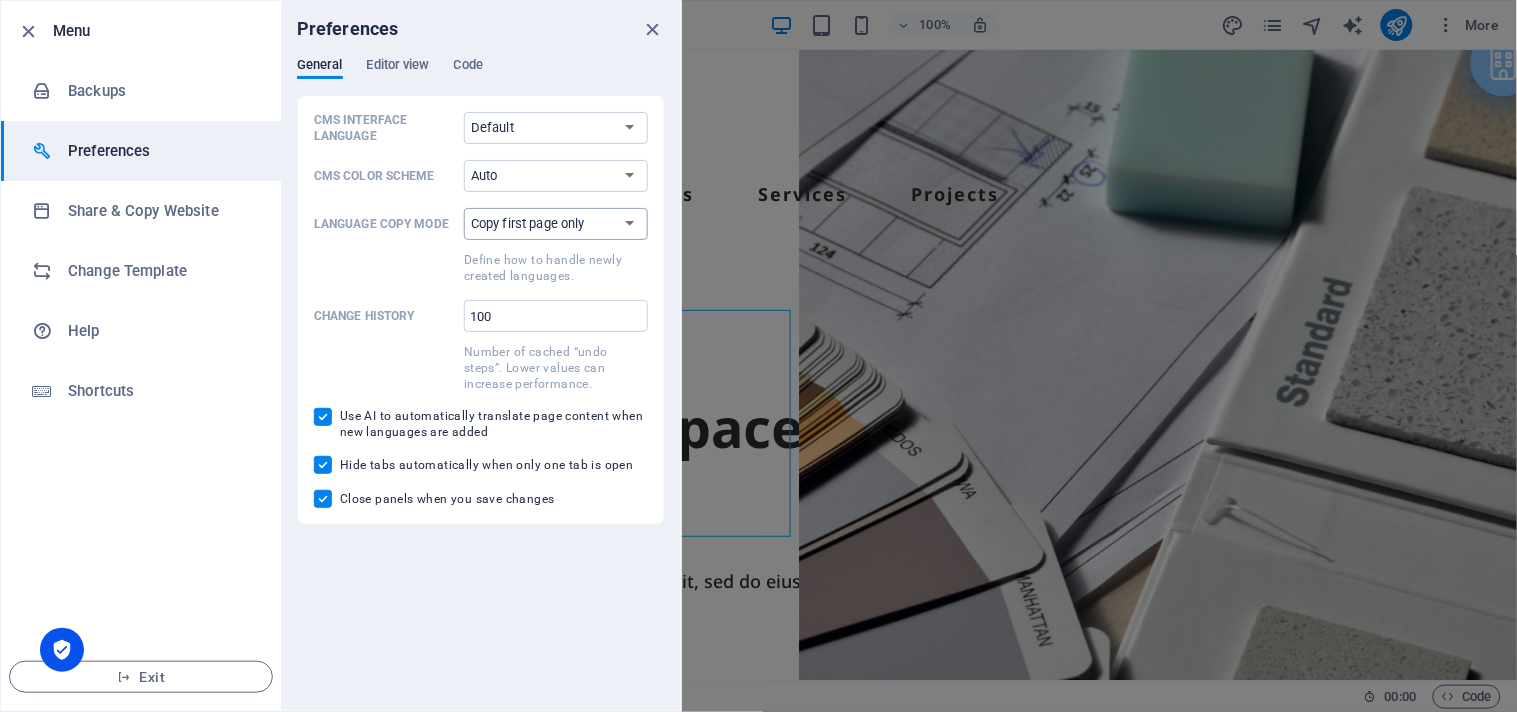 click on "Copy first page only Copy all pages" at bounding box center [556, 224] 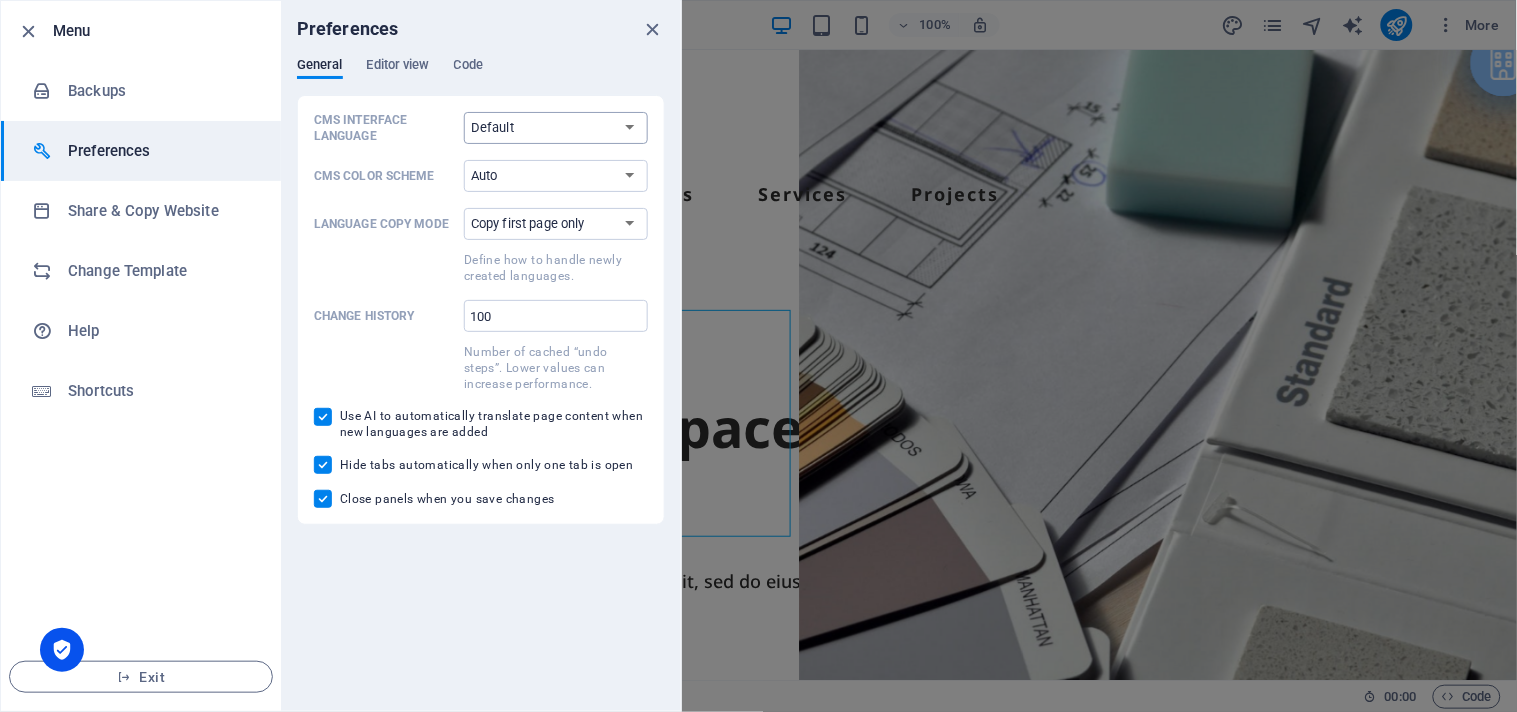 click on "Default Deutsch English Español Français Magyar Italiano Nederlands Polski Português русский язык Svenska Türkçe 日本語" at bounding box center (556, 128) 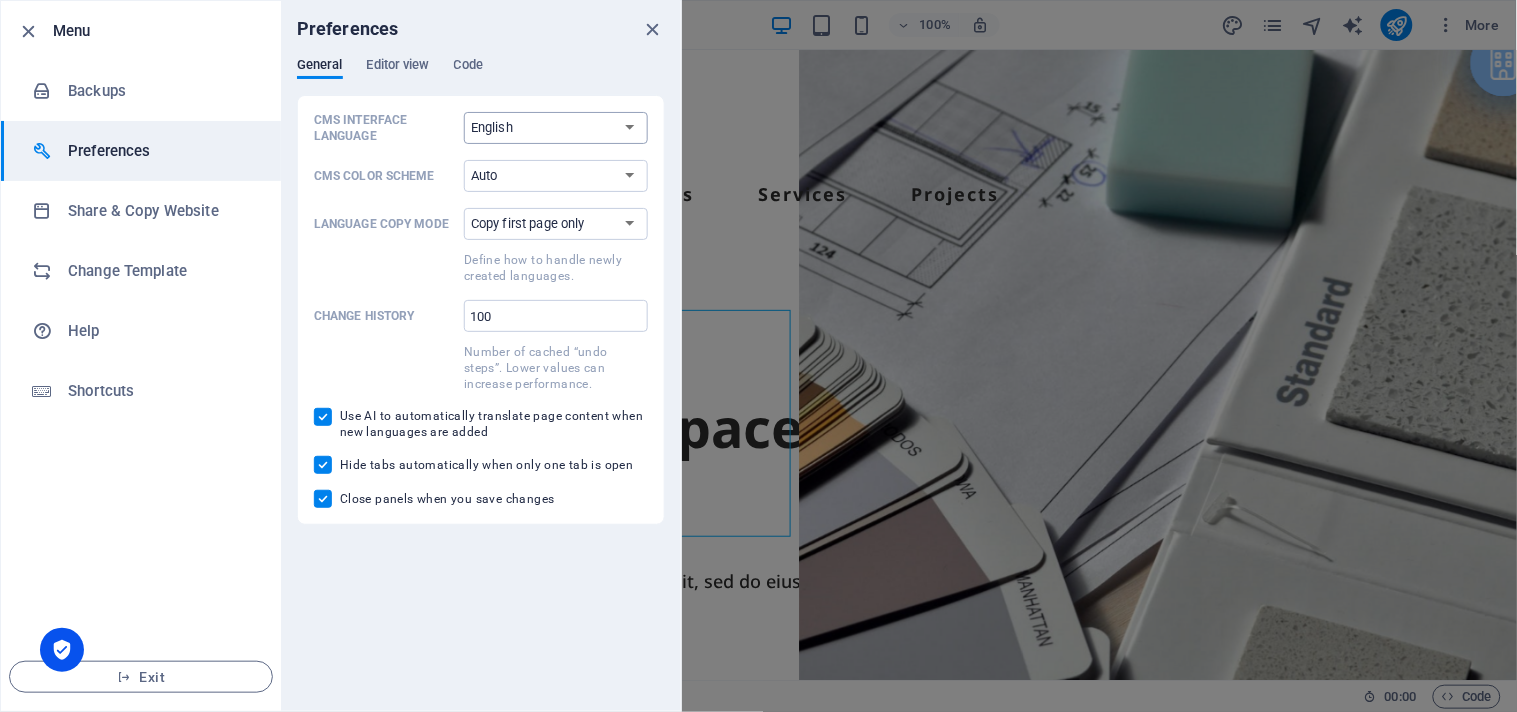 click on "Default Deutsch English Español Français Magyar Italiano Nederlands Polski Português русский язык Svenska Türkçe 日本語" at bounding box center [556, 128] 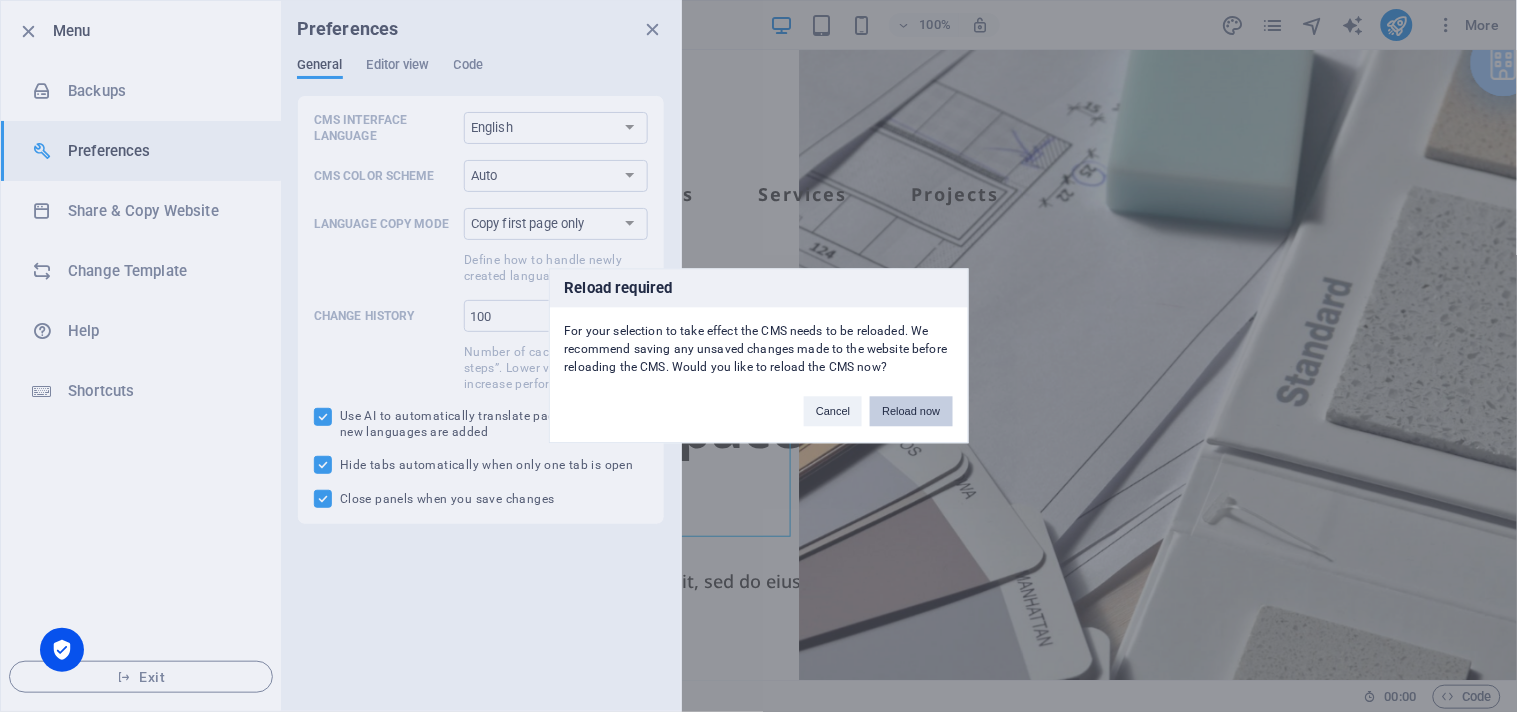 click on "Reload now" at bounding box center (911, 412) 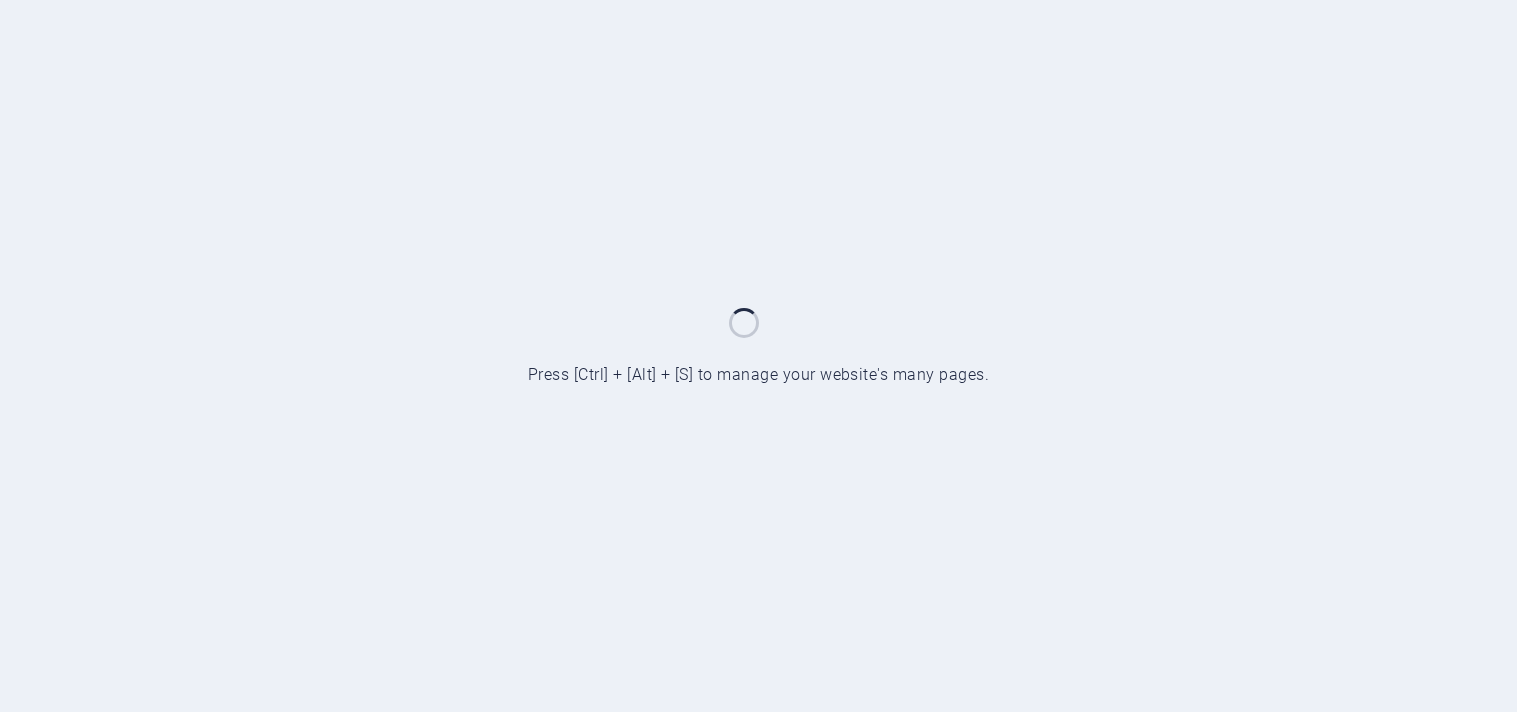 scroll, scrollTop: 0, scrollLeft: 0, axis: both 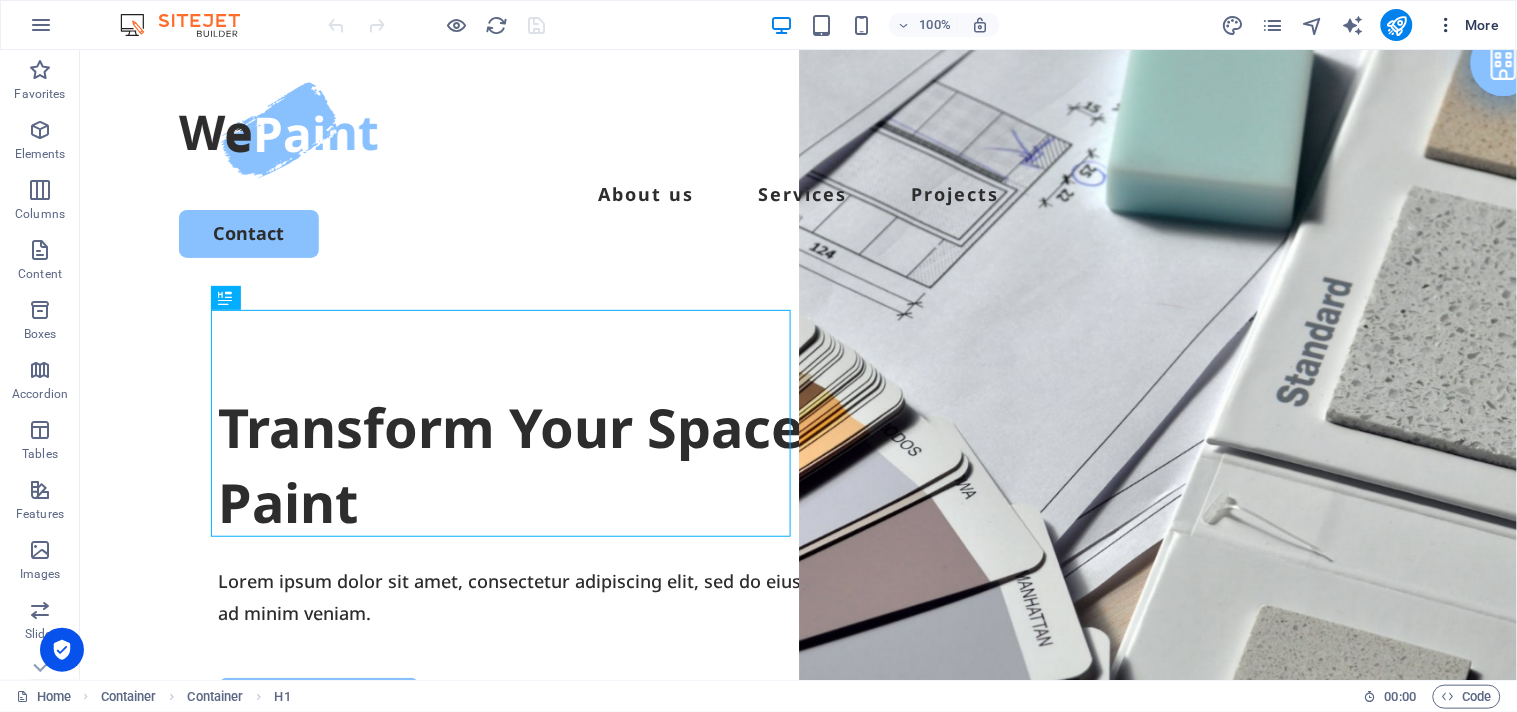 click on "More" at bounding box center [1468, 25] 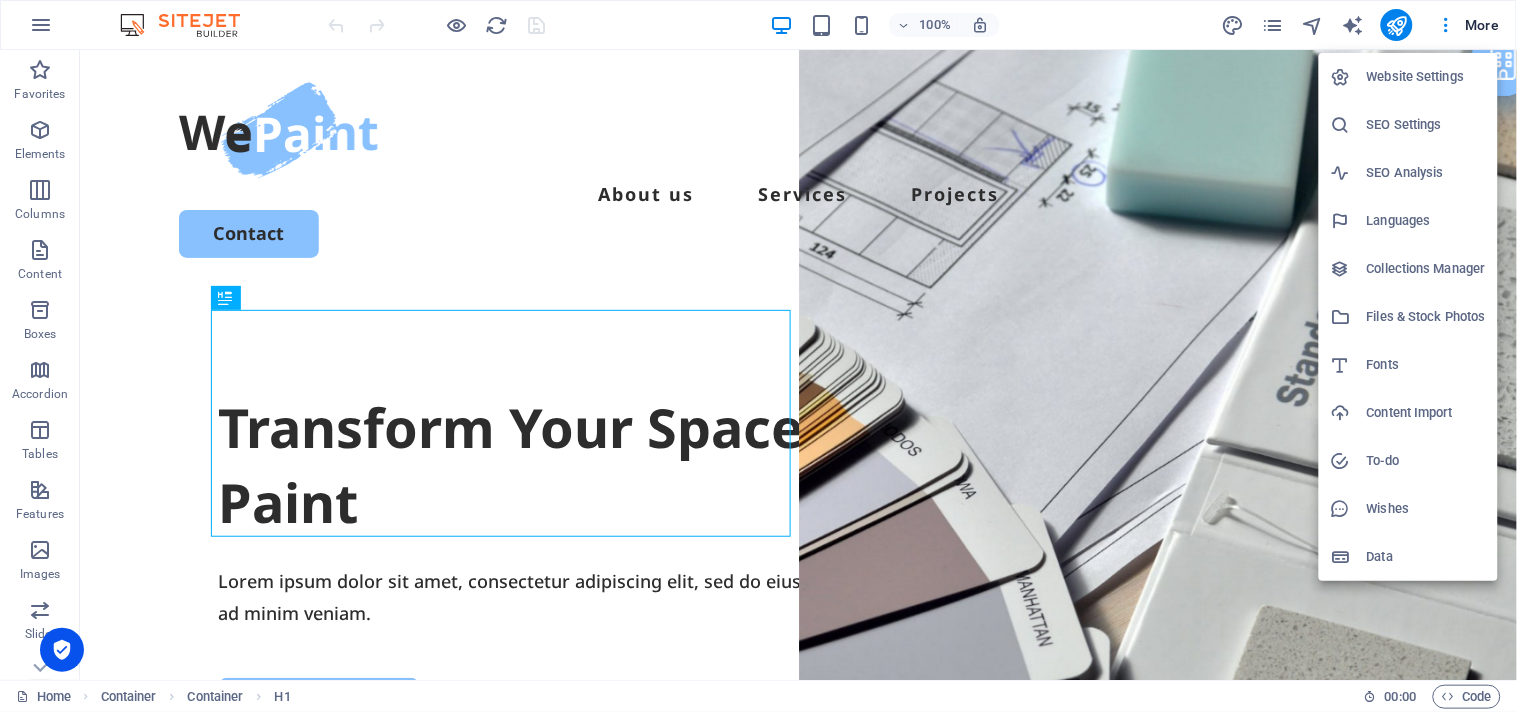 click on "Website Settings" at bounding box center [1426, 77] 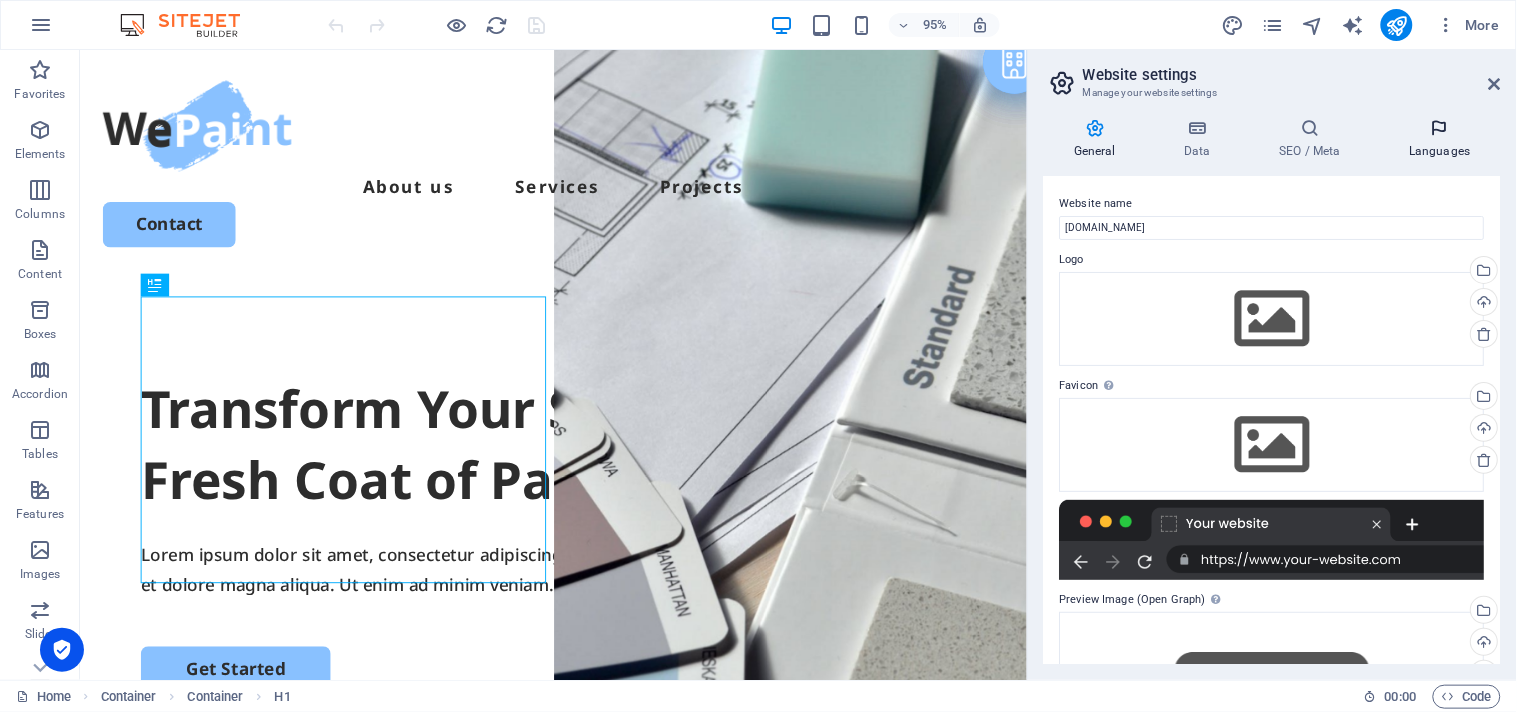 click on "Languages" at bounding box center [1440, 139] 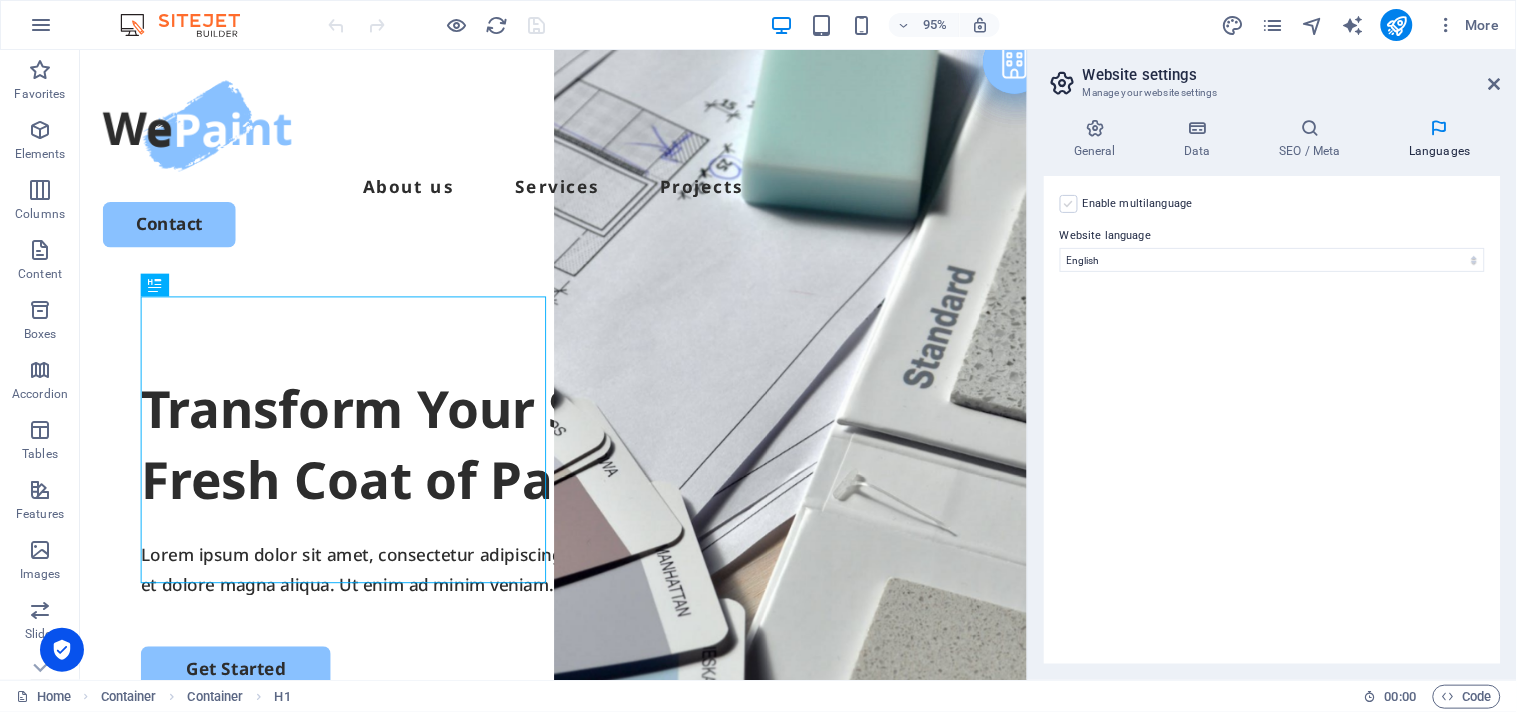 click at bounding box center [1069, 204] 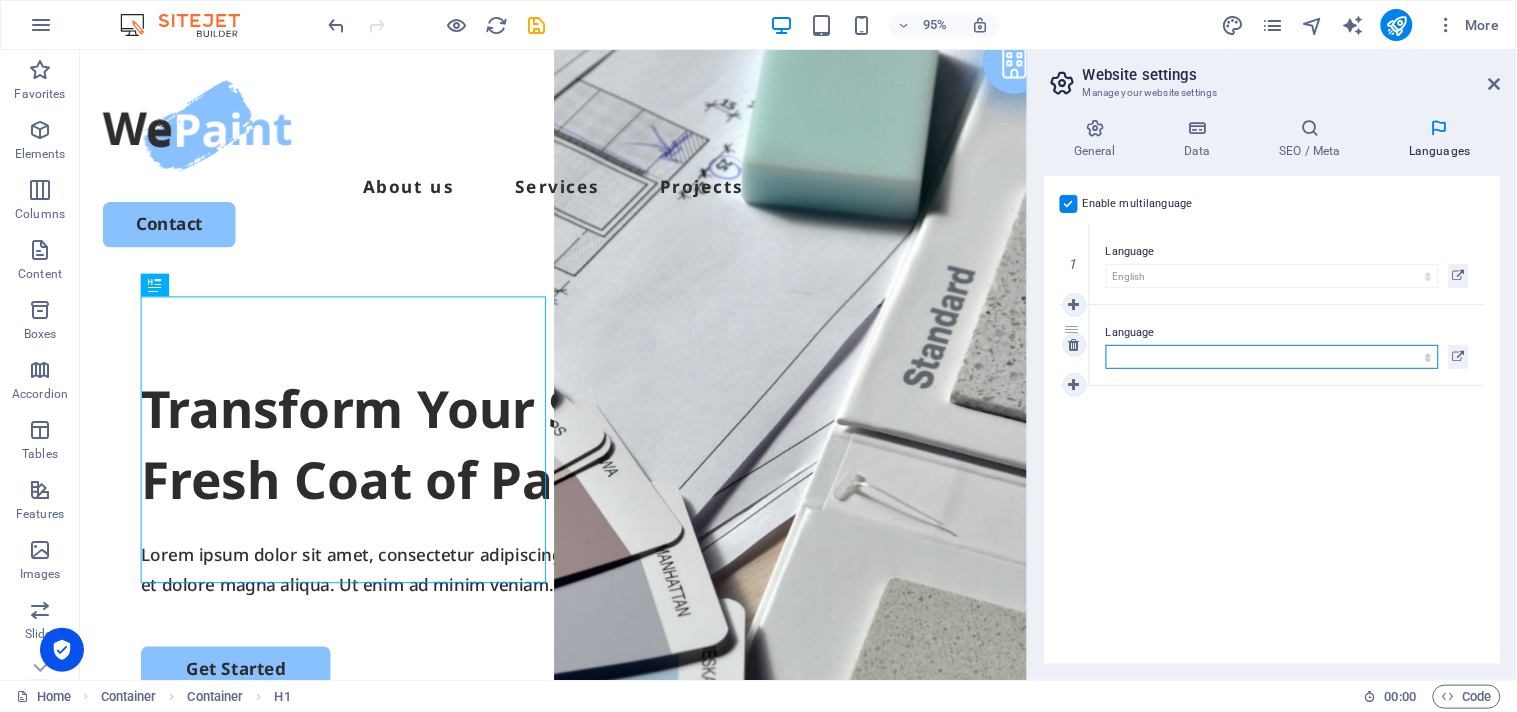 click on "Abkhazian Afar Afrikaans Akan Albanian Amharic Arabic Aragonese Armenian Assamese Avaric Avestan Aymara Azerbaijani Bambara Bashkir Basque Belarusian Bengali Bihari languages Bislama Bokmål Bosnian Breton Bulgarian Burmese Catalan Central Khmer Chamorro Chechen Chinese Church Slavic Chuvash Cornish Corsican Cree Croatian Czech Danish Dutch Dzongkha English Esperanto Estonian Ewe Faroese Farsi (Persian) Fijian Finnish French Fulah Gaelic Galician Ganda Georgian German Greek Greenlandic Guaraní Gujarati Haitian Creole Hausa Hebrew Herero Hindi Hiri Motu Hungarian Icelandic Ido Igbo Indonesian Interlingua Interlingue Inuktitut Inupiaq Irish Italian Japanese Javanese Kannada Kanuri Kashmiri Kazakh Kikuyu Kinyarwanda Komi Kongo Korean Kurdish Kwanyama Kyrgyz Lao Latin Latvian Limburgish Lingala Lithuanian Luba-Katanga Luxembourgish Macedonian Malagasy Malay Malayalam Maldivian Maltese Manx Maori Marathi Marshallese Mongolian Nauru Navajo Ndonga Nepali North Ndebele Northern Sami Norwegian Norwegian Nynorsk Nuosu" at bounding box center (1272, 357) 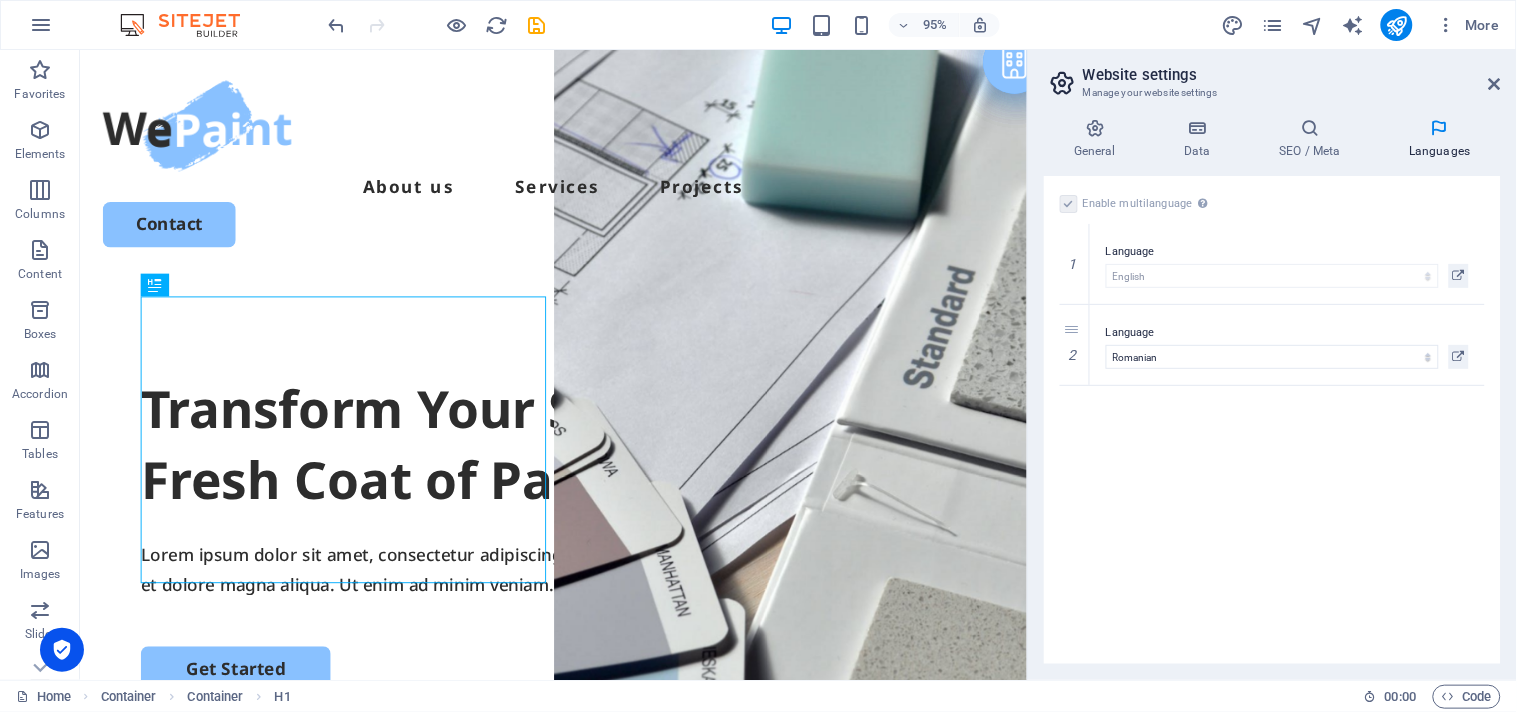 click on "Enable multilanguage To disable multilanguage delete all languages until only one language remains. Website language Abkhazian Afar Afrikaans Akan Albanian Amharic Arabic Aragonese Armenian Assamese Avaric Avestan Aymara Azerbaijani Bambara Bashkir Basque Belarusian Bengali Bihari languages Bislama Bokmål Bosnian Breton Bulgarian Burmese Catalan Central Khmer Chamorro Chechen Chinese Church Slavic Chuvash Cornish Corsican Cree Croatian Czech Danish Dutch Dzongkha English Esperanto Estonian Ewe Faroese Farsi (Persian) Fijian Finnish French Fulah Gaelic Galician Ganda Georgian German Greek Greenlandic Guaraní Gujarati Haitian Creole Hausa Hebrew Herero Hindi Hiri Motu Hungarian Icelandic Ido Igbo Indonesian Interlingua Interlingue Inuktitut Inupiaq Irish Italian Japanese Javanese Kannada Kanuri Kashmiri Kazakh Kikuyu Kinyarwanda Komi Kongo Korean Kurdish Kwanyama Kyrgyz Lao Latin Latvian Limburgish Lingala Lithuanian Luba-Katanga Luxembourgish Macedonian Malagasy Malay Malayalam Maldivian Maltese Manx Maori 1" at bounding box center (1272, 420) 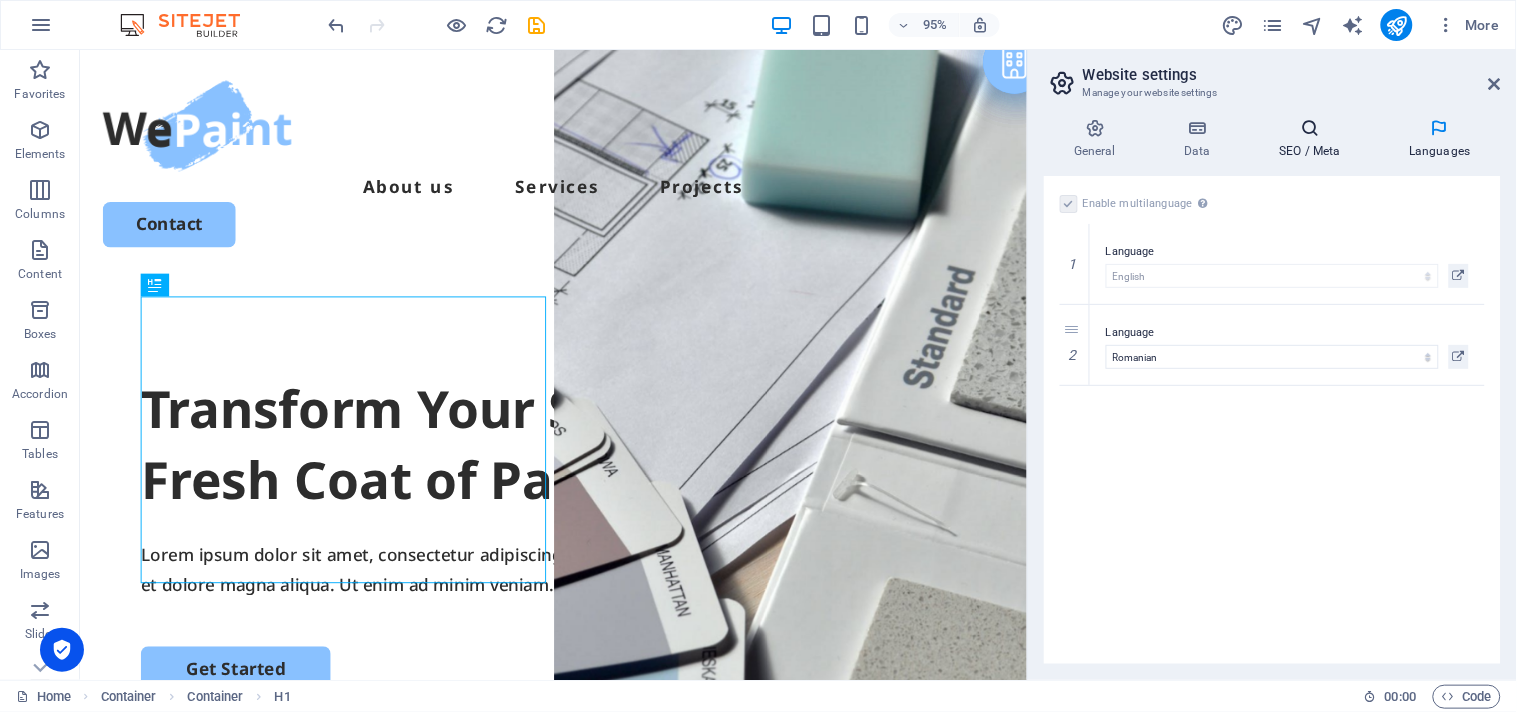 click on "SEO / Meta" at bounding box center (1314, 139) 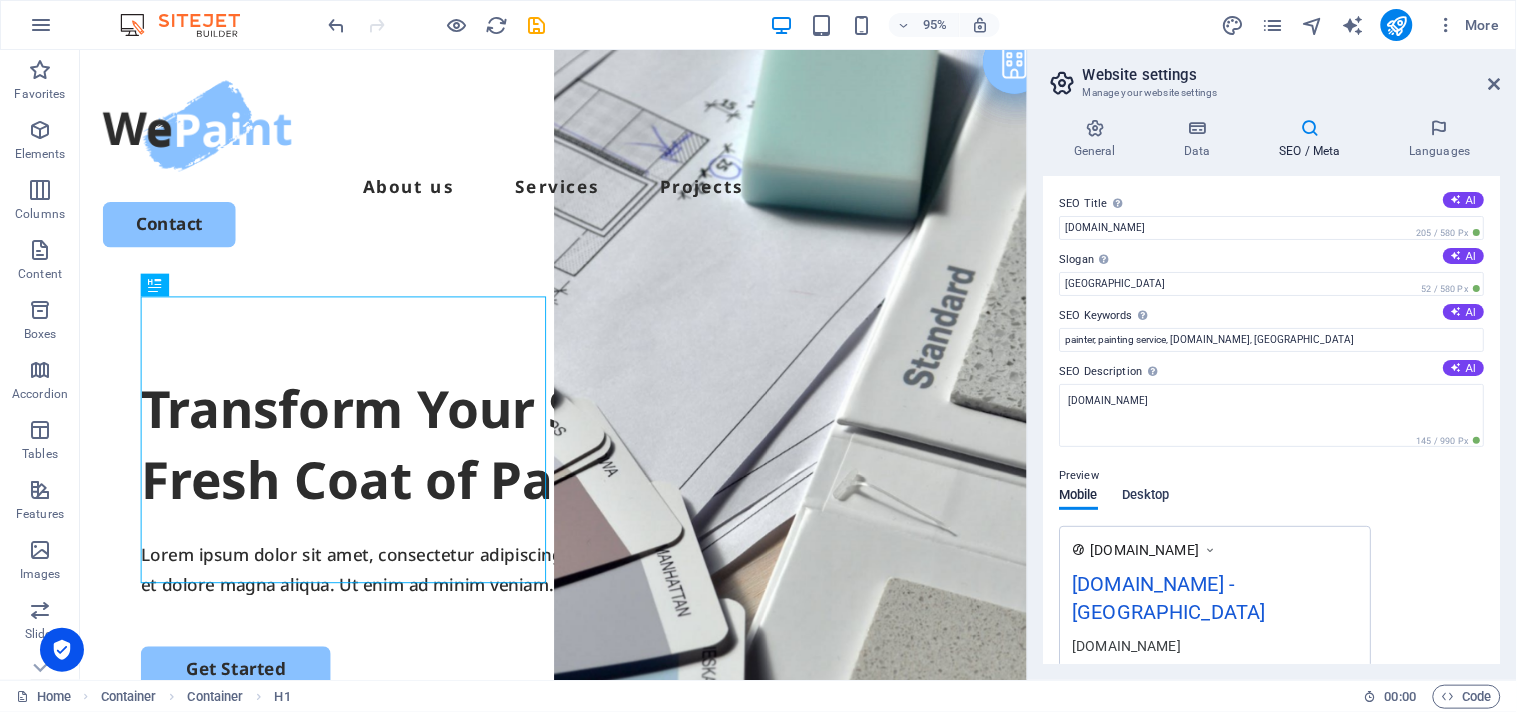 click on "Desktop" at bounding box center [1147, 497] 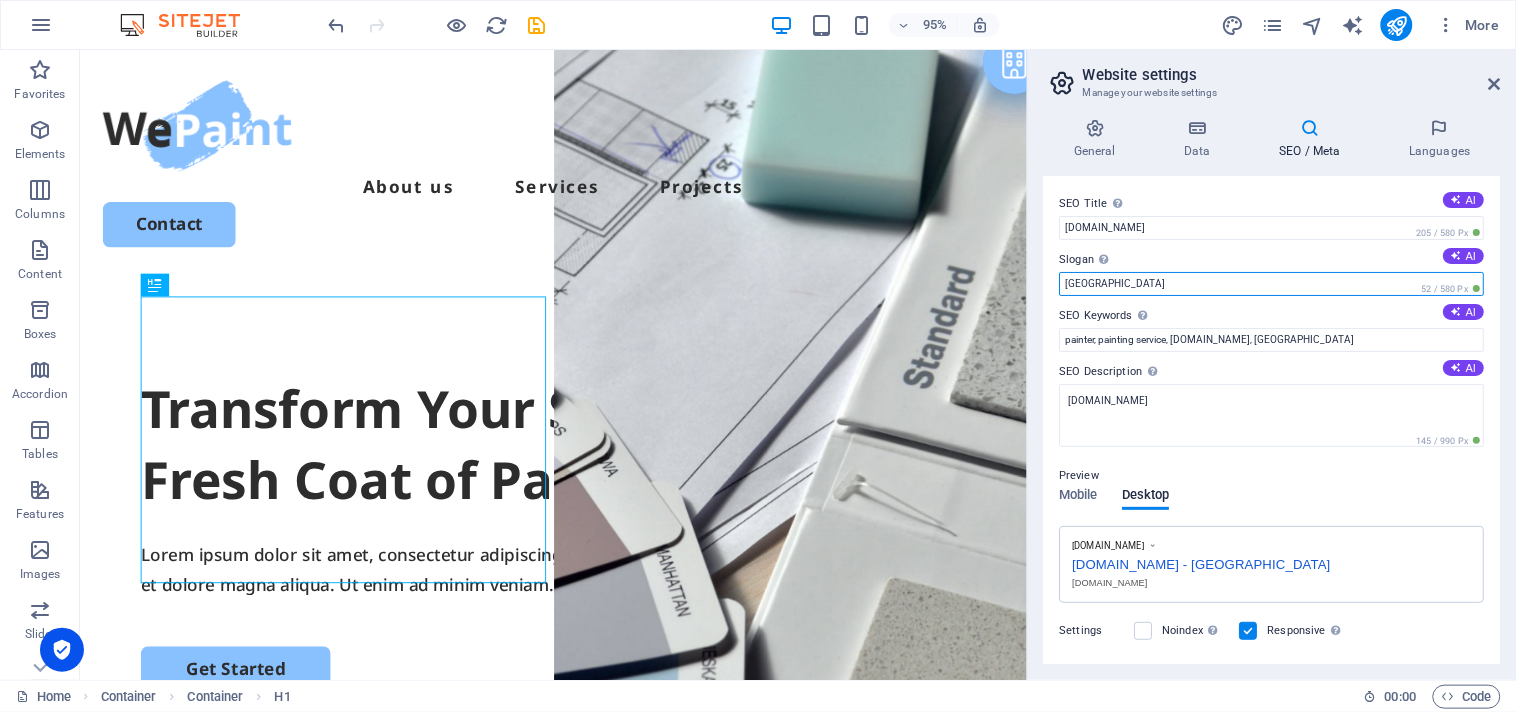 click on "Berlin" at bounding box center [1272, 284] 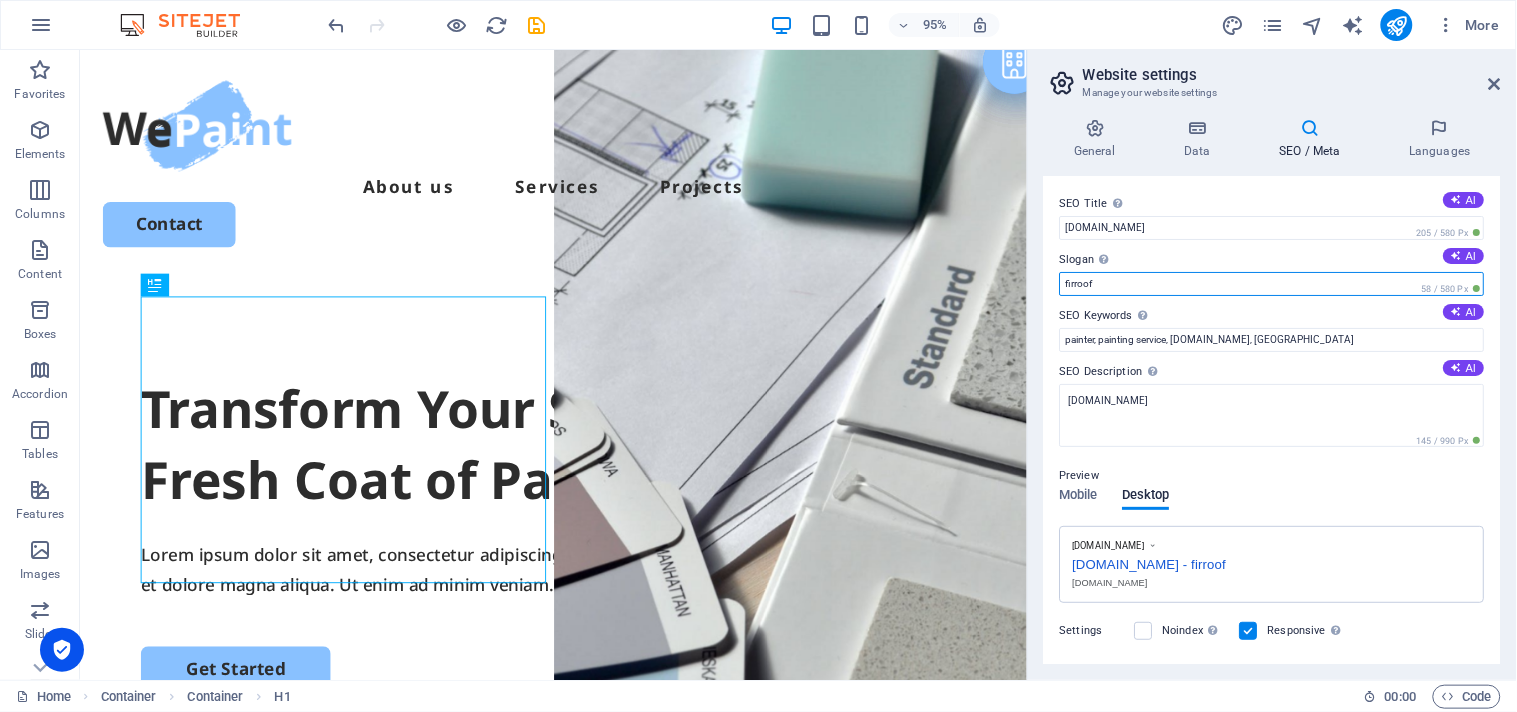 click on "firroof" at bounding box center [1272, 284] 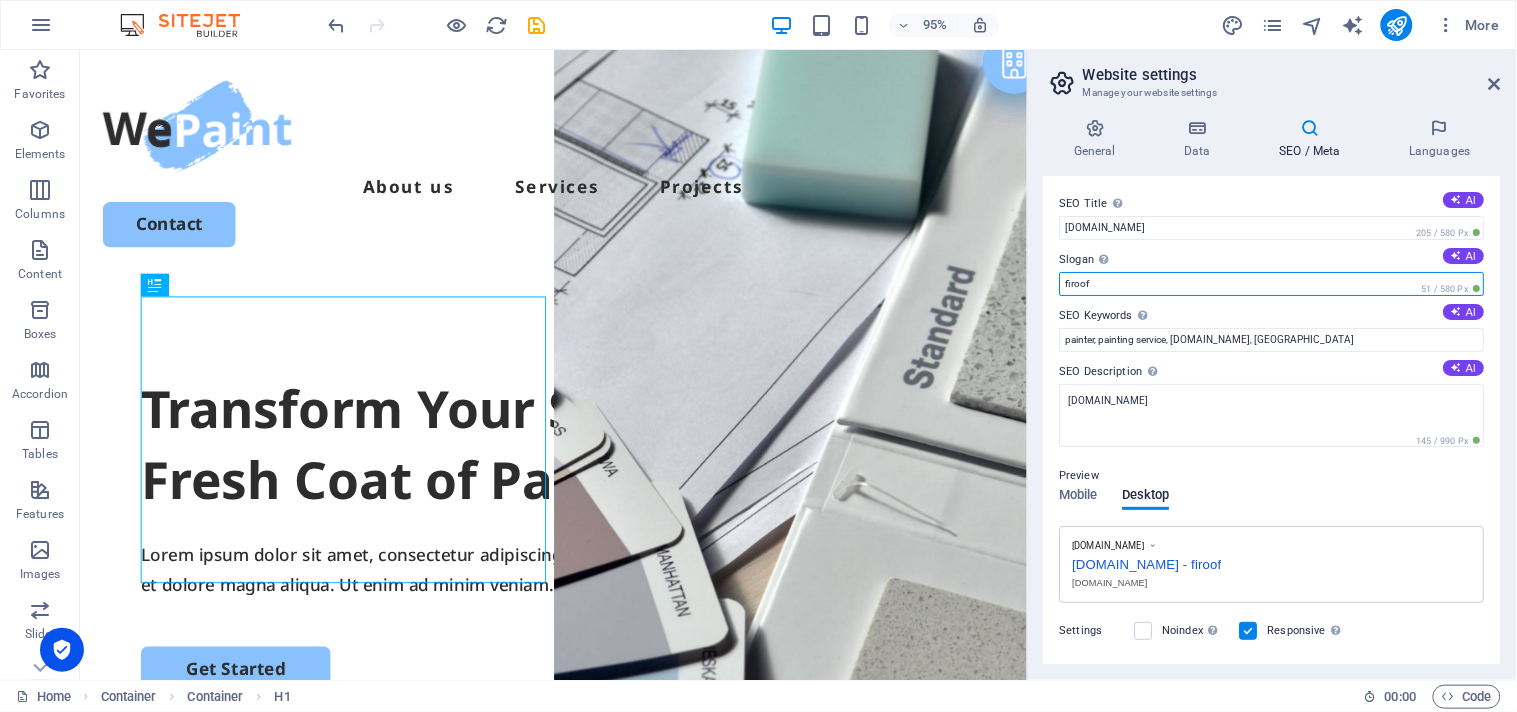 click on "firoof" at bounding box center (1272, 284) 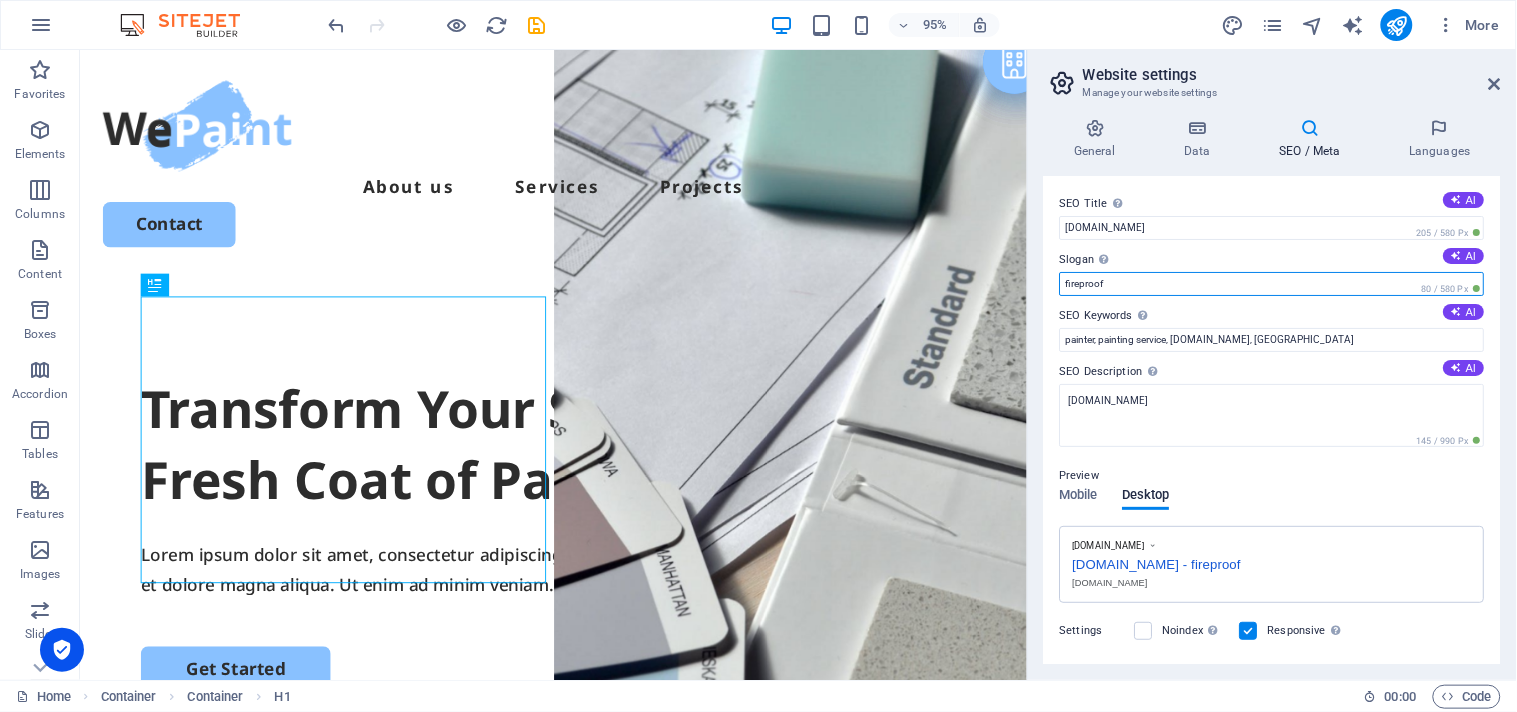click on "fireproof" at bounding box center [1272, 284] 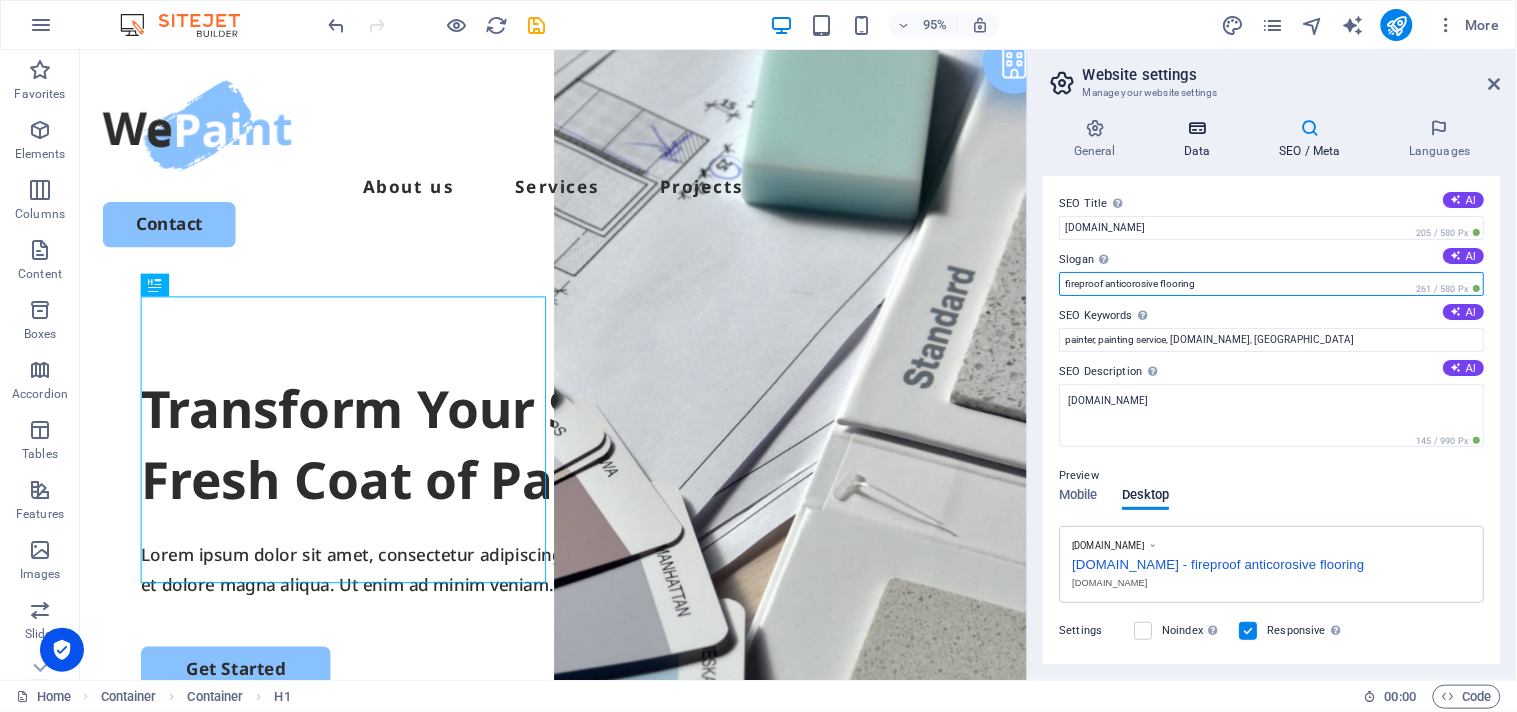 type on "fireproof anticorosive flooring" 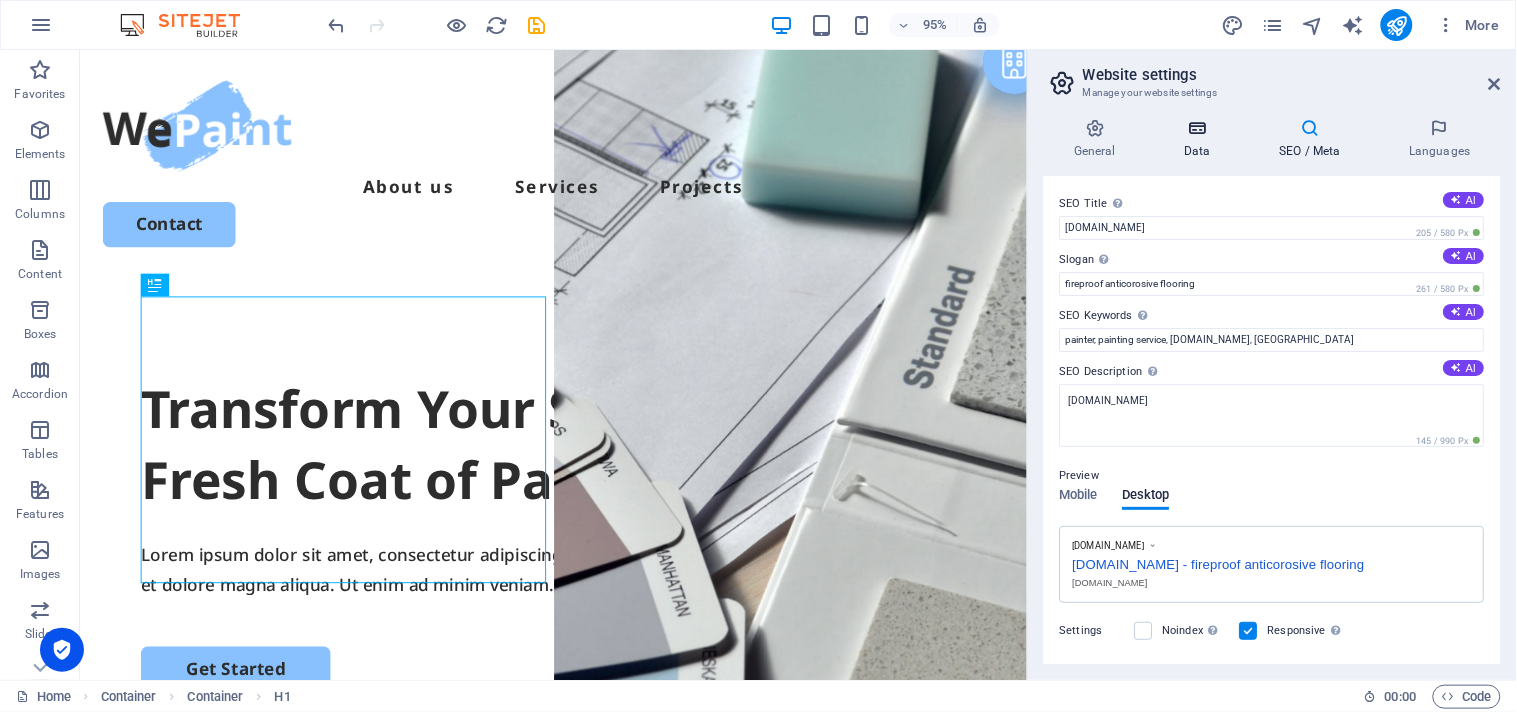 click on "Data" at bounding box center (1201, 139) 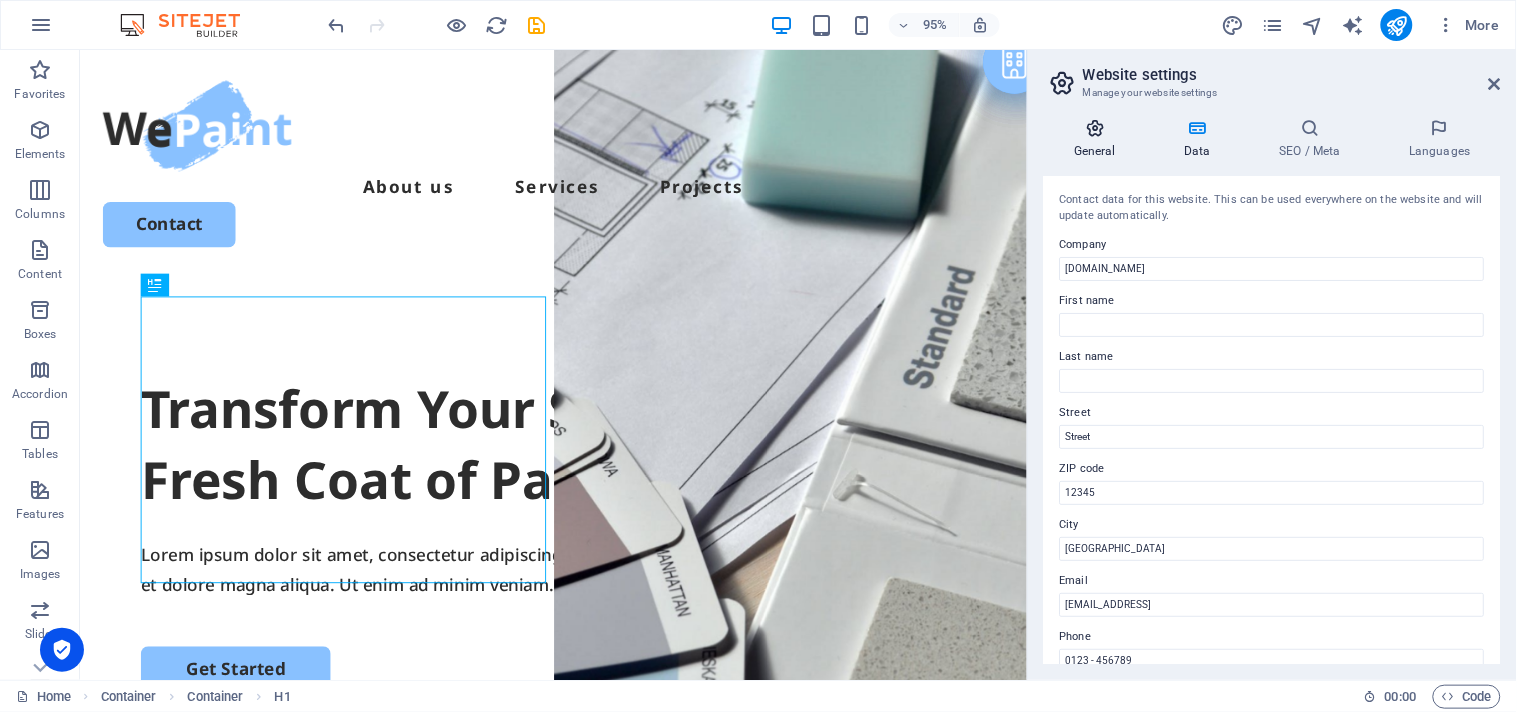 click on "General" at bounding box center [1099, 139] 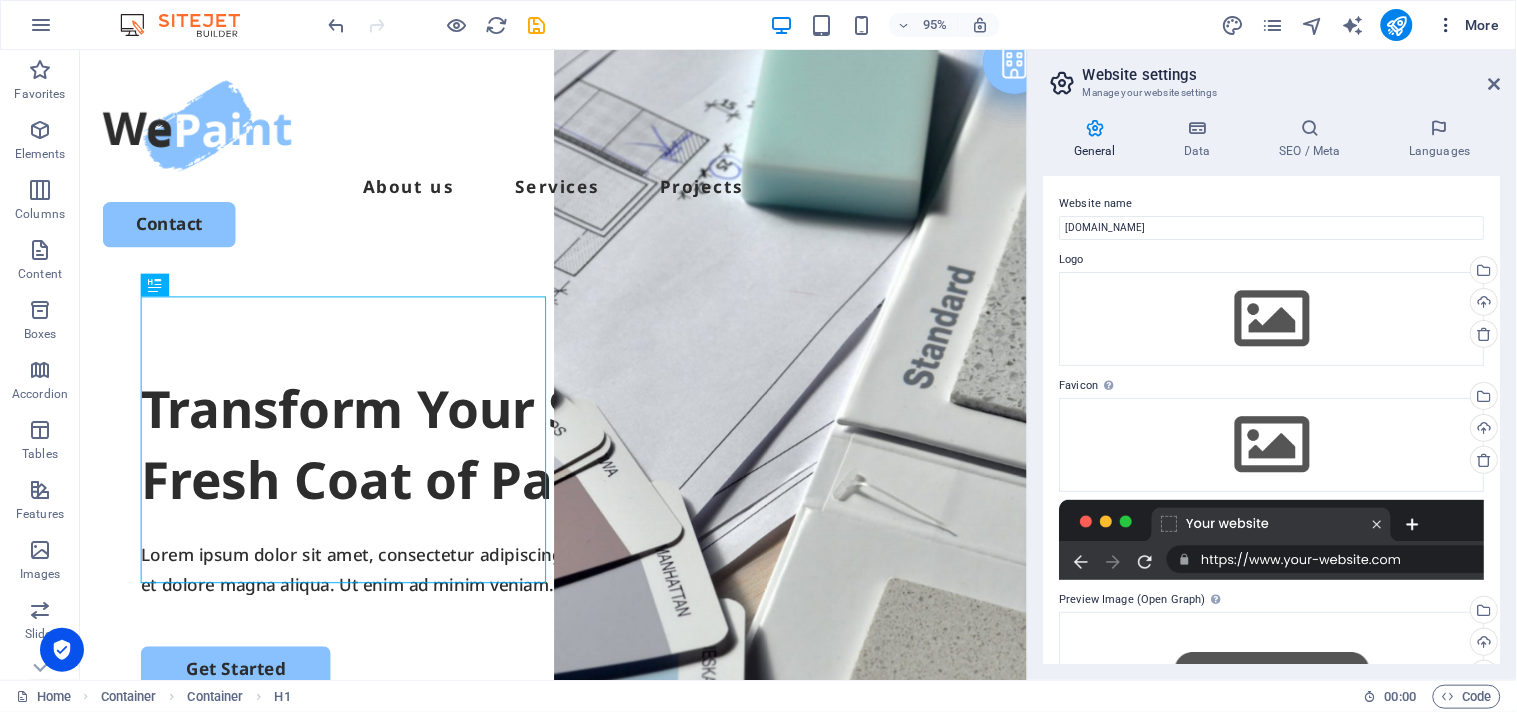 click at bounding box center (1447, 25) 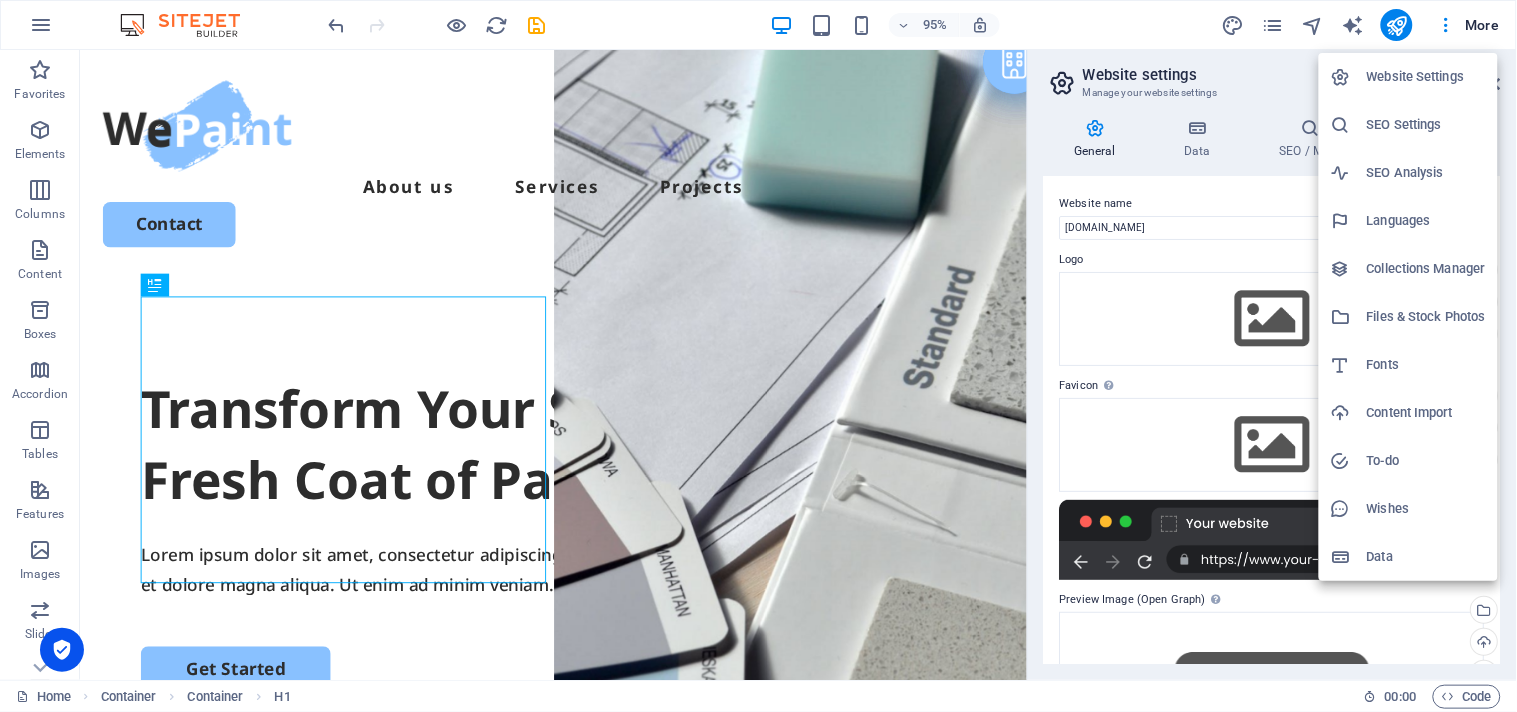 click at bounding box center [758, 356] 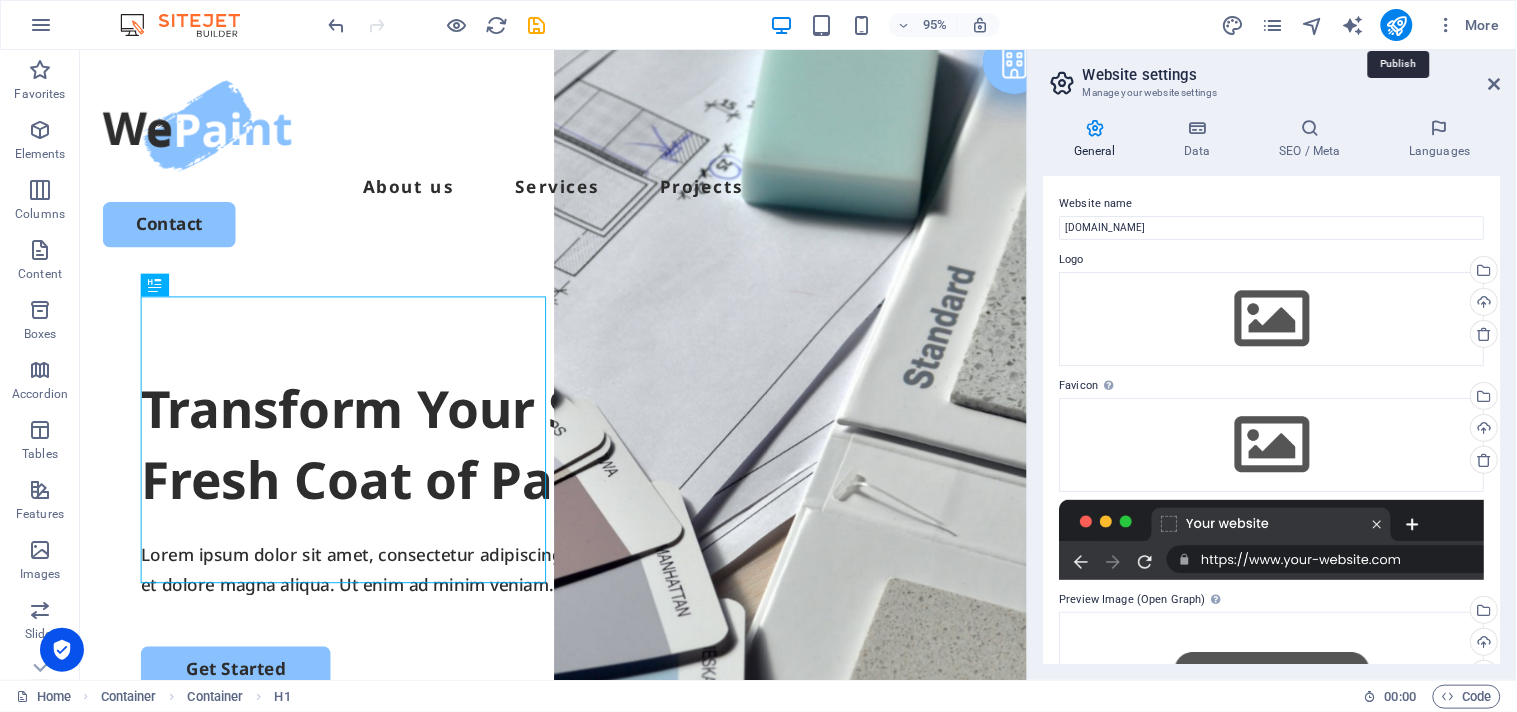 click at bounding box center (1396, 25) 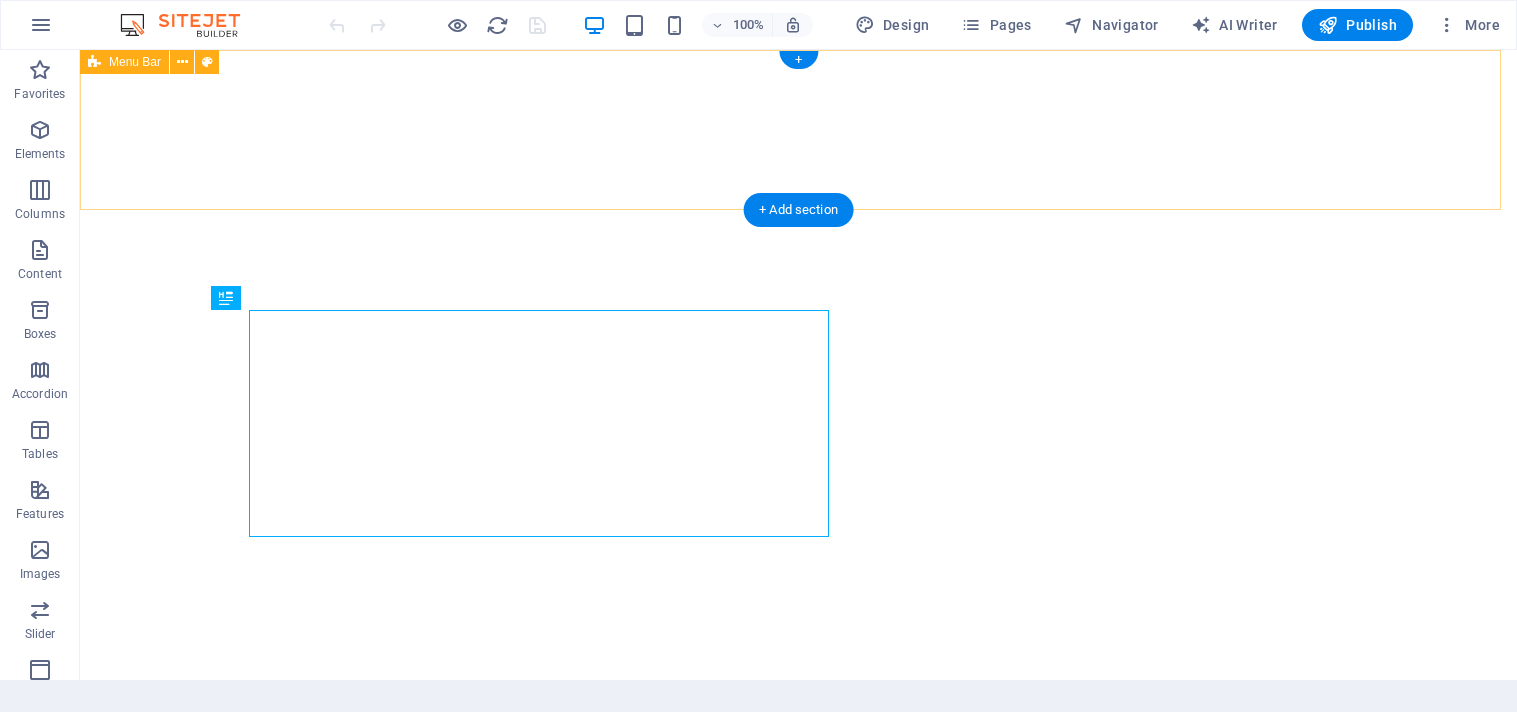 scroll, scrollTop: 0, scrollLeft: 0, axis: both 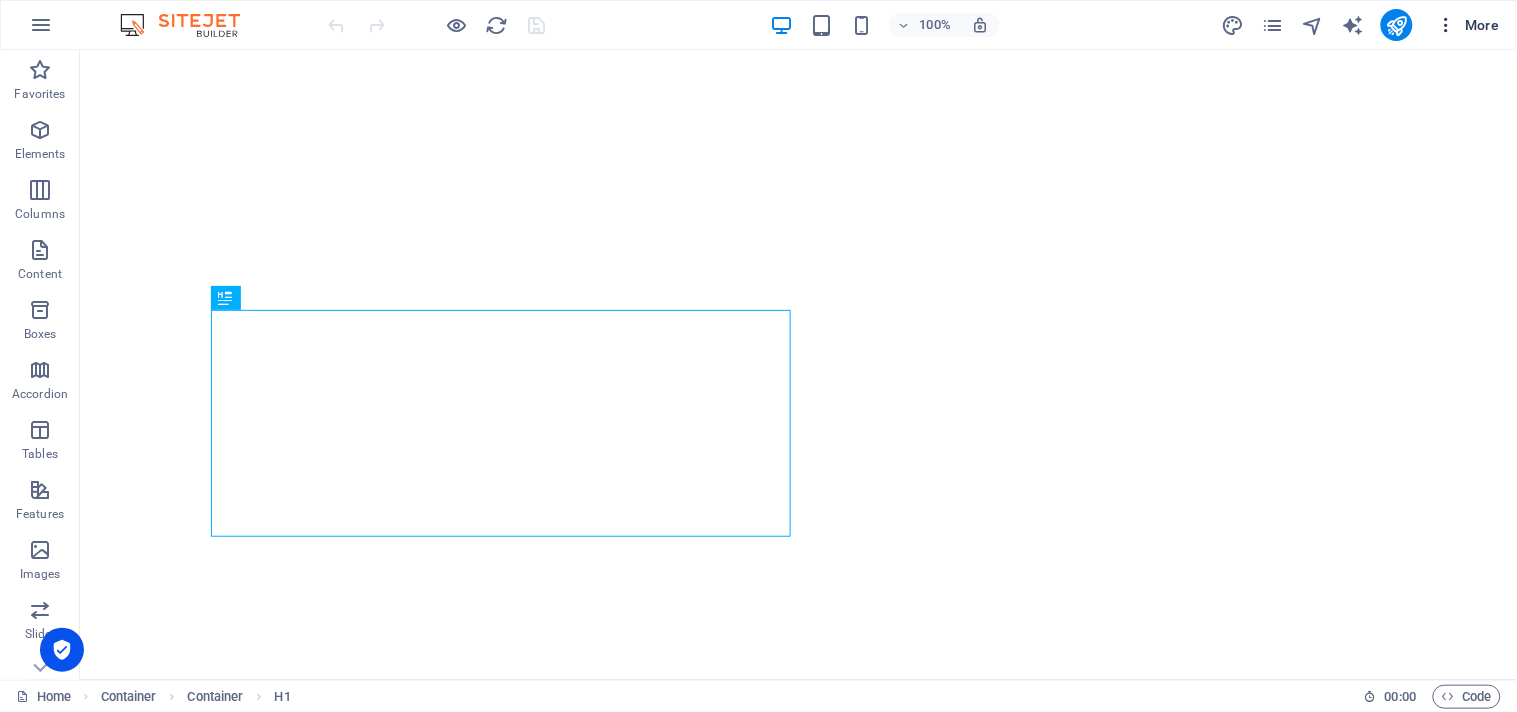 click at bounding box center (1447, 25) 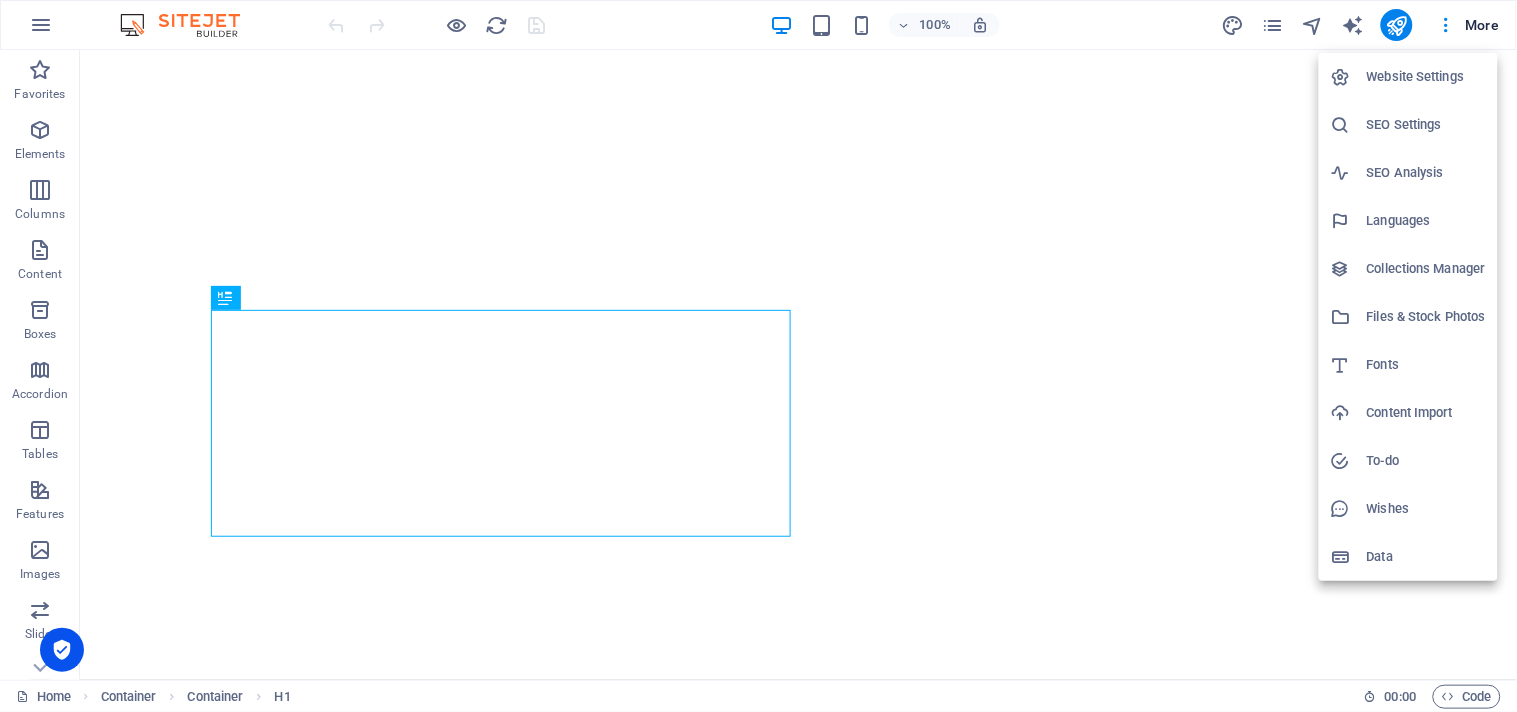 click on "Website Settings" at bounding box center [1426, 77] 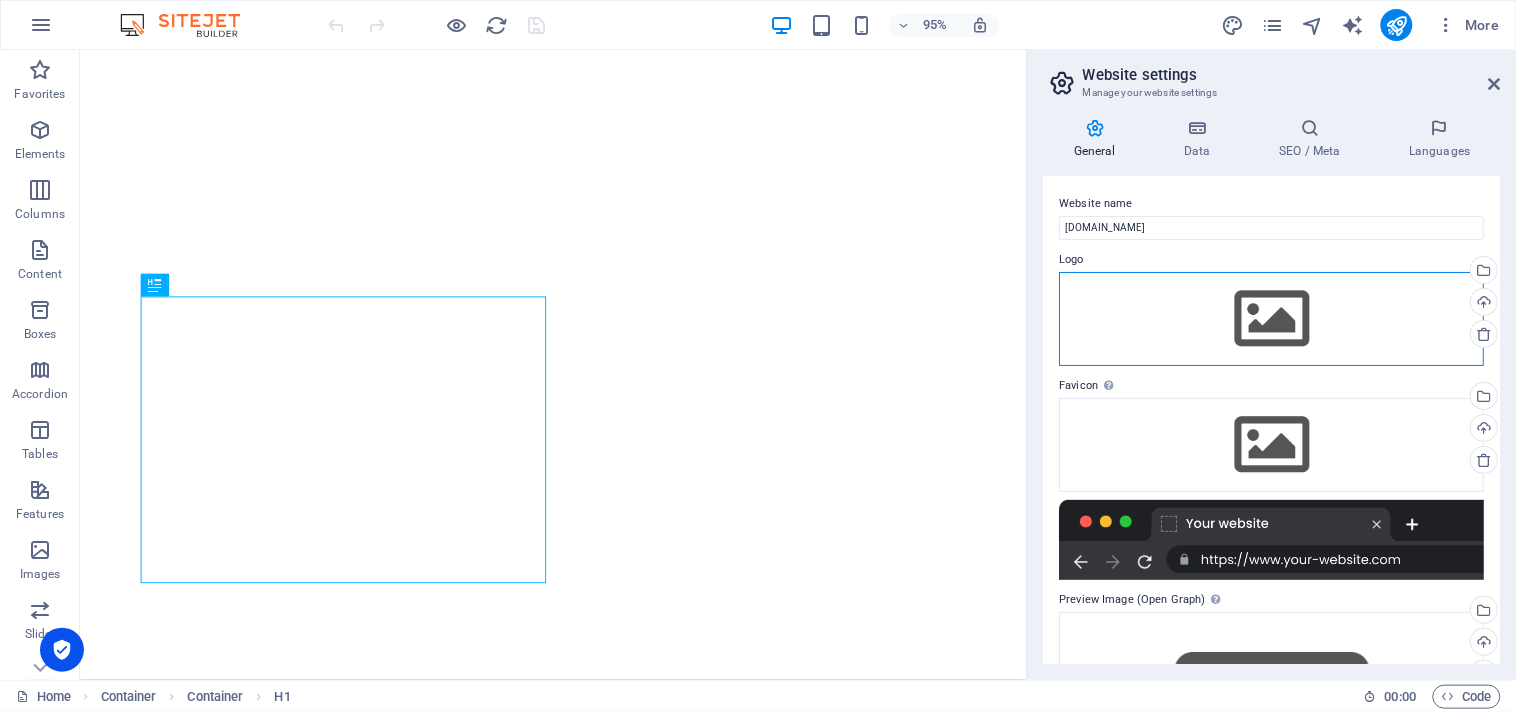 click on "Drag files here, click to choose files or select files from Files or our free stock photos & videos" at bounding box center (1272, 319) 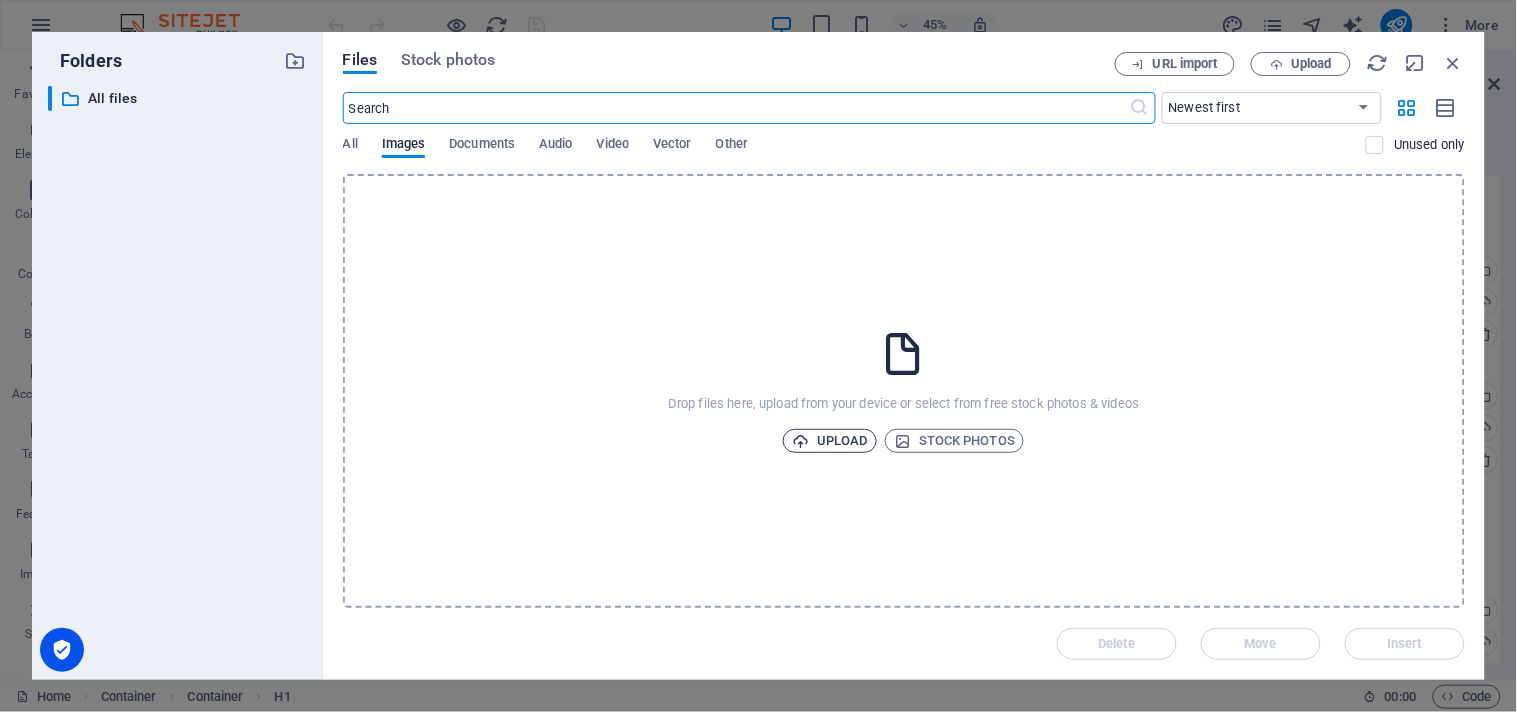 click on "Upload" at bounding box center (830, 441) 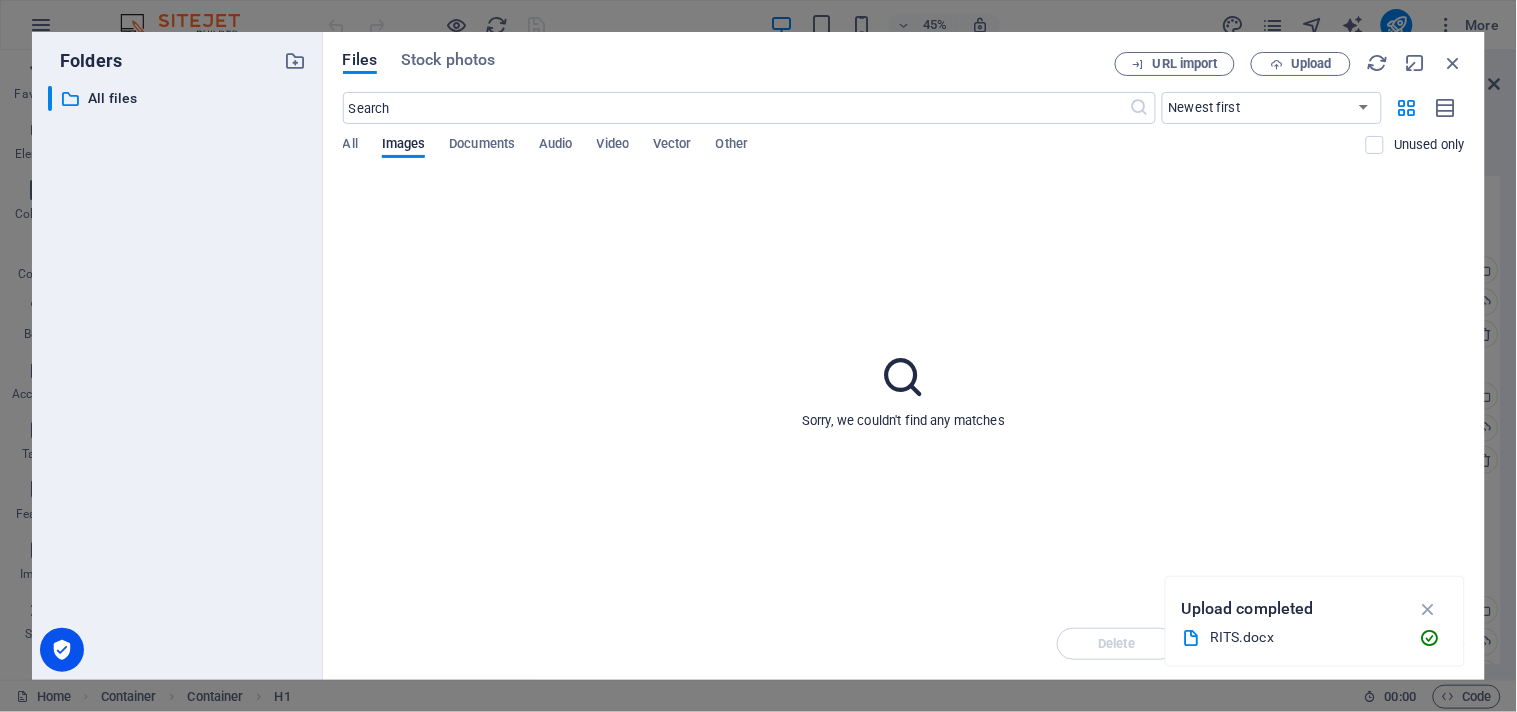 click on "Sorry, we couldn't find any matches" at bounding box center (904, 391) 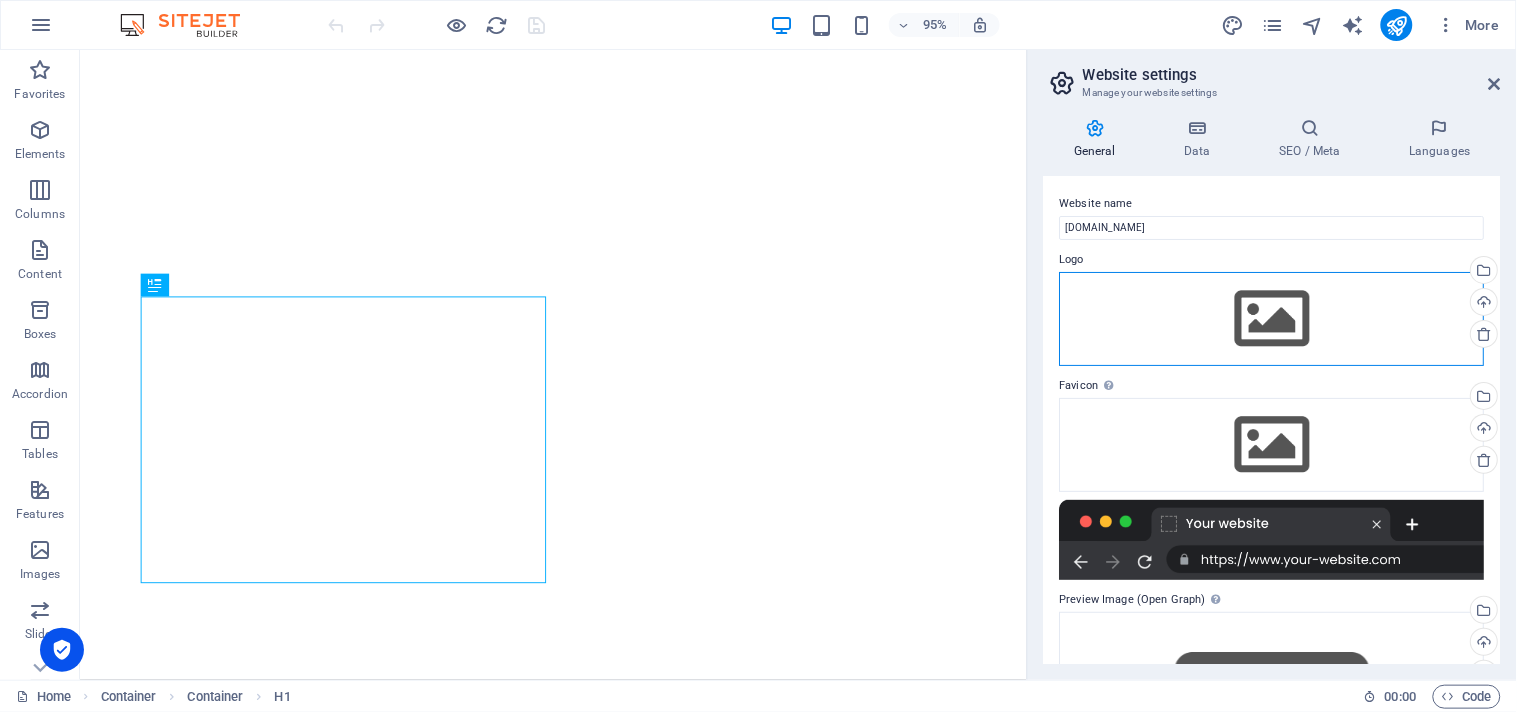 click on "Drag files here, click to choose files or select files from Files or our free stock photos & videos" at bounding box center [1272, 319] 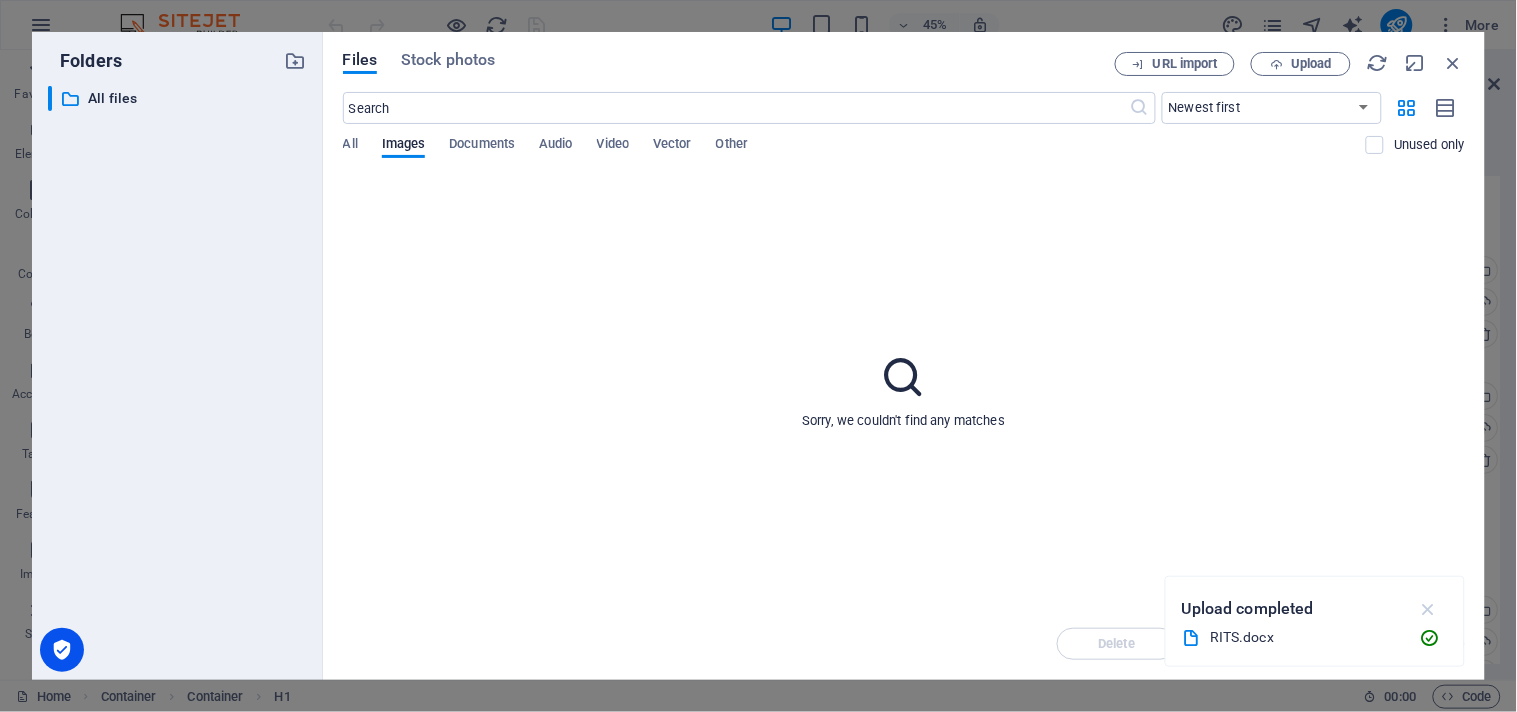 click at bounding box center (1428, 609) 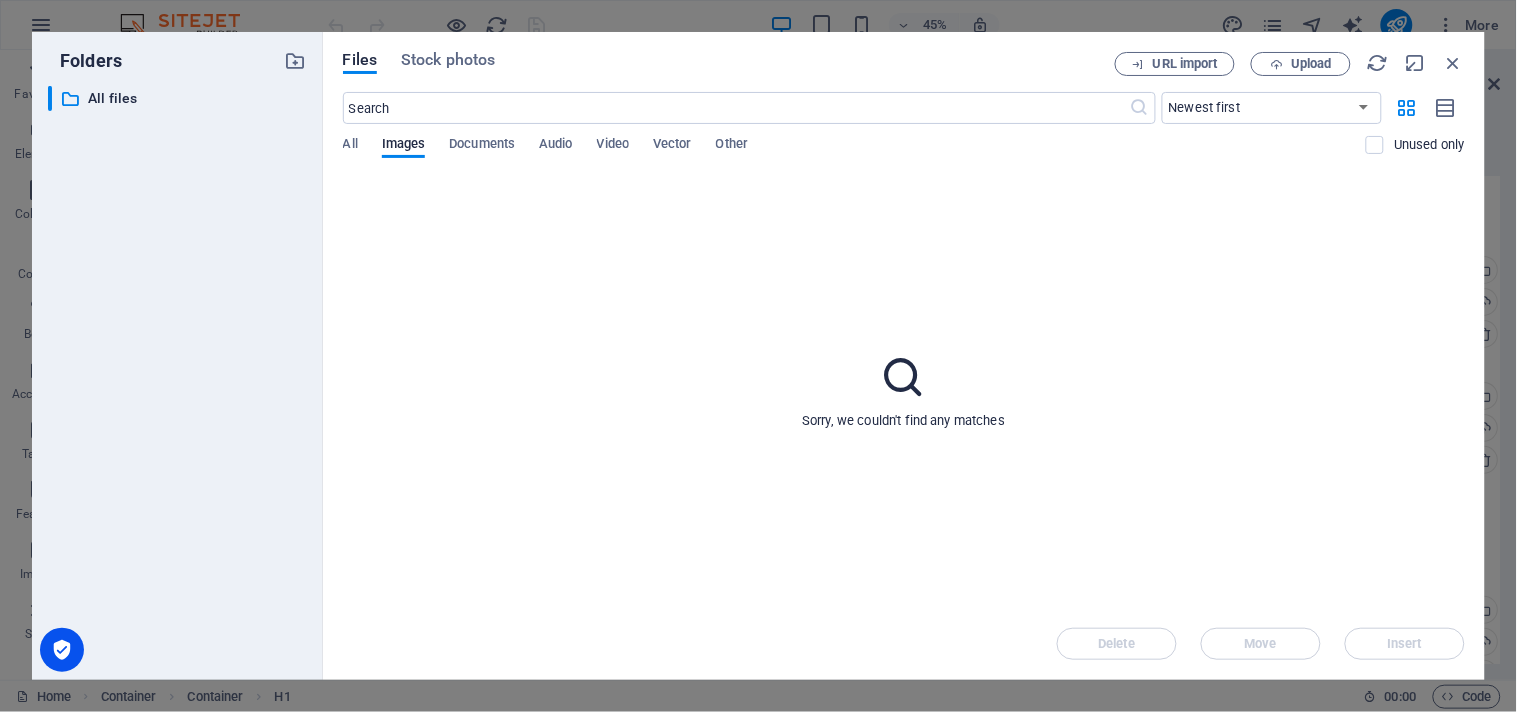 click on "Sorry, we couldn't find any matches" at bounding box center (903, 421) 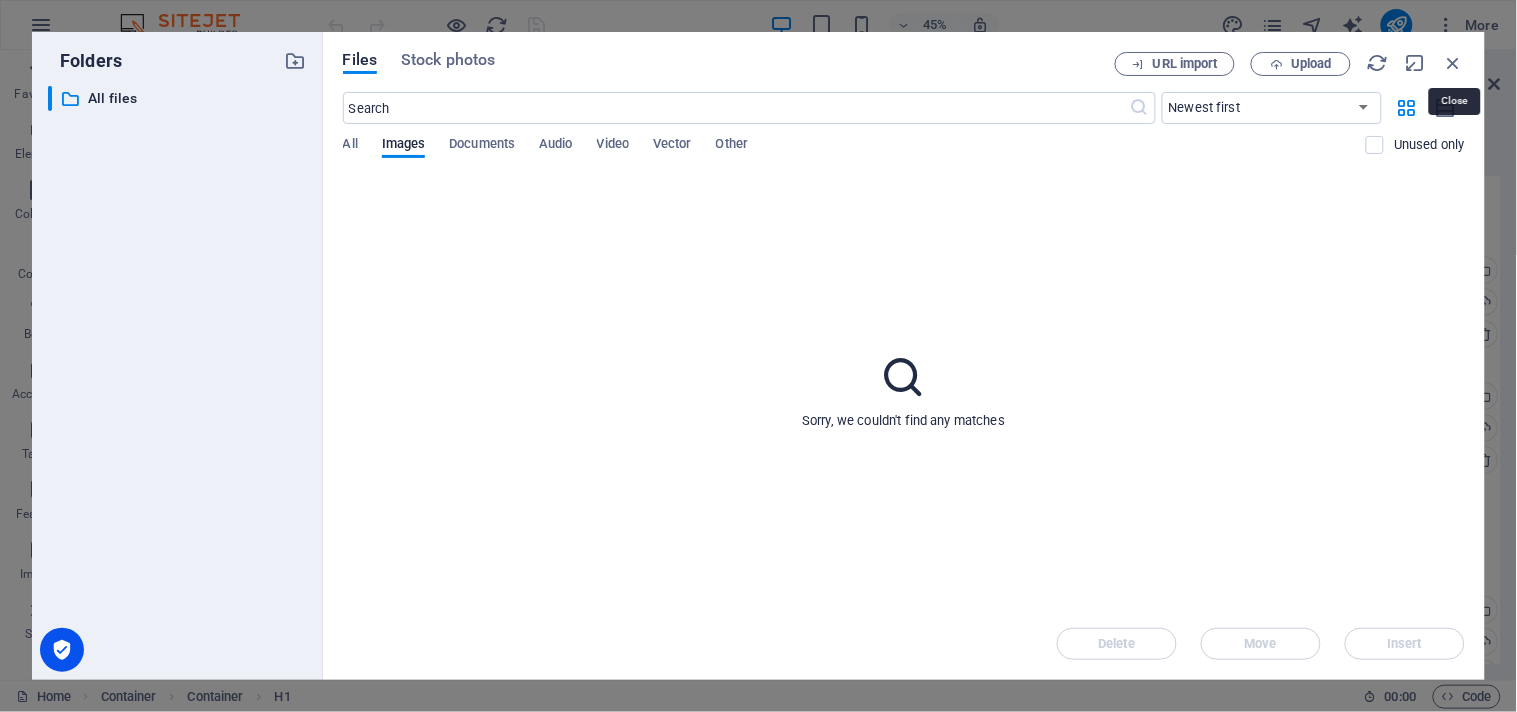 click at bounding box center (1454, 63) 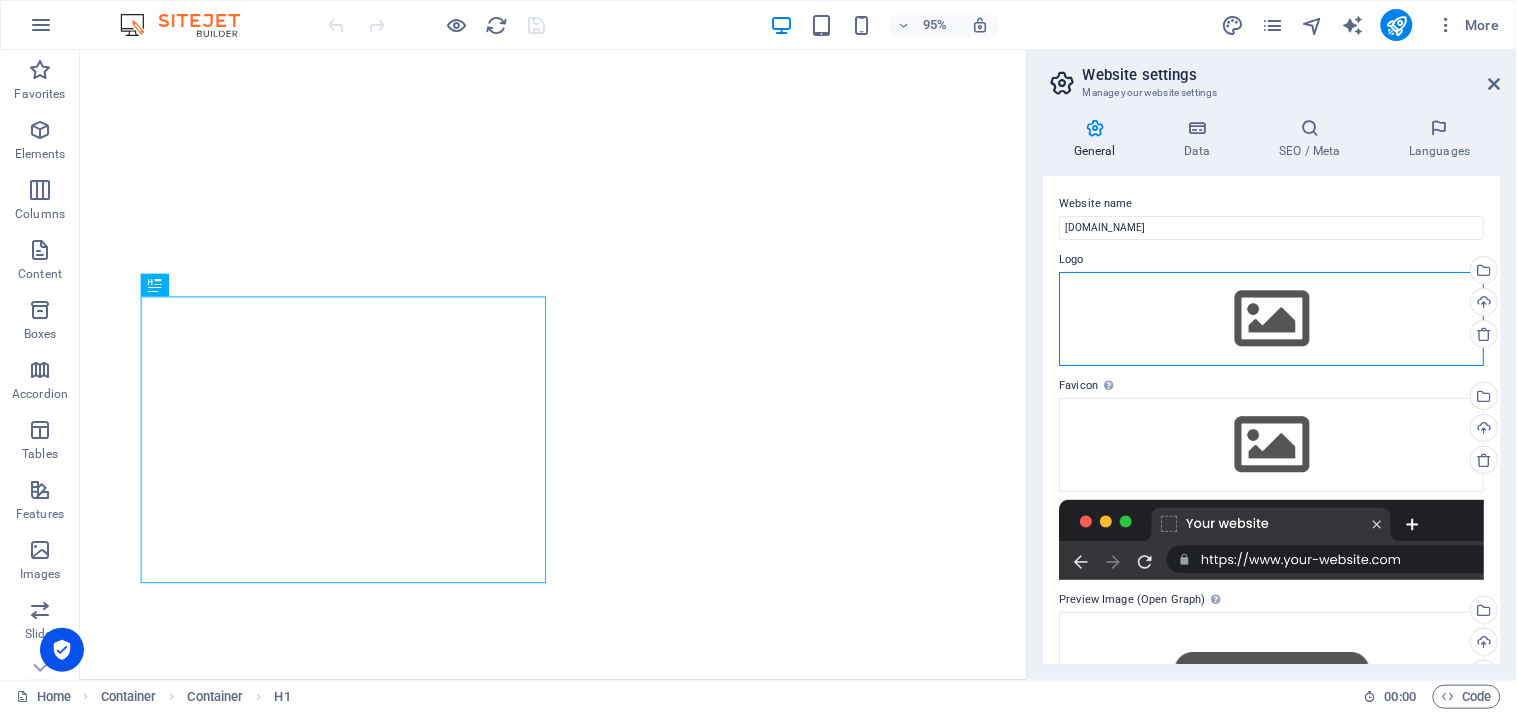 click on "Drag files here, click to choose files or select files from Files or our free stock photos & videos" at bounding box center [1272, 319] 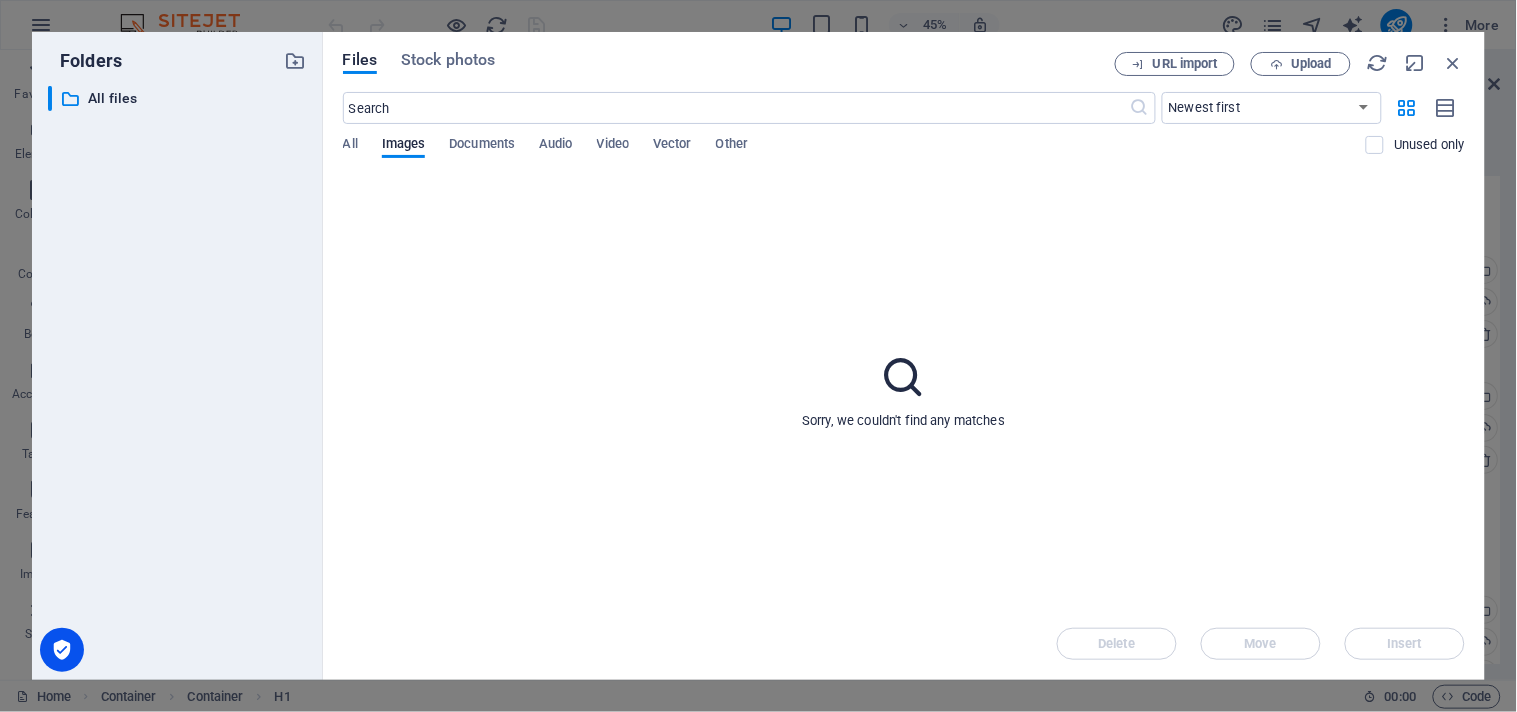 click on "Sorry, we couldn't find any matches" at bounding box center [904, 391] 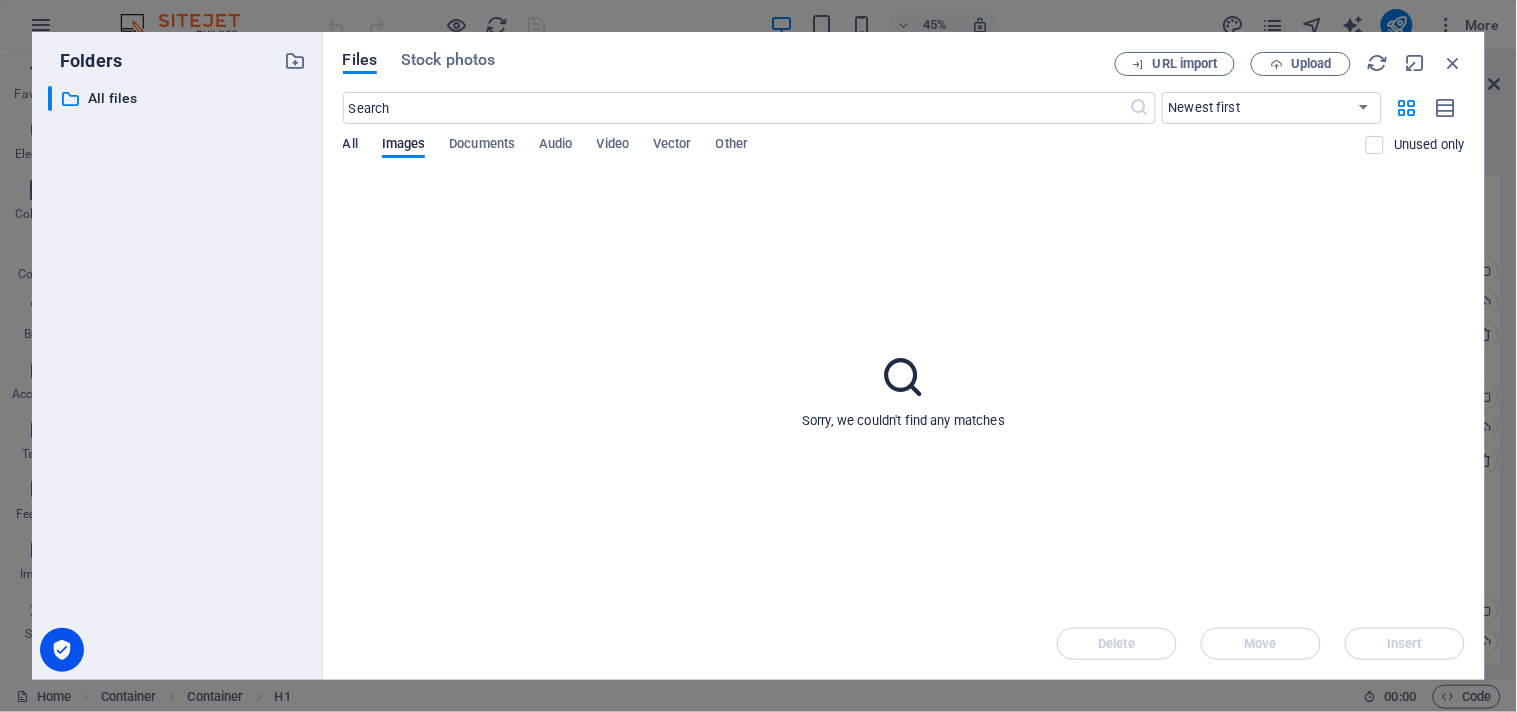 click on "All" at bounding box center [350, 146] 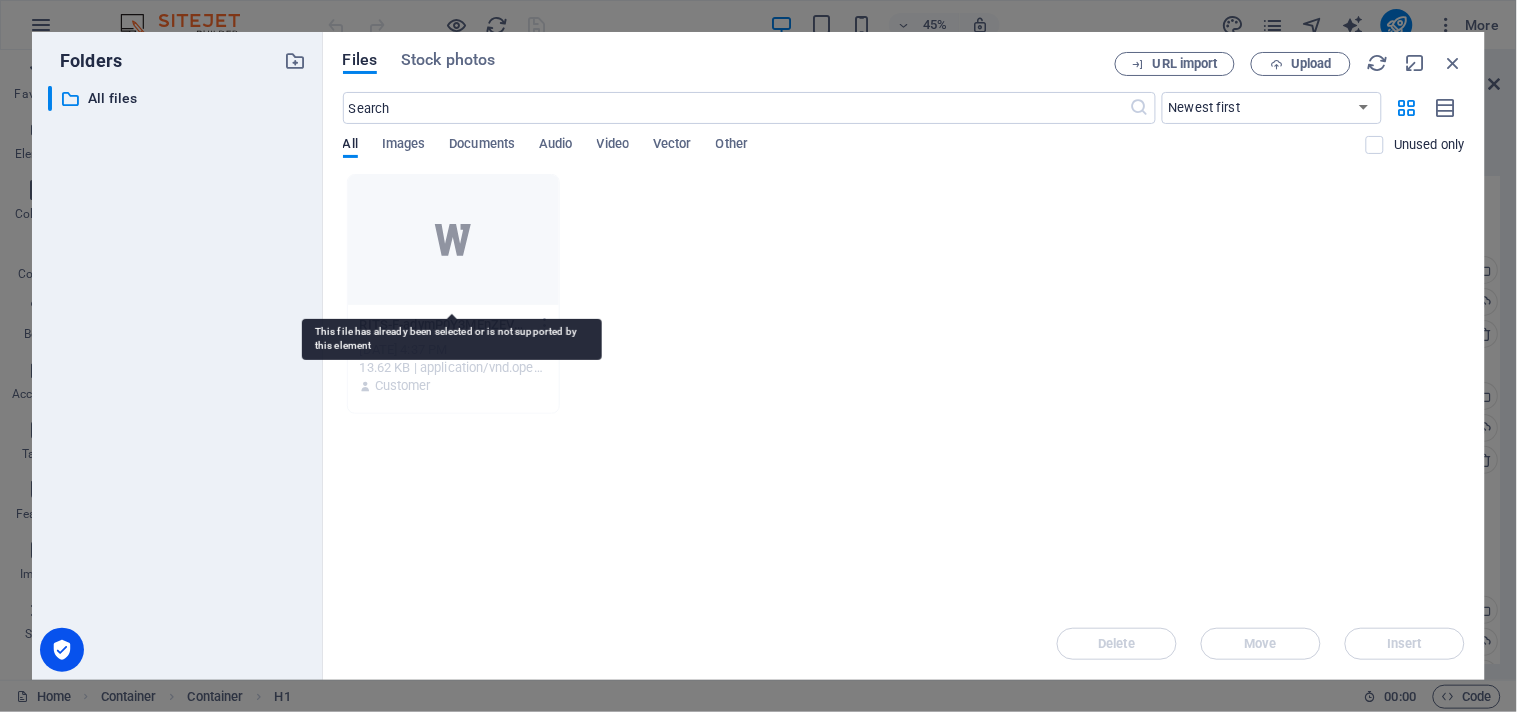 click at bounding box center [453, 240] 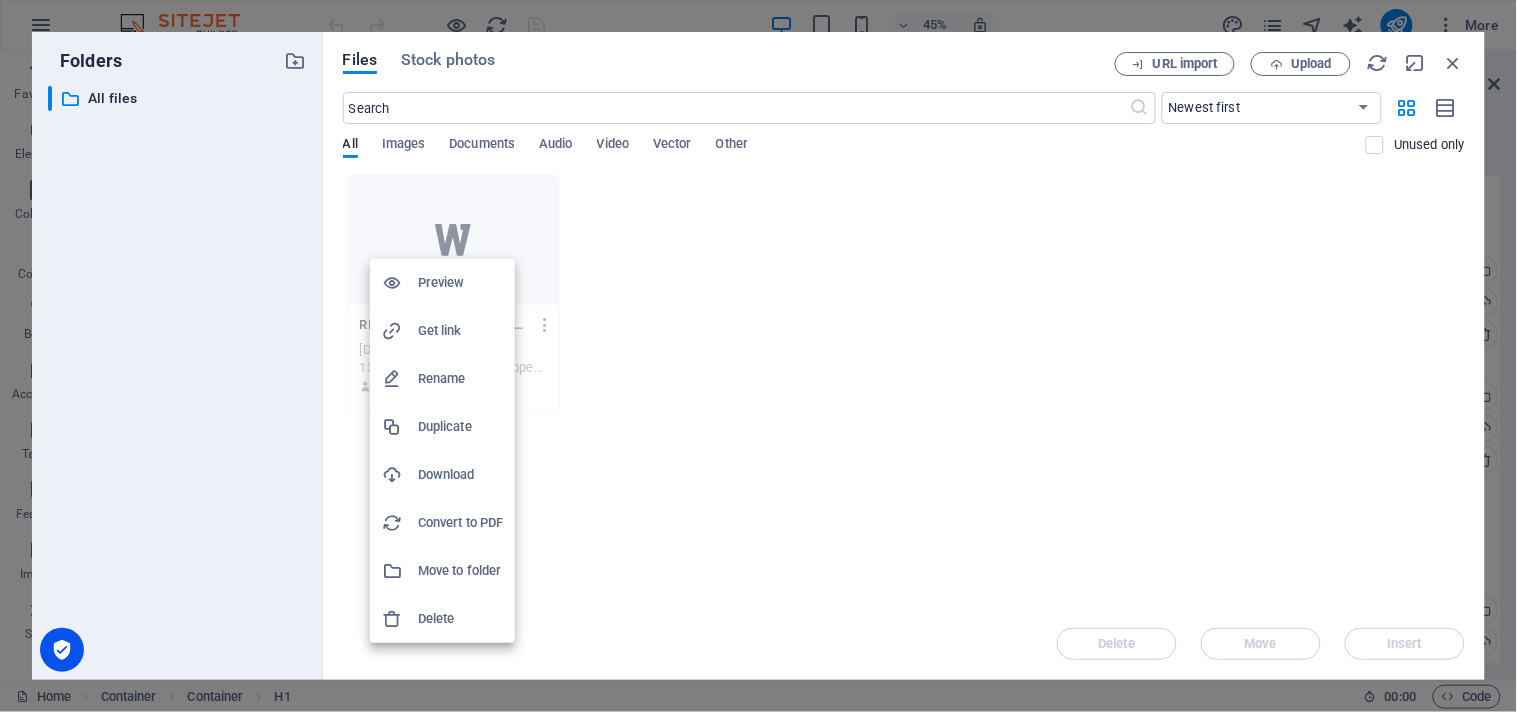 click on "Delete" at bounding box center (460, 619) 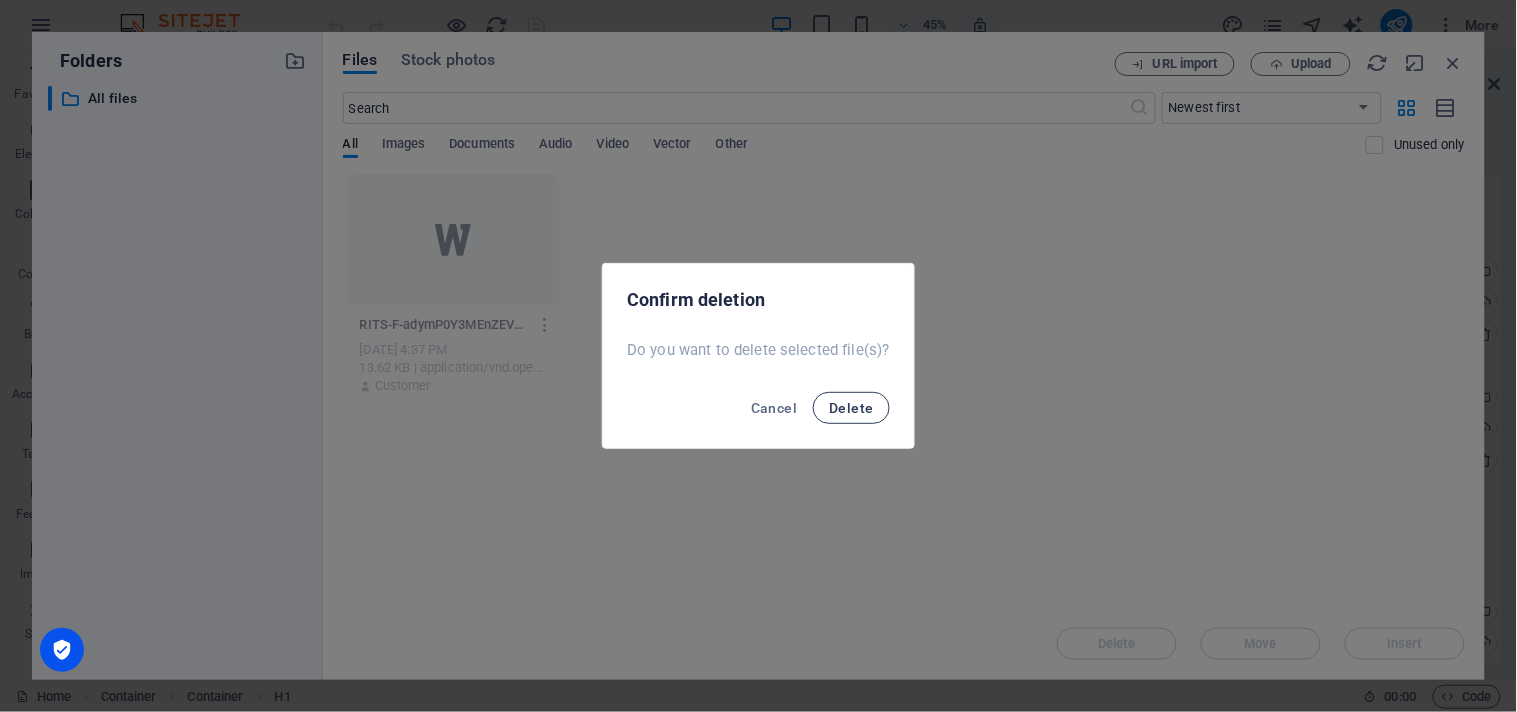 click on "Delete" at bounding box center (851, 408) 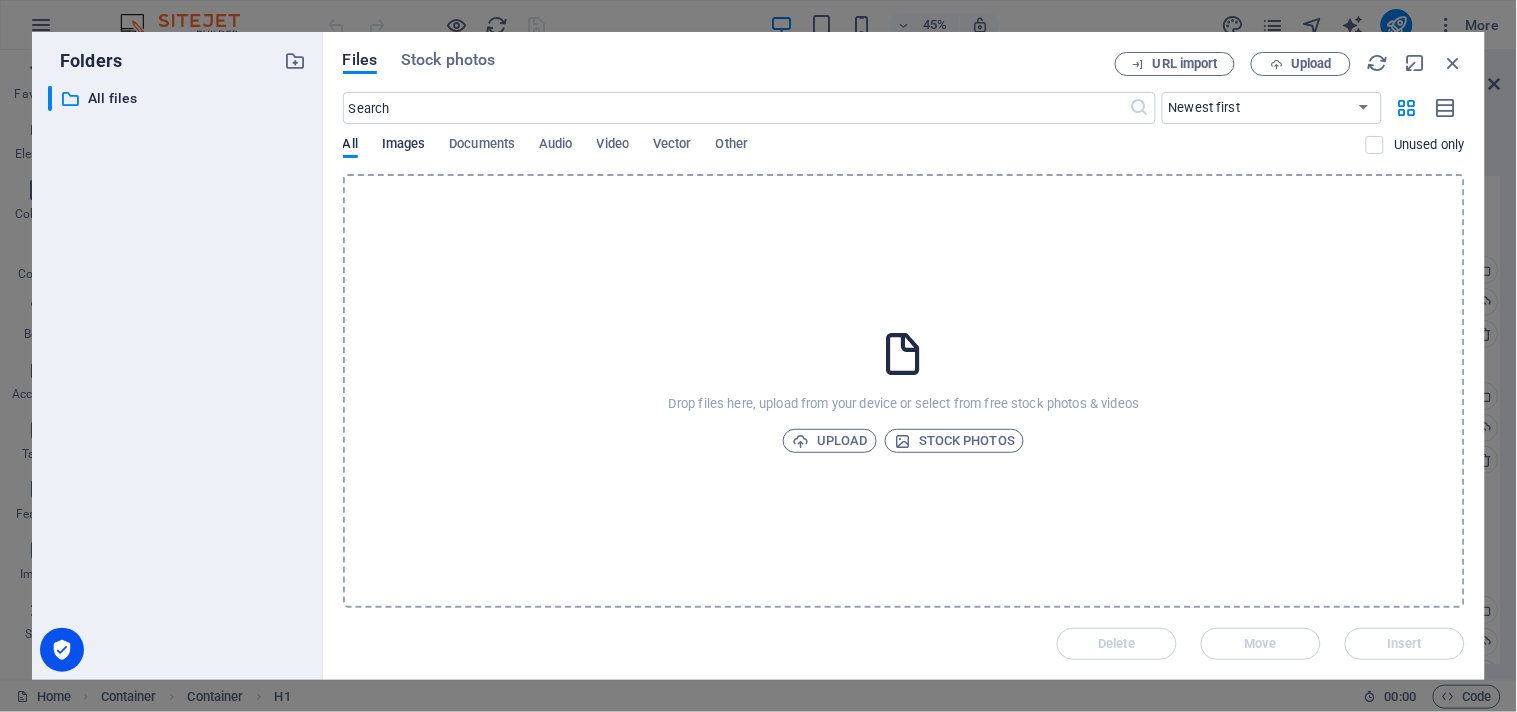 click on "Images" at bounding box center [404, 146] 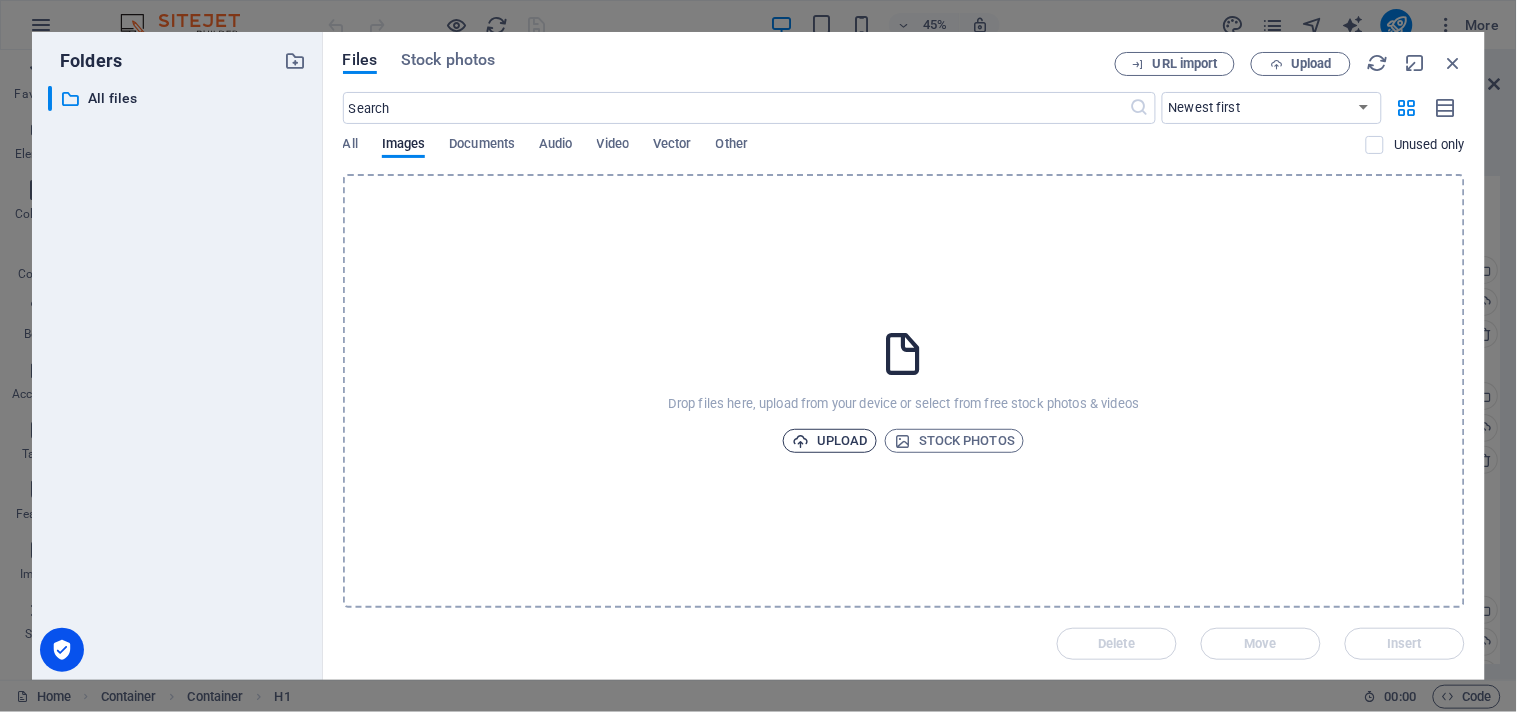 click on "Upload" at bounding box center [830, 441] 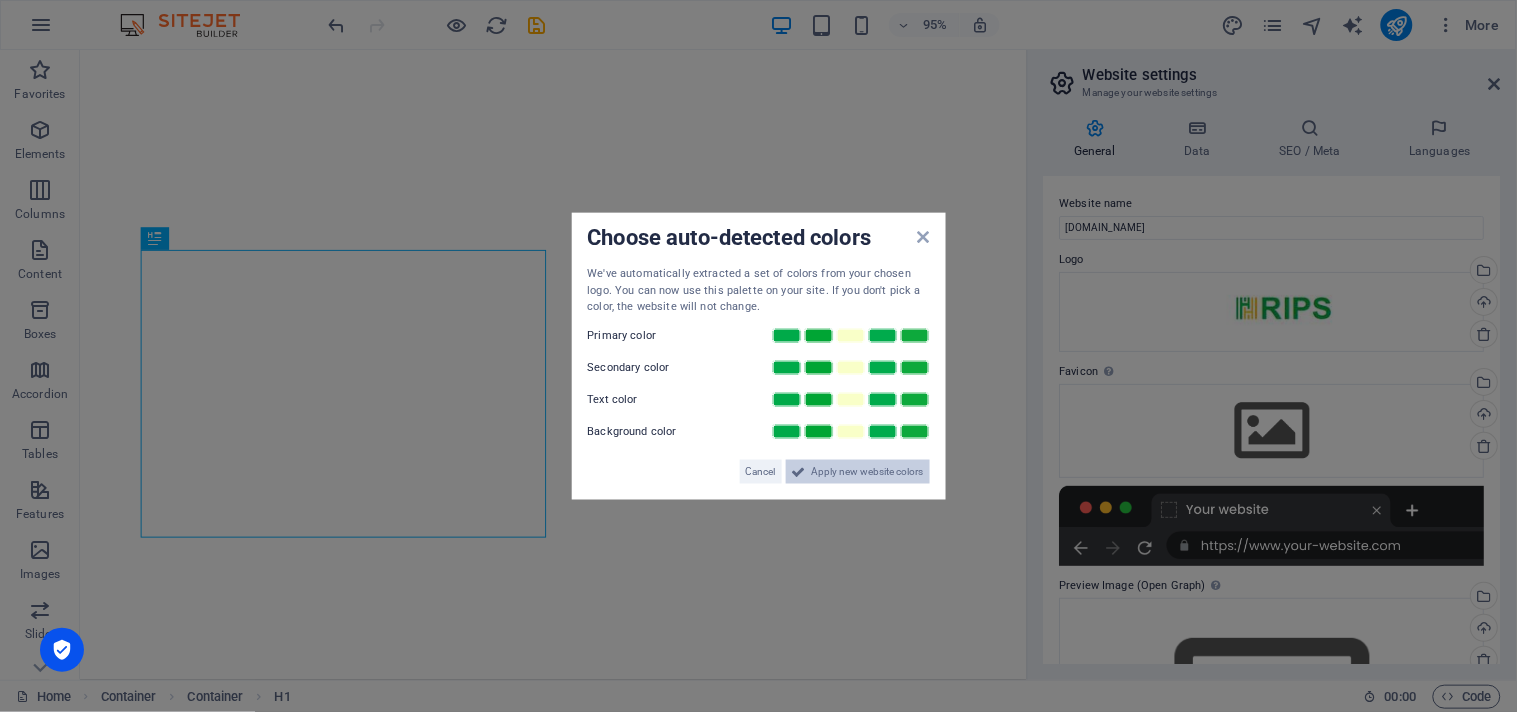 click on "Apply new website colors" at bounding box center [868, 471] 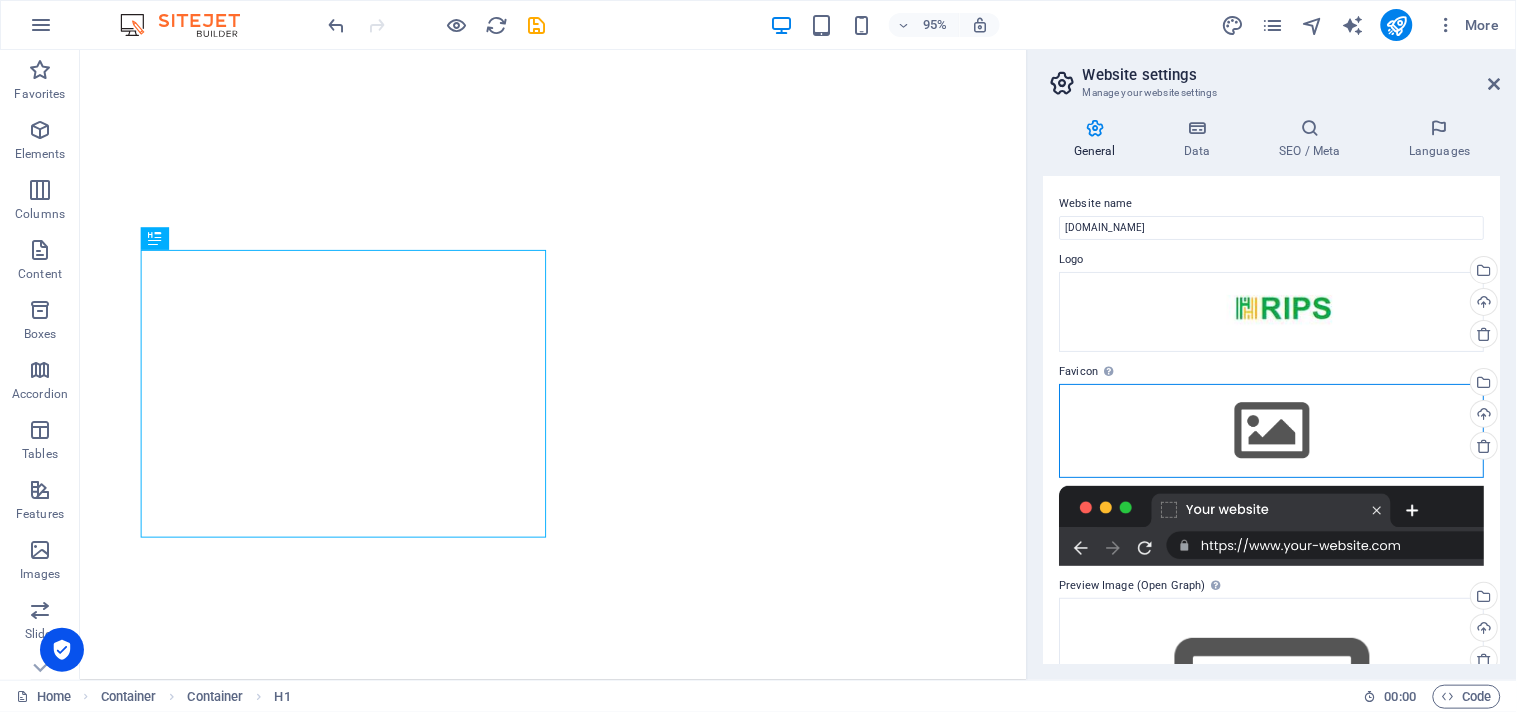 click on "Drag files here, click to choose files or select files from Files or our free stock photos & videos" at bounding box center (1272, 431) 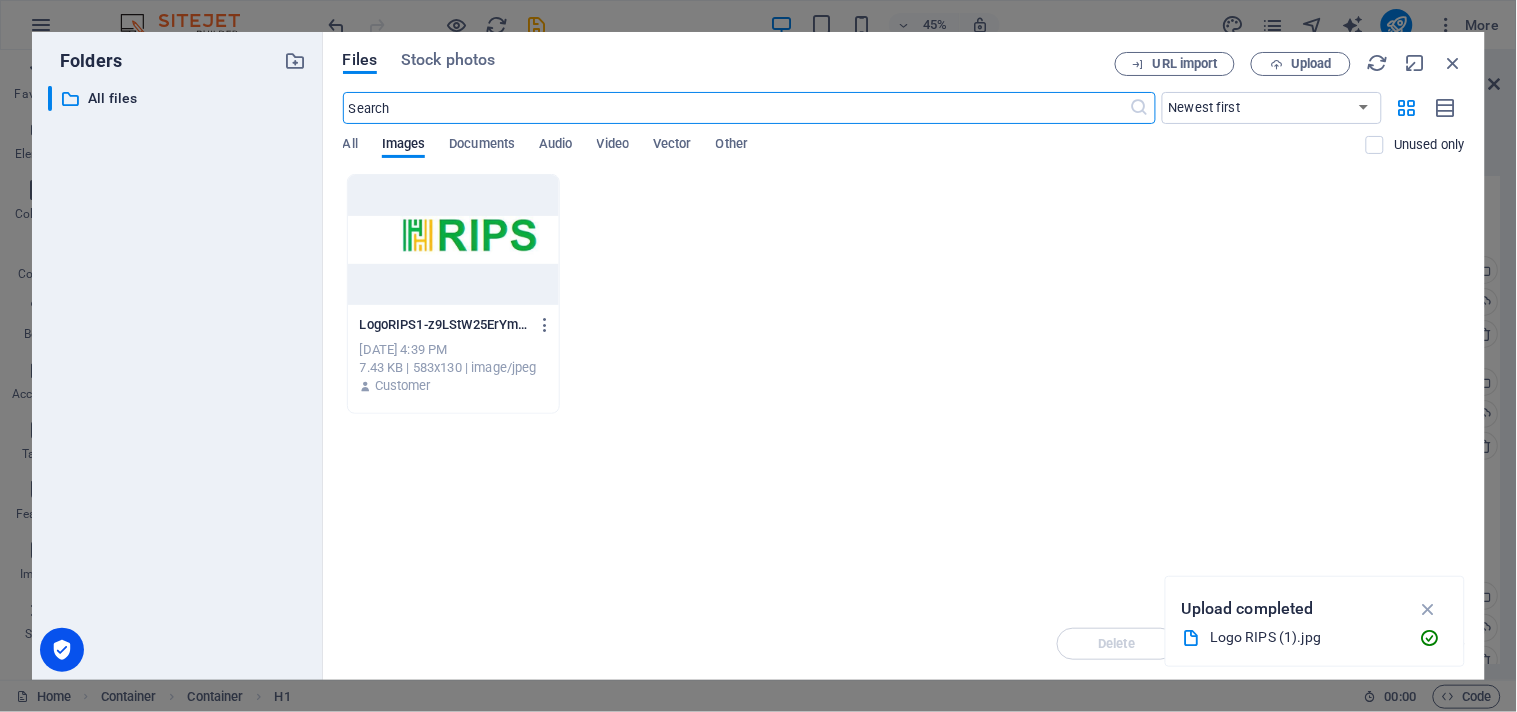 click at bounding box center (453, 240) 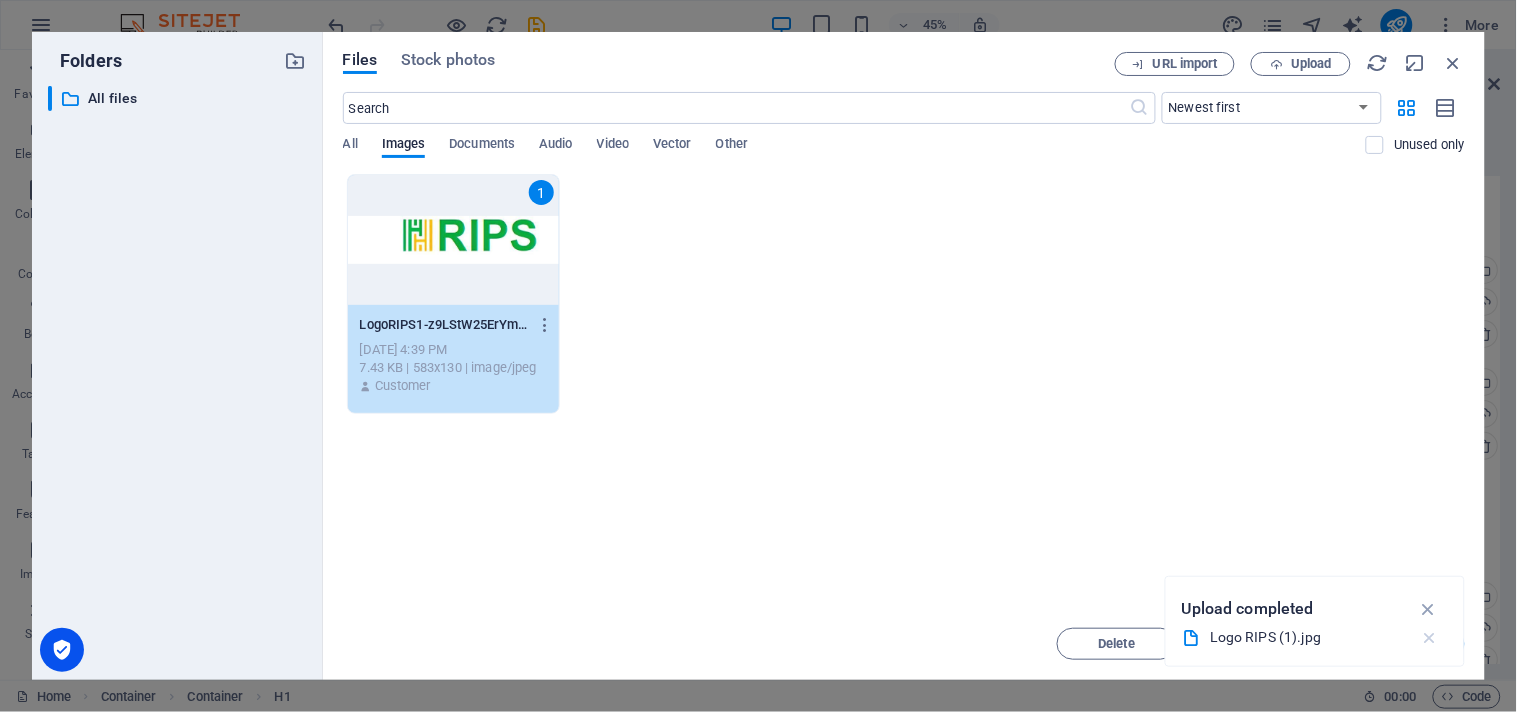 click at bounding box center (1429, 638) 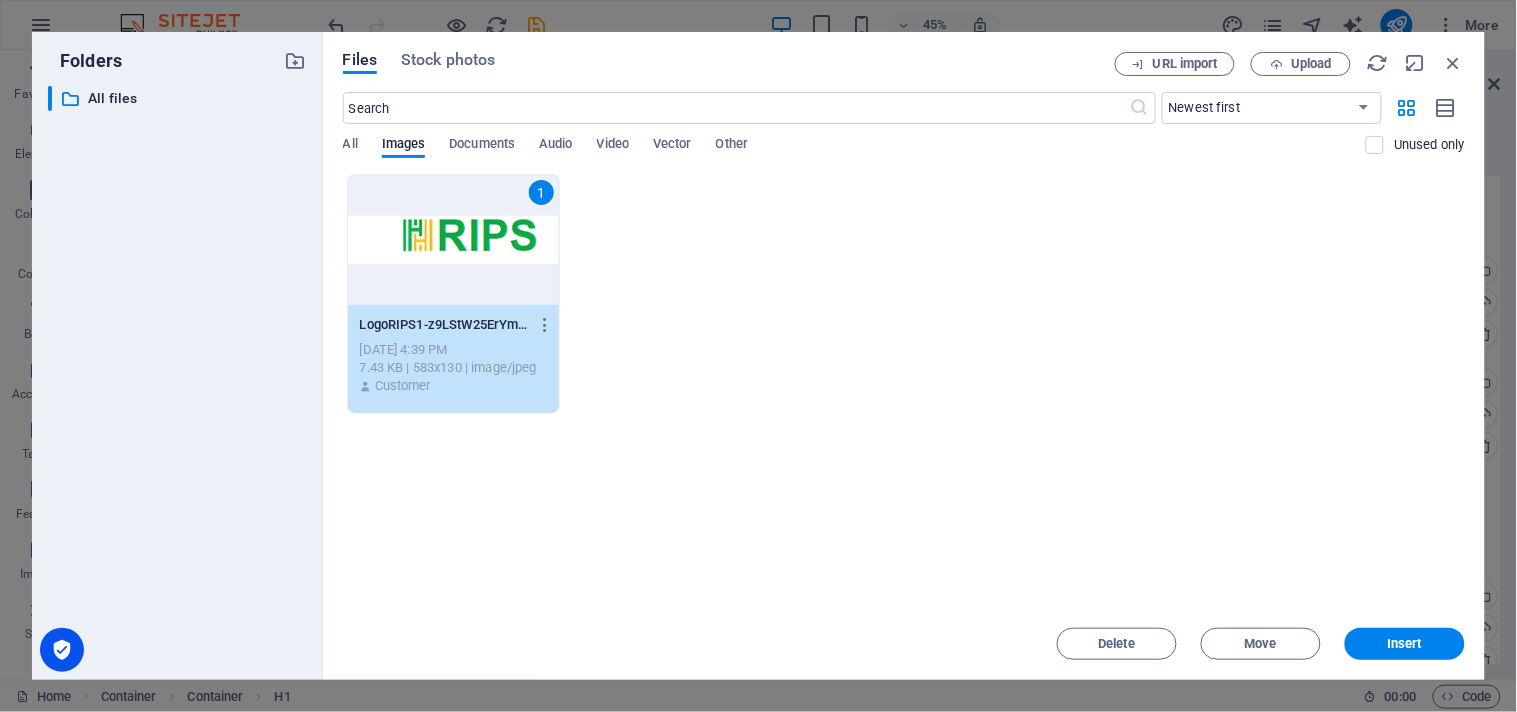 click on "Insert" at bounding box center [1405, 644] 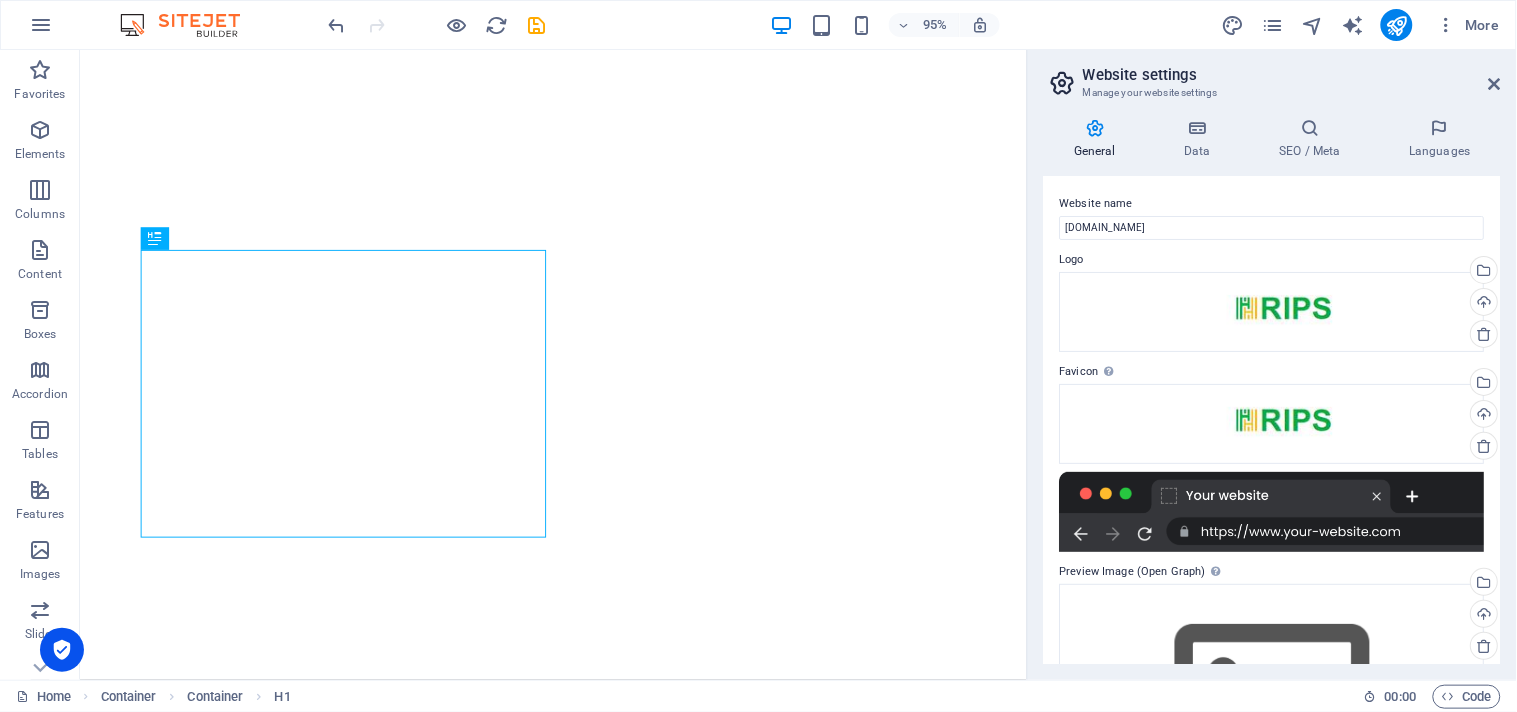 drag, startPoint x: 1512, startPoint y: 353, endPoint x: 1508, endPoint y: 388, distance: 35.22783 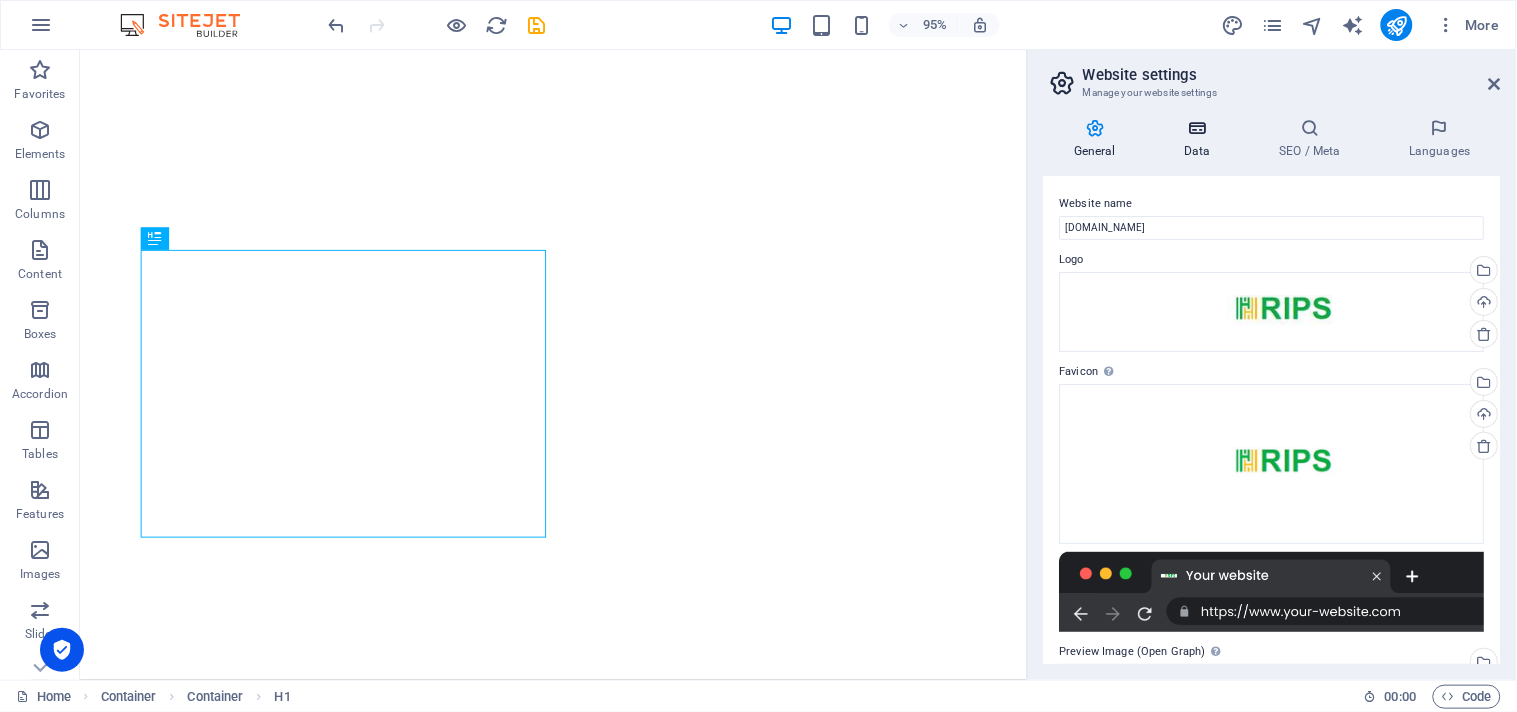click on "Data" at bounding box center [1201, 139] 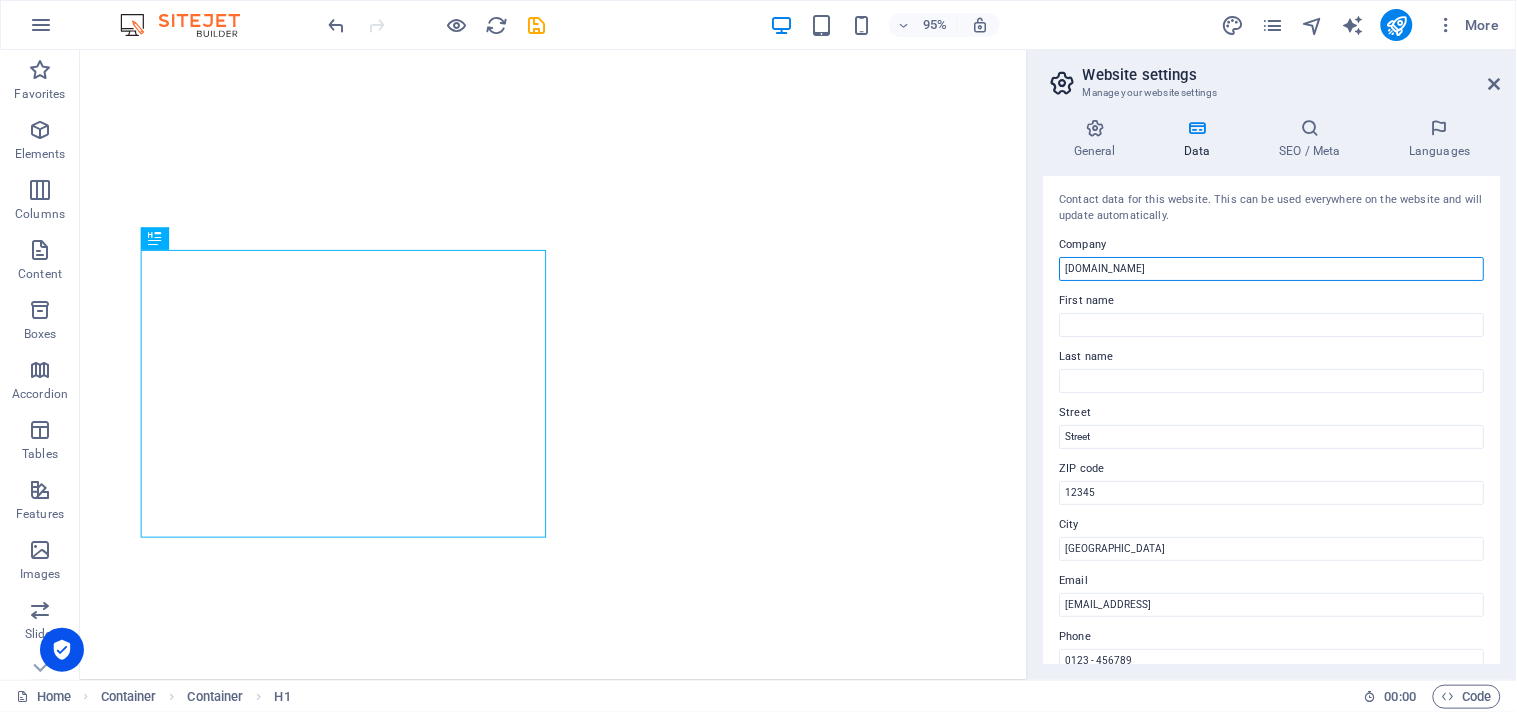 click on "[DOMAIN_NAME]" at bounding box center [1272, 269] 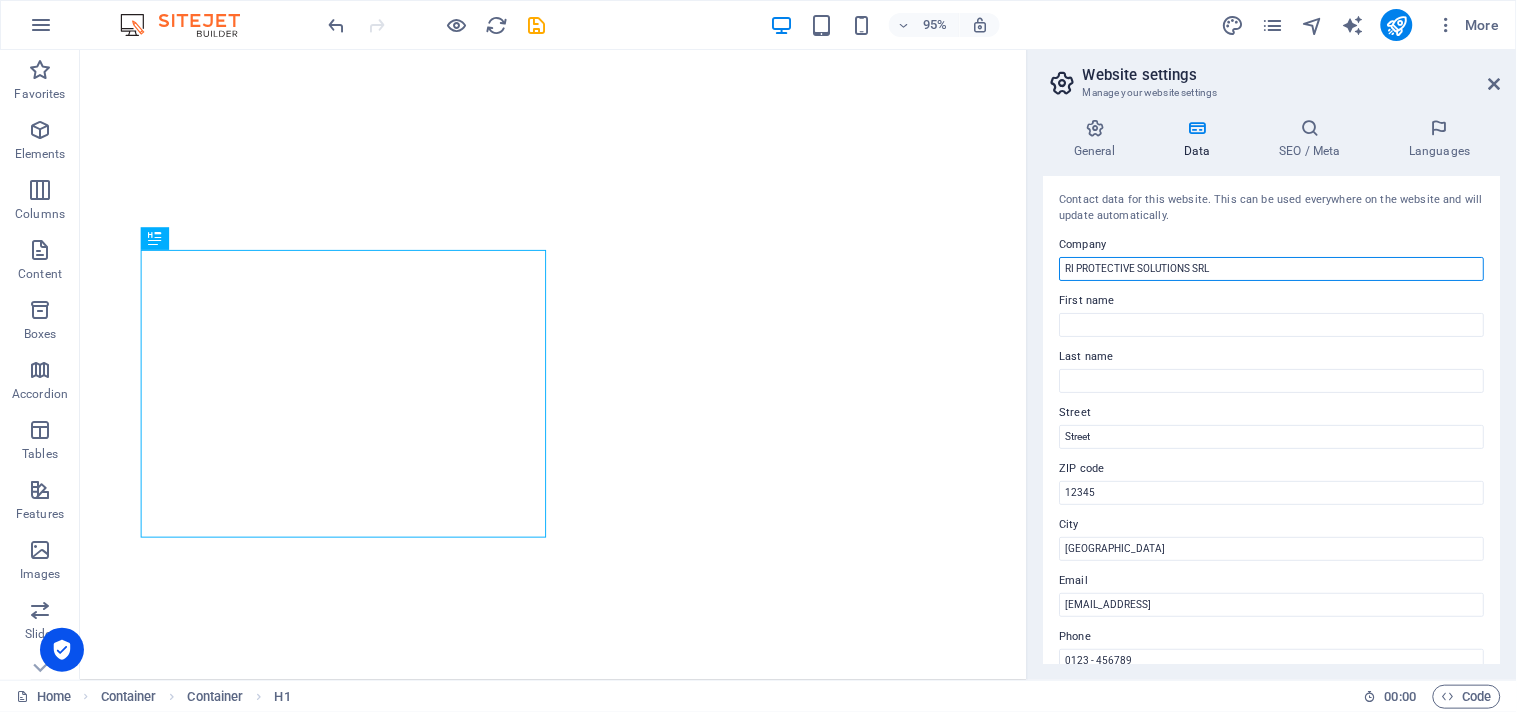 type on "RI PROTECTIVE SOLUTIONS SRL" 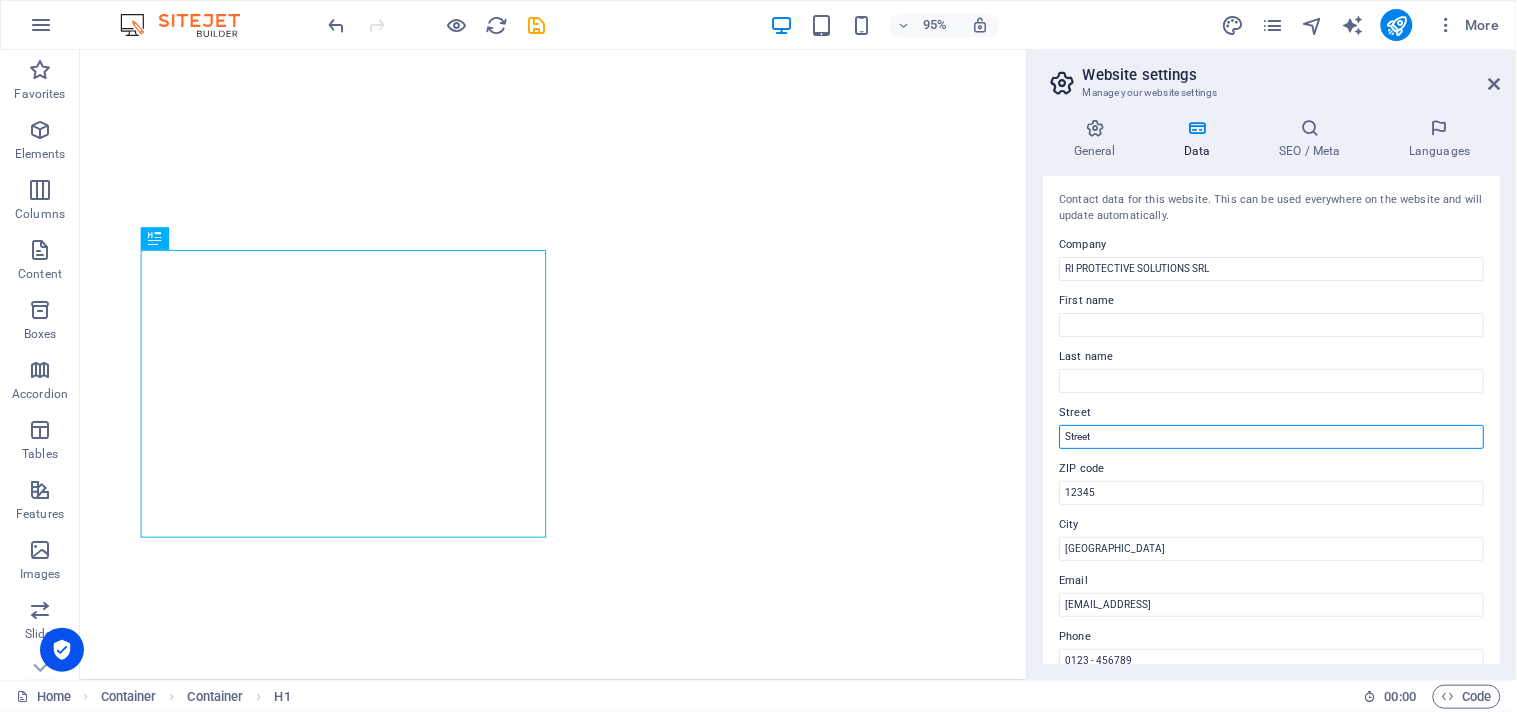 drag, startPoint x: 1142, startPoint y: 431, endPoint x: 1055, endPoint y: 427, distance: 87.0919 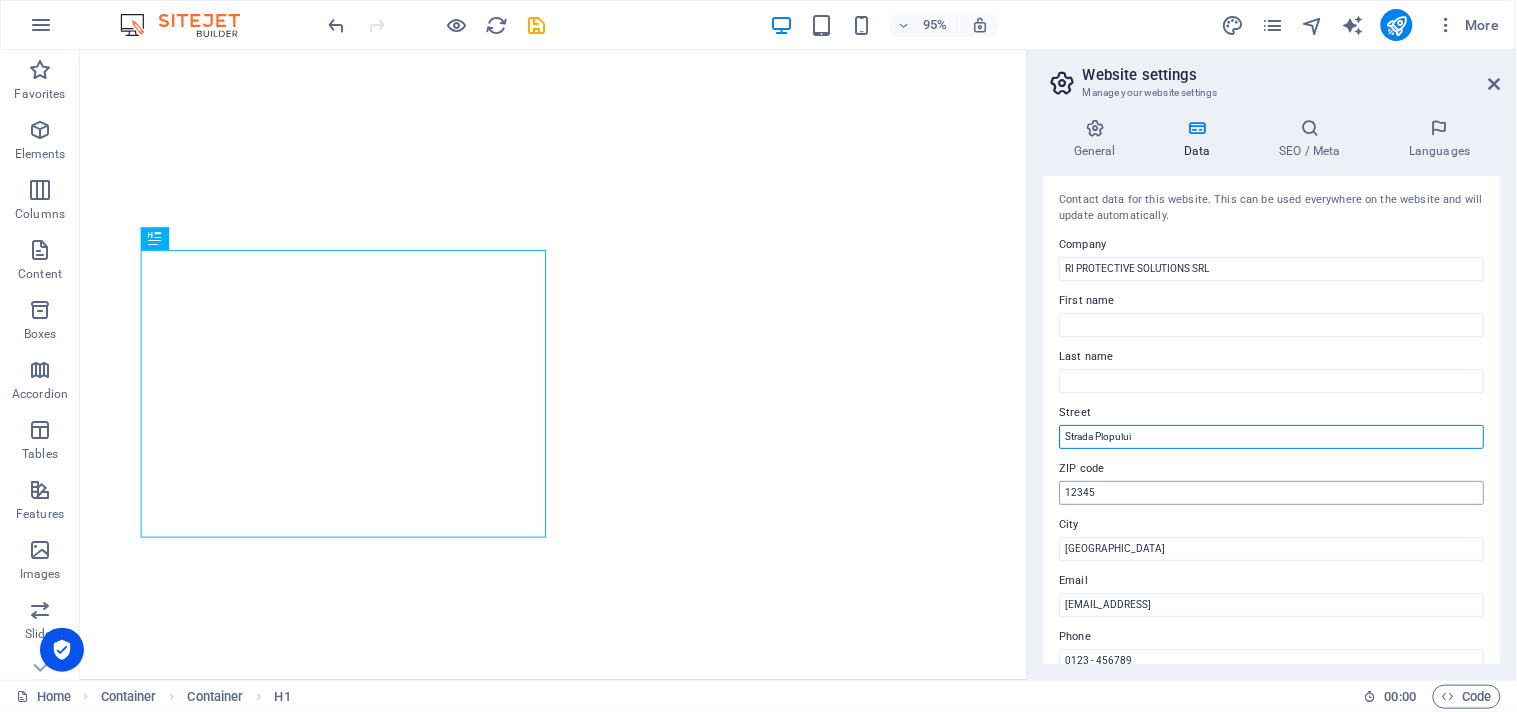 type on "Strada Plopului" 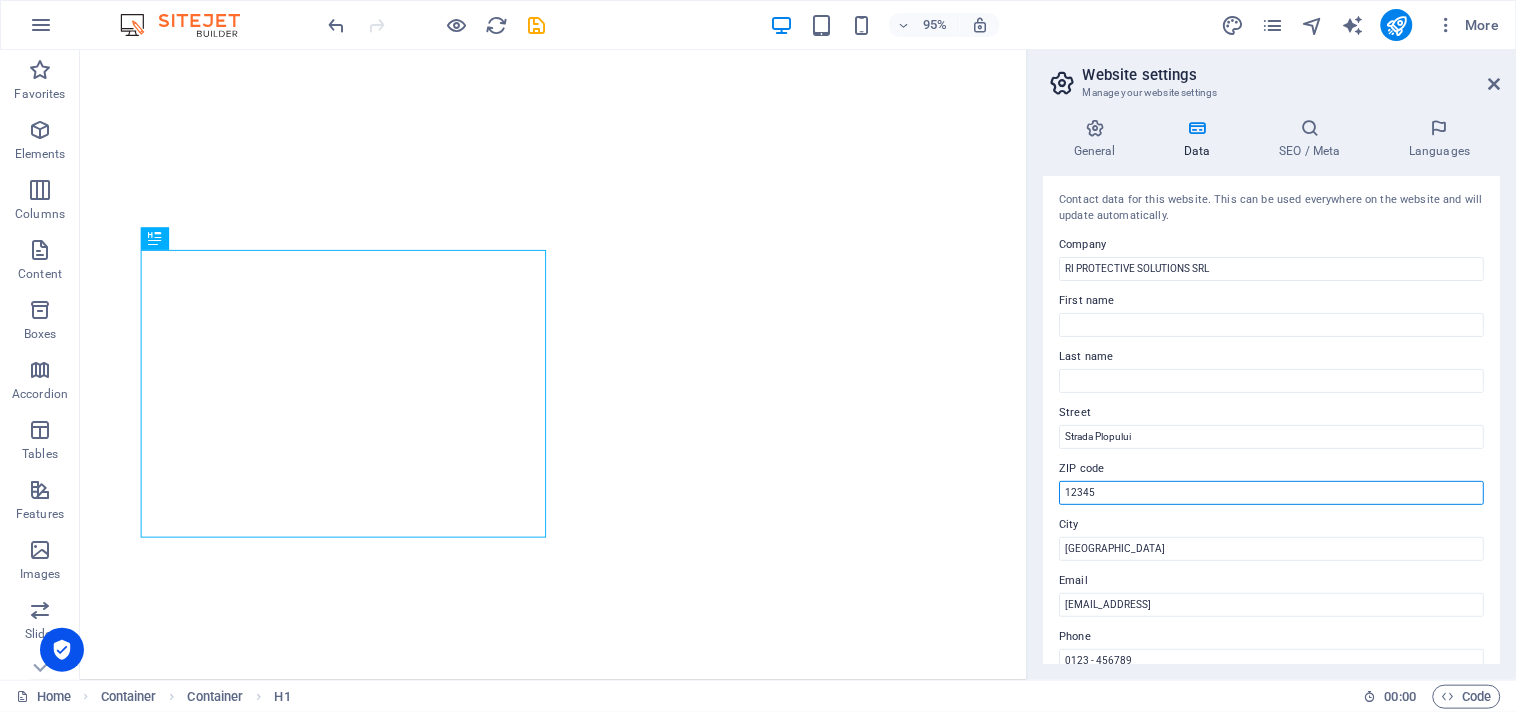 drag, startPoint x: 1102, startPoint y: 501, endPoint x: 1050, endPoint y: 492, distance: 52.773098 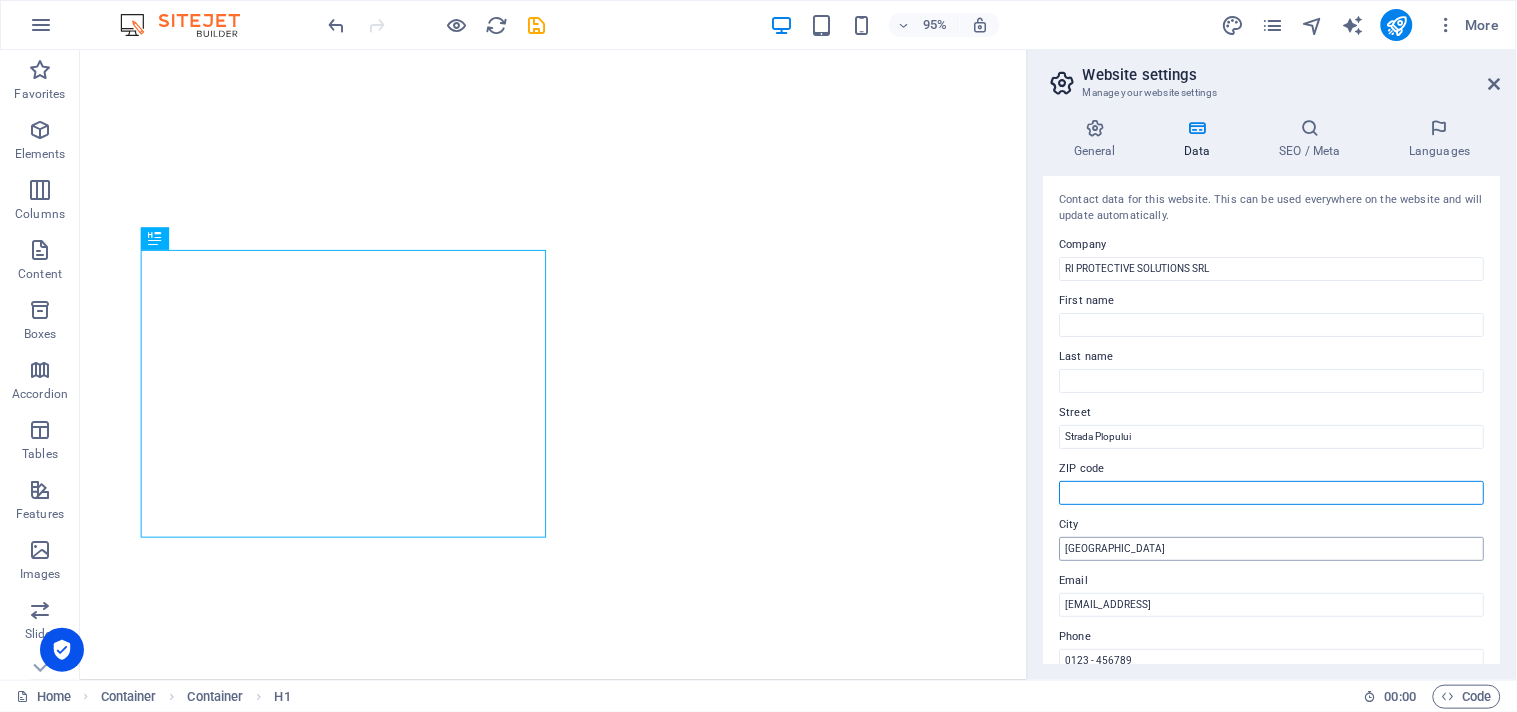 type 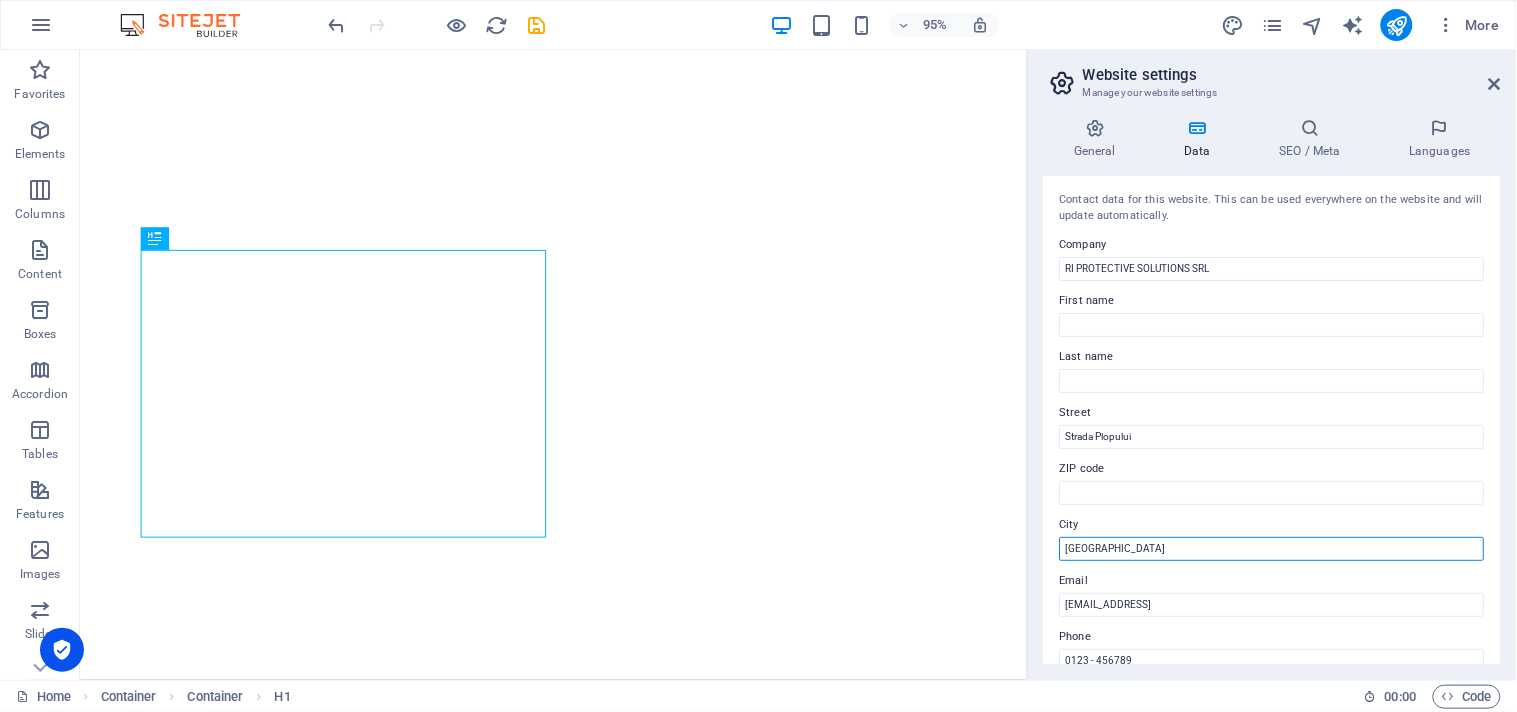 drag, startPoint x: 1120, startPoint y: 548, endPoint x: 1033, endPoint y: 547, distance: 87.005745 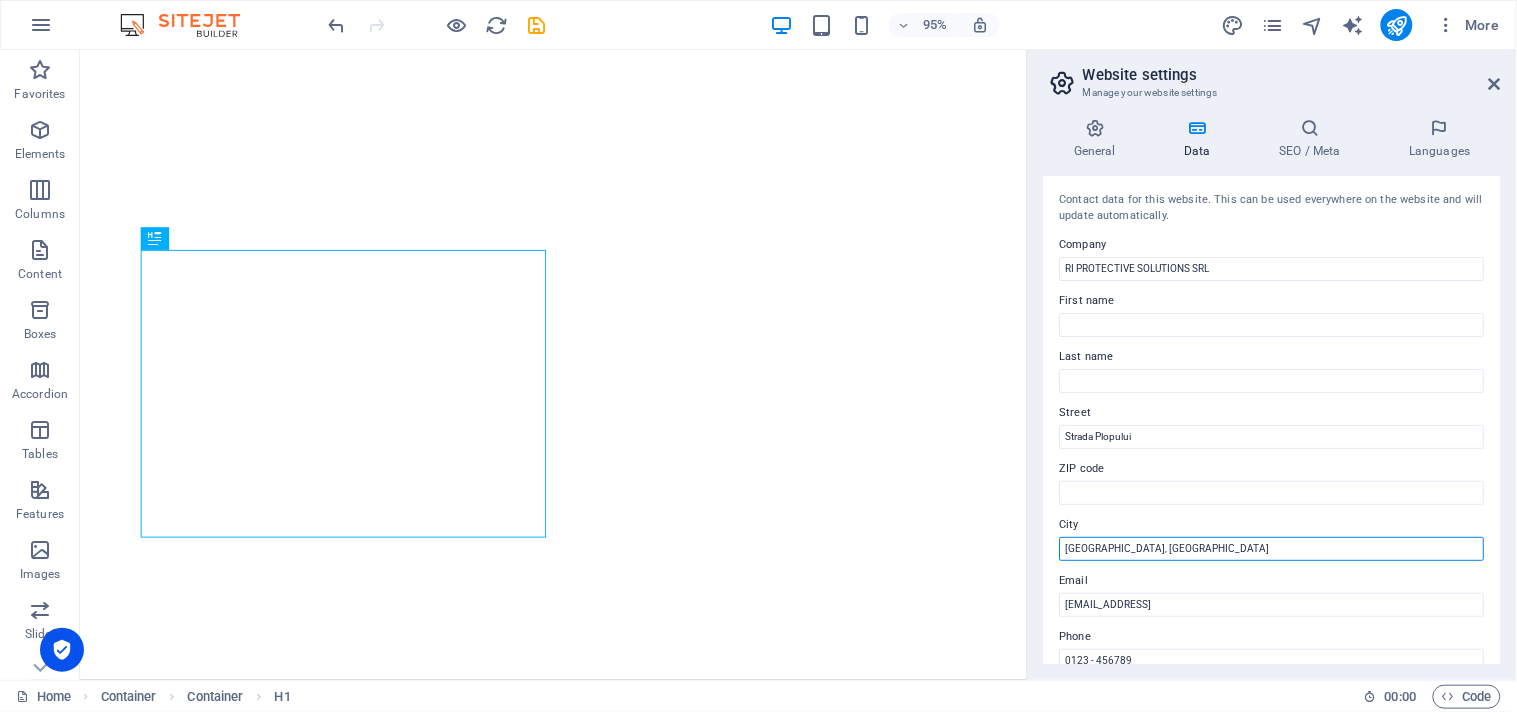 type on "Iași, Țuțora" 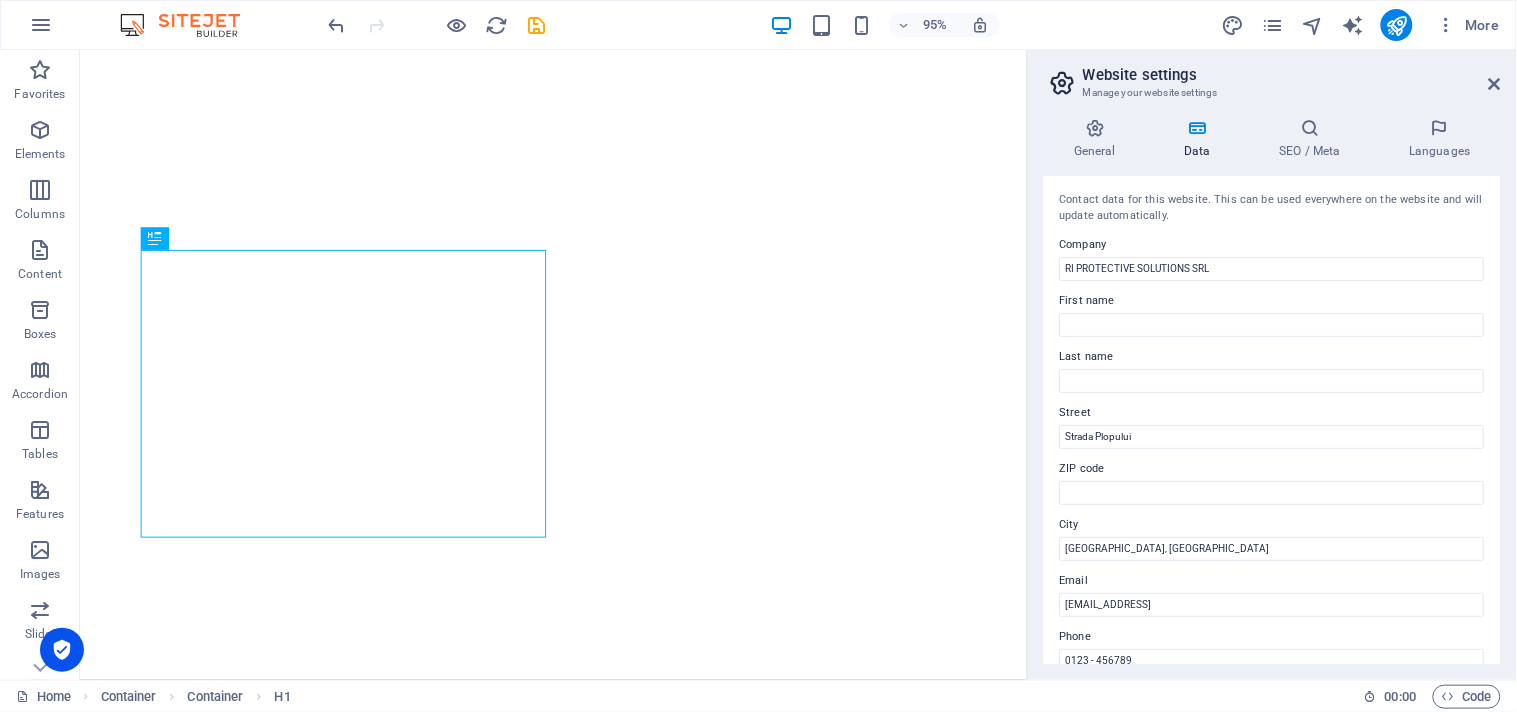 click on "Contact data for this website. This can be used everywhere on the website and will update automatically. Company RI PROTECTIVE SOLUTIONS SRL First name Last name Street Strada Plopului ZIP code City Iași, Țuțora Email 8c6cf273de65cb27cd55a6ade7082f@cpanel.local Phone 0123 - 456789 Mobile Fax Custom field 1 Custom field 2 Custom field 3 Custom field 4 Custom field 5 Custom field 6" at bounding box center (1272, 420) 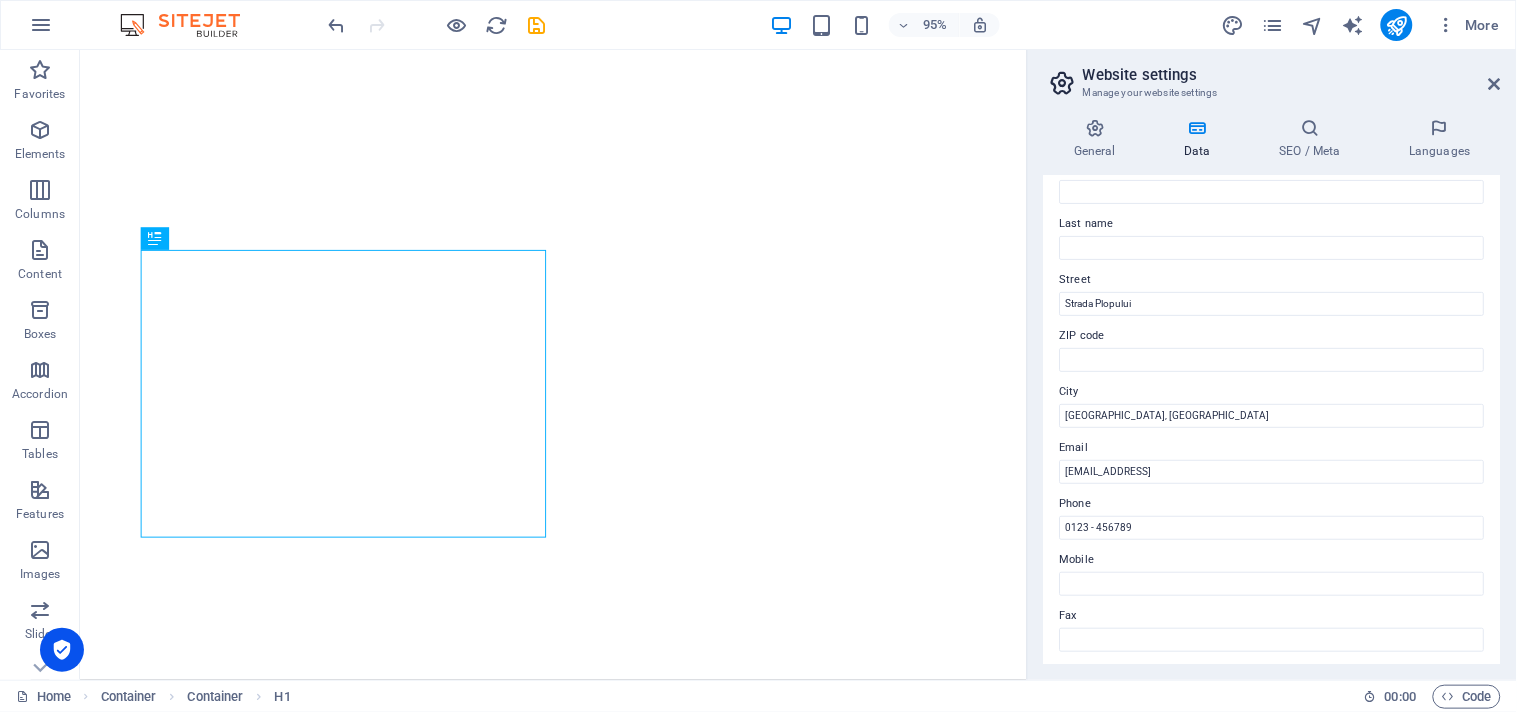 scroll, scrollTop: 142, scrollLeft: 0, axis: vertical 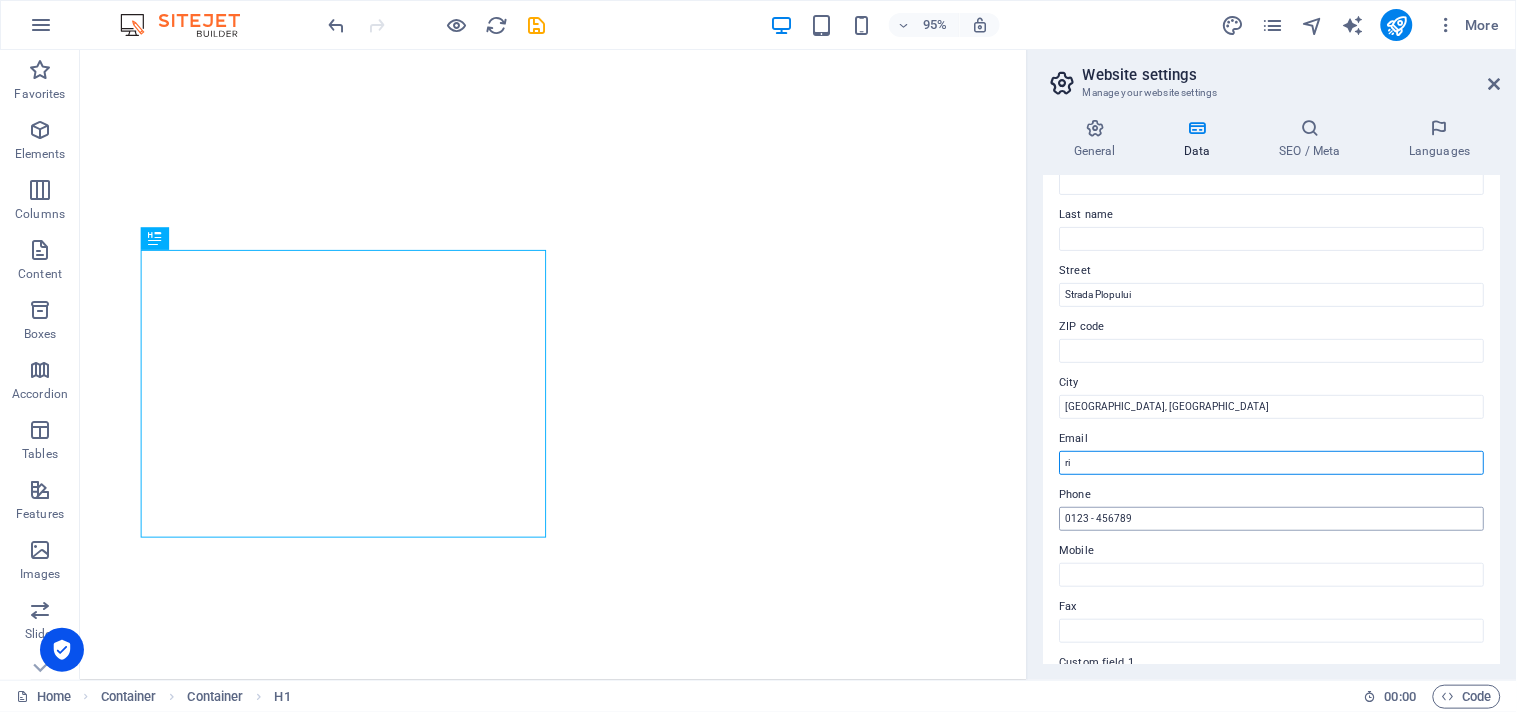 type on "riprotective@gmail.com" 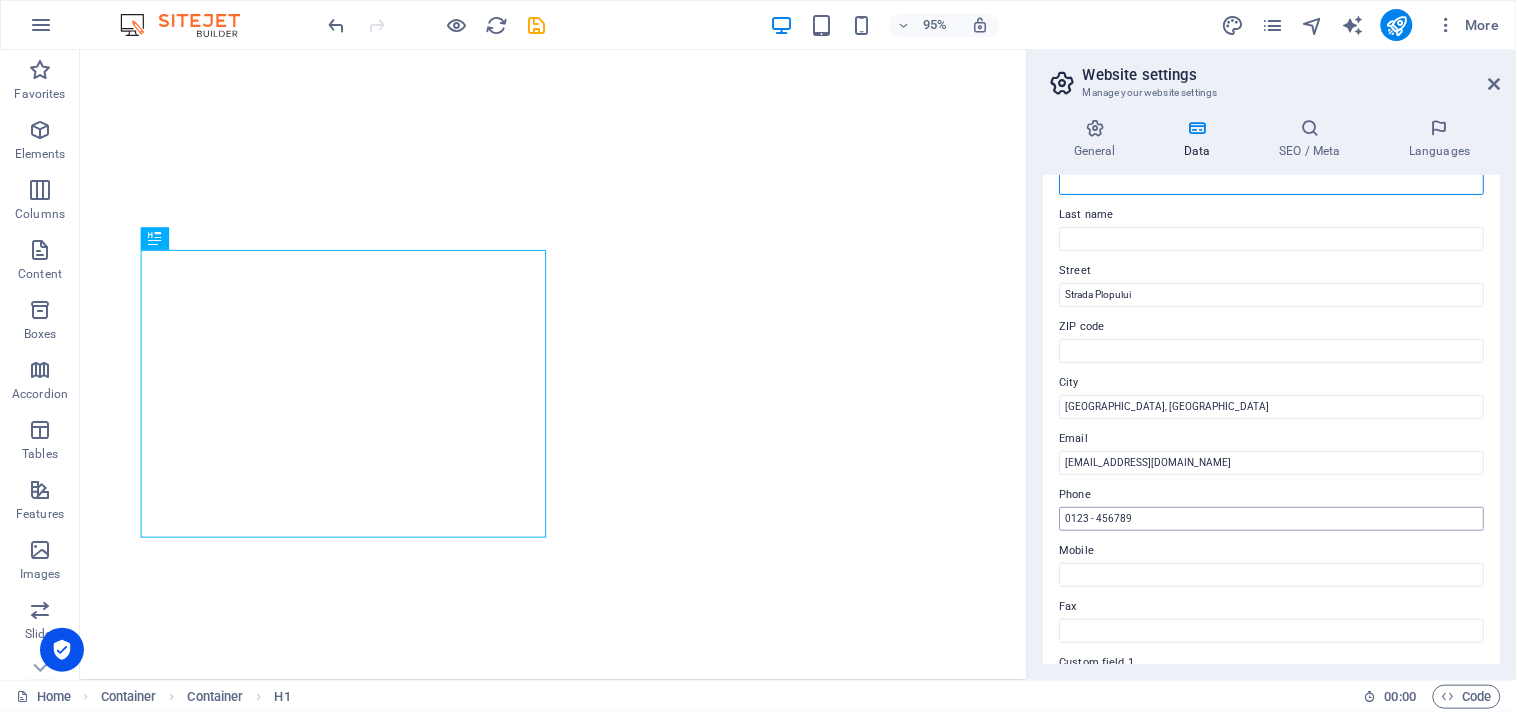 type on "Postavic" 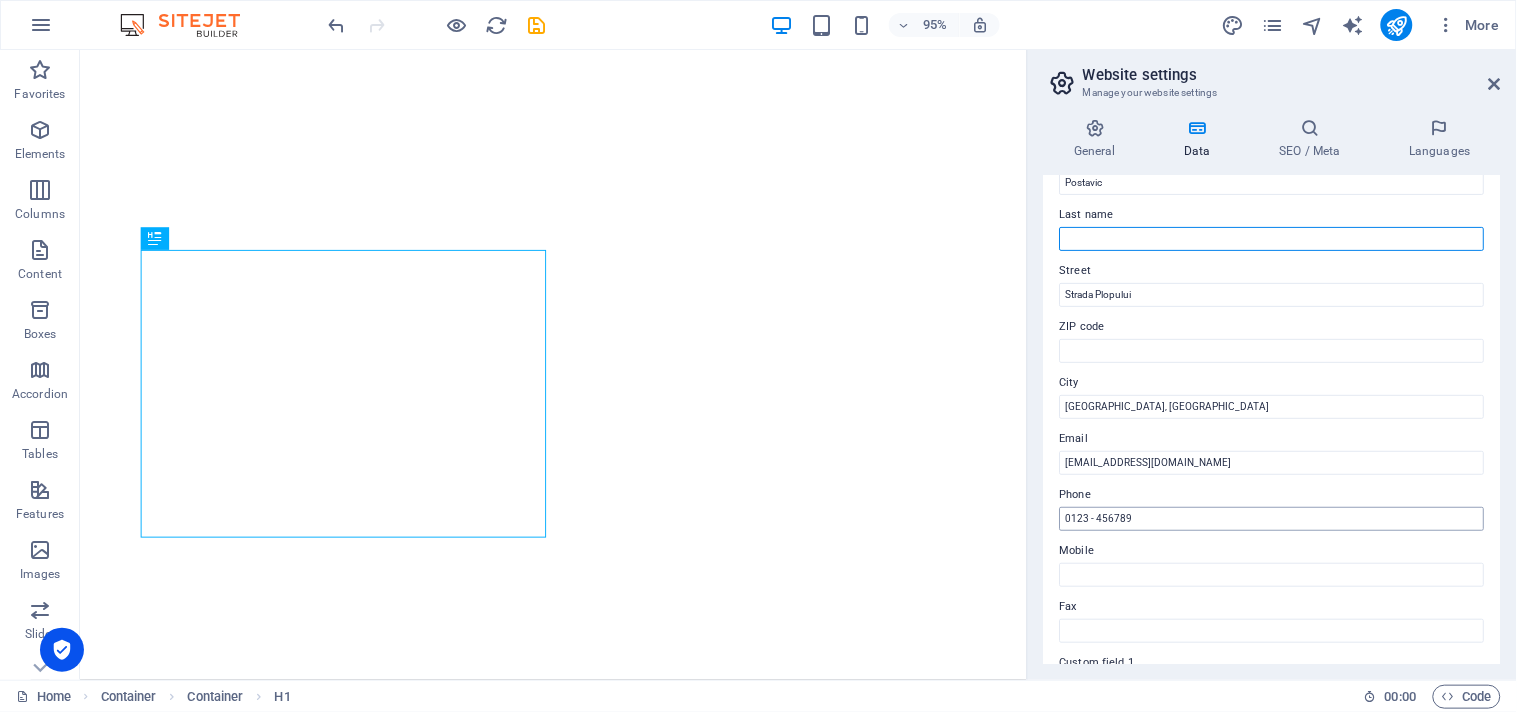 type on "Ruslan" 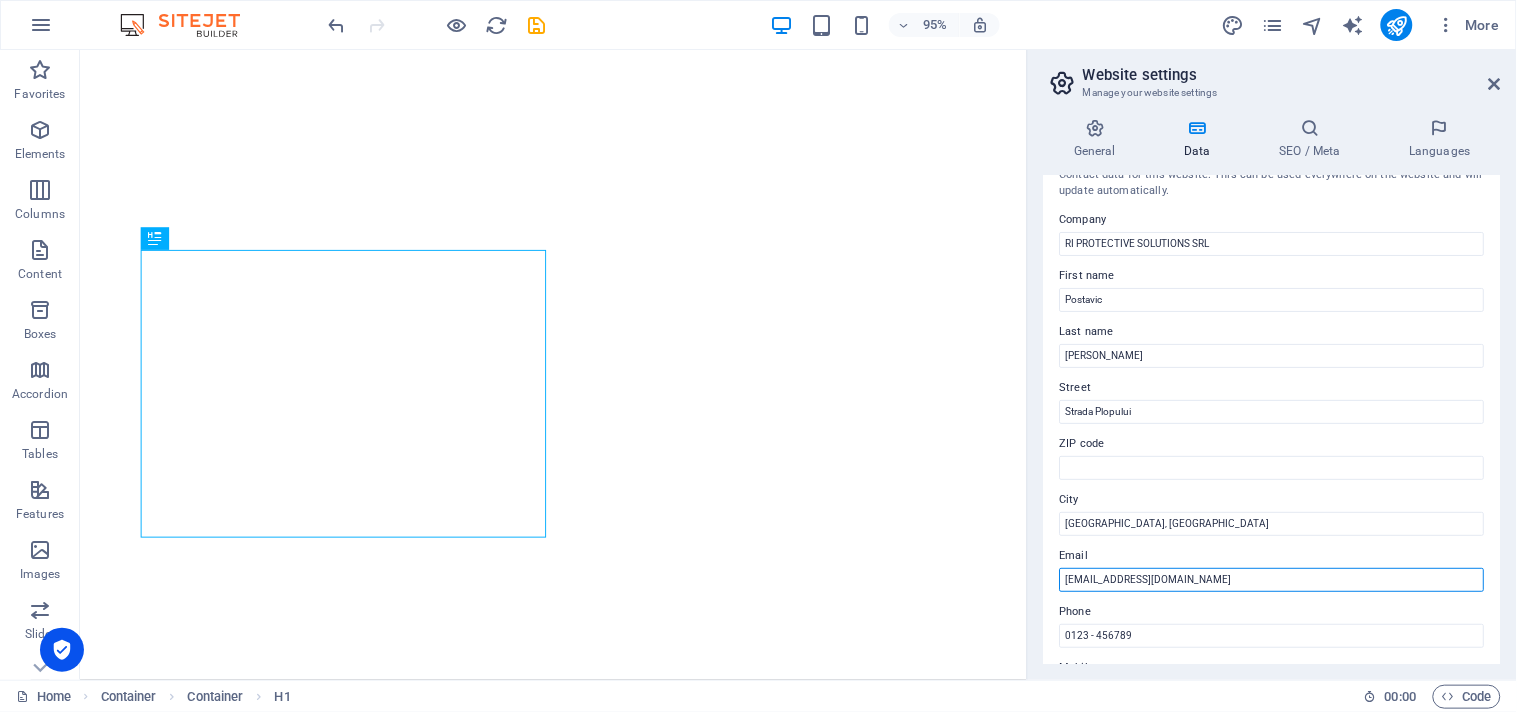 scroll, scrollTop: 0, scrollLeft: 0, axis: both 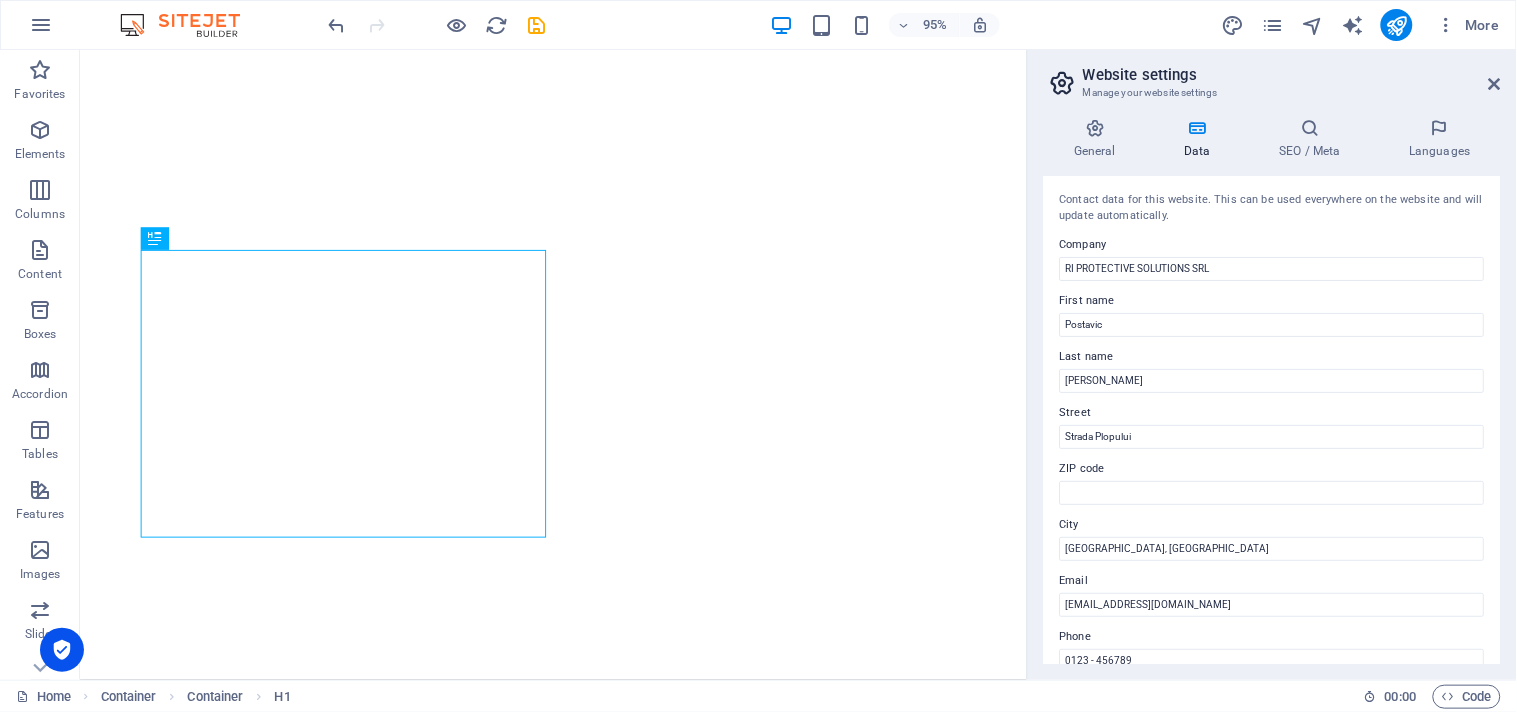 click on "First name" at bounding box center (1272, 301) 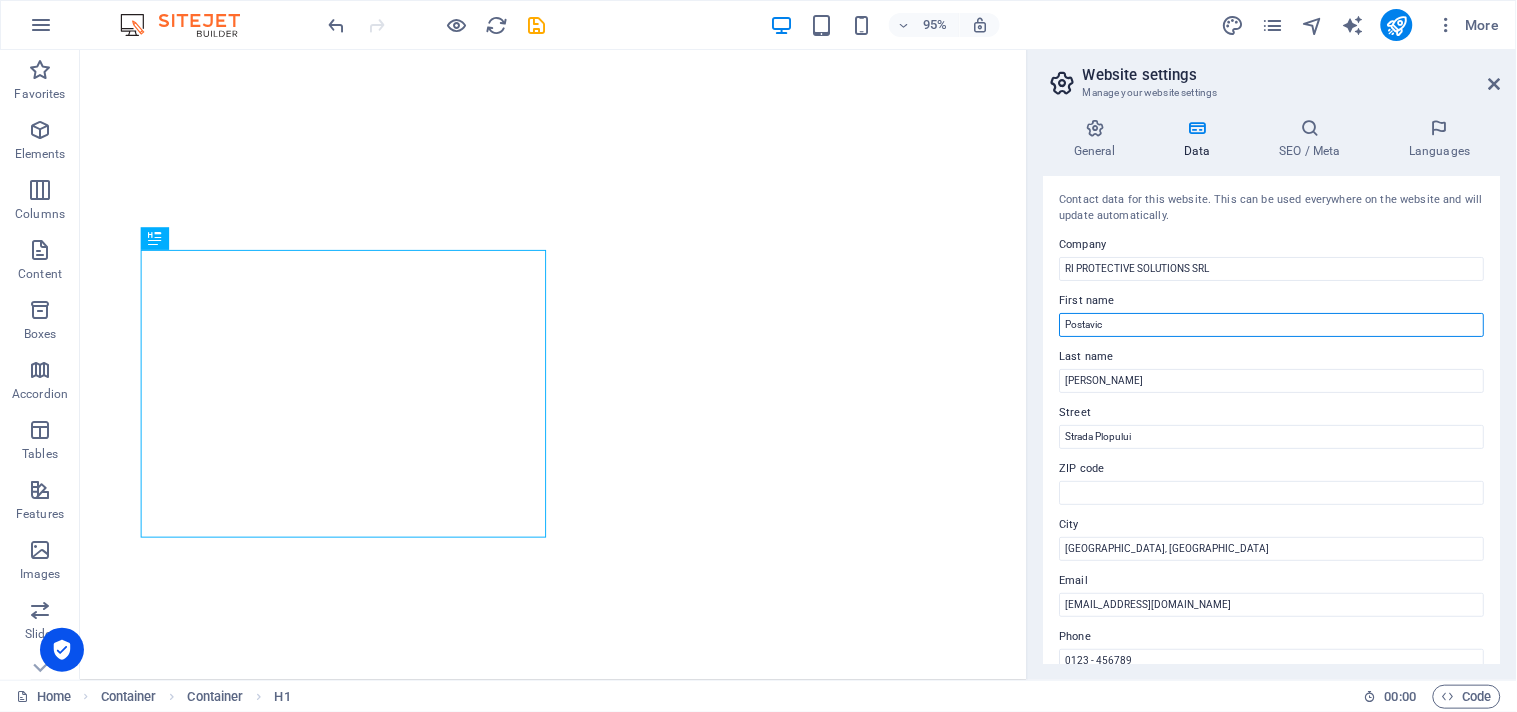 click on "Postavic" at bounding box center [1272, 325] 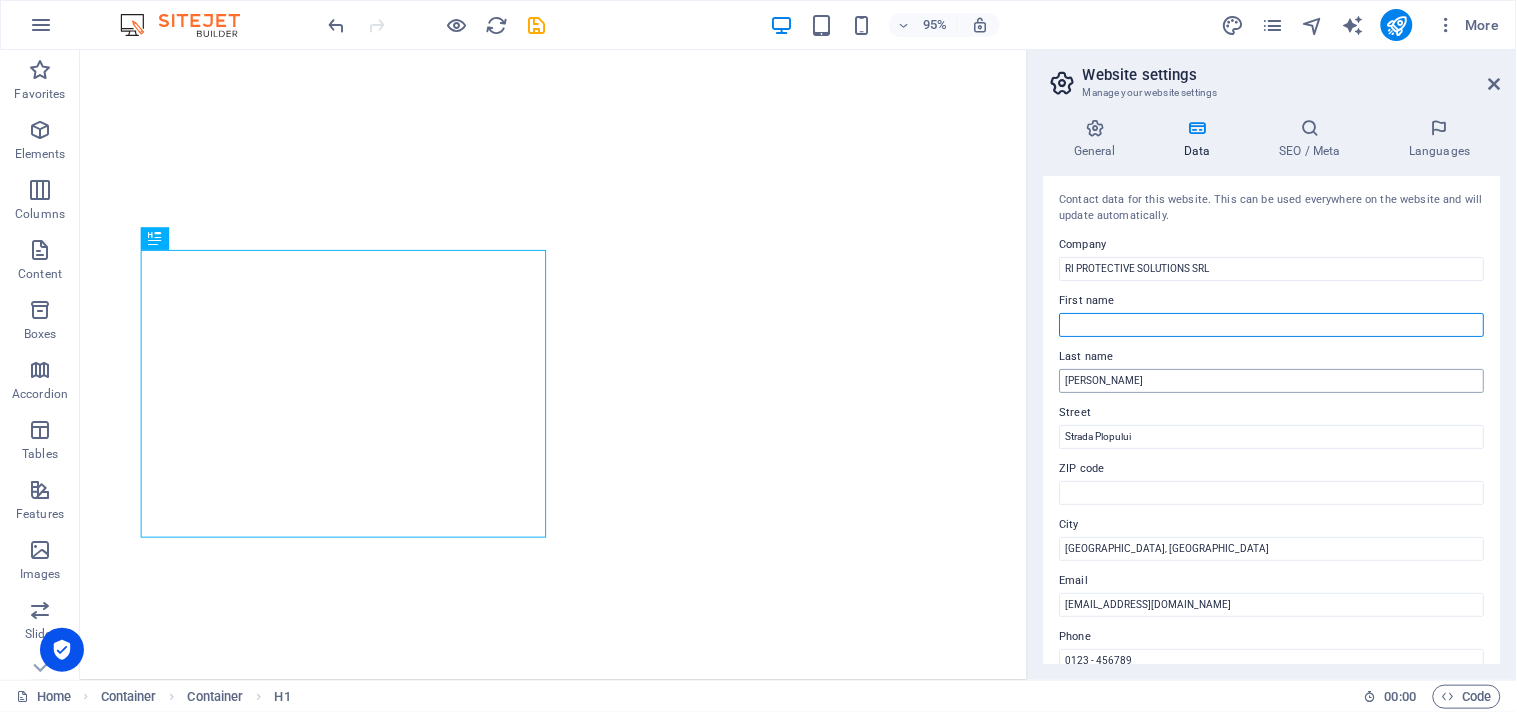 type 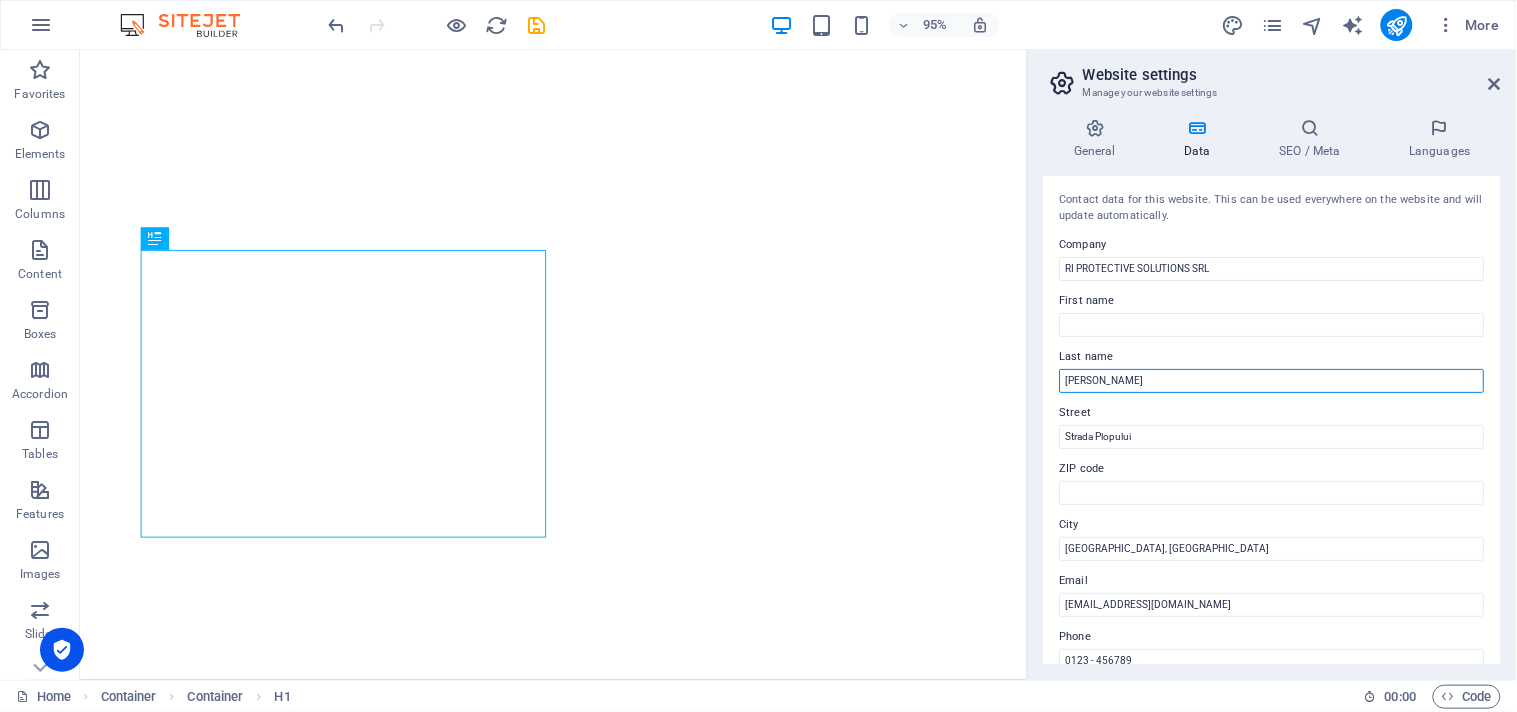 drag, startPoint x: 1108, startPoint y: 383, endPoint x: 1056, endPoint y: 381, distance: 52.03845 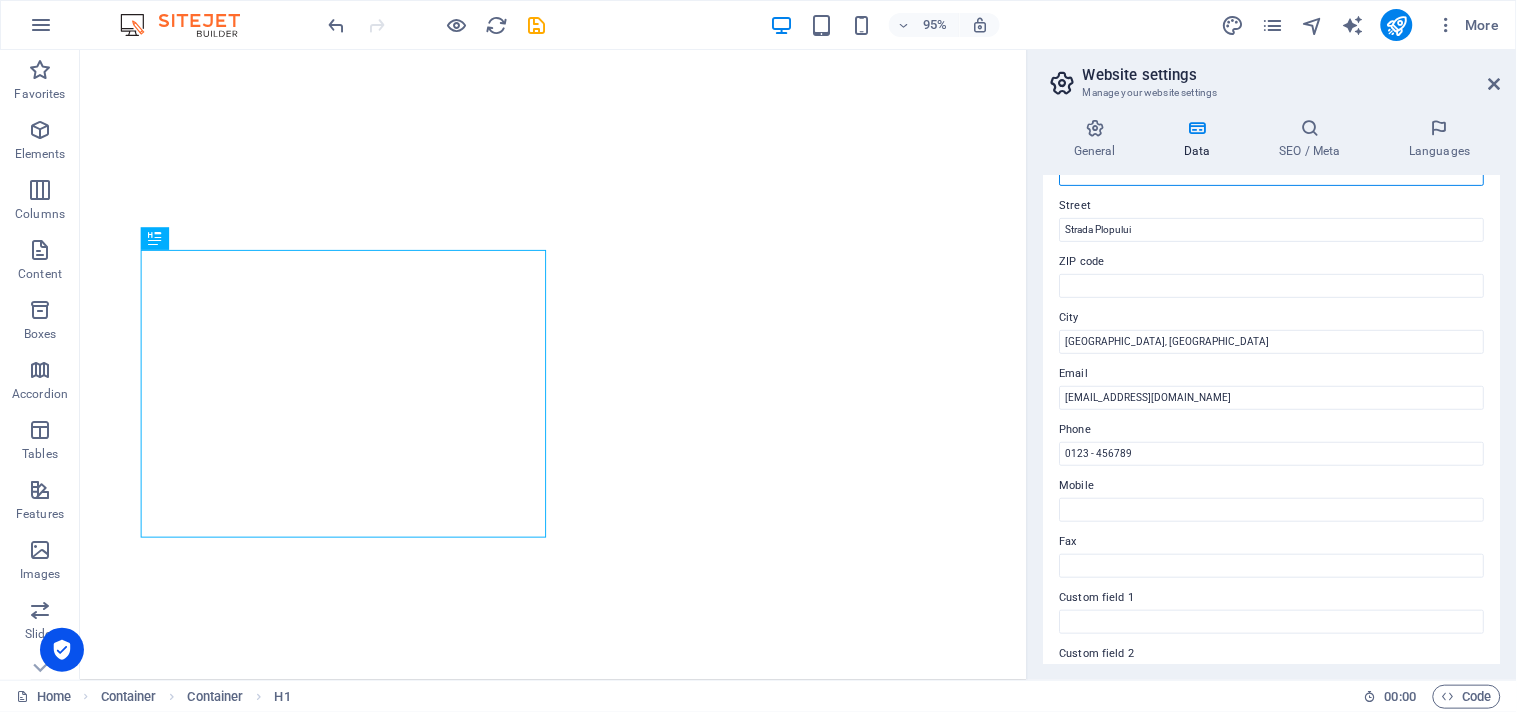 scroll, scrollTop: 228, scrollLeft: 0, axis: vertical 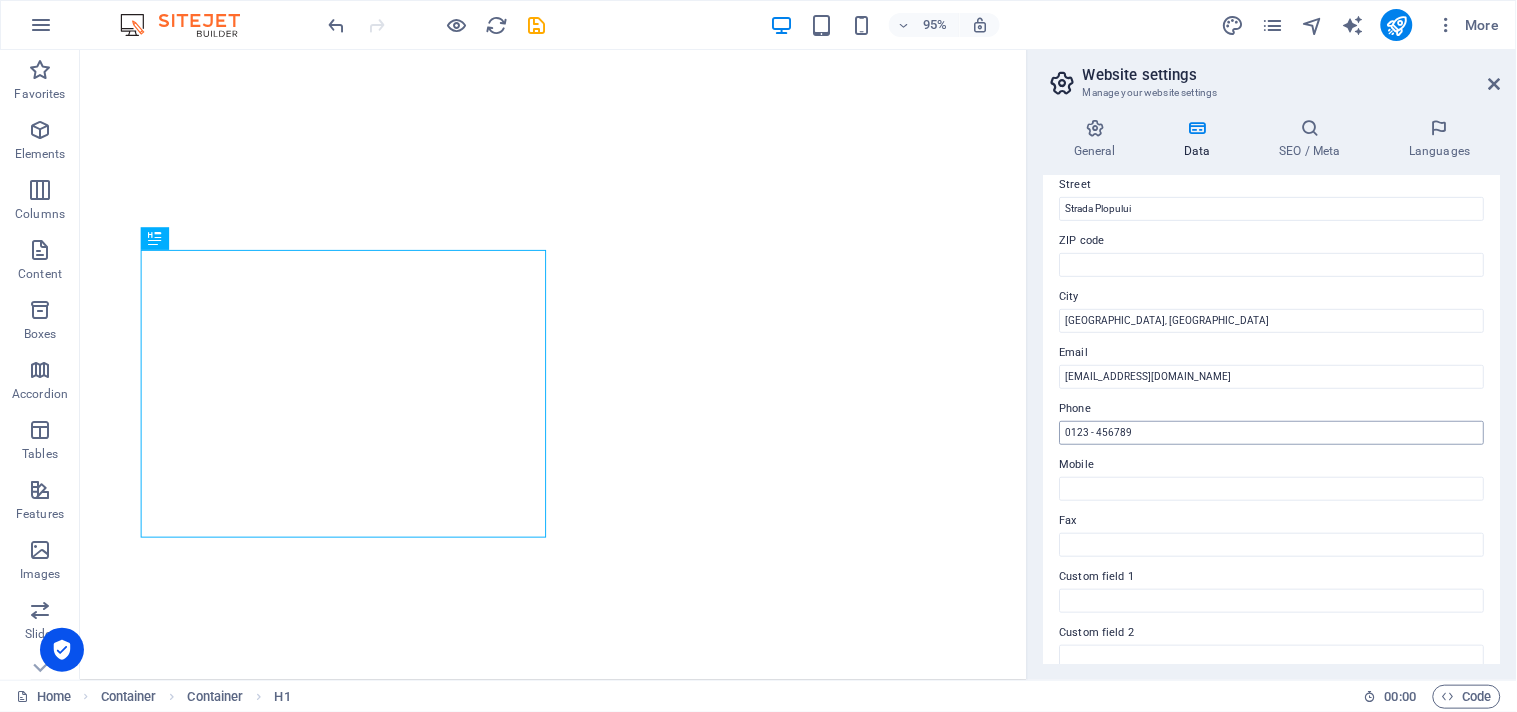 type 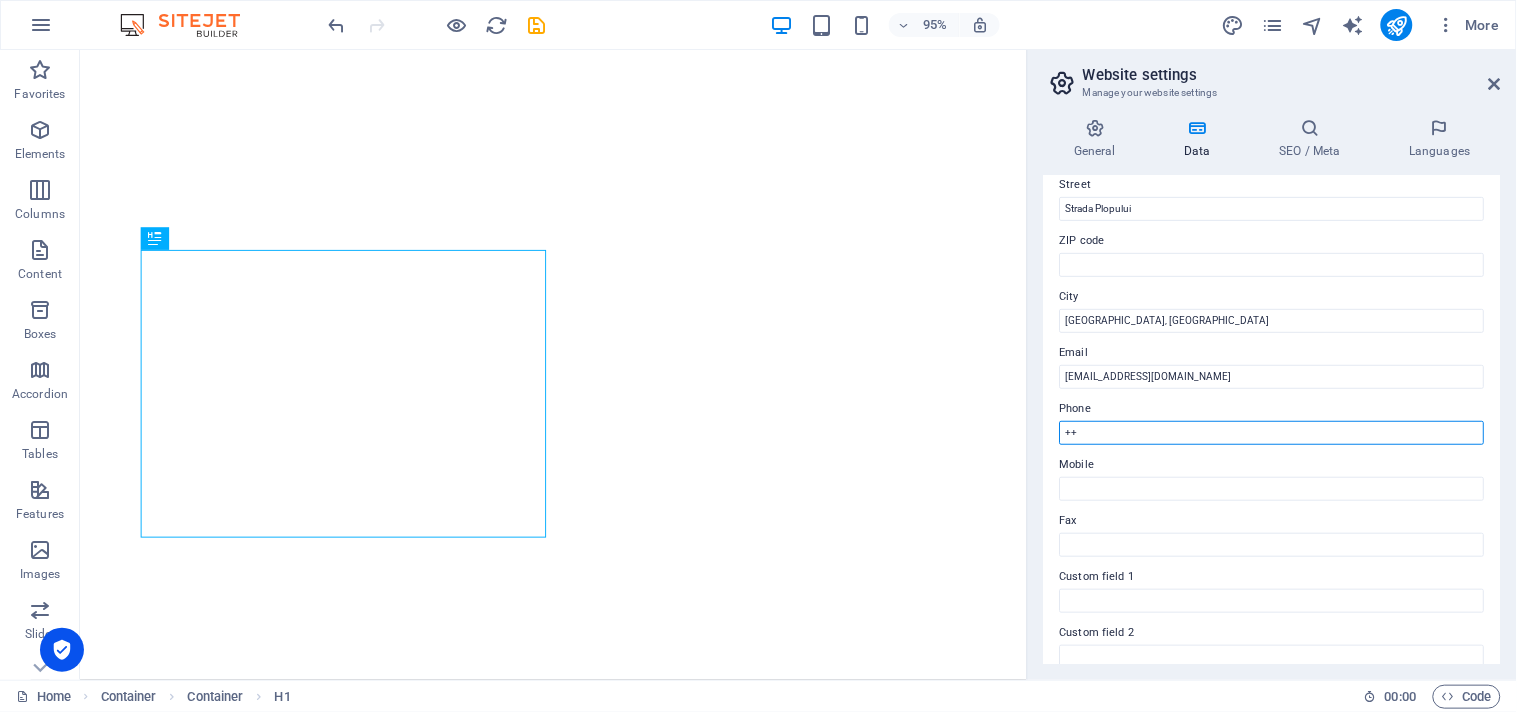 click on "++" at bounding box center [1272, 433] 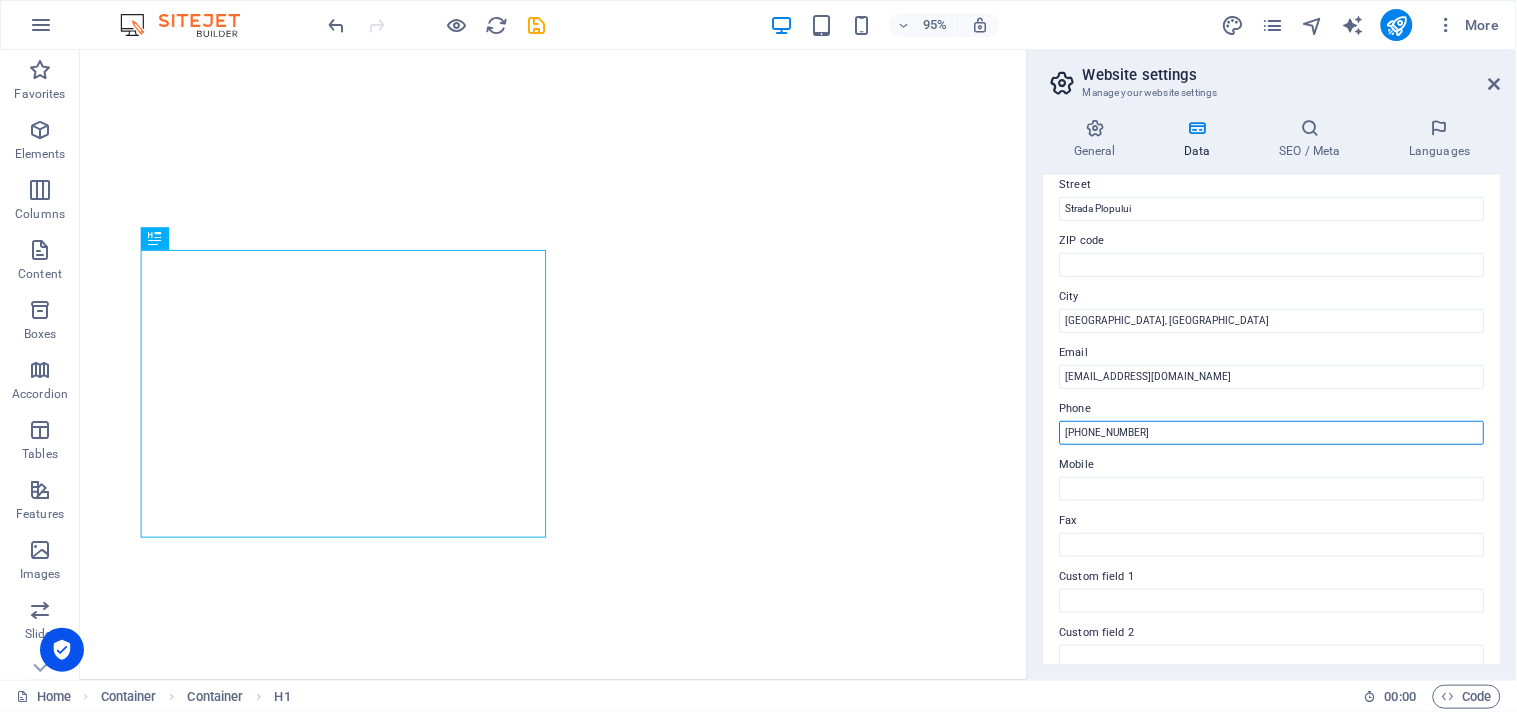 click on "+40758068304" at bounding box center [1272, 433] 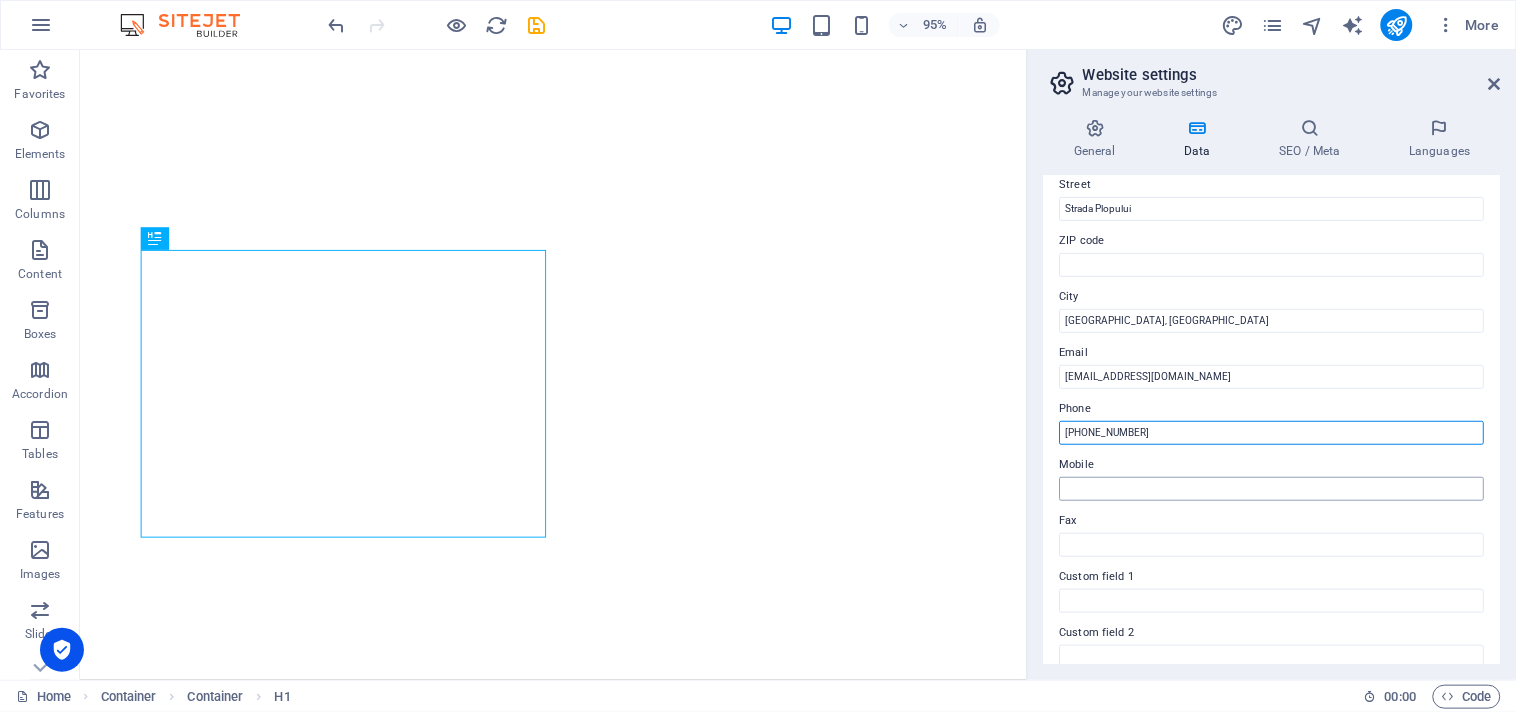 type on "+40 758 068 304" 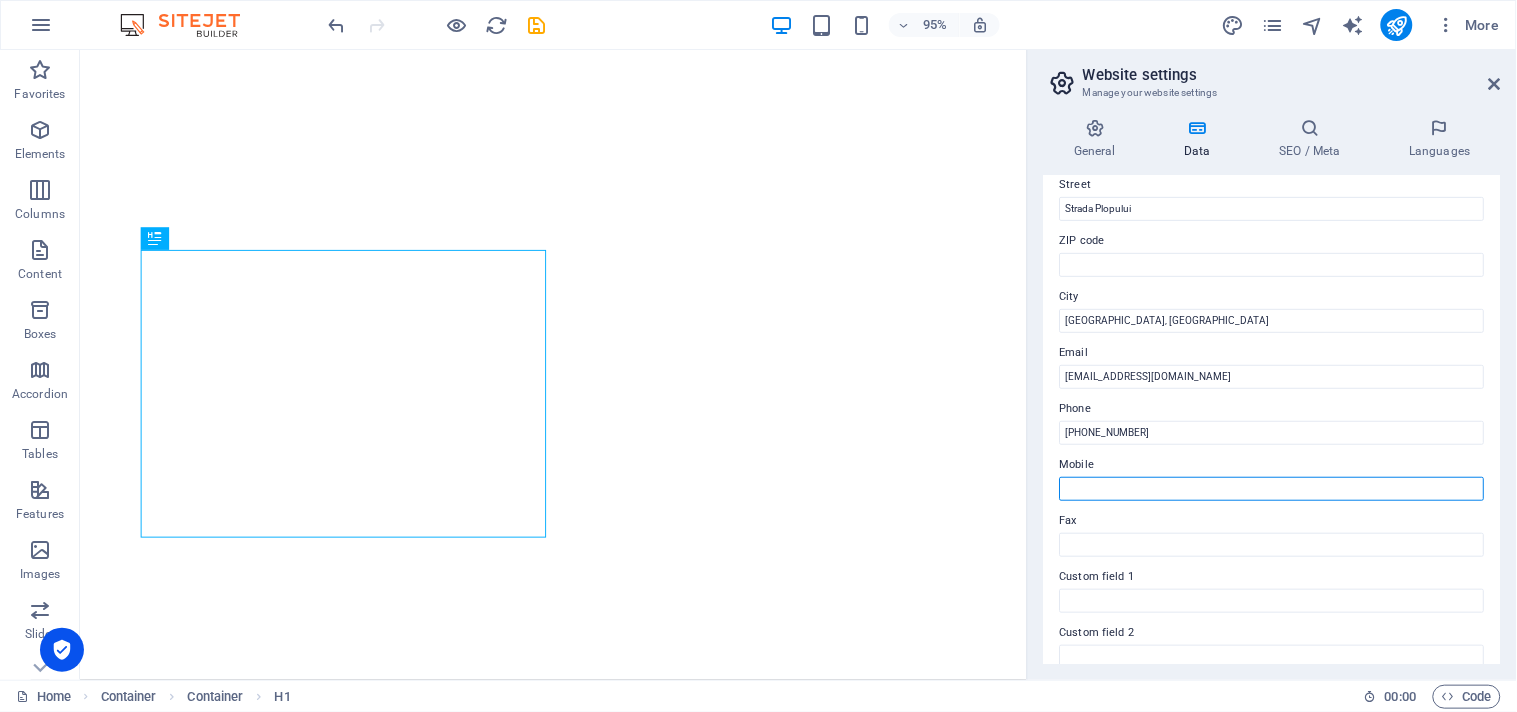 click on "Mobile" at bounding box center (1272, 489) 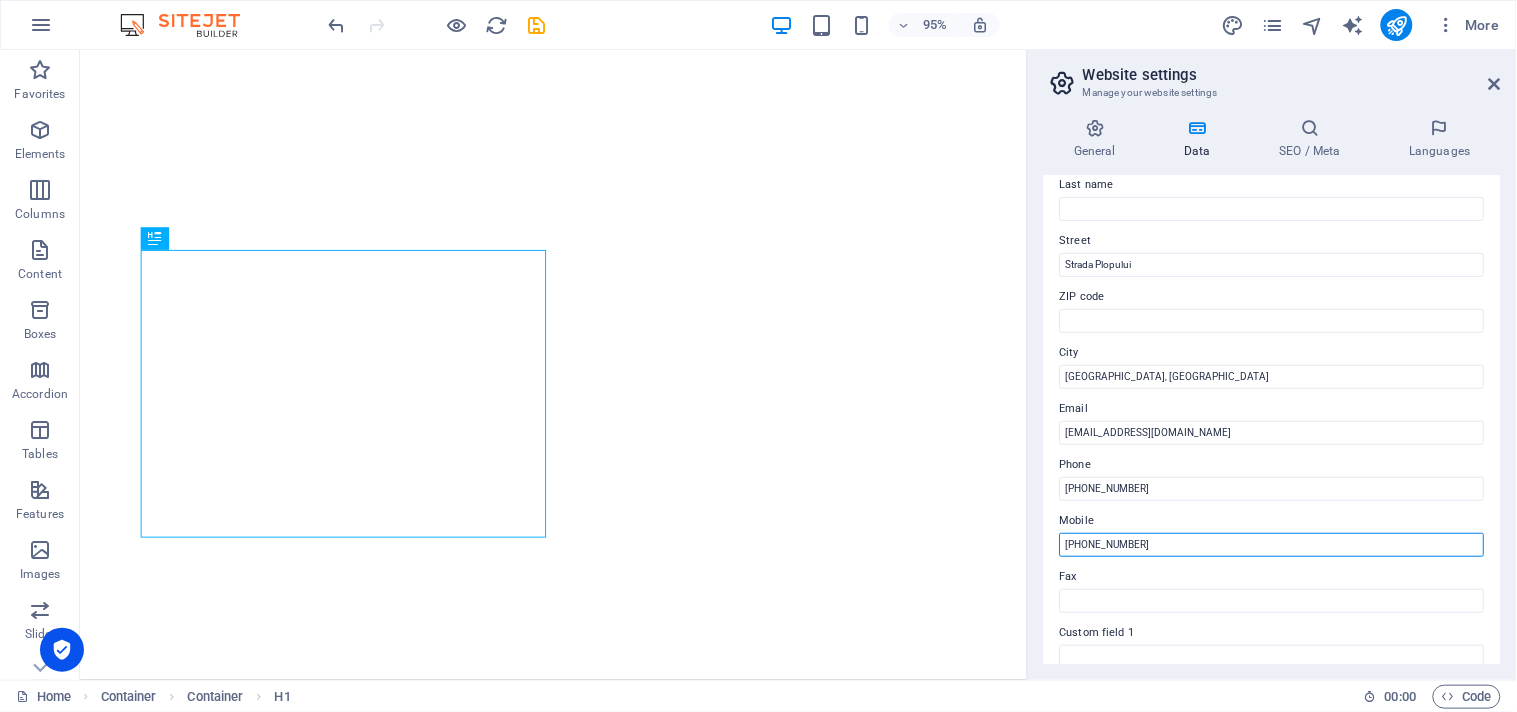 scroll, scrollTop: 0, scrollLeft: 0, axis: both 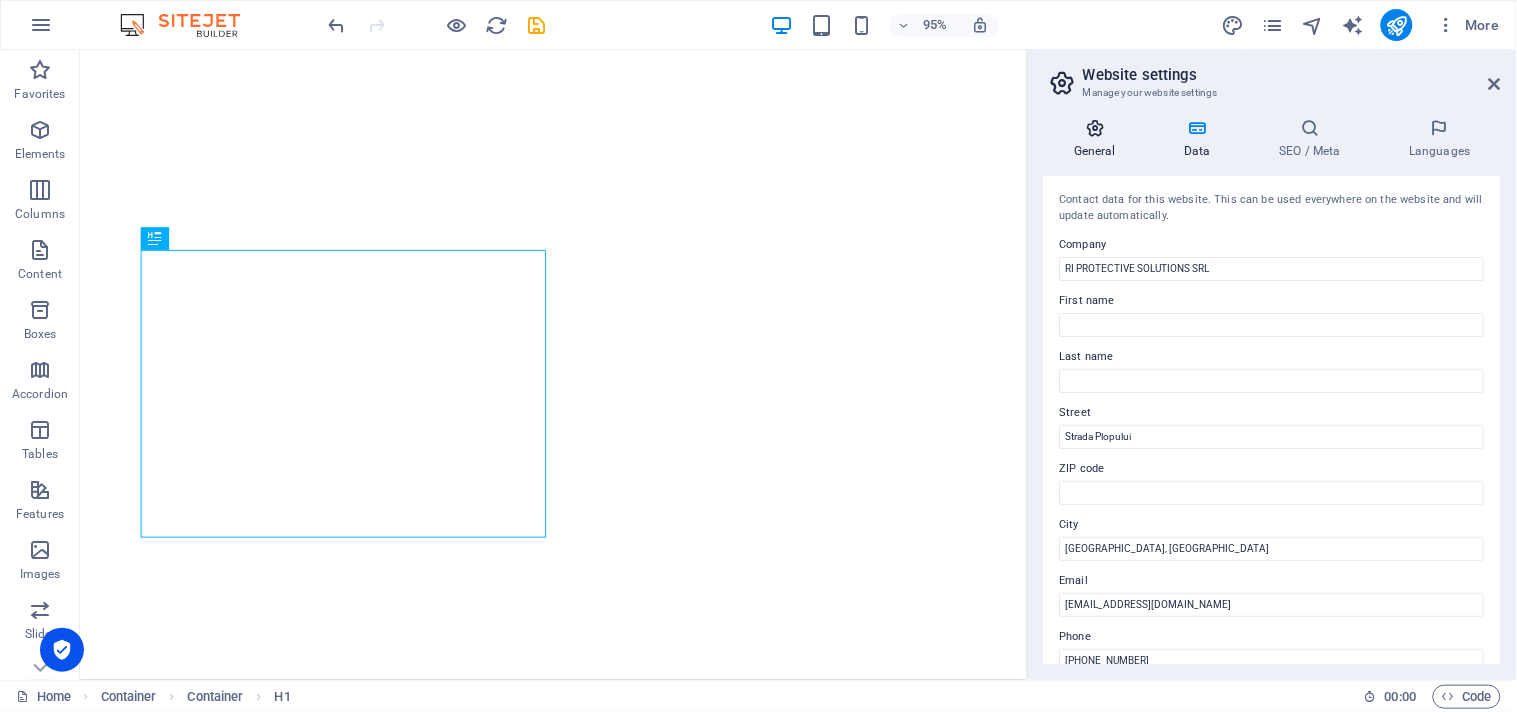 type on "+40 758 068 304" 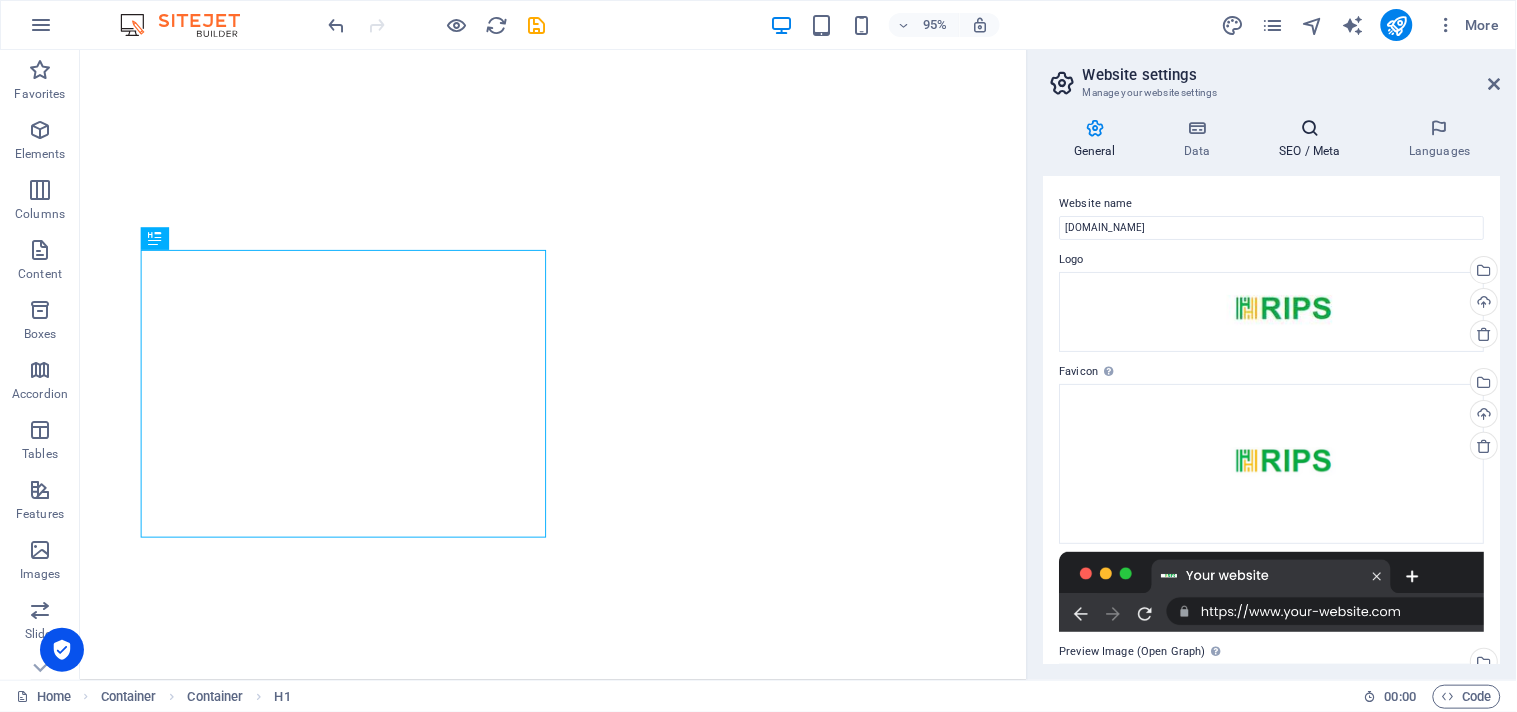 click on "SEO / Meta" at bounding box center (1314, 139) 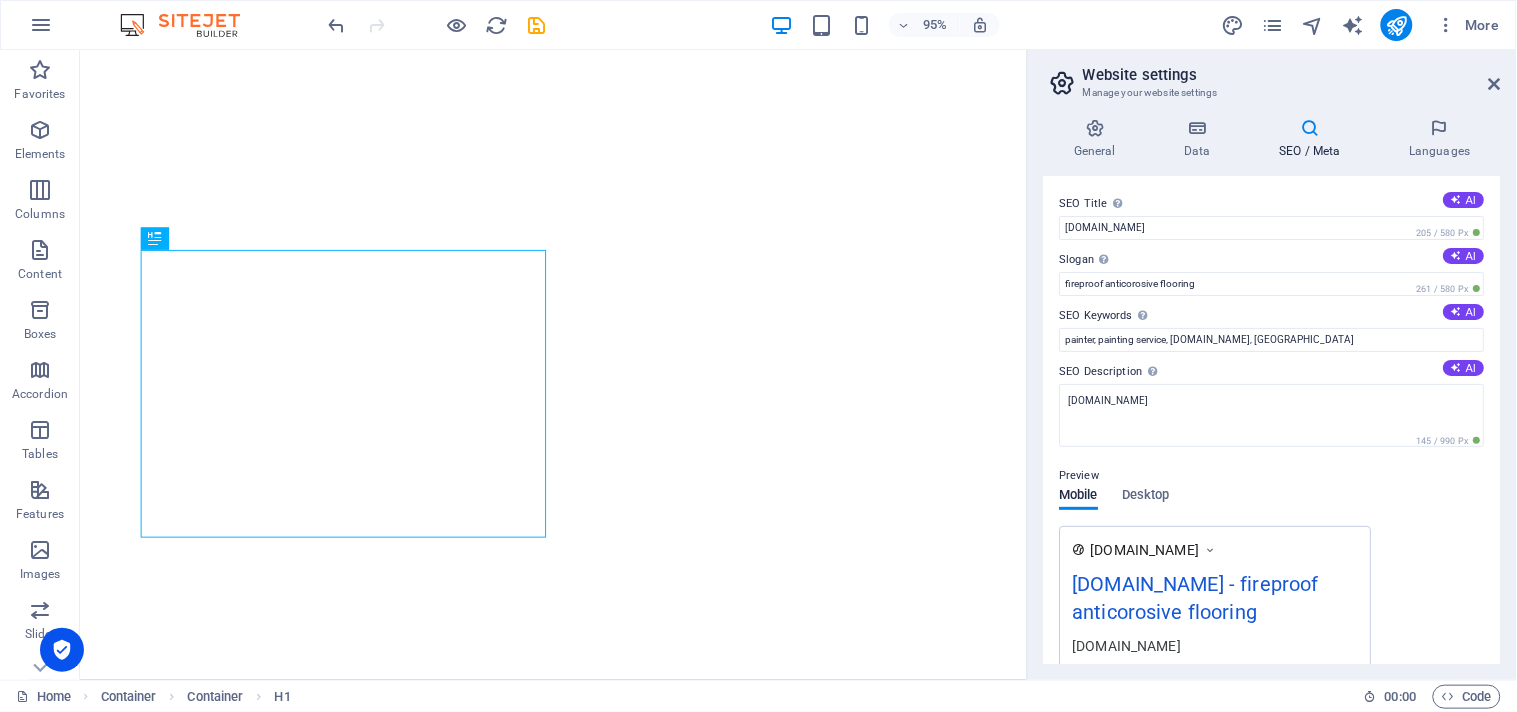 drag, startPoint x: 1502, startPoint y: 324, endPoint x: 1503, endPoint y: 337, distance: 13.038404 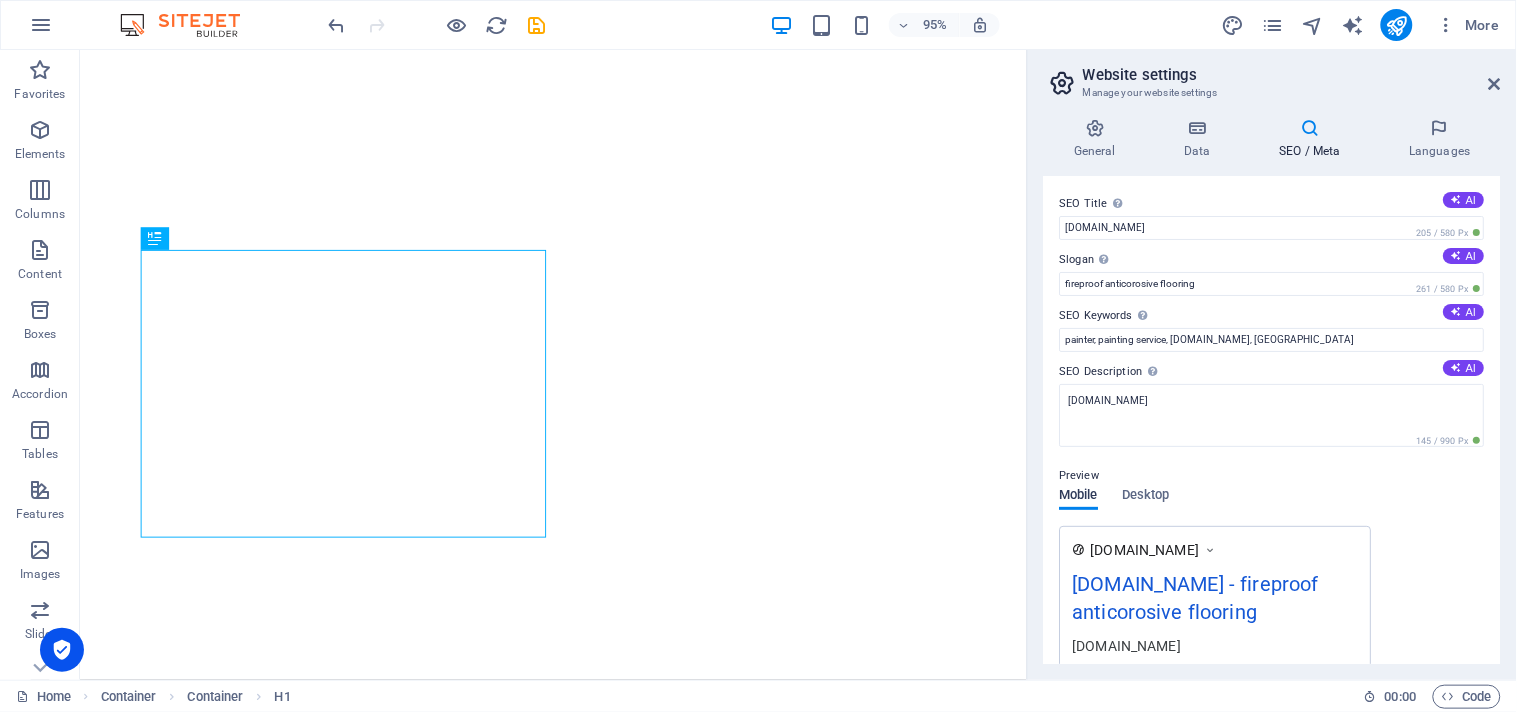 click on "Mobile" at bounding box center [1079, 497] 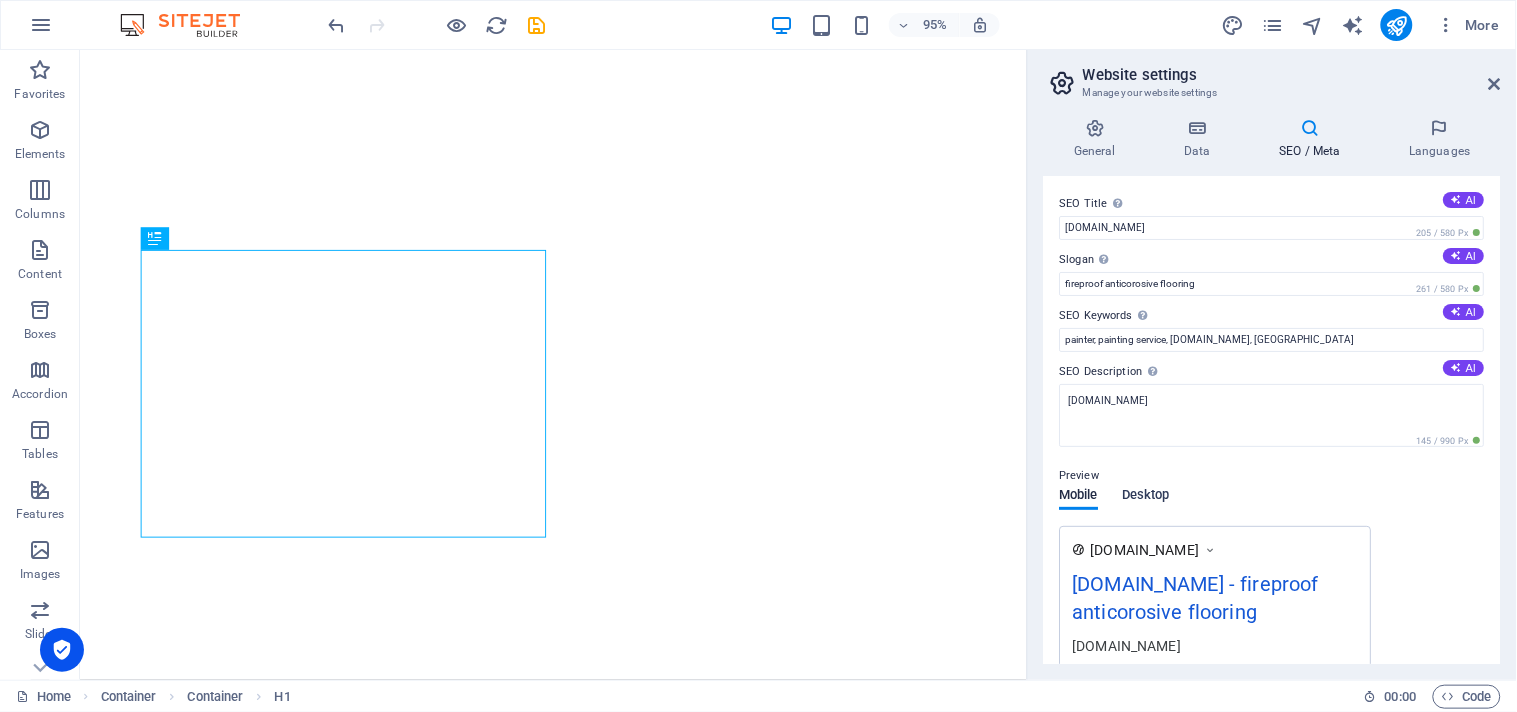 click on "Desktop" at bounding box center (1147, 497) 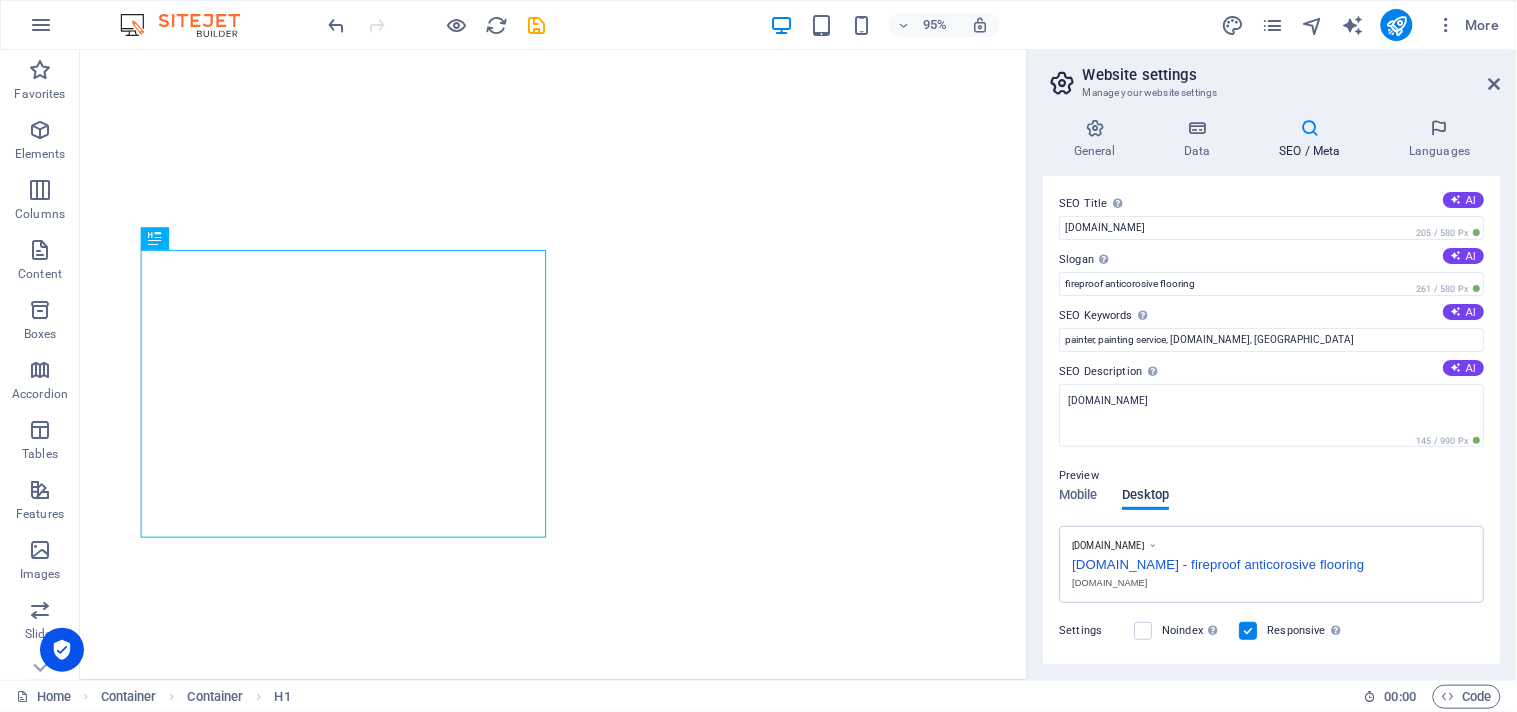 click on "Desktop" at bounding box center [1147, 497] 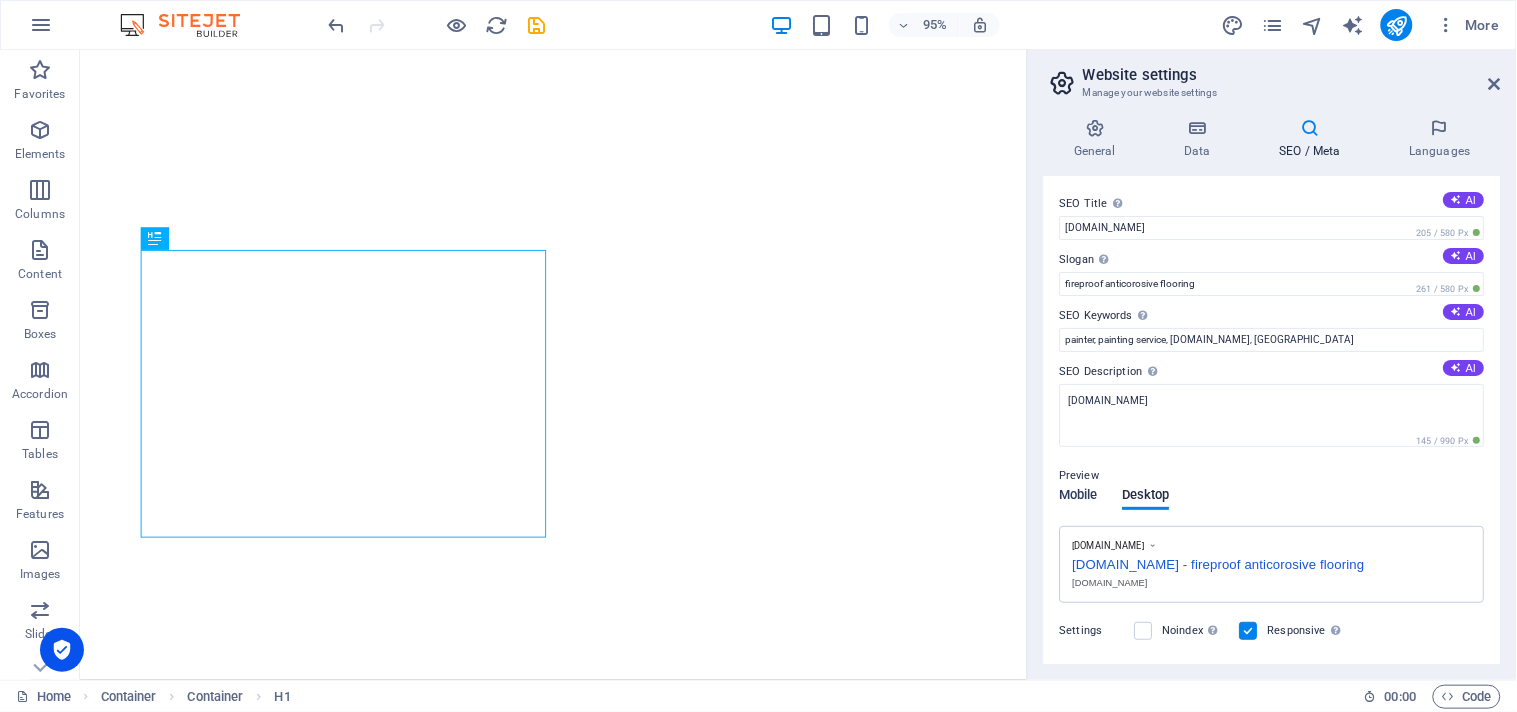 click on "Mobile" at bounding box center [1079, 497] 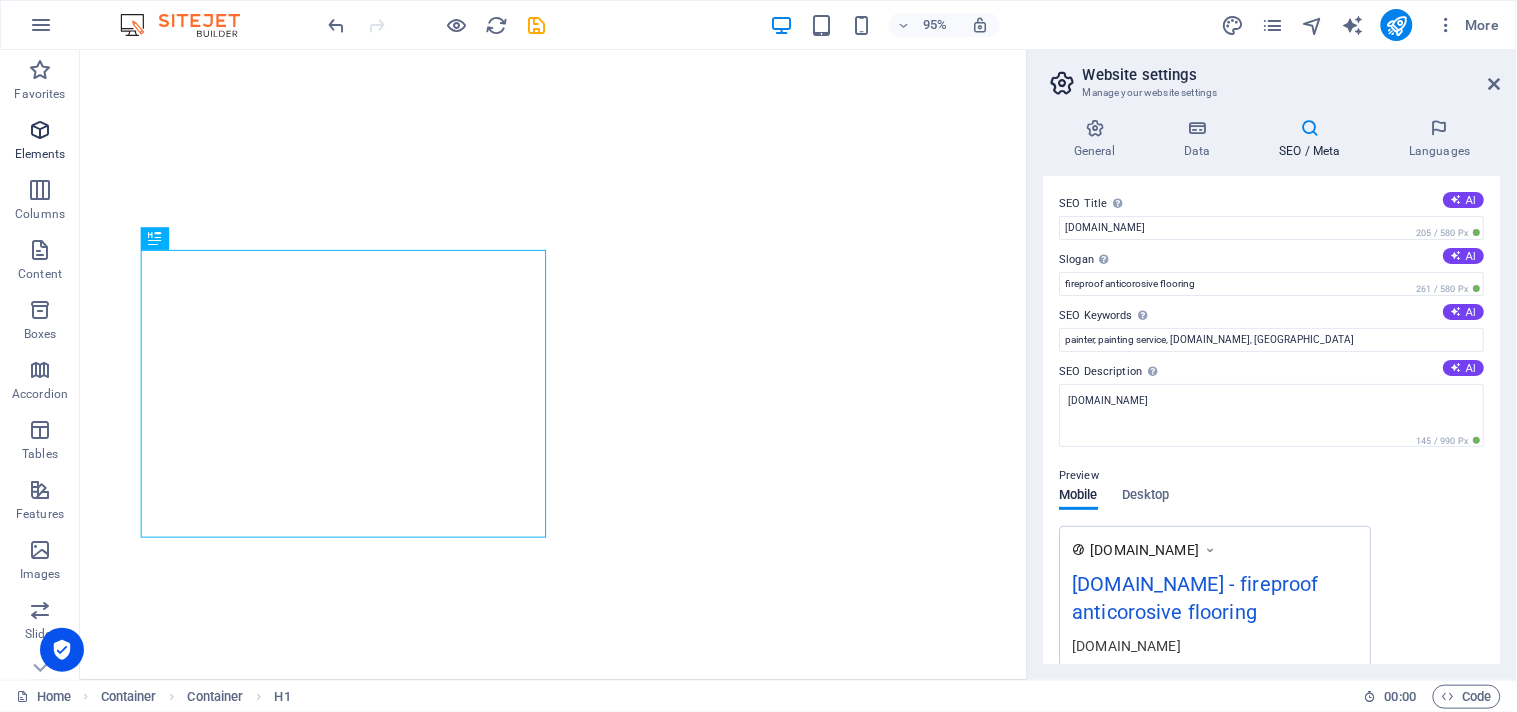 click at bounding box center [40, 130] 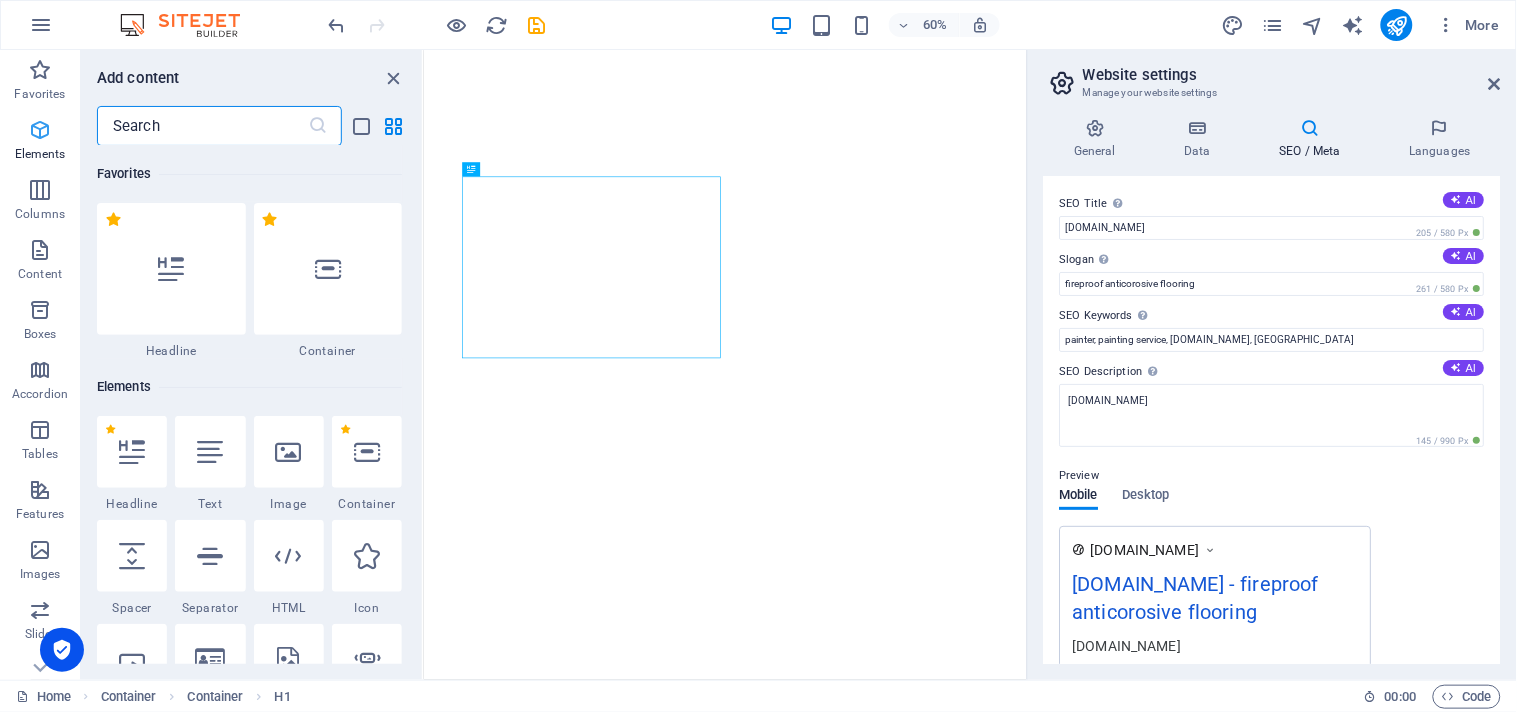 scroll, scrollTop: 213, scrollLeft: 0, axis: vertical 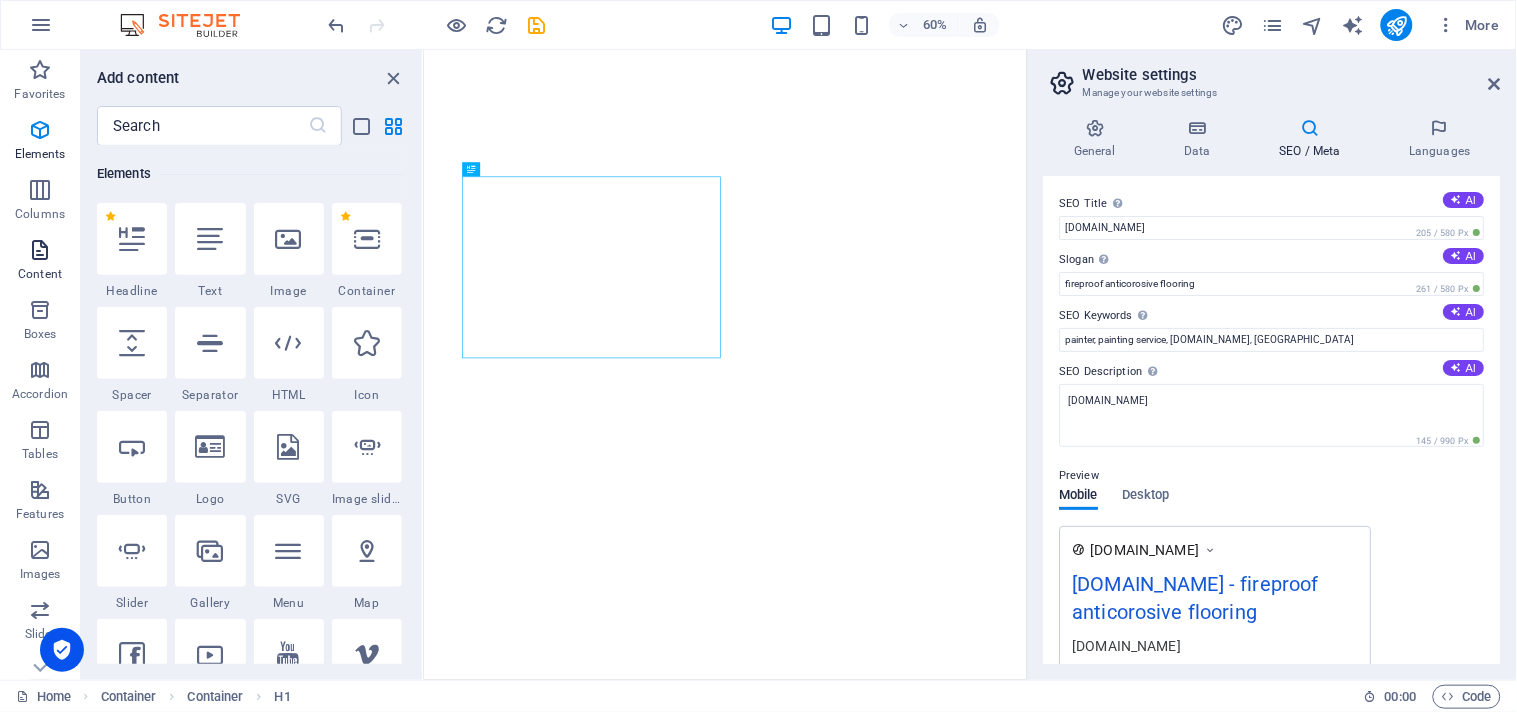 click at bounding box center [40, 250] 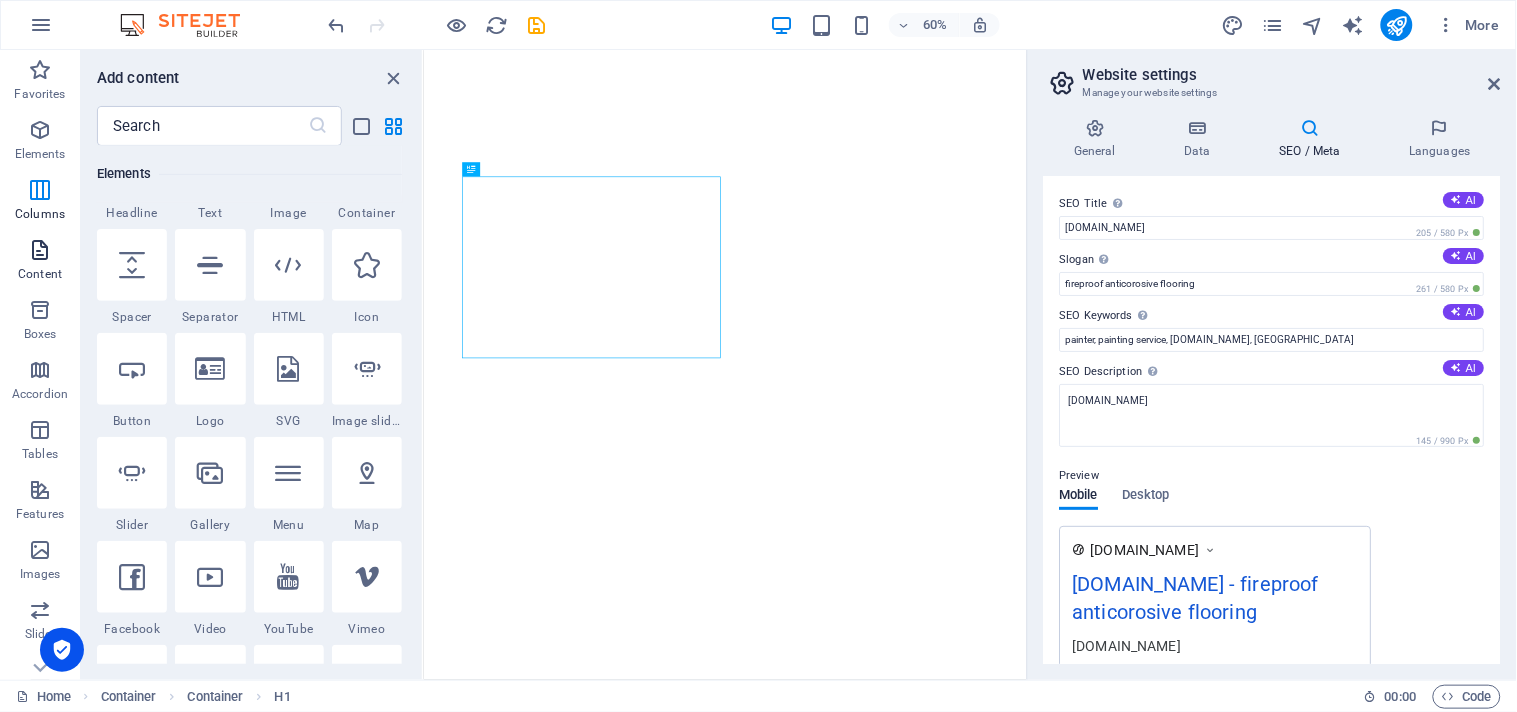 scroll, scrollTop: 3497, scrollLeft: 0, axis: vertical 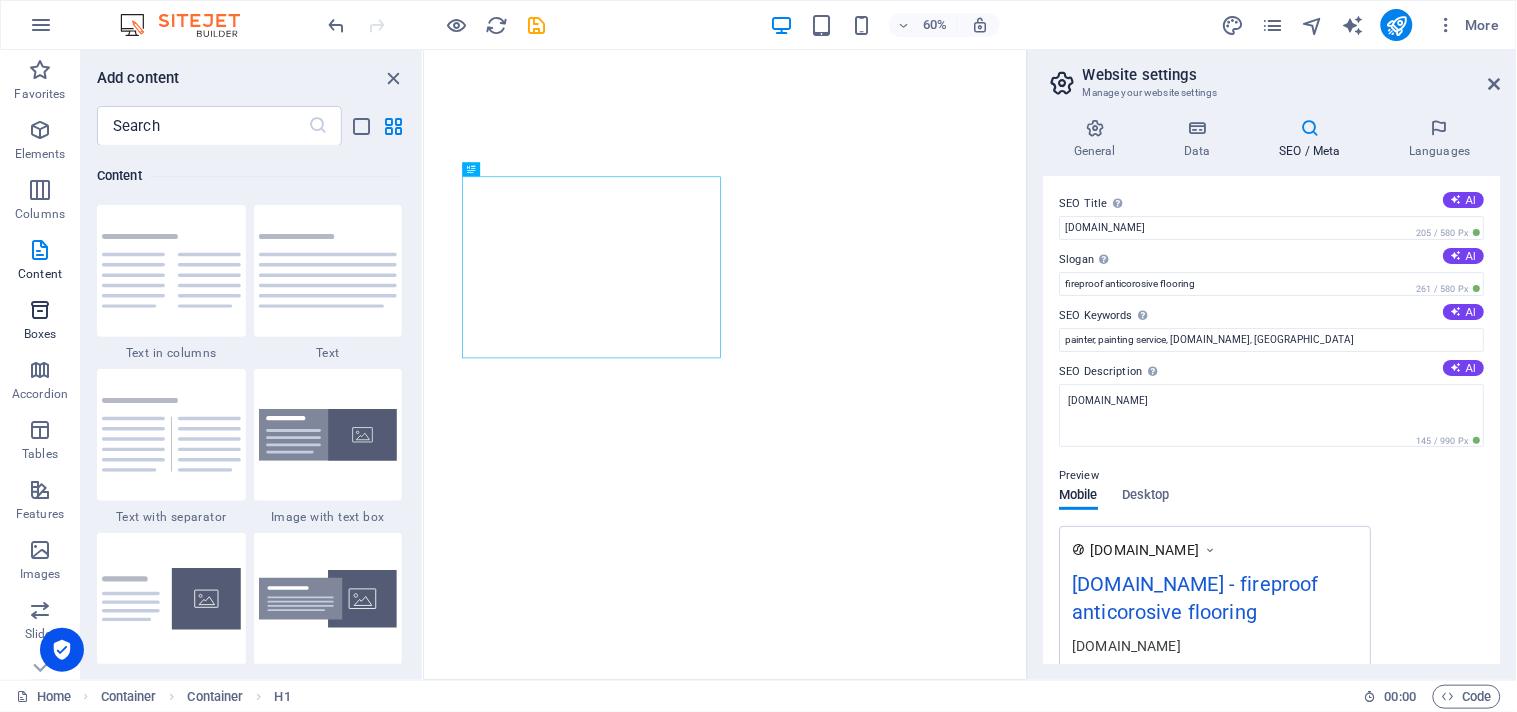 click at bounding box center [40, 310] 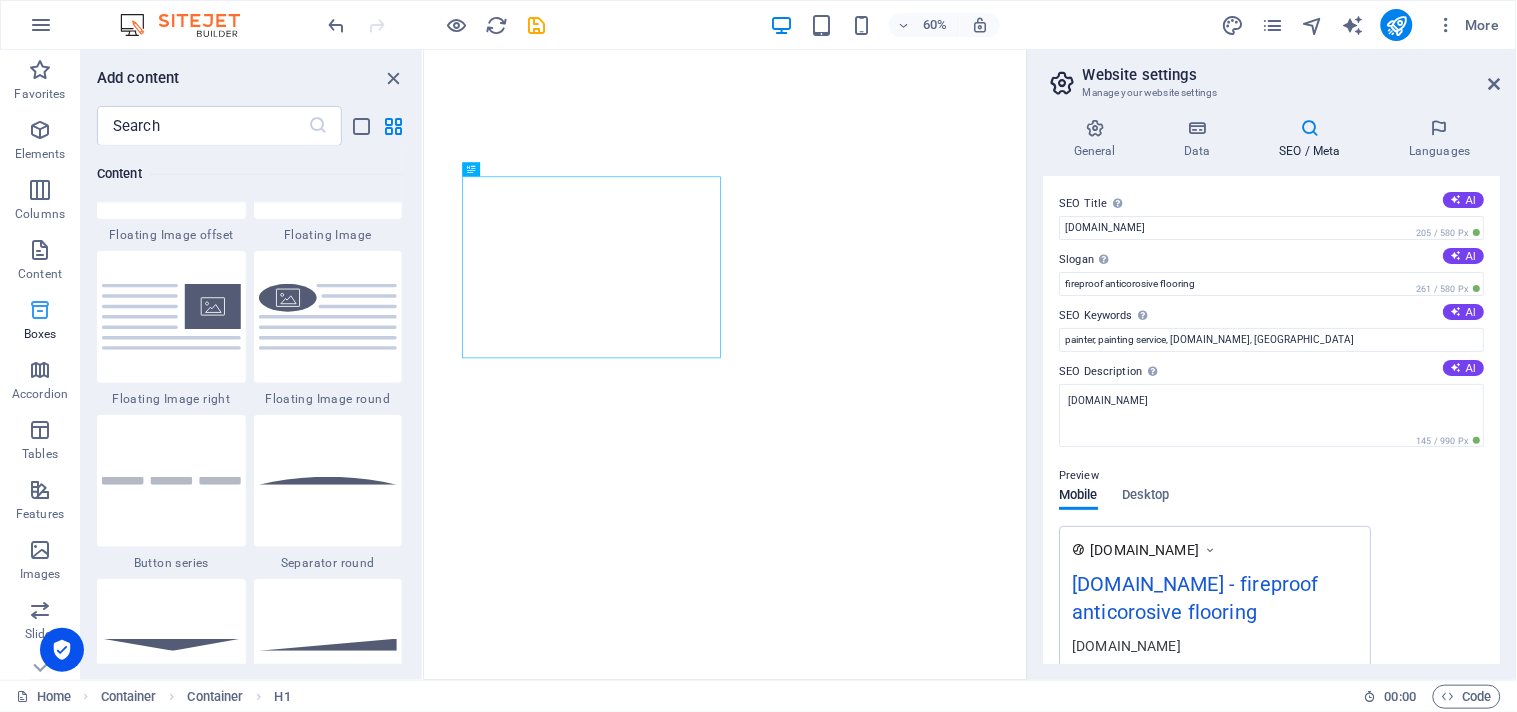 scroll, scrollTop: 5351, scrollLeft: 0, axis: vertical 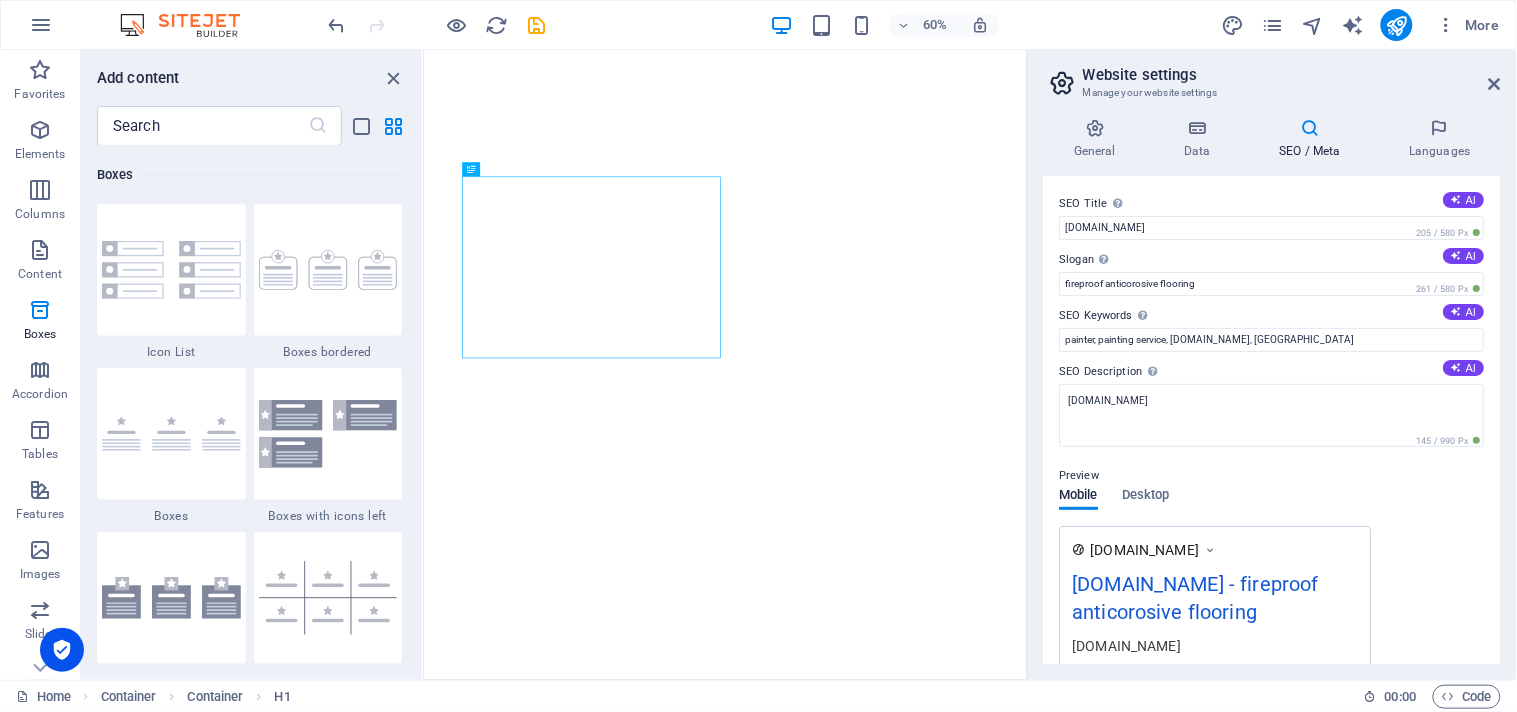click at bounding box center (62, 650) 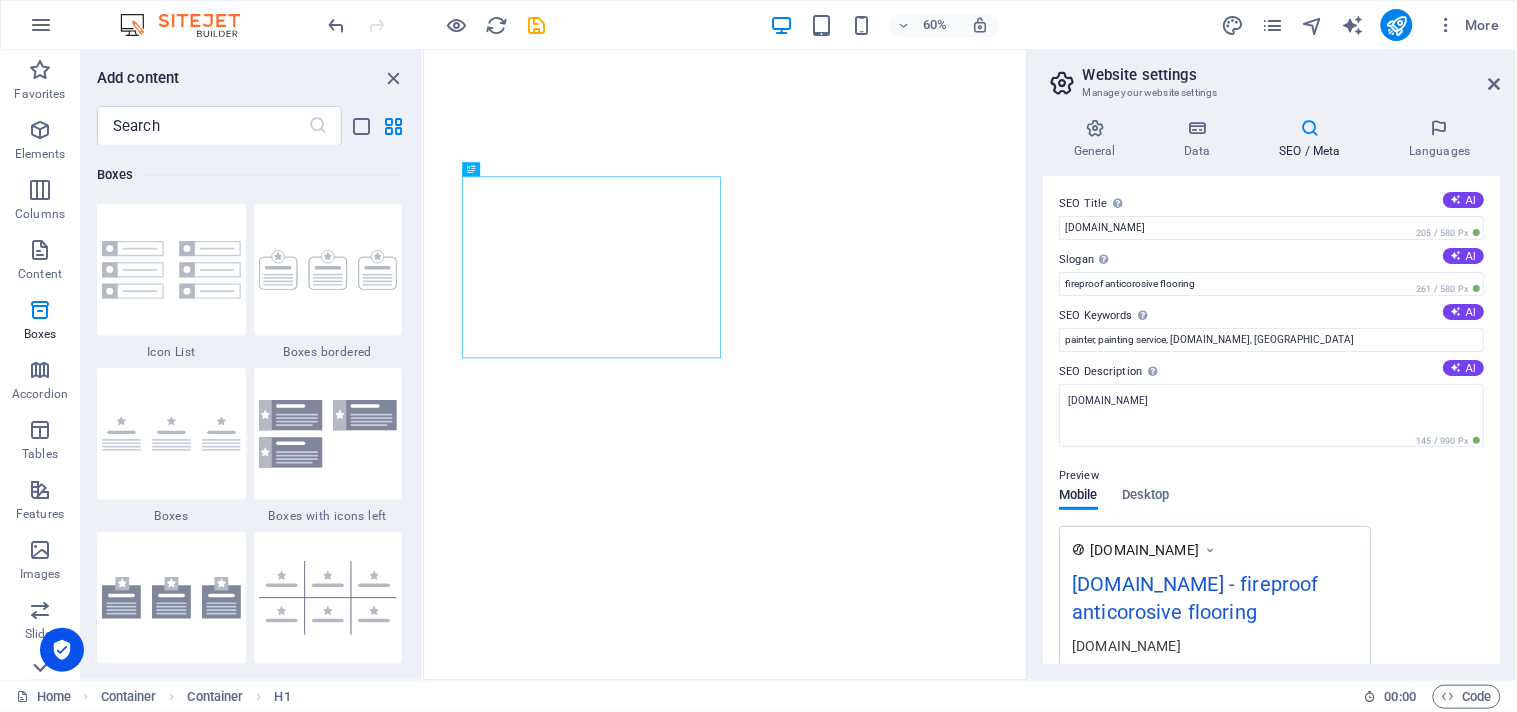 click 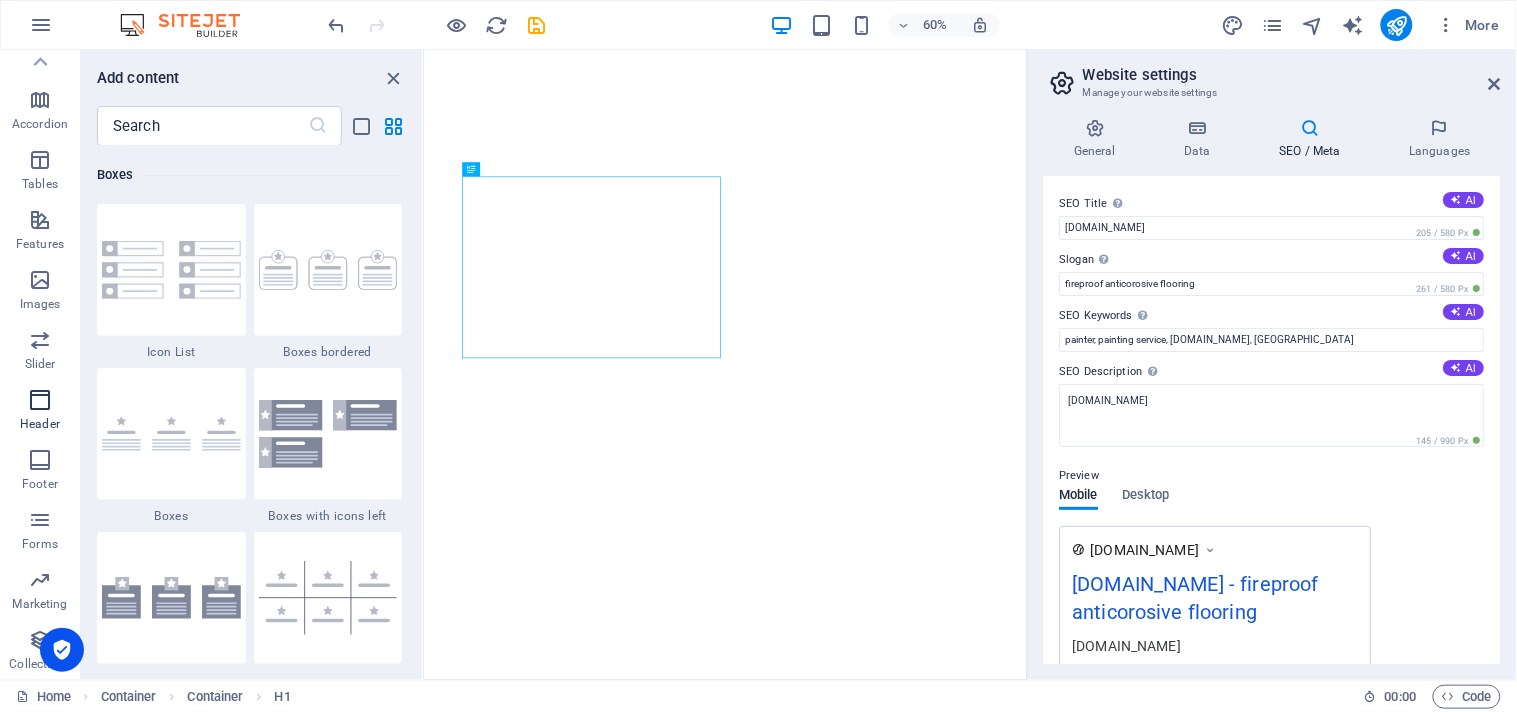 click at bounding box center (40, 400) 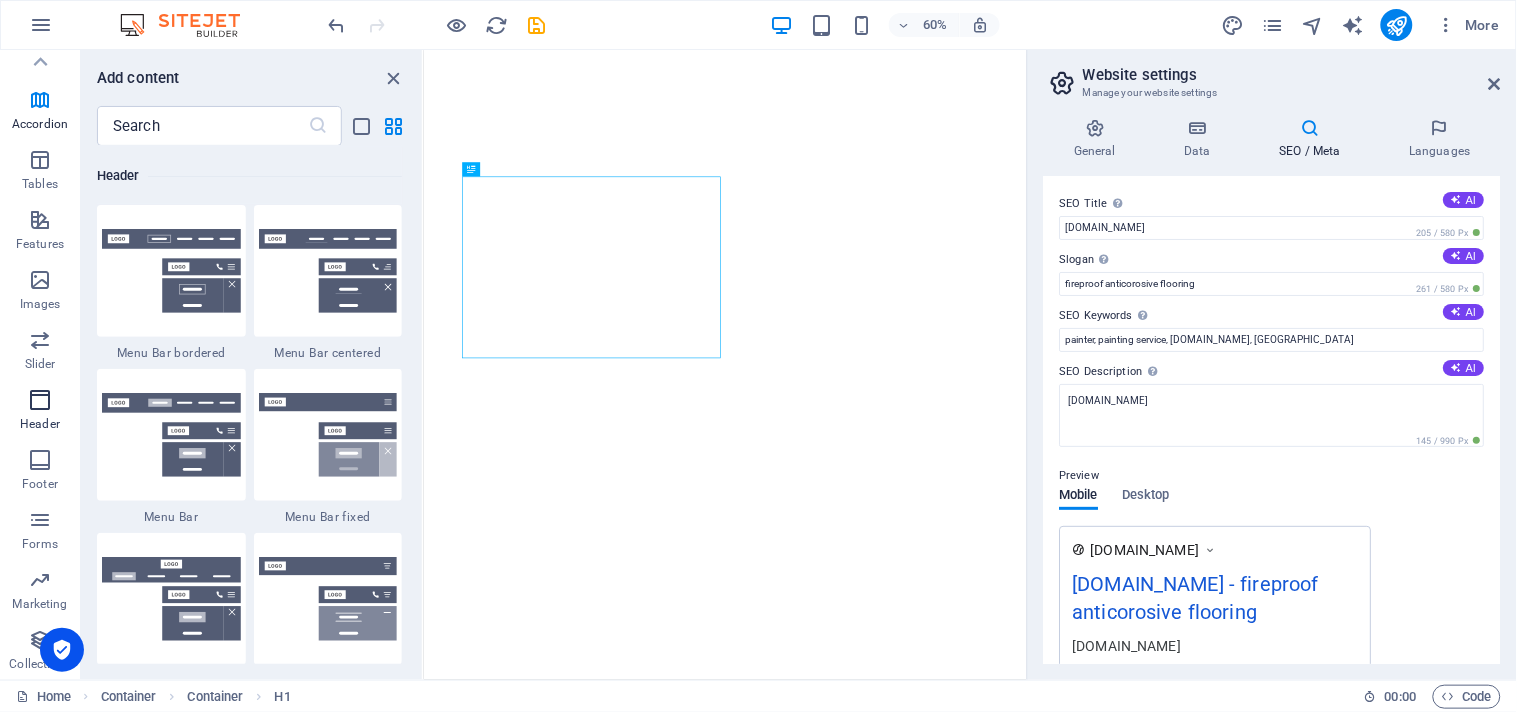 scroll, scrollTop: 11876, scrollLeft: 0, axis: vertical 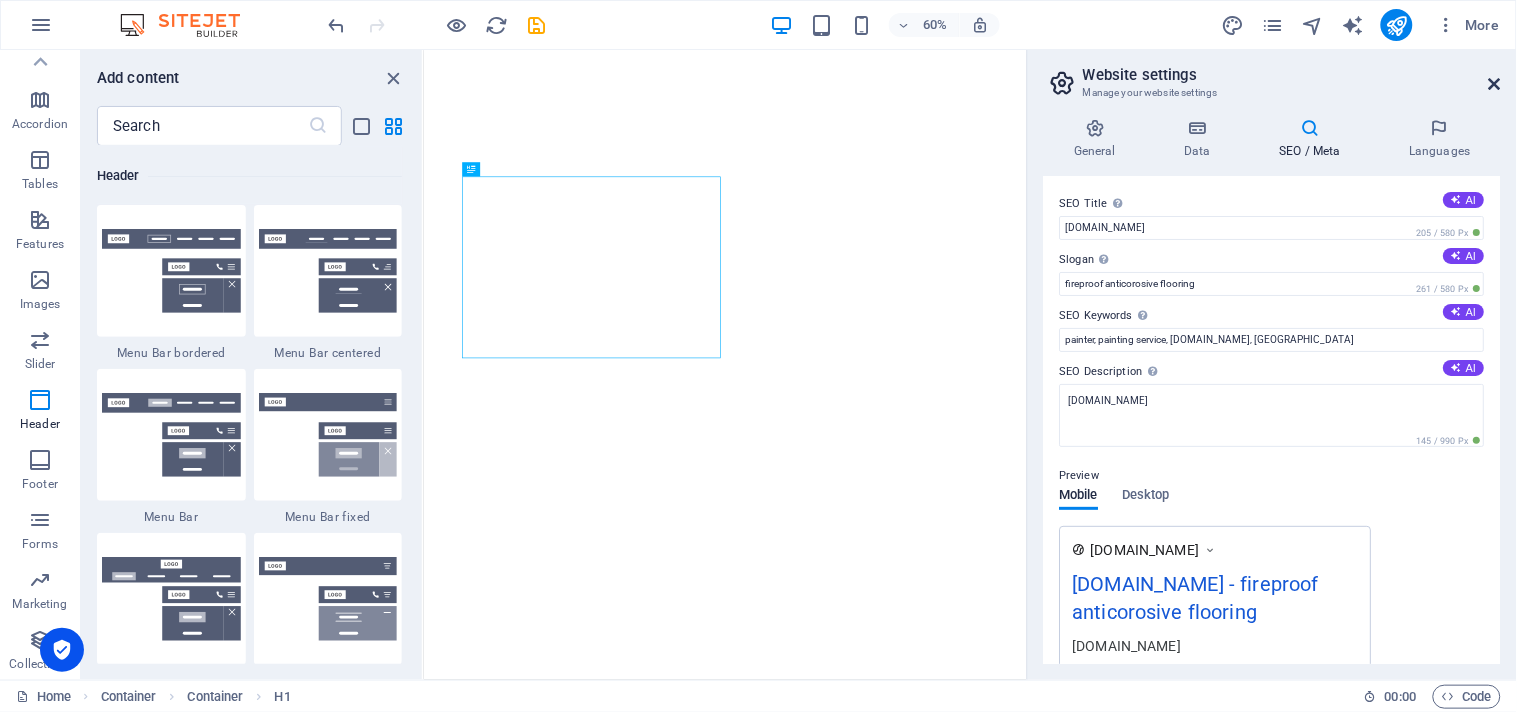 click at bounding box center [1495, 84] 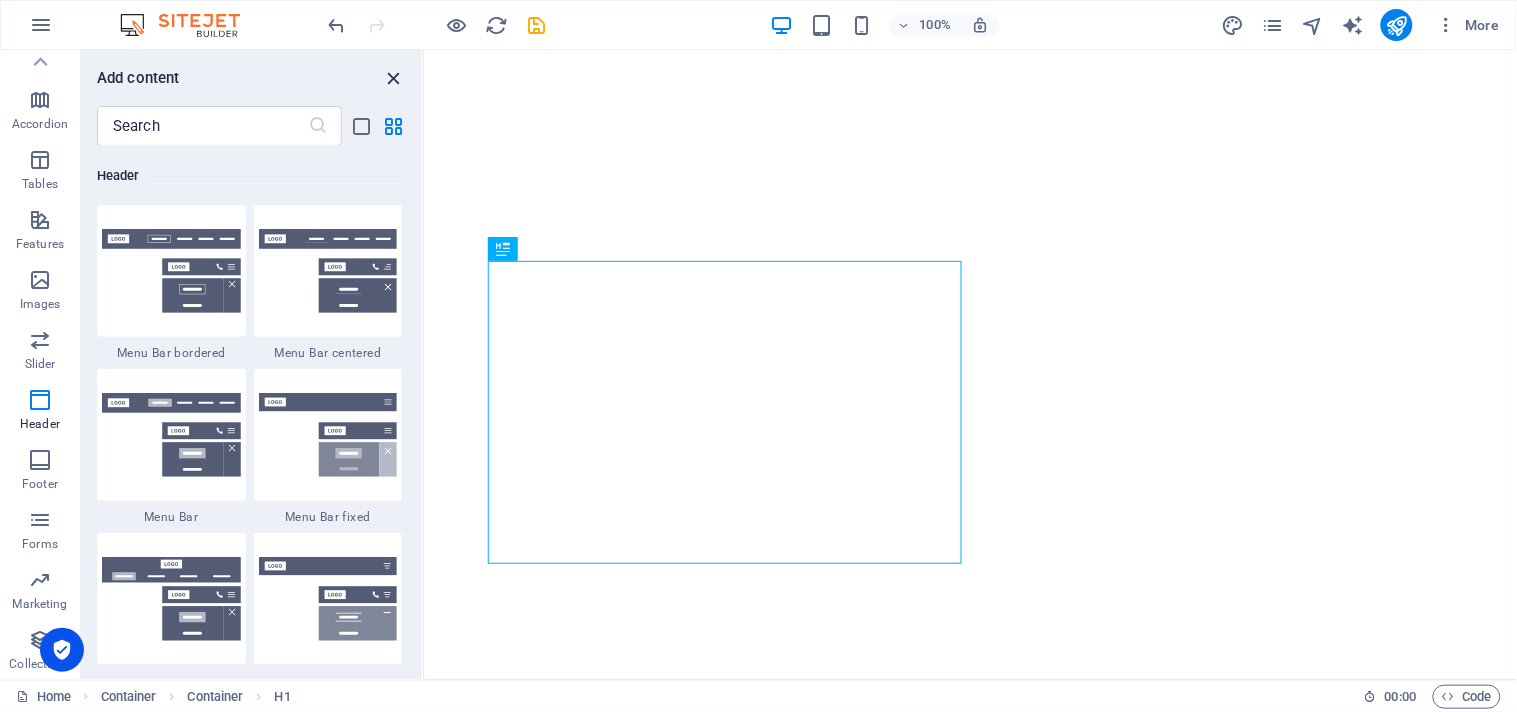click at bounding box center (394, 78) 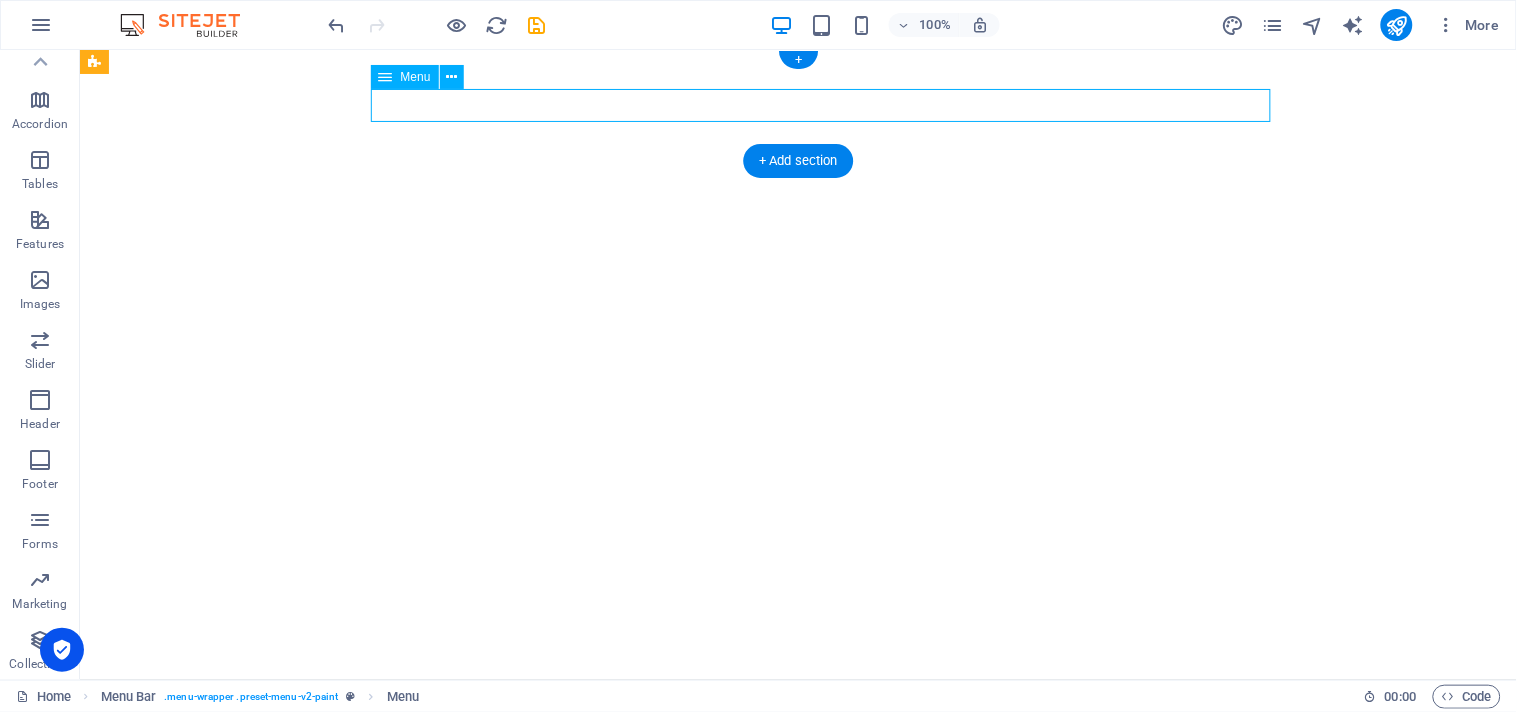 select 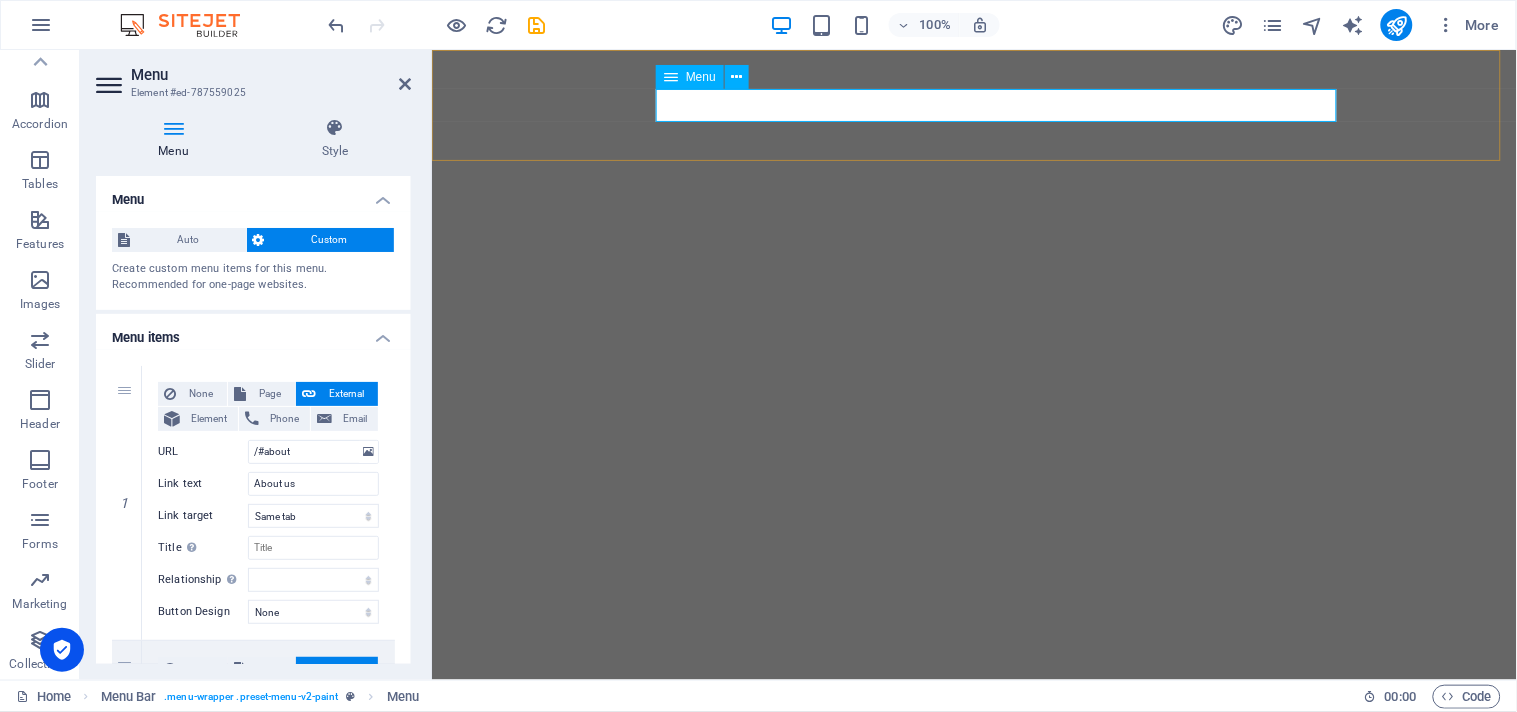 click at bounding box center (671, 77) 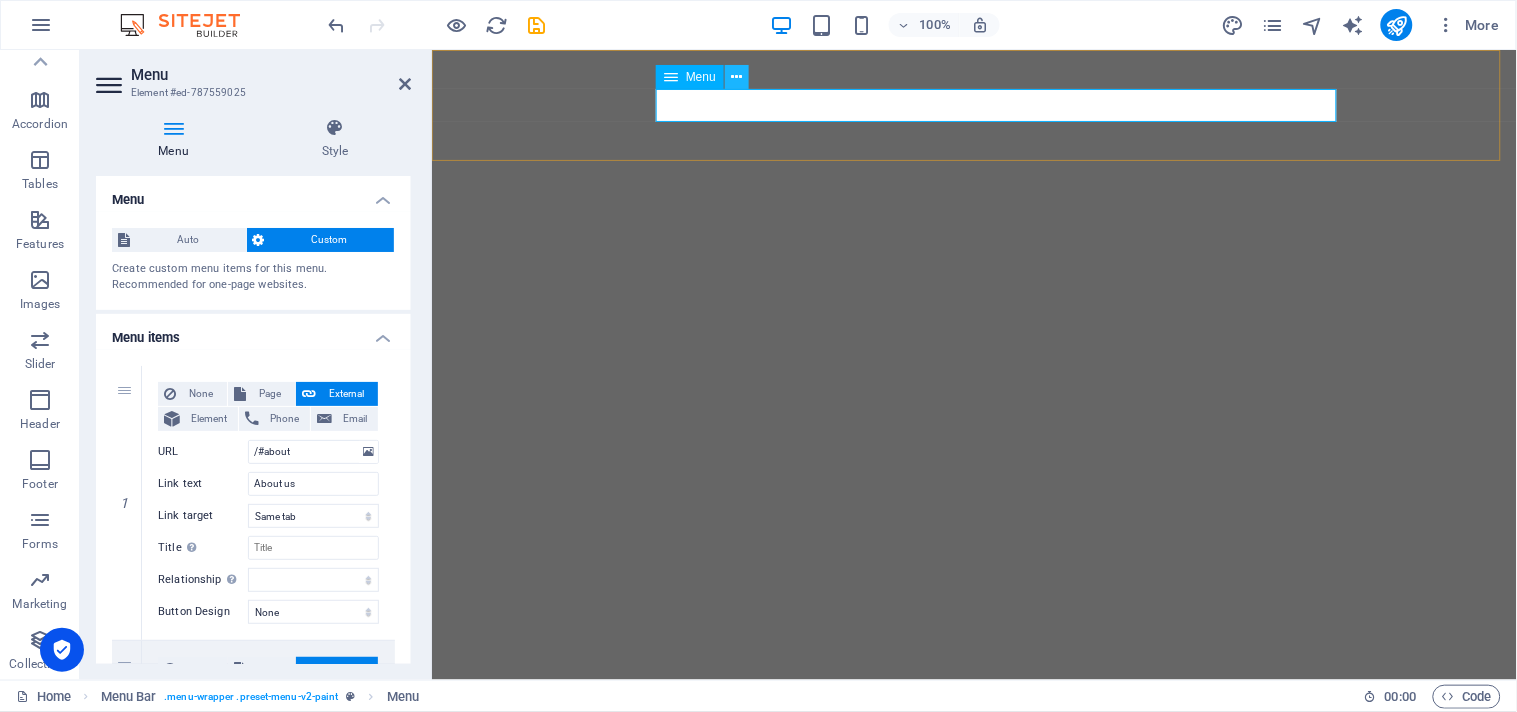 click at bounding box center (737, 77) 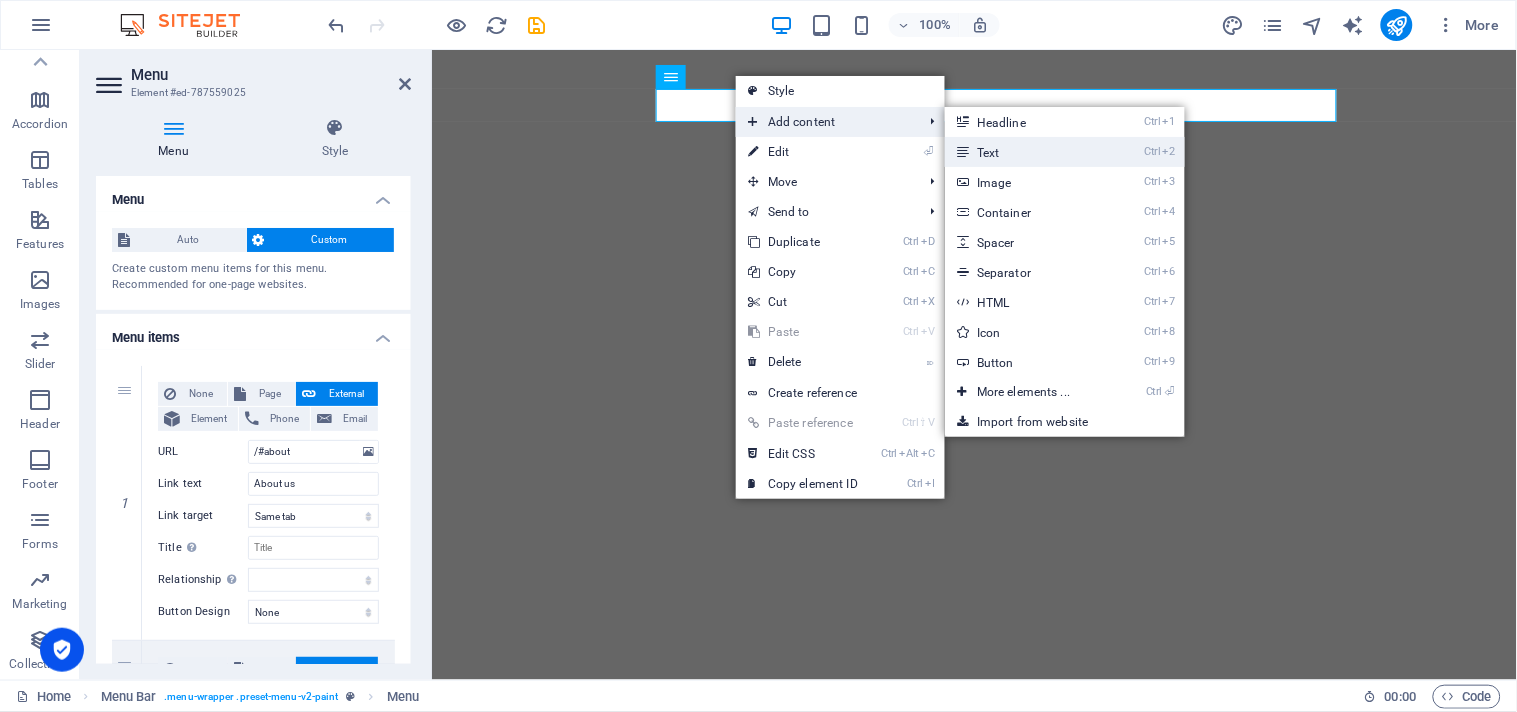 click on "Ctrl 2  Text" at bounding box center [1027, 152] 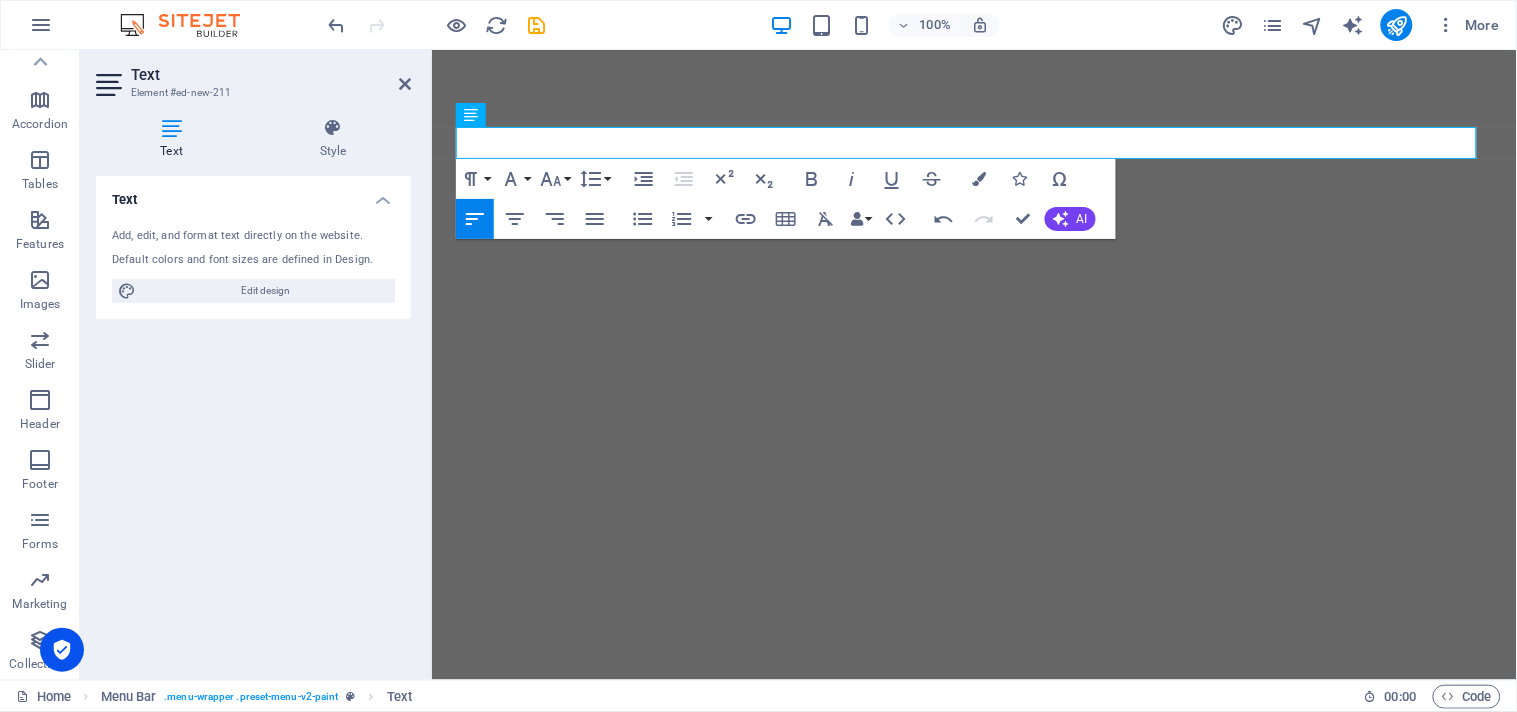 click on "Text Add, edit, and format text directly on the website. Default colors and font sizes are defined in Design. Edit design Alignment Left aligned Centered Right aligned" at bounding box center (253, 420) 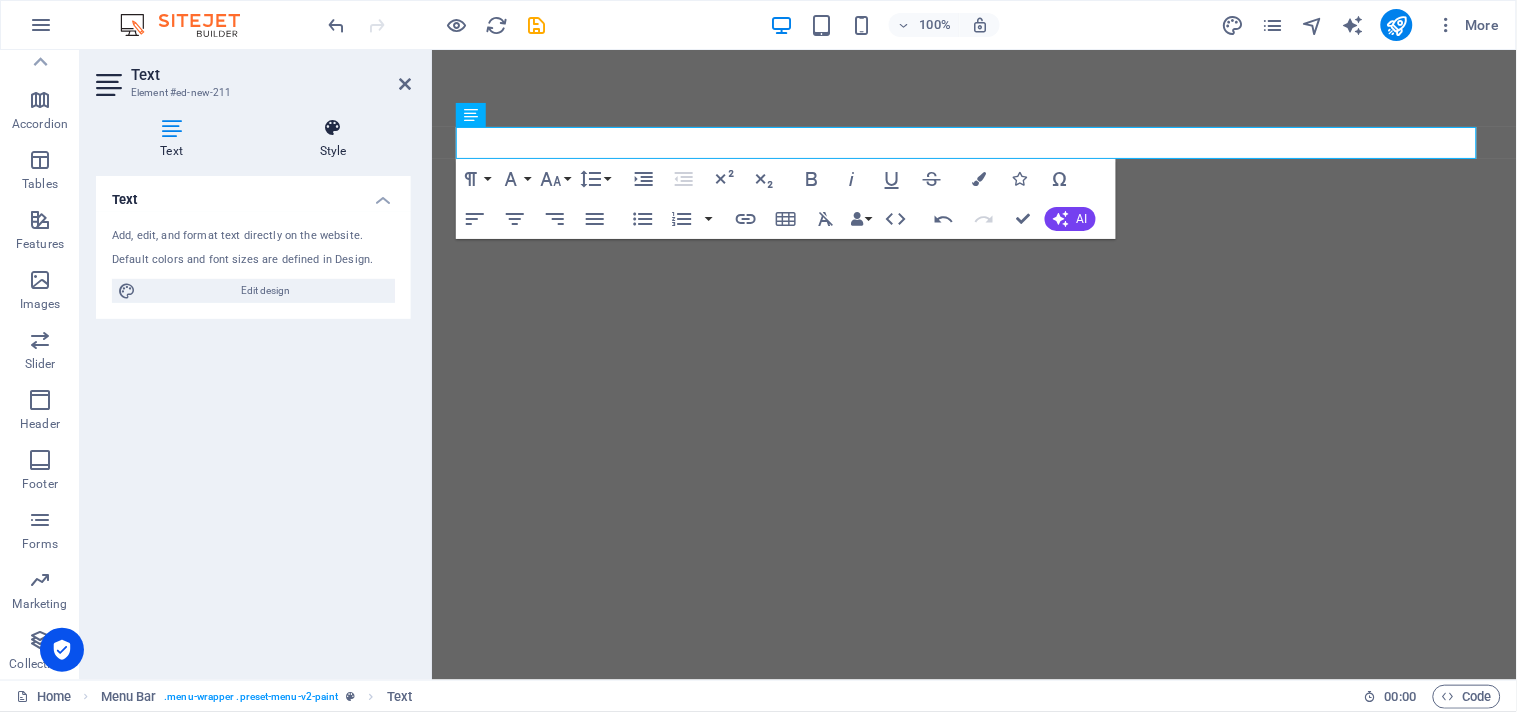 click on "Style" at bounding box center [333, 139] 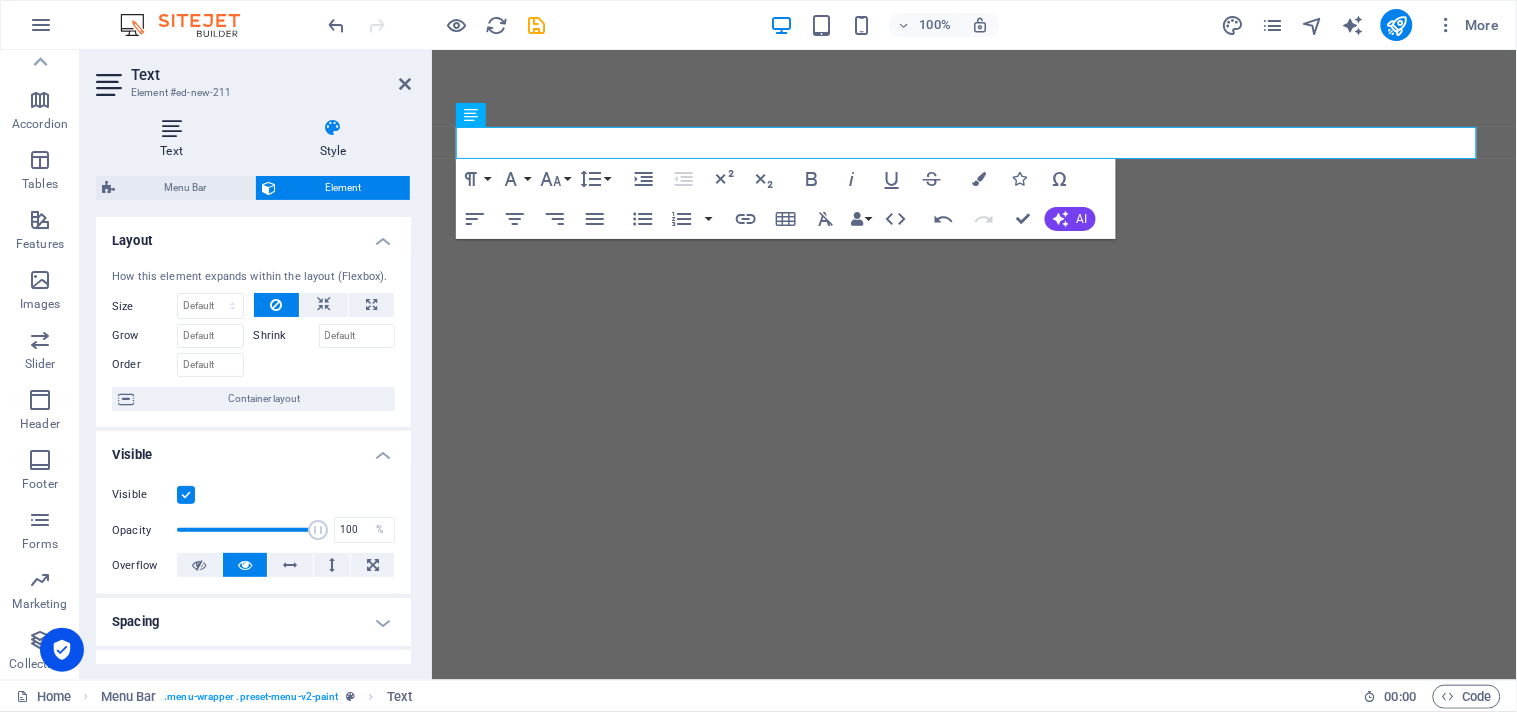 click at bounding box center (171, 128) 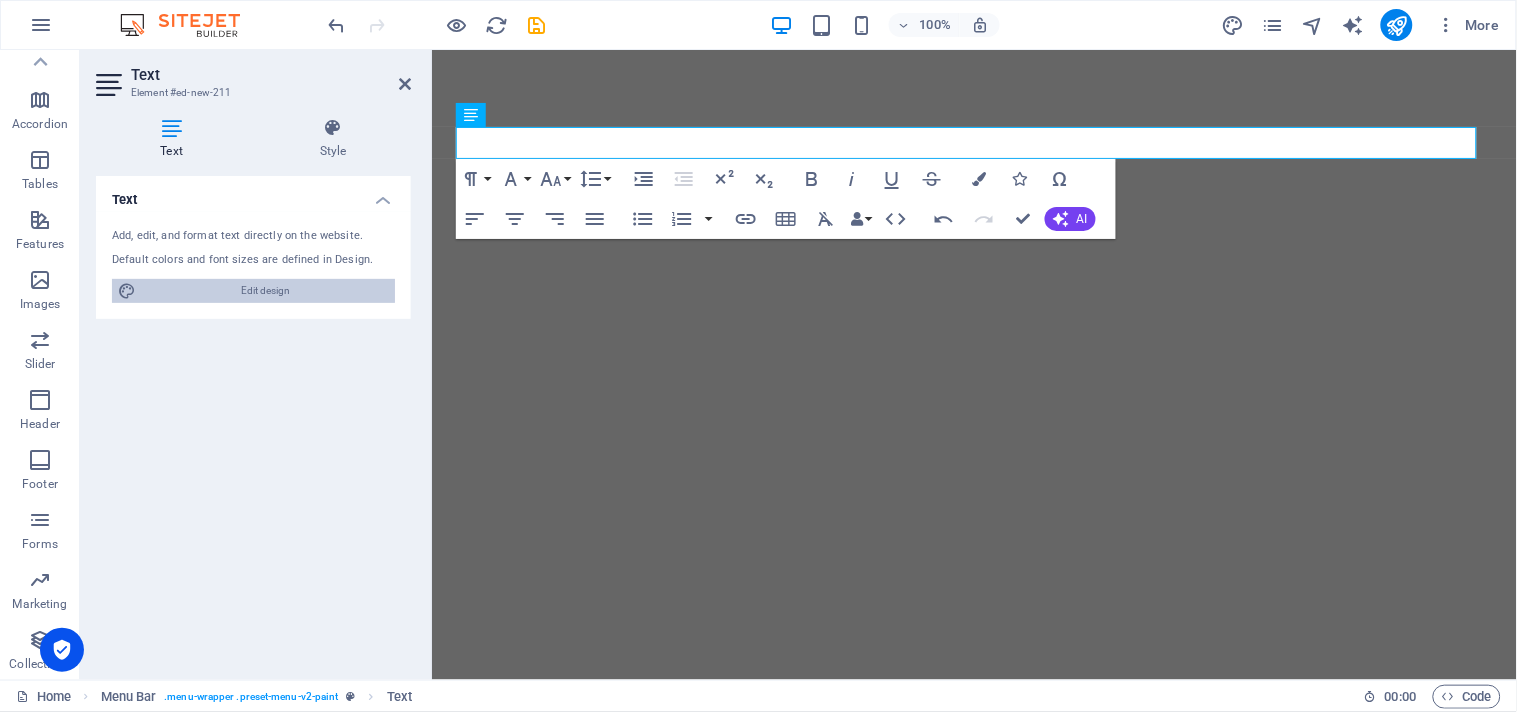 click on "Edit design" at bounding box center [265, 291] 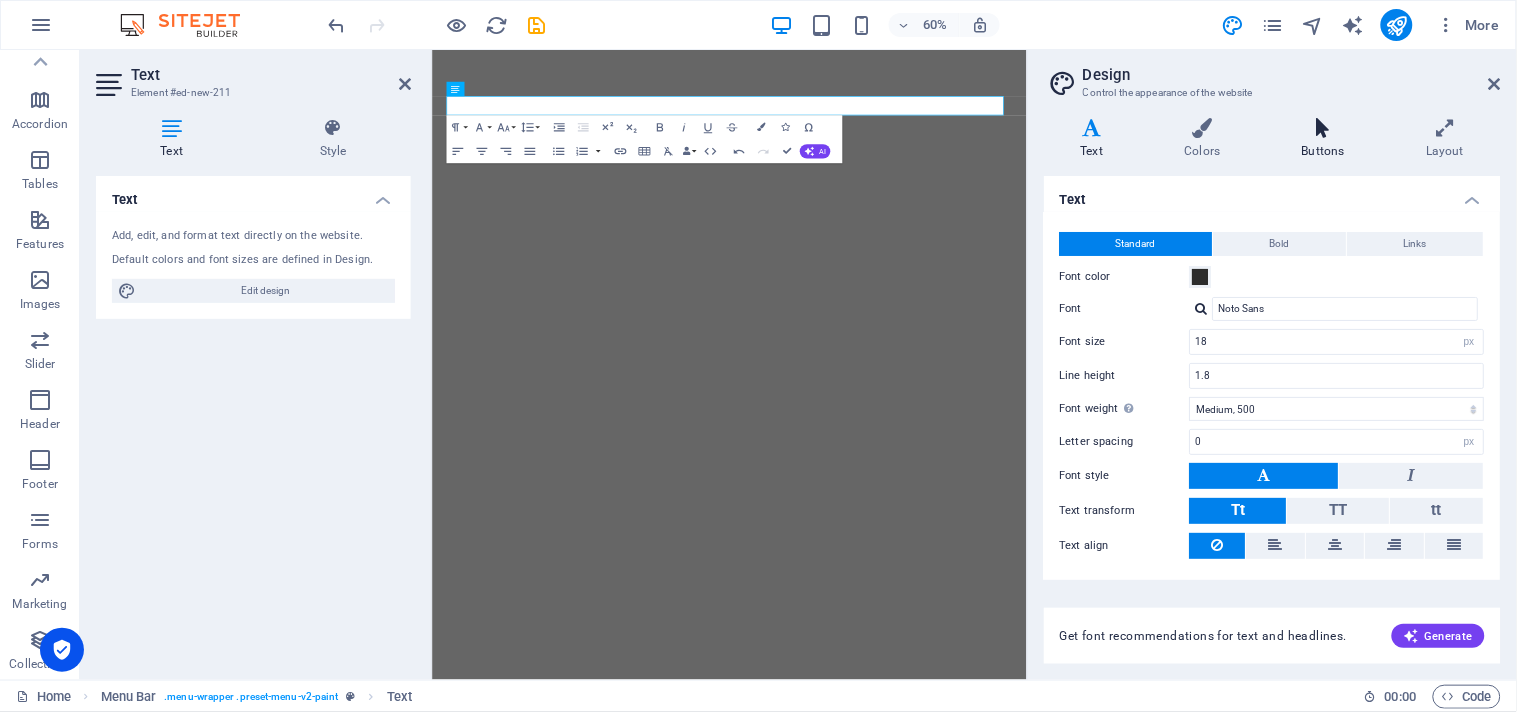 click on "Buttons" at bounding box center [1327, 139] 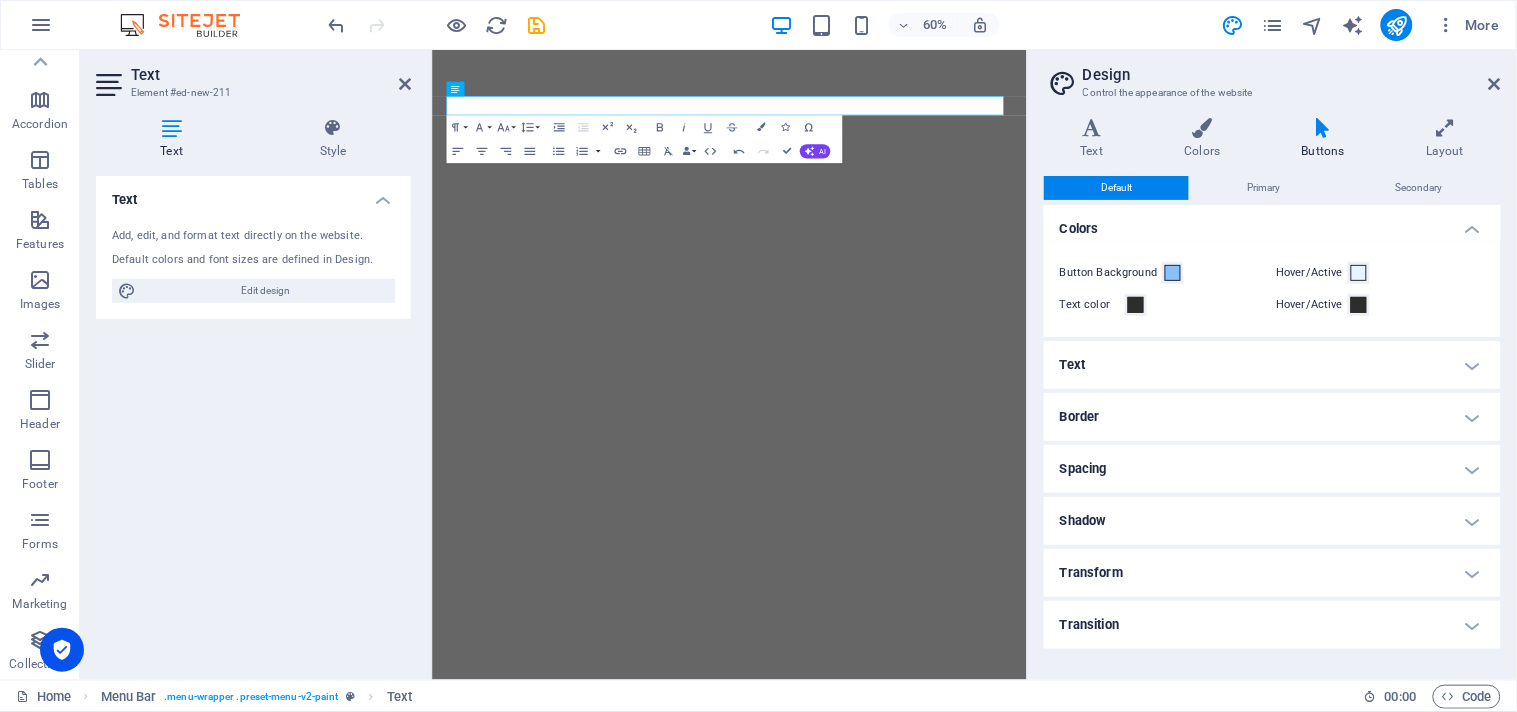click on "Text Add, edit, and format text directly on the website. Default colors and font sizes are defined in Design. Edit design Alignment Left aligned Centered Right aligned" at bounding box center (253, 420) 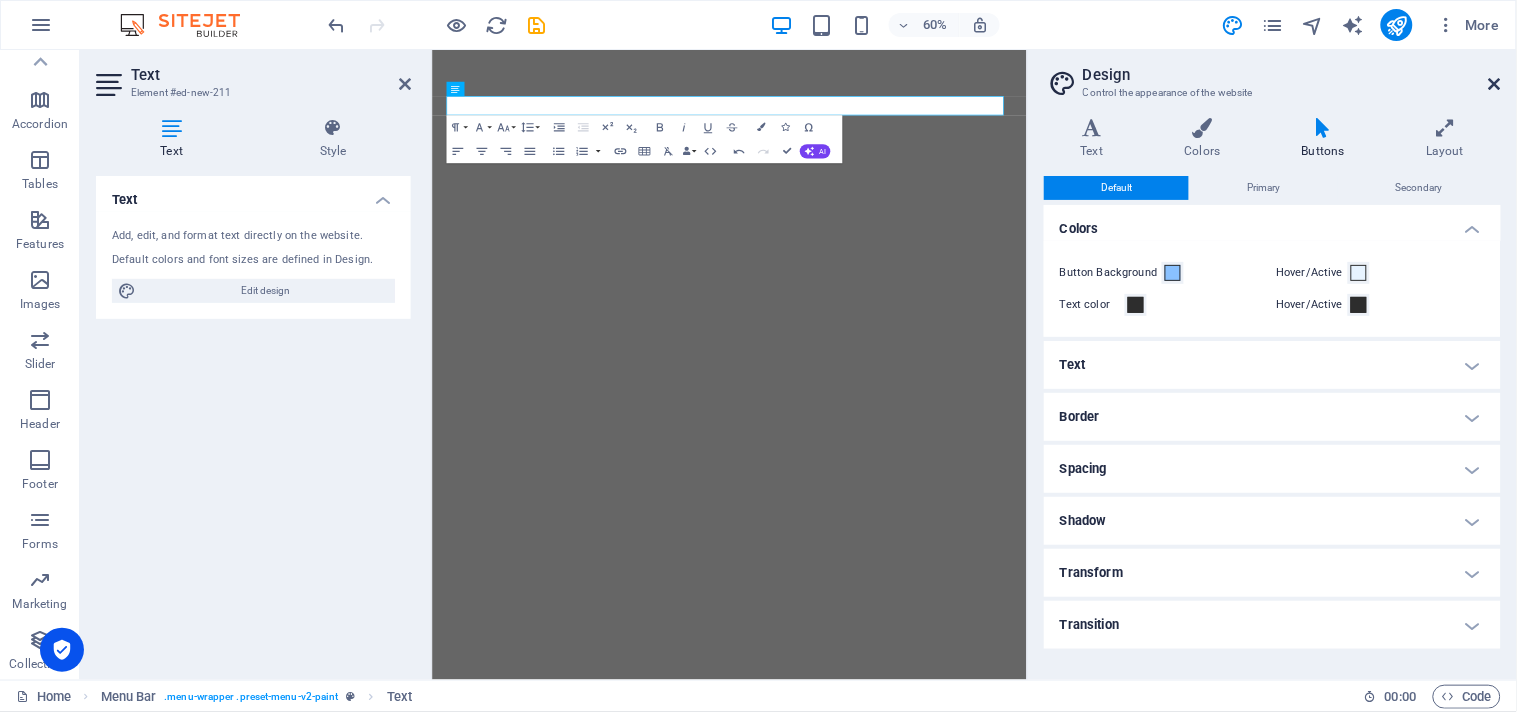 click on "Design Control the appearance of the website Variants  Text  Colors  Buttons  Layout Text Standard Bold Links Font color Font Noto Sans Font size 18 rem px Line height 1.8 Font weight To display the font weight correctly, it may need to be enabled.  Manage Fonts Thin, 100 Extra-light, 200 Light, 300 Regular, 400 Medium, 500 Semi-bold, 600 Bold, 700 Extra-bold, 800 Black, 900 Letter spacing 0 rem px Font style Text transform Tt TT tt Text align Font weight To display the font weight correctly, it may need to be enabled.  Manage Fonts Thin, 100 Extra-light, 200 Light, 300 Regular, 400 Medium, 500 Semi-bold, 600 Bold, 700 Extra-bold, 800 Black, 900 Default Hover / Active Font color Font color Decoration None Decoration None Transition duration 0.3 s Transition function Ease Ease In Ease Out Ease In/Ease Out Linear Headlines All H1 / Textlogo H2 H3 H4 H5 H6 Font color Font Noto Sans Line height 1.4 Font weight To display the font weight correctly, it may need to be enabled.  Manage Fonts Thin, 100 Light, 300 0 px" at bounding box center (1272, 365) 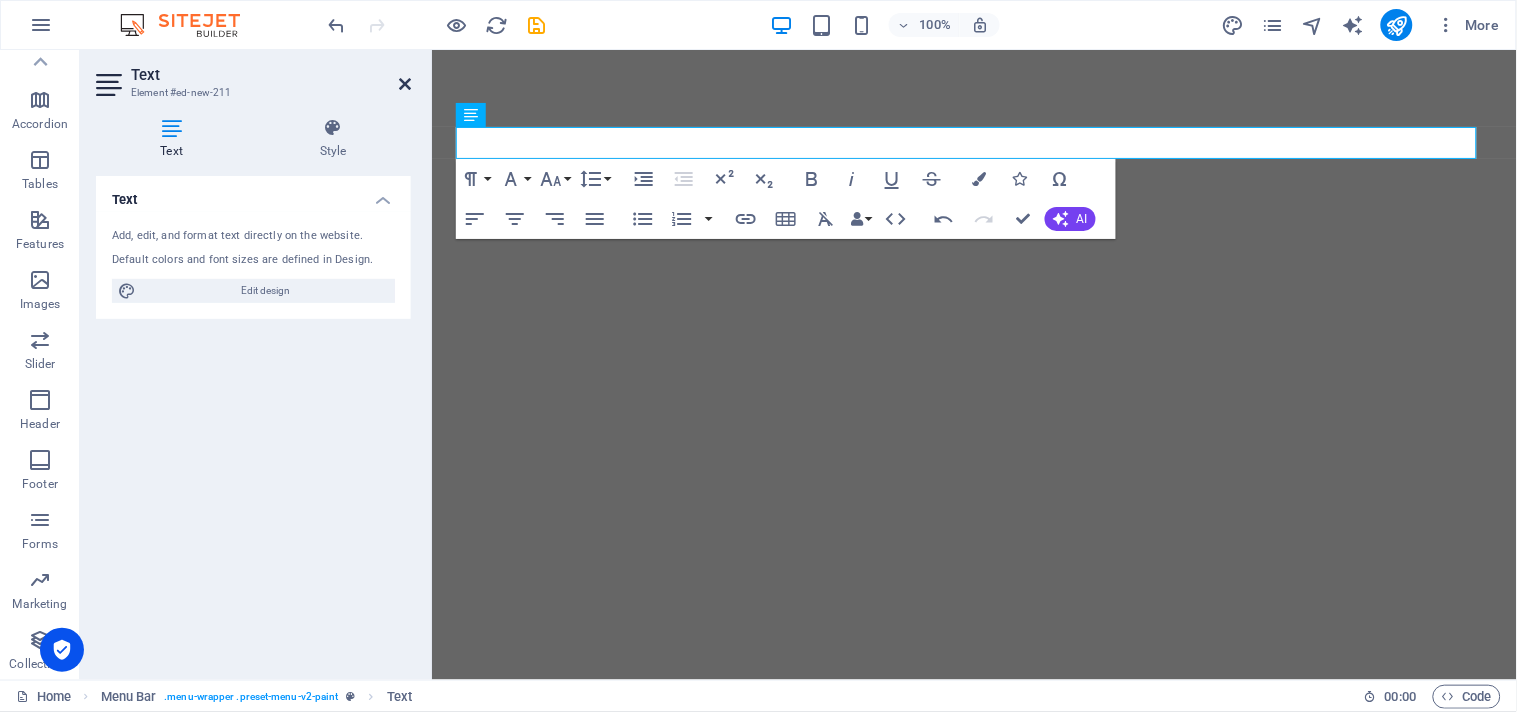 click at bounding box center [405, 84] 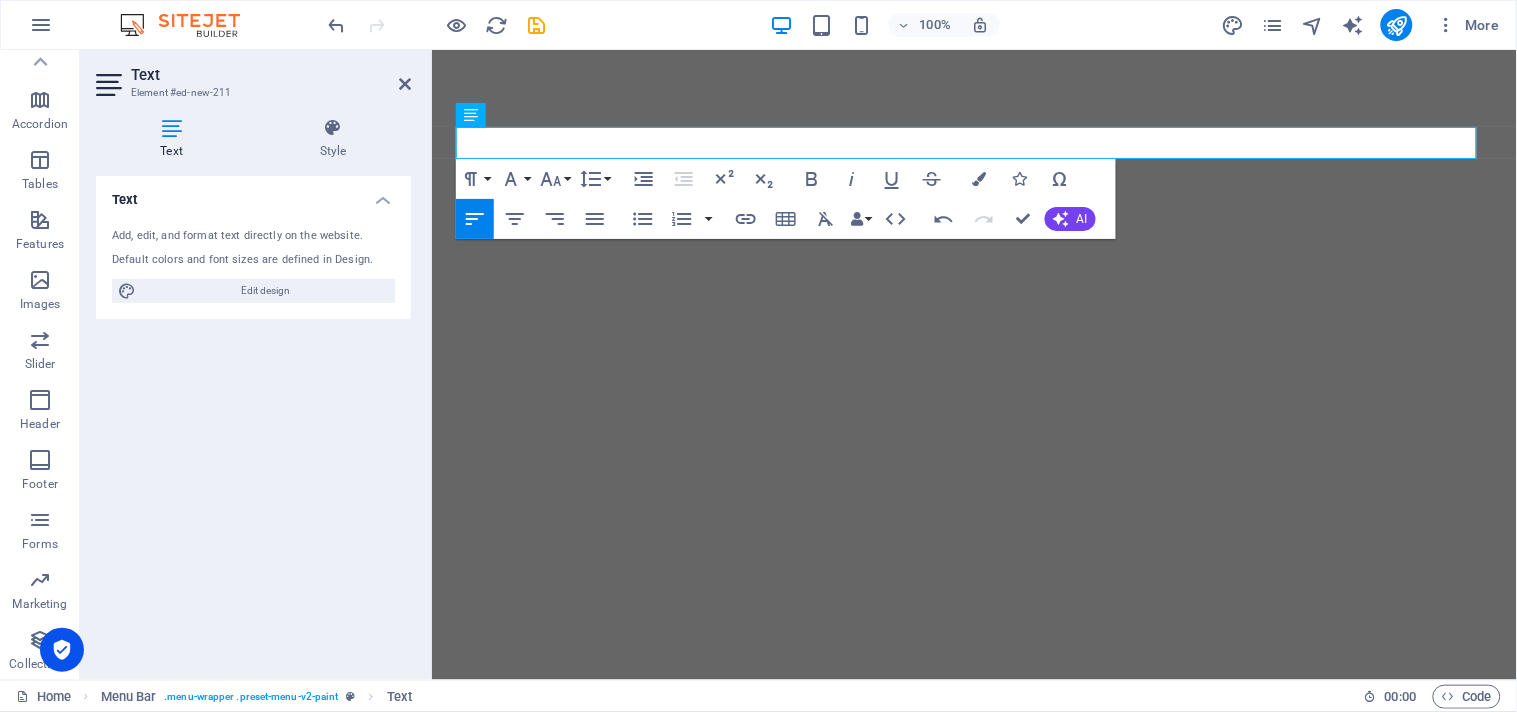 click on "Text Add, edit, and format text directly on the website. Default colors and font sizes are defined in Design. Edit design Alignment Left aligned Centered Right aligned" at bounding box center [253, 420] 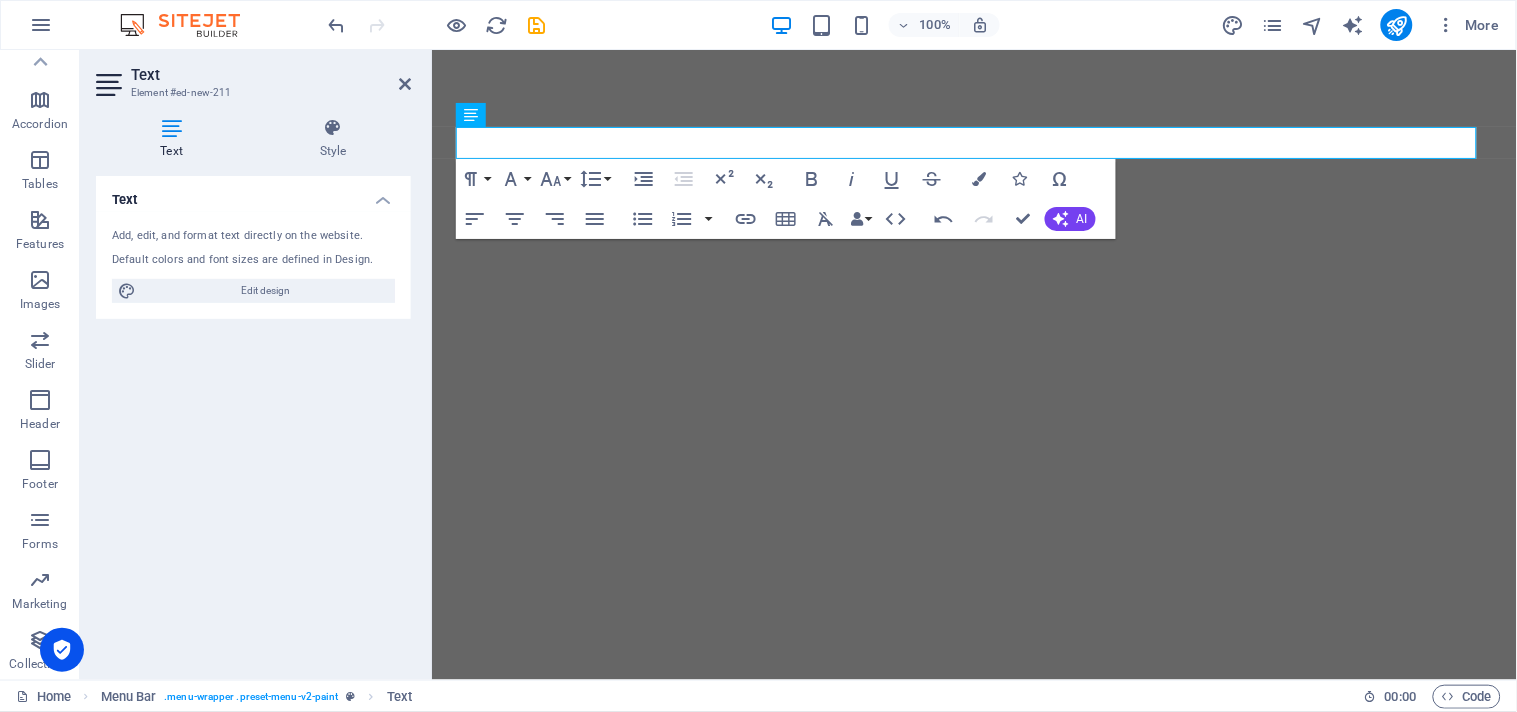 click on "Text Add, edit, and format text directly on the website. Default colors and font sizes are defined in Design. Edit design Alignment Left aligned Centered Right aligned" at bounding box center [253, 420] 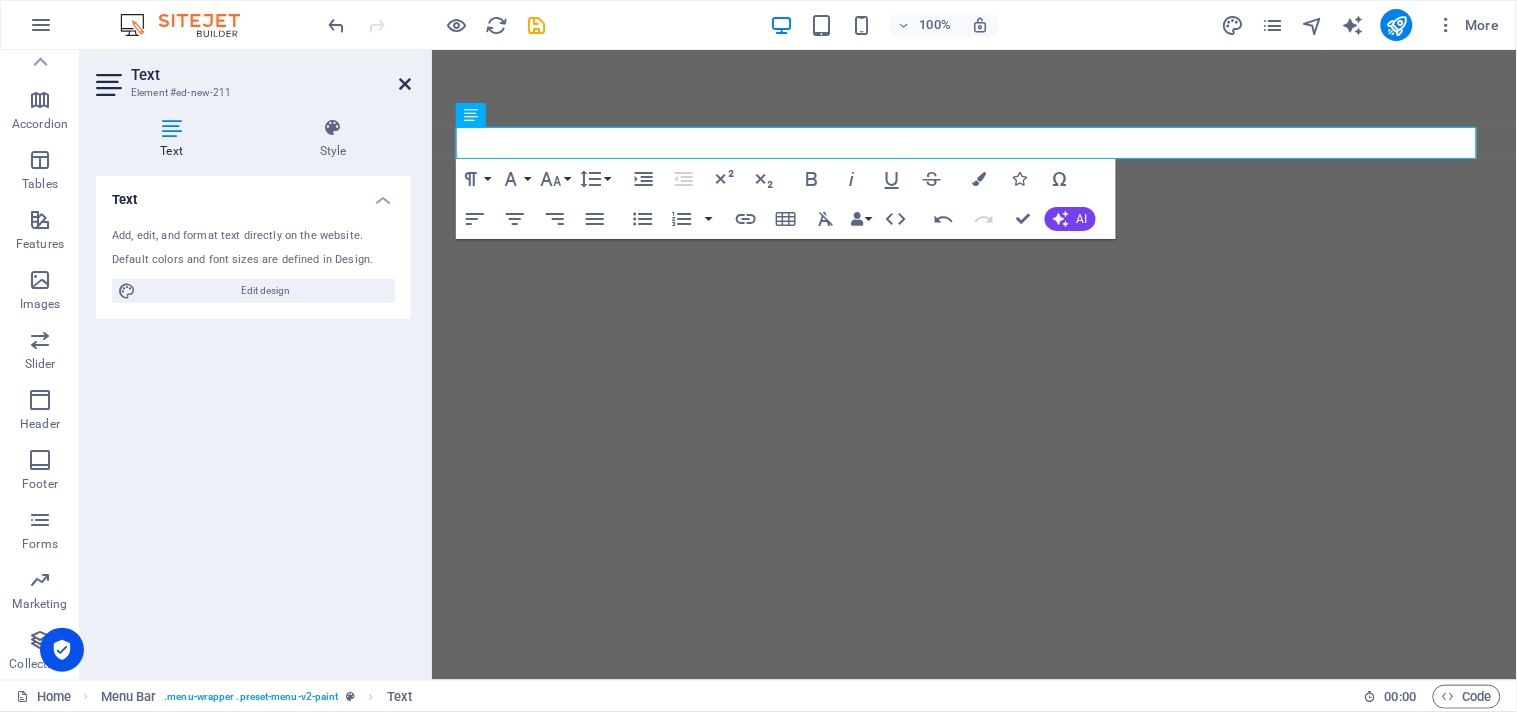 click at bounding box center (405, 84) 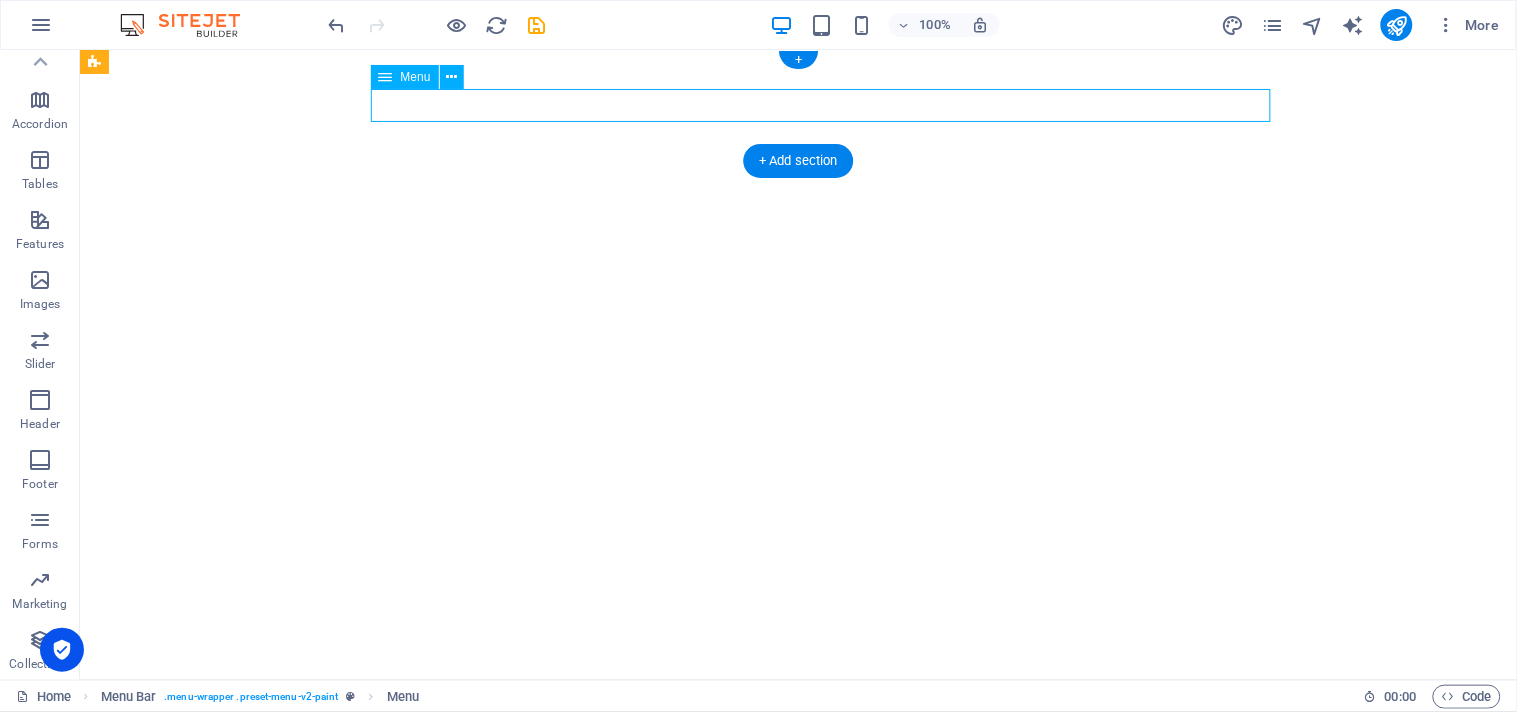 select 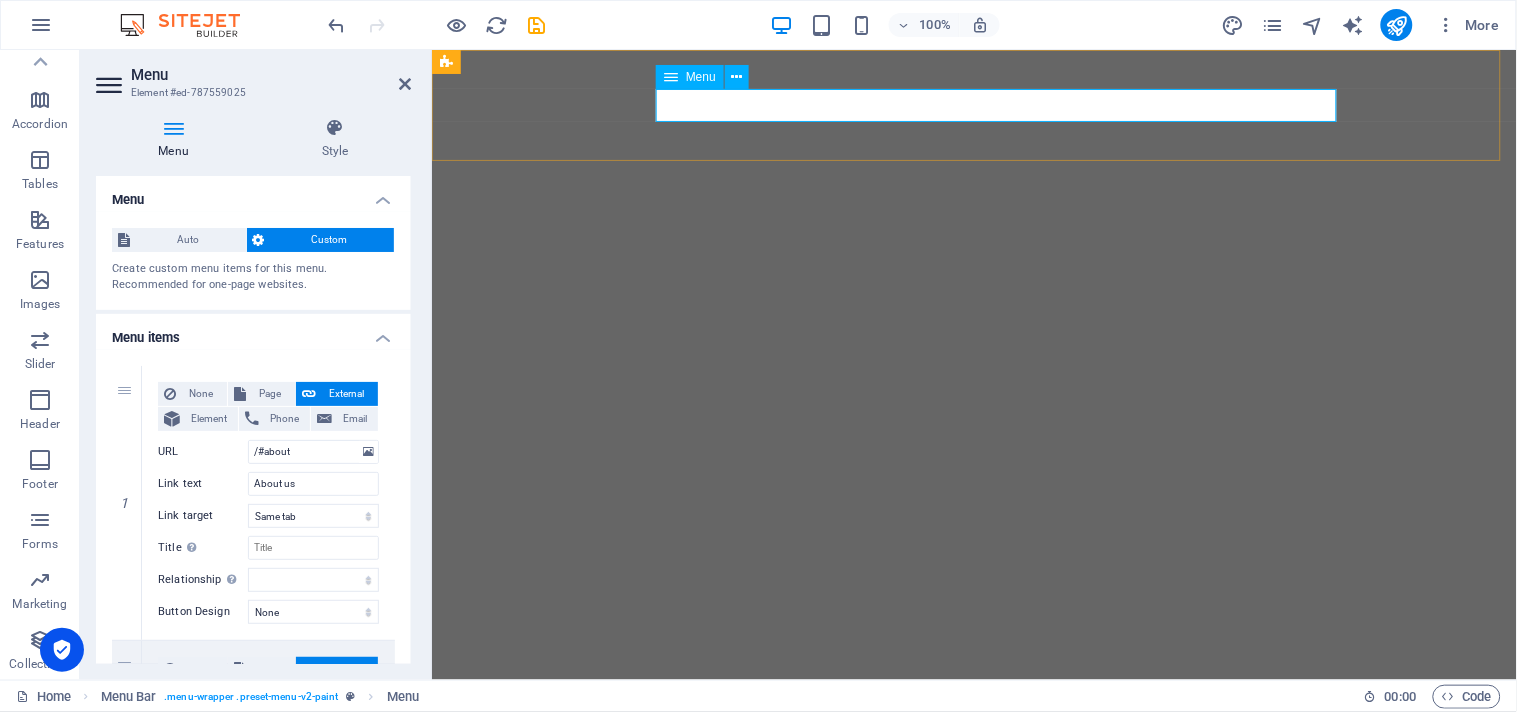 click on "Menu" at bounding box center [690, 77] 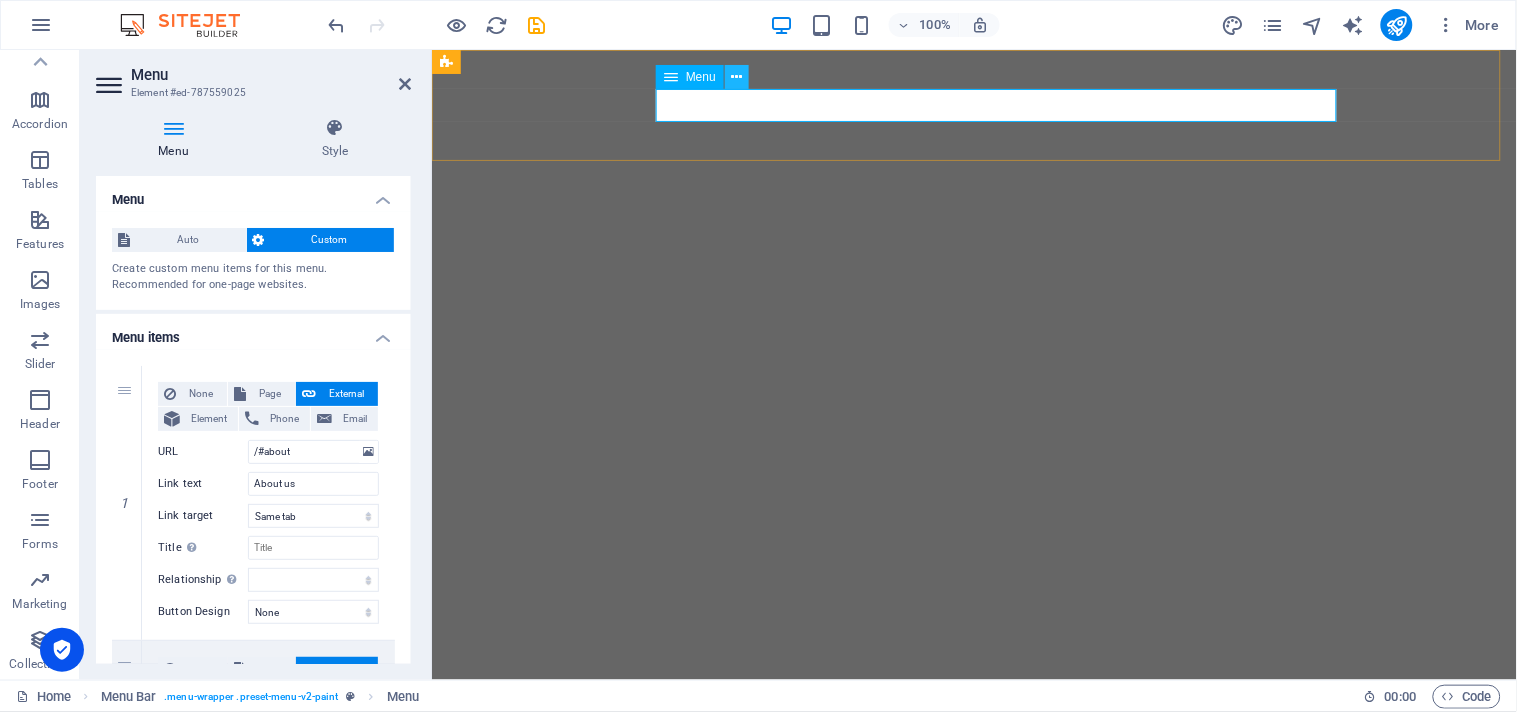 click at bounding box center [737, 77] 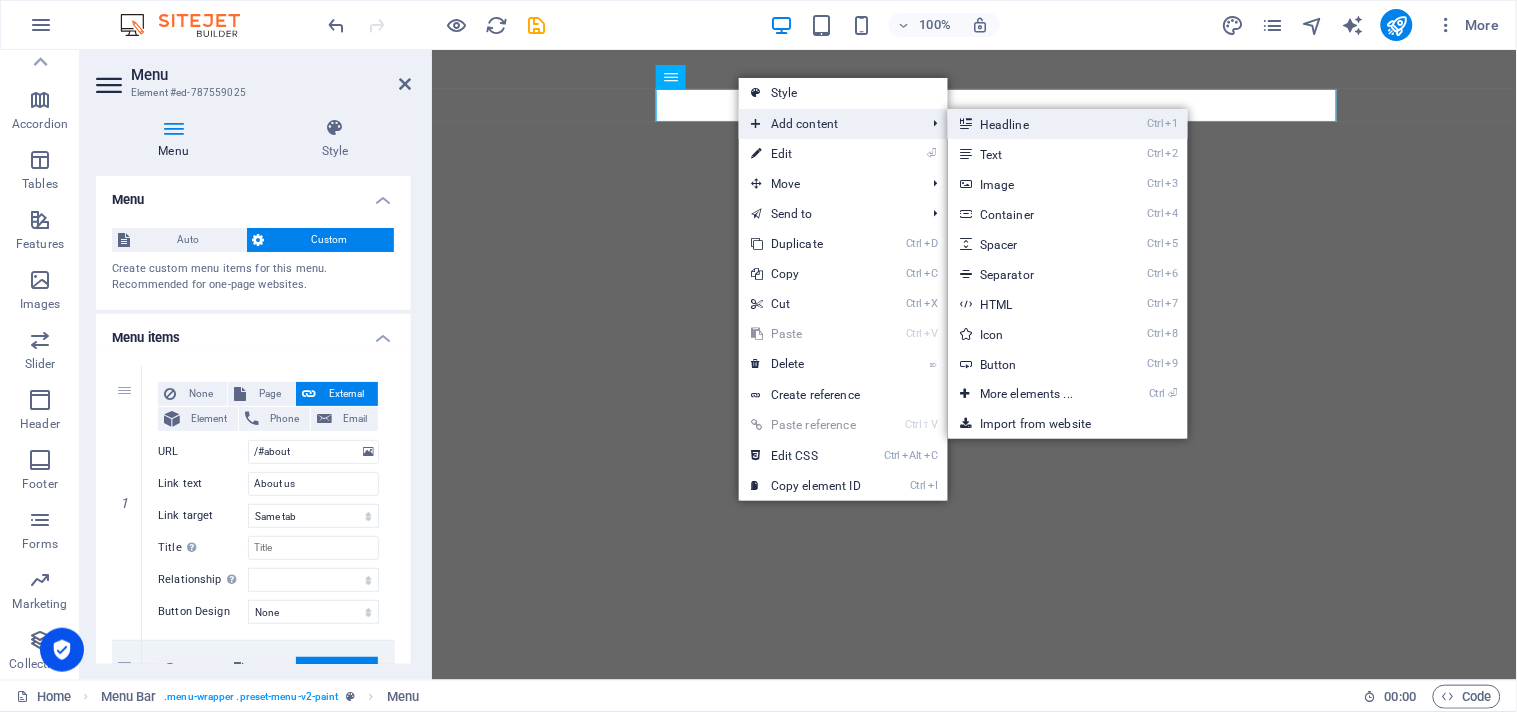 click on "Ctrl 1  Headline" at bounding box center (1030, 124) 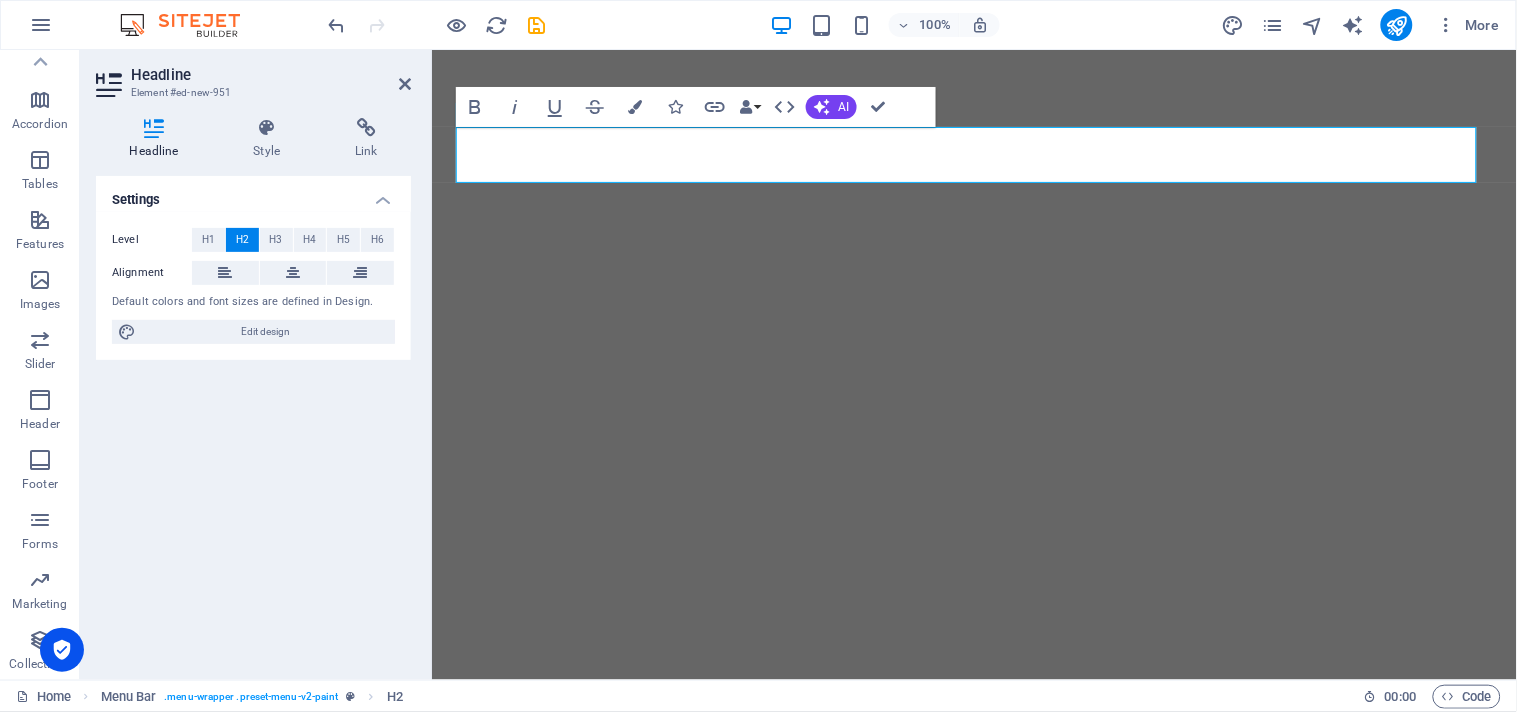 click on "Settings Level H1 H2 H3 H4 H5 H6 Alignment Default colors and font sizes are defined in Design. Edit design" at bounding box center [253, 420] 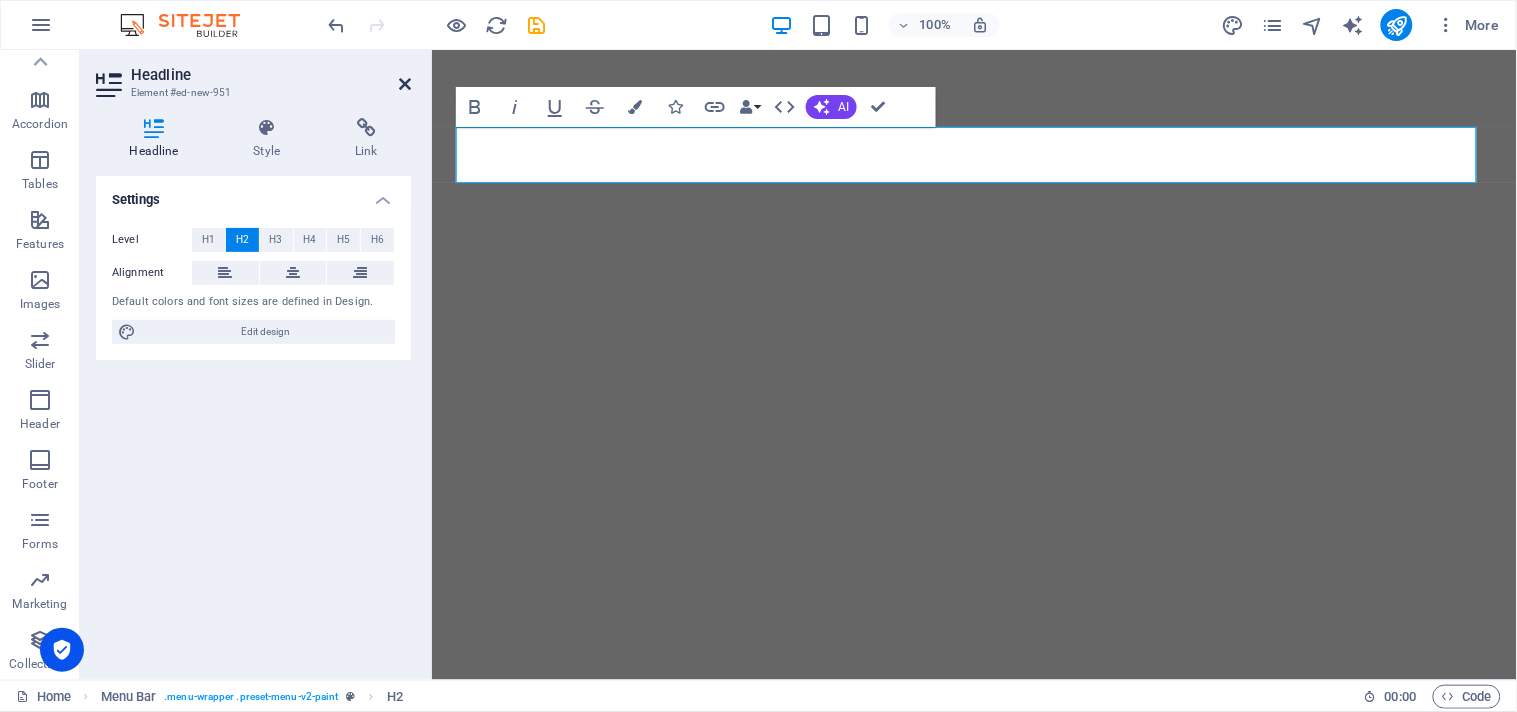 click at bounding box center (405, 84) 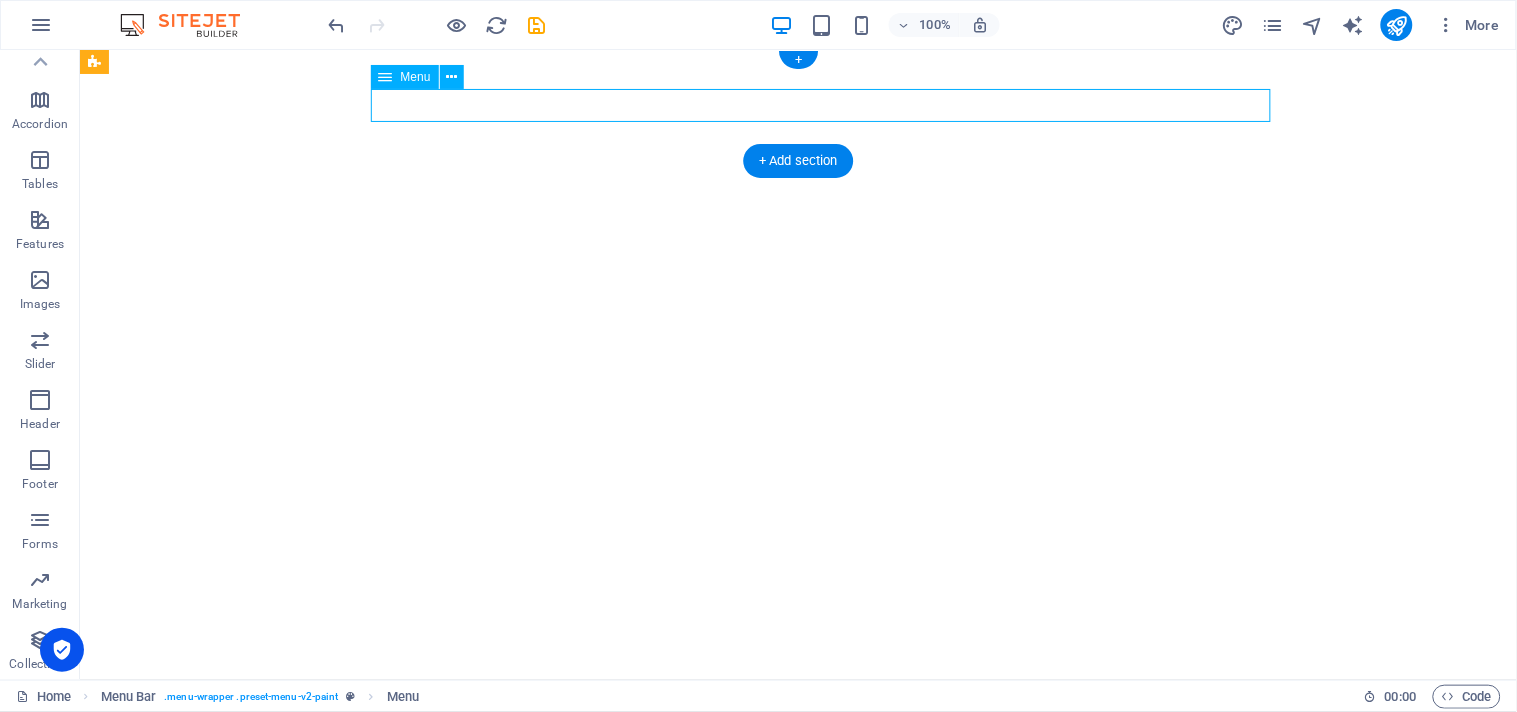 select 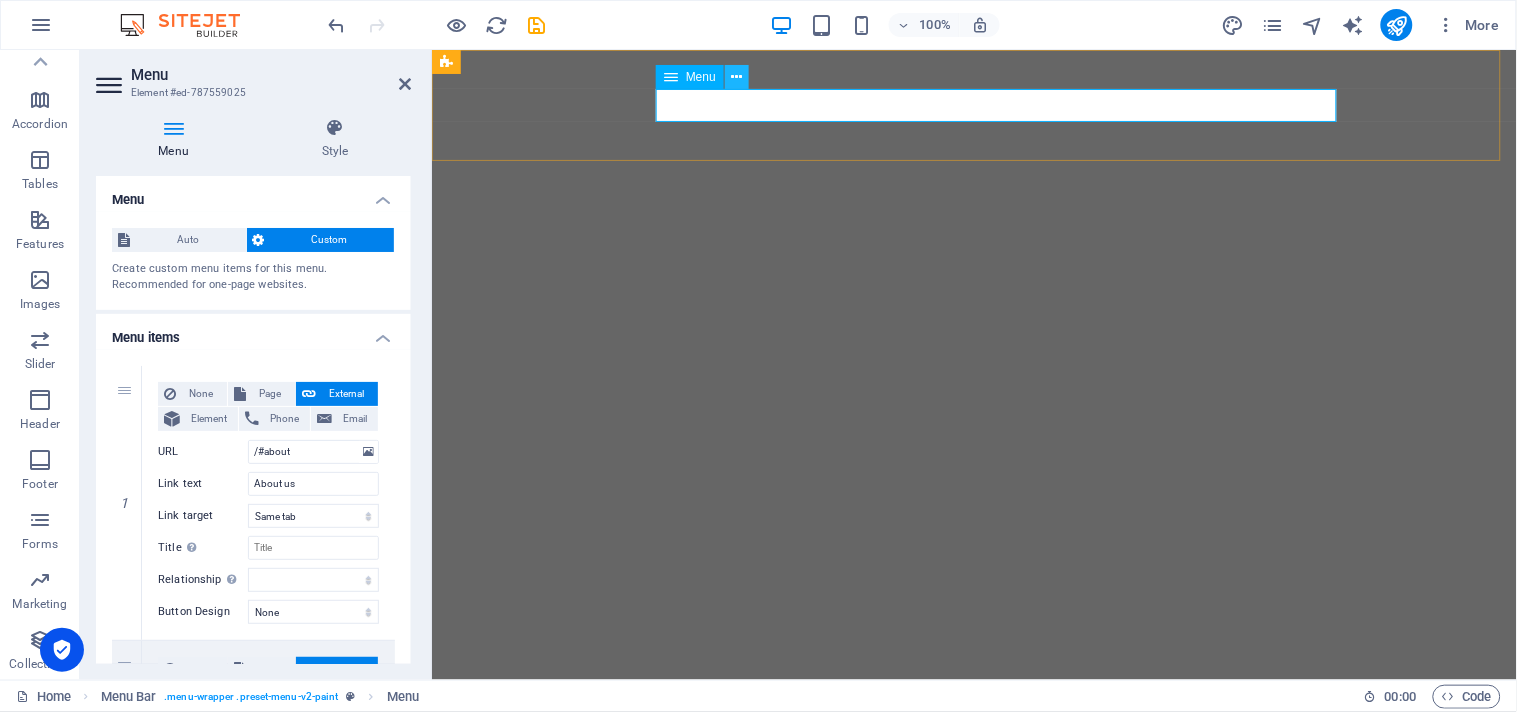 click at bounding box center [737, 77] 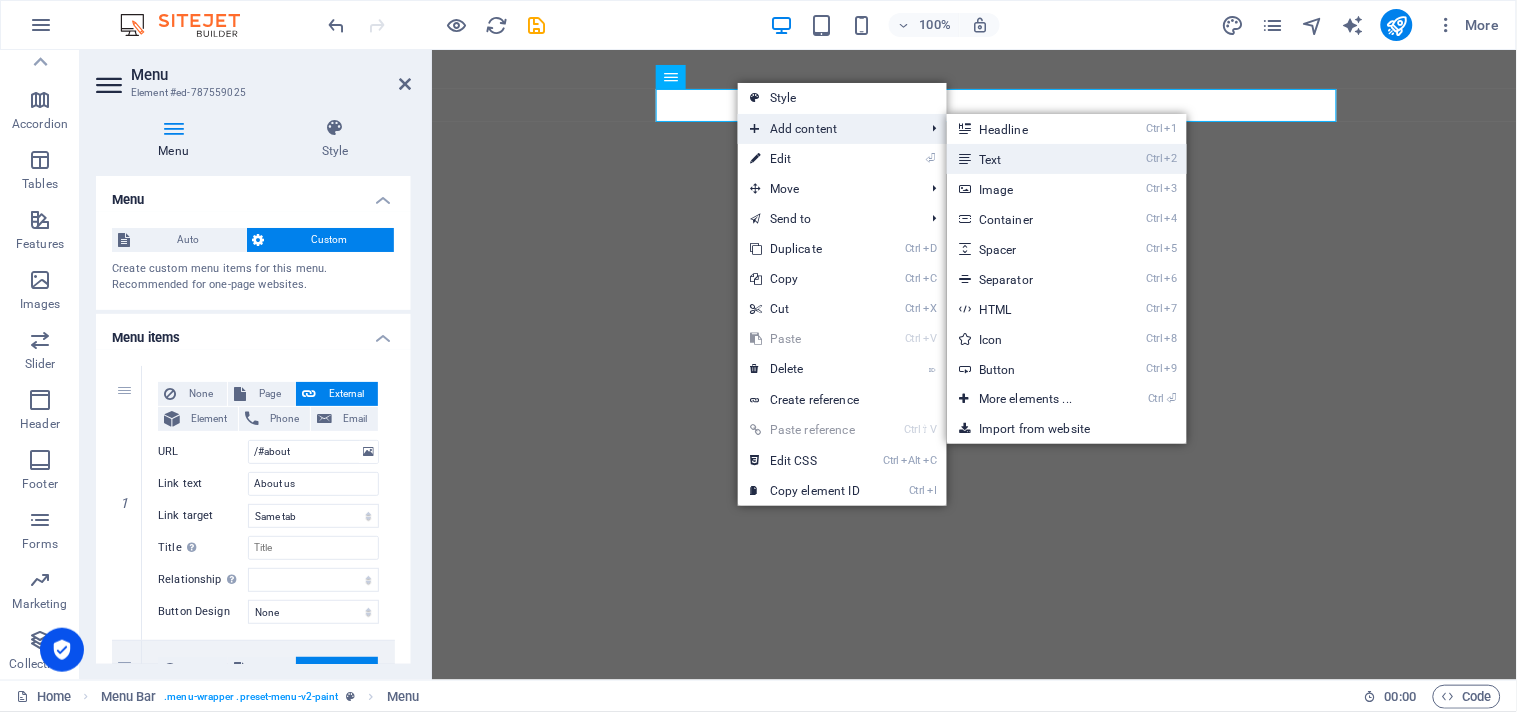 click on "Ctrl 2  Text" at bounding box center [1029, 159] 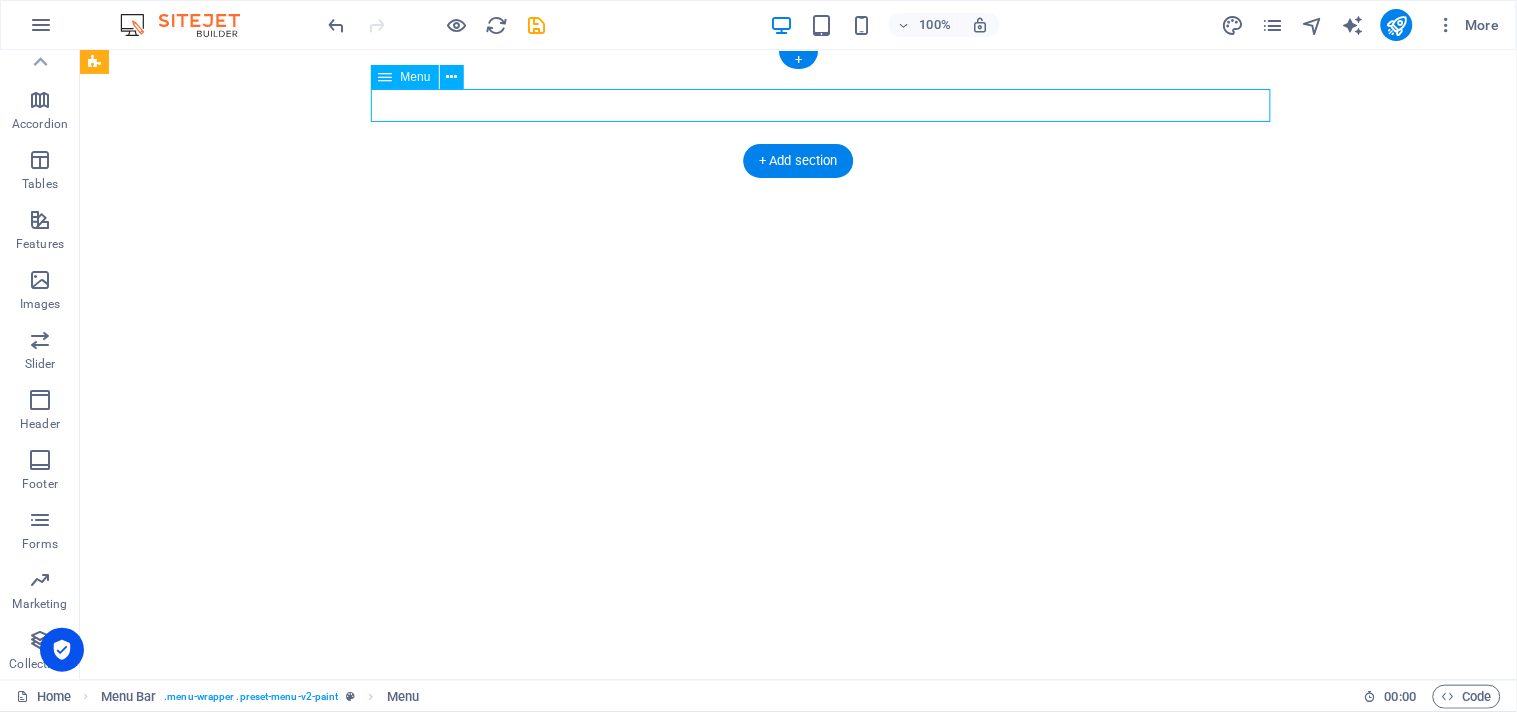 select 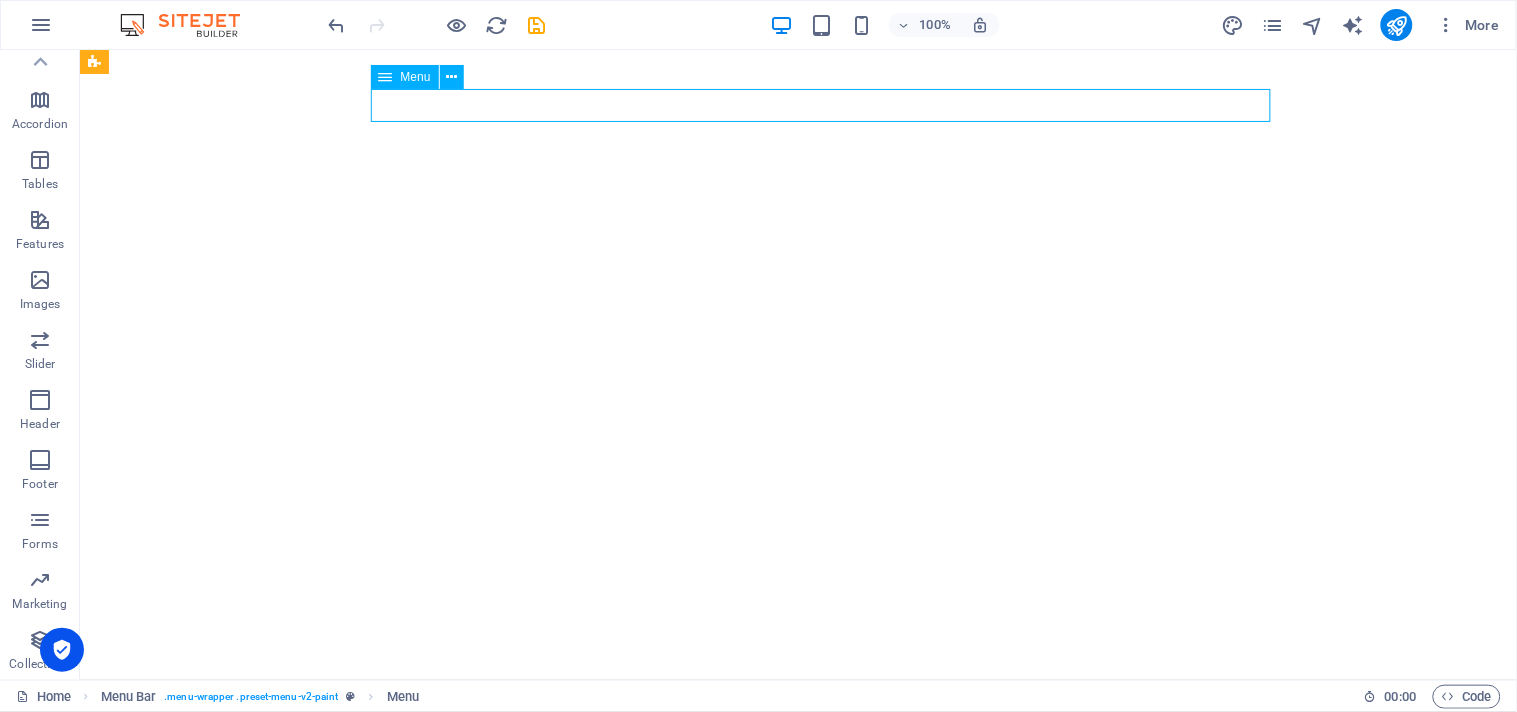 select 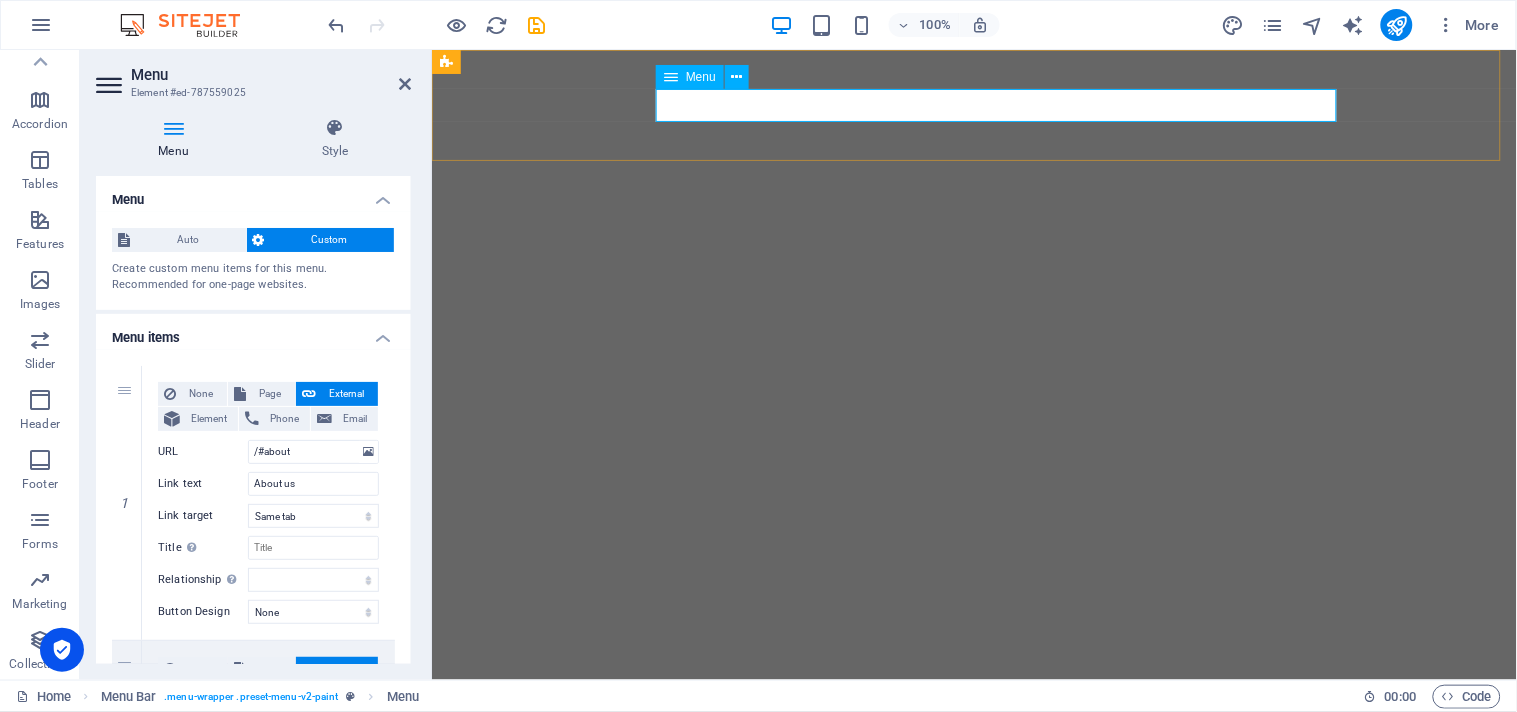click at bounding box center [671, 77] 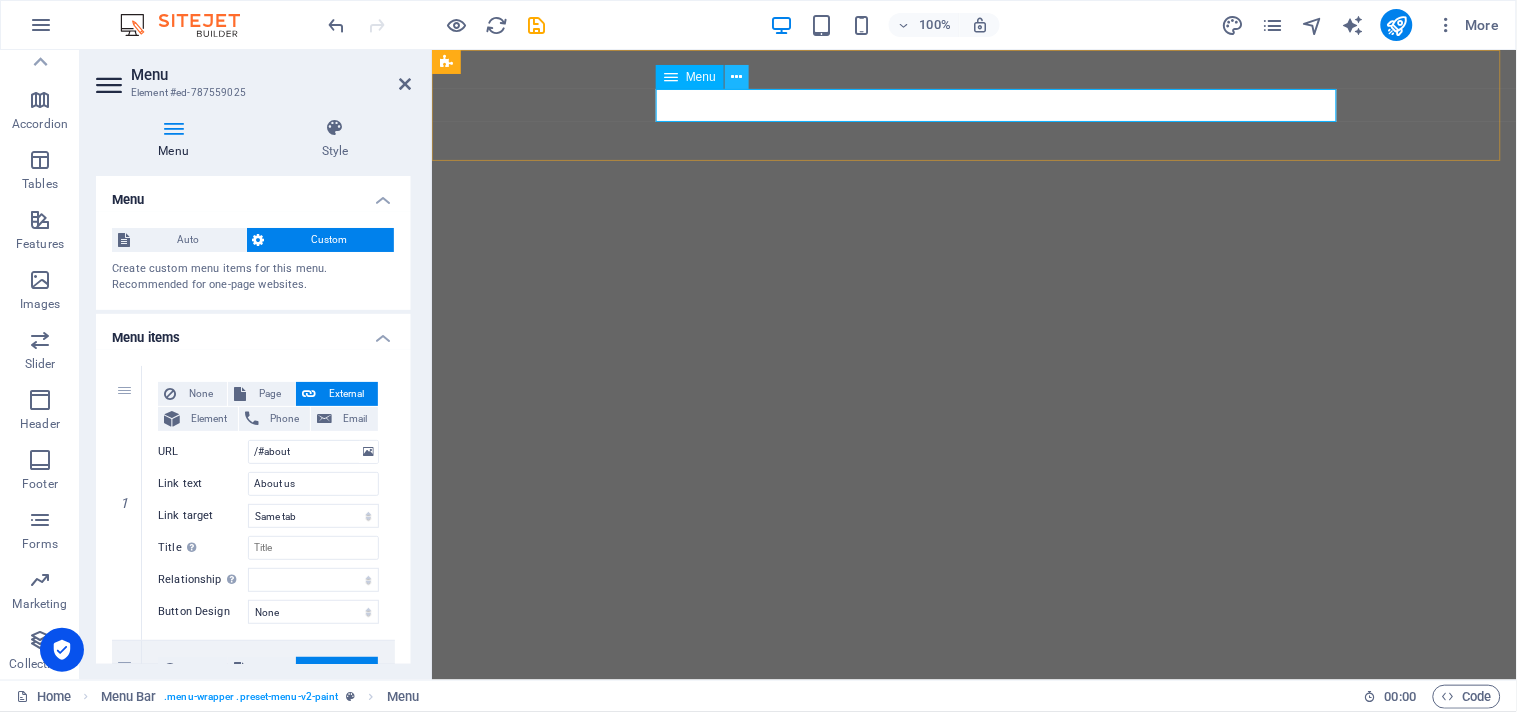 click at bounding box center (737, 77) 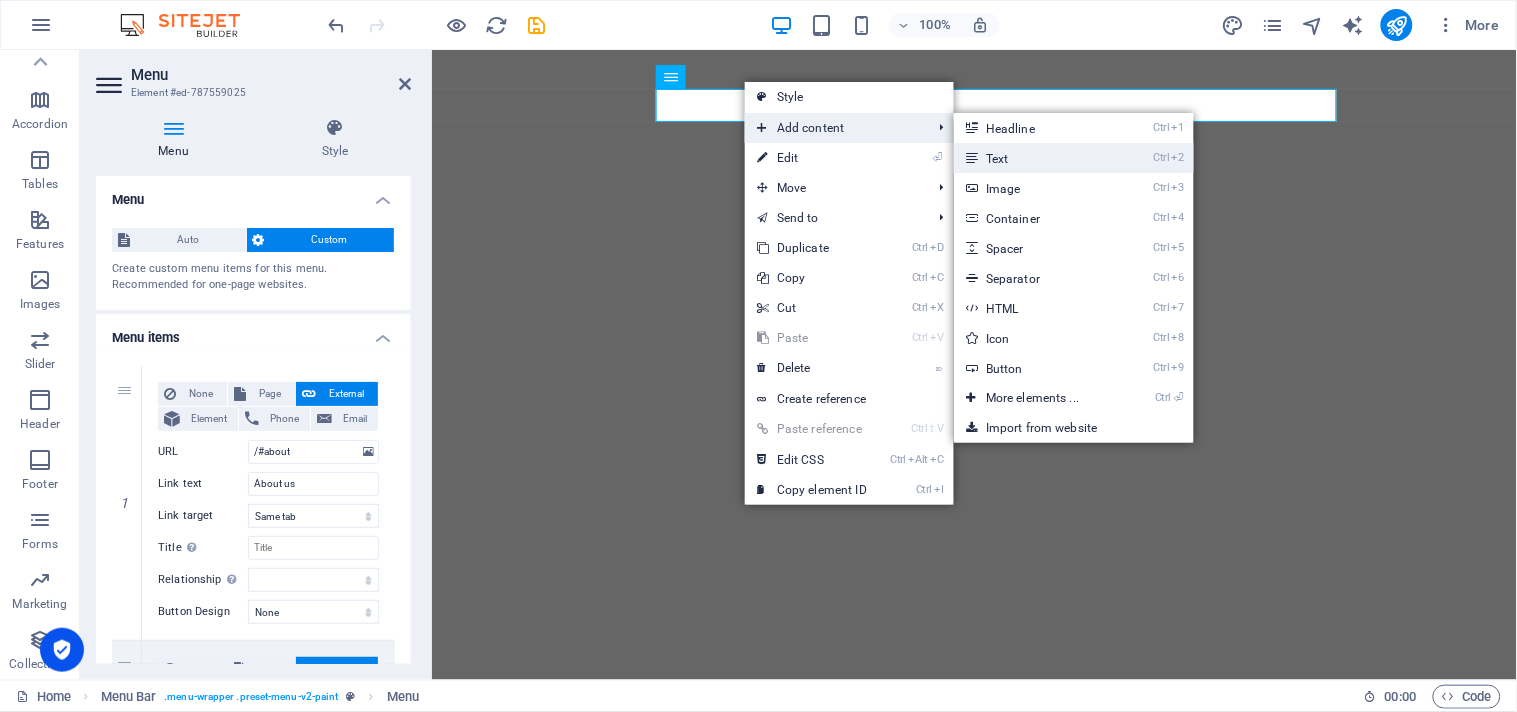 click on "Ctrl 2  Text" at bounding box center [1036, 158] 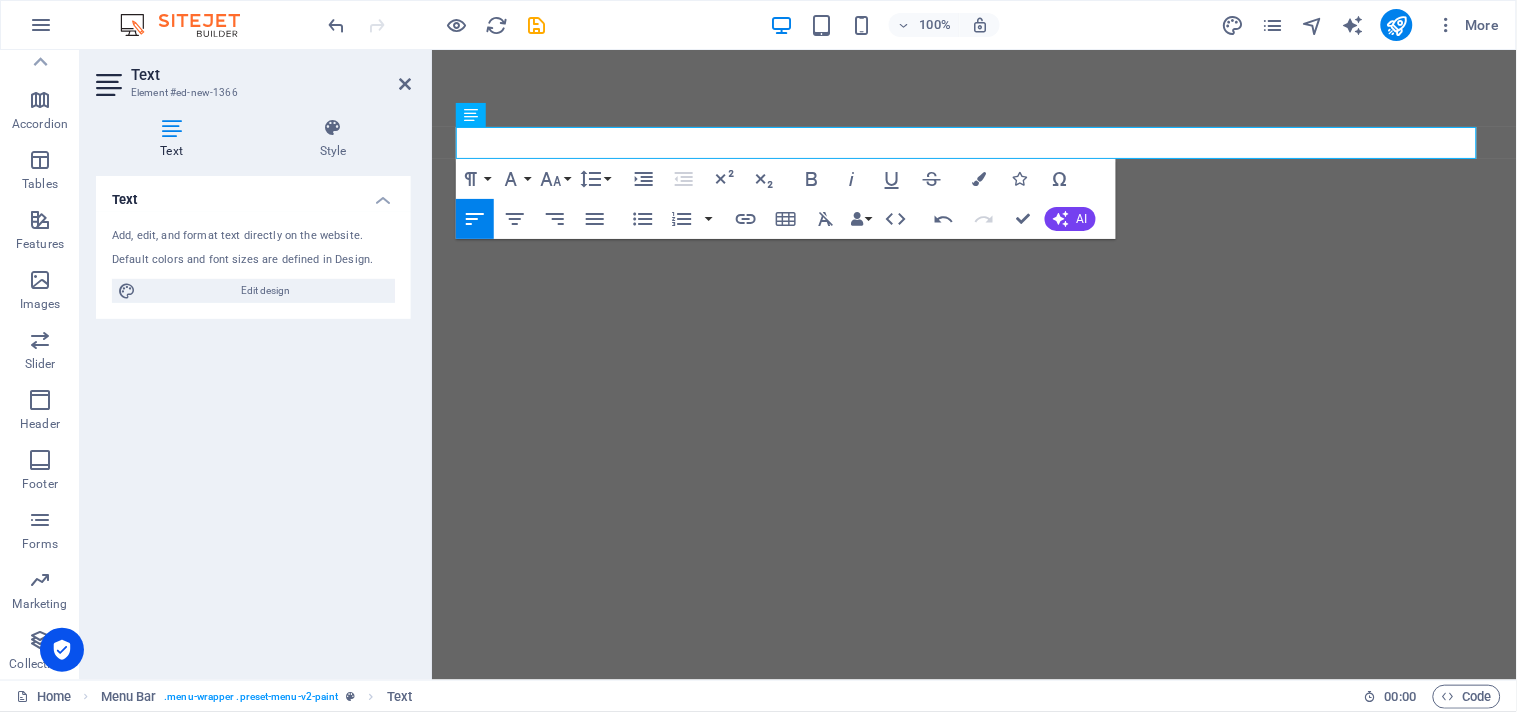 click on "Text Add, edit, and format text directly on the website. Default colors and font sizes are defined in Design. Edit design Alignment Left aligned Centered Right aligned" at bounding box center [253, 420] 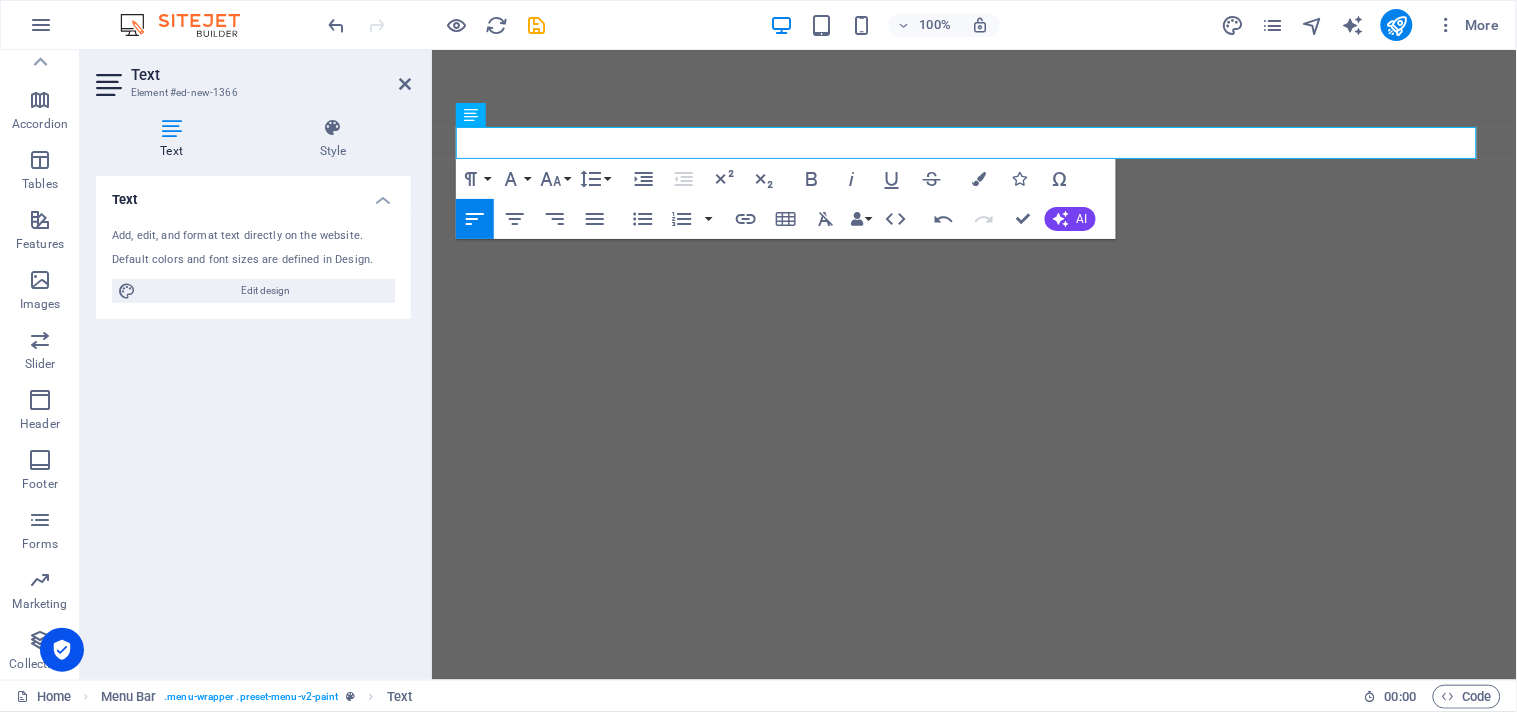 click on "Text Add, edit, and format text directly on the website. Default colors and font sizes are defined in Design. Edit design Alignment Left aligned Centered Right aligned" at bounding box center [253, 420] 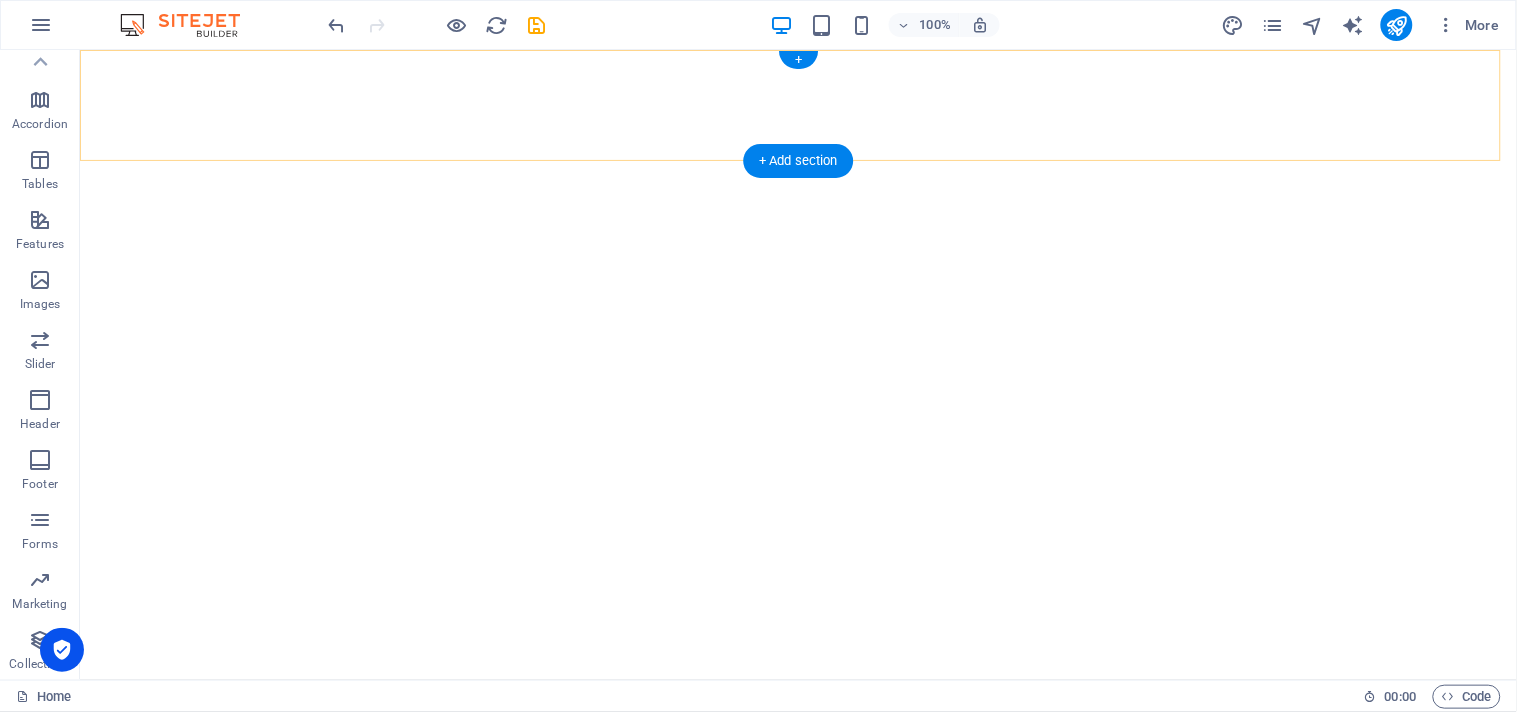 click on "+ Add section" at bounding box center (798, 161) 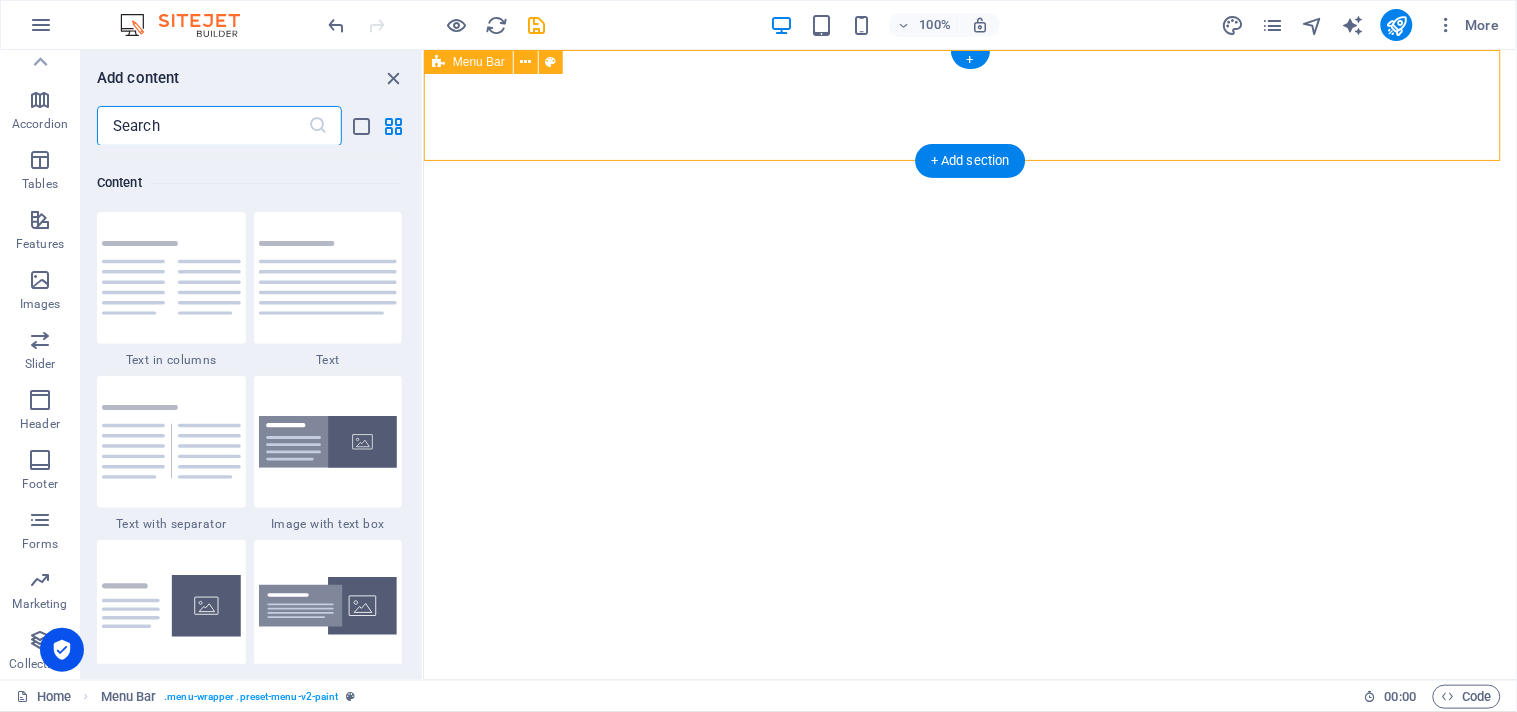 scroll, scrollTop: 3497, scrollLeft: 0, axis: vertical 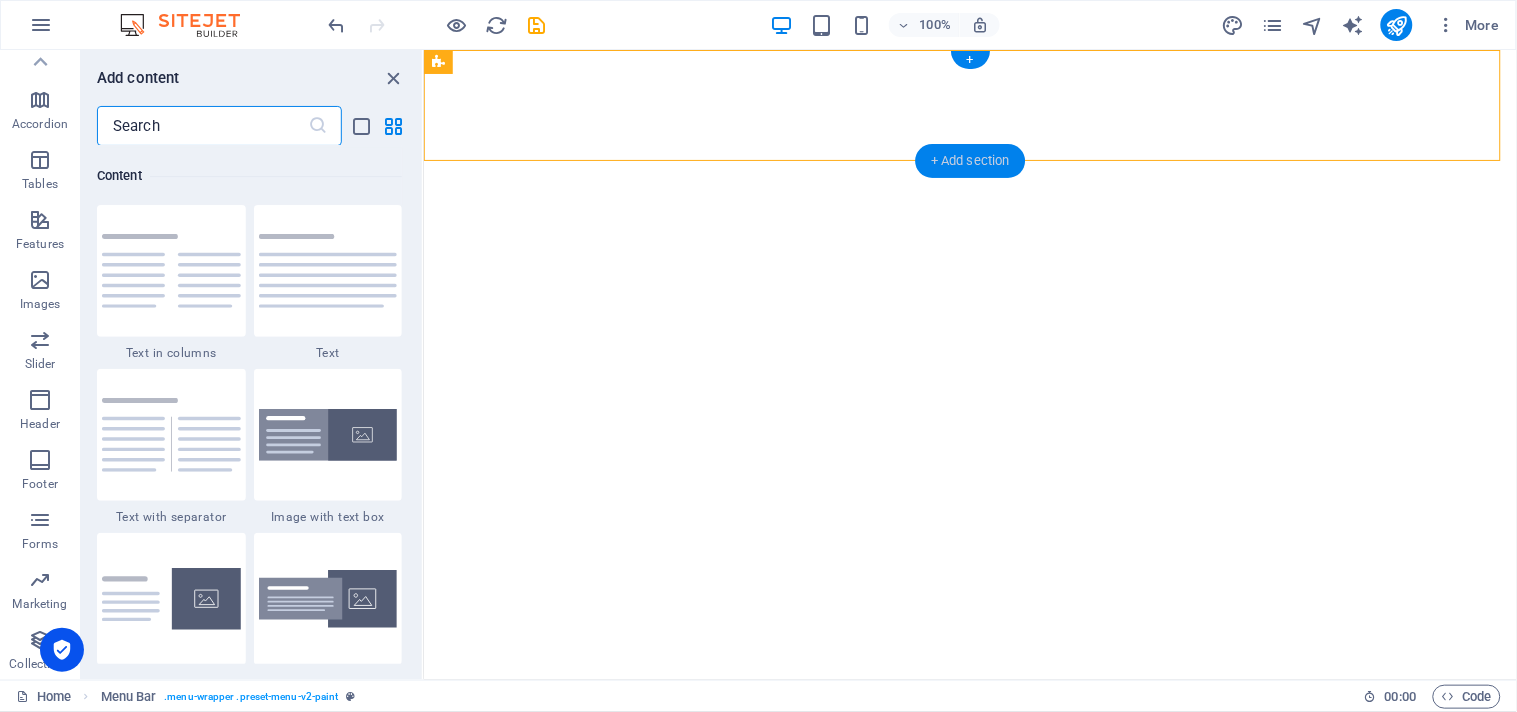 click on "+ Add section" at bounding box center [970, 161] 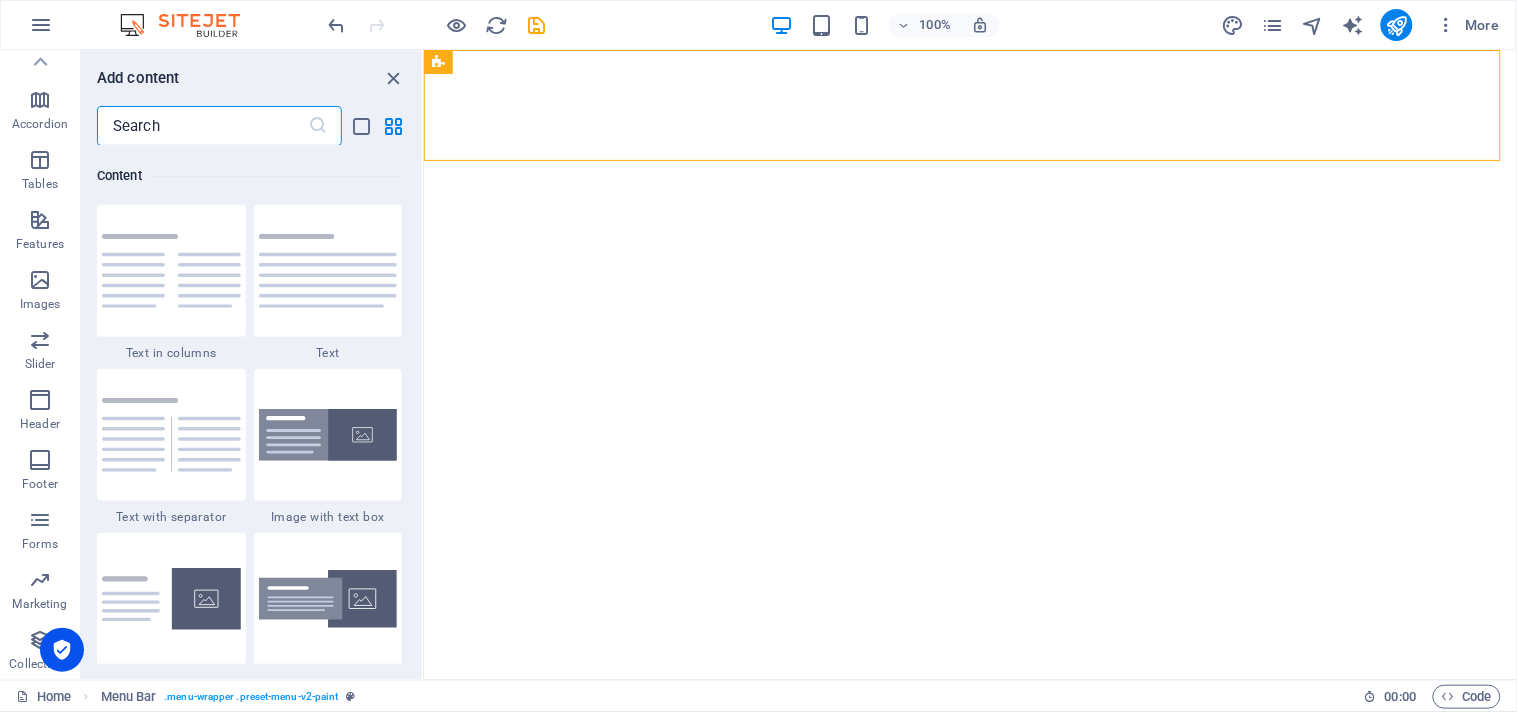 drag, startPoint x: 246, startPoint y: 133, endPoint x: 121, endPoint y: 132, distance: 125.004 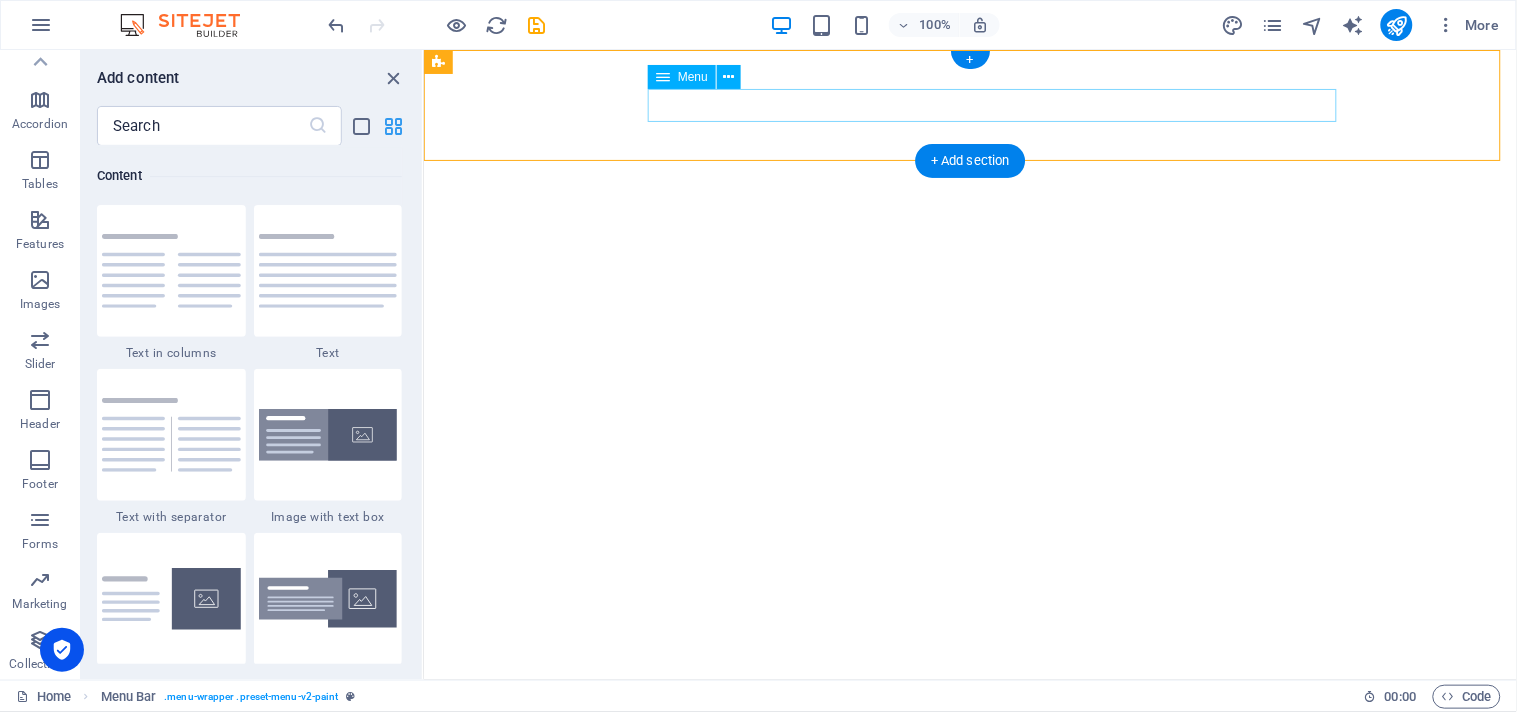 select 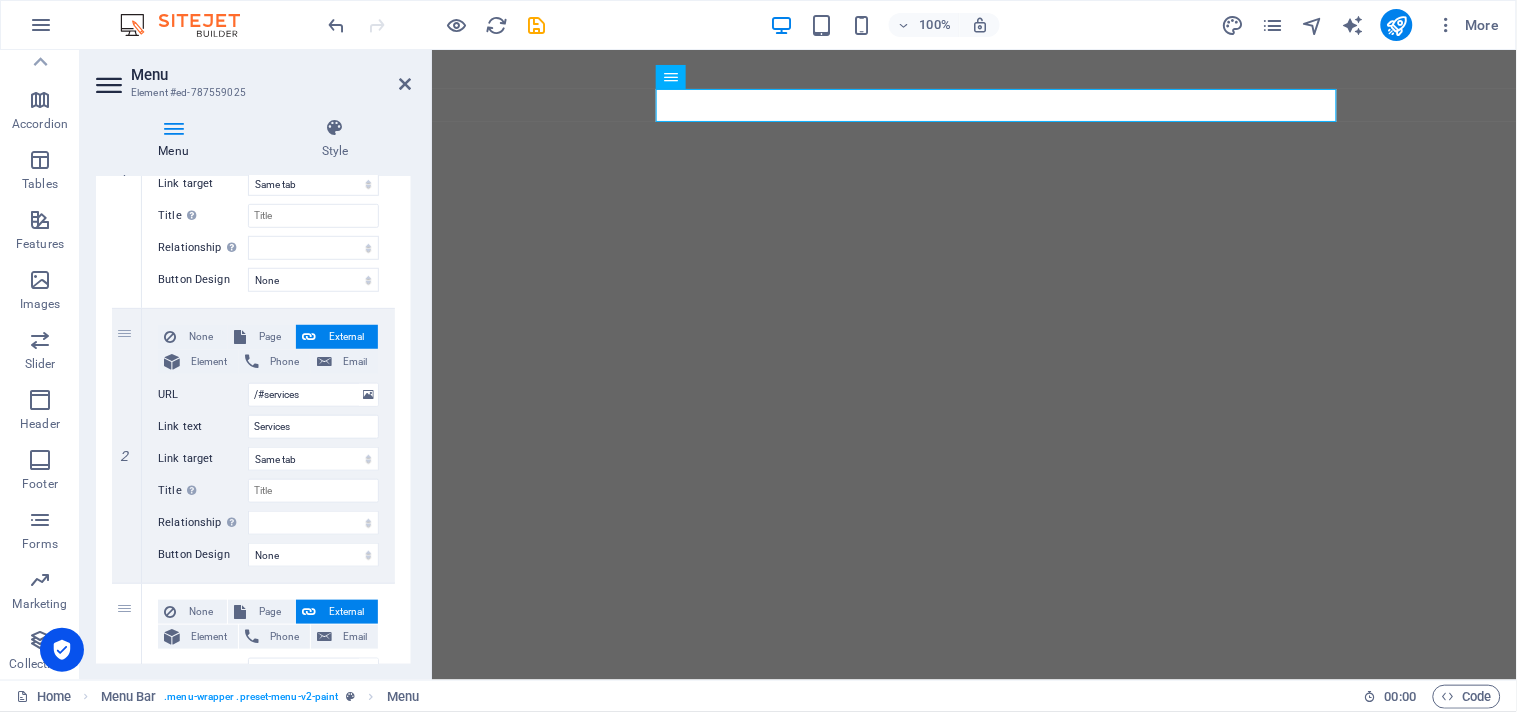 scroll, scrollTop: 394, scrollLeft: 0, axis: vertical 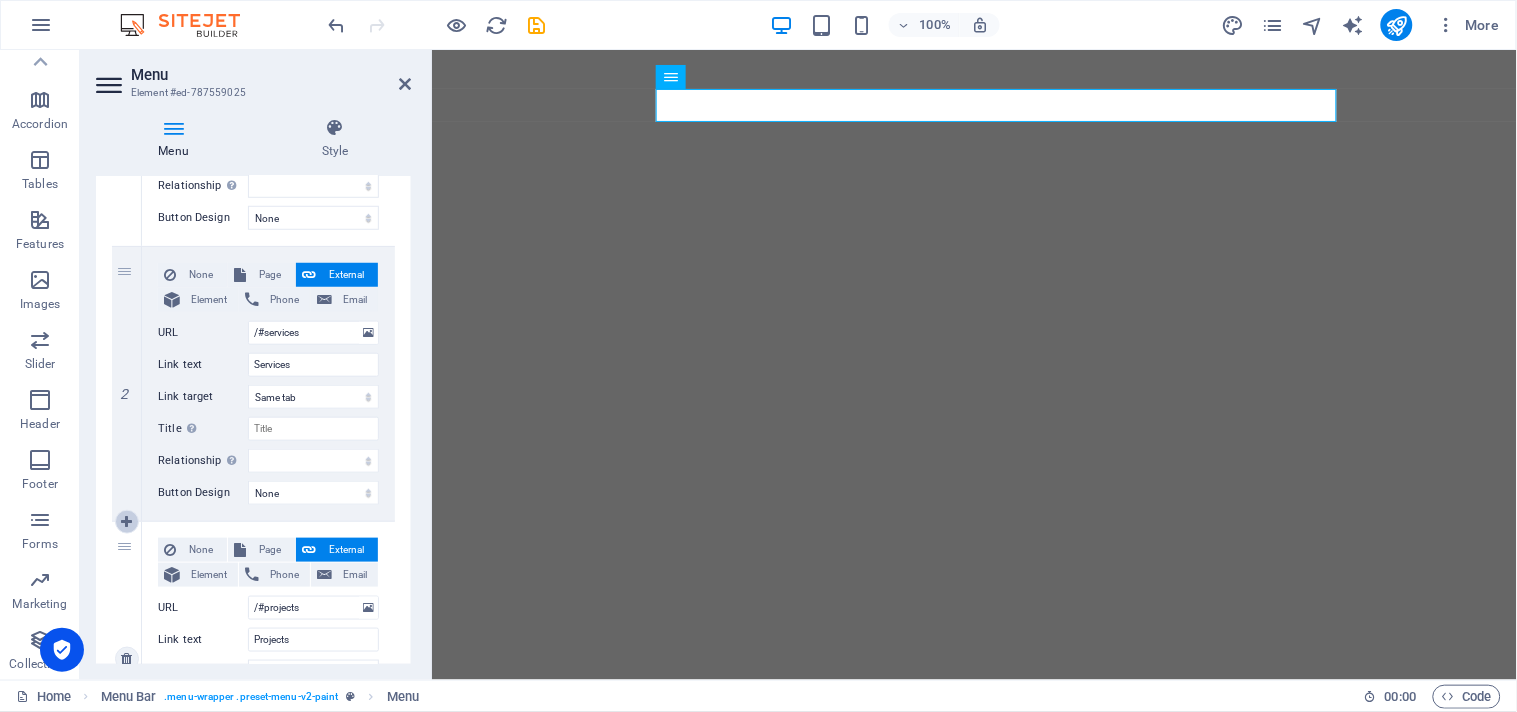 click at bounding box center (127, 522) 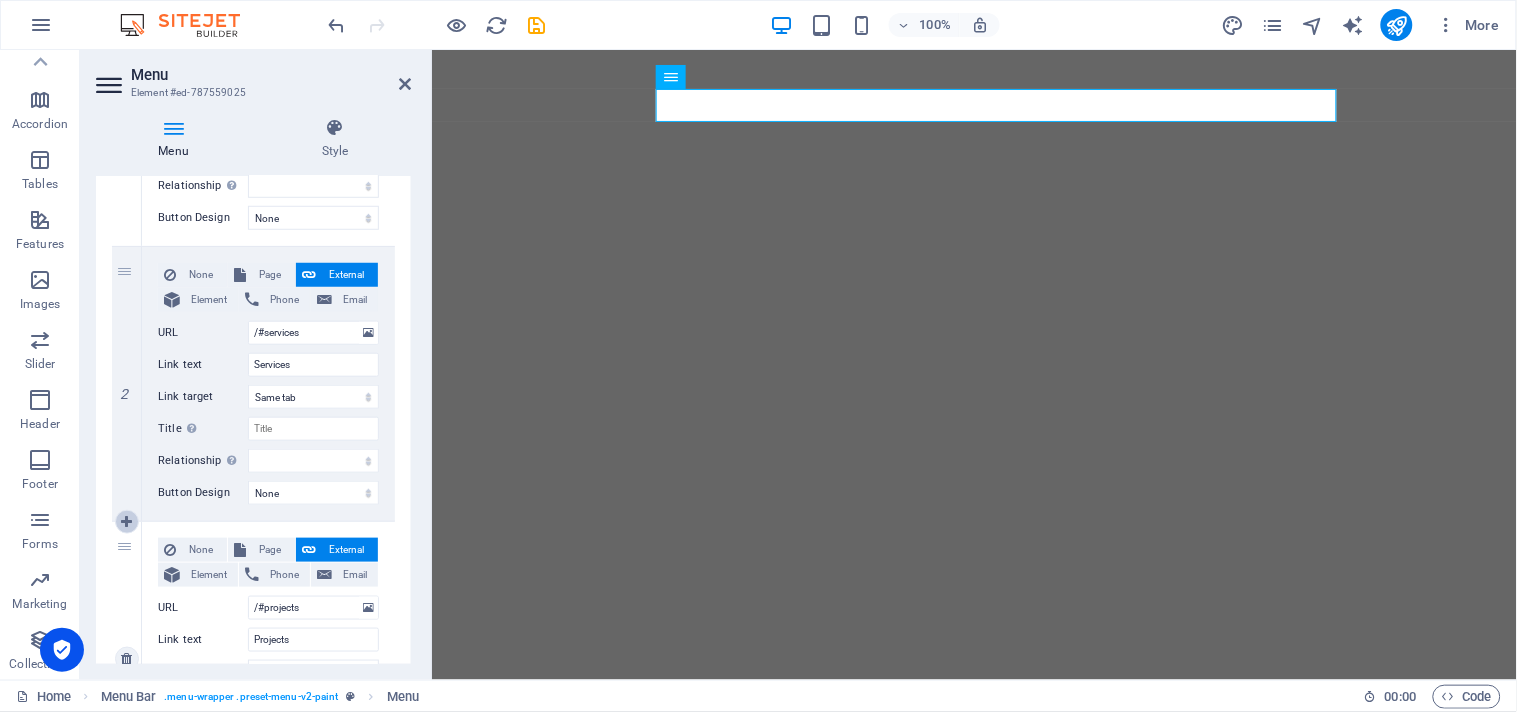type 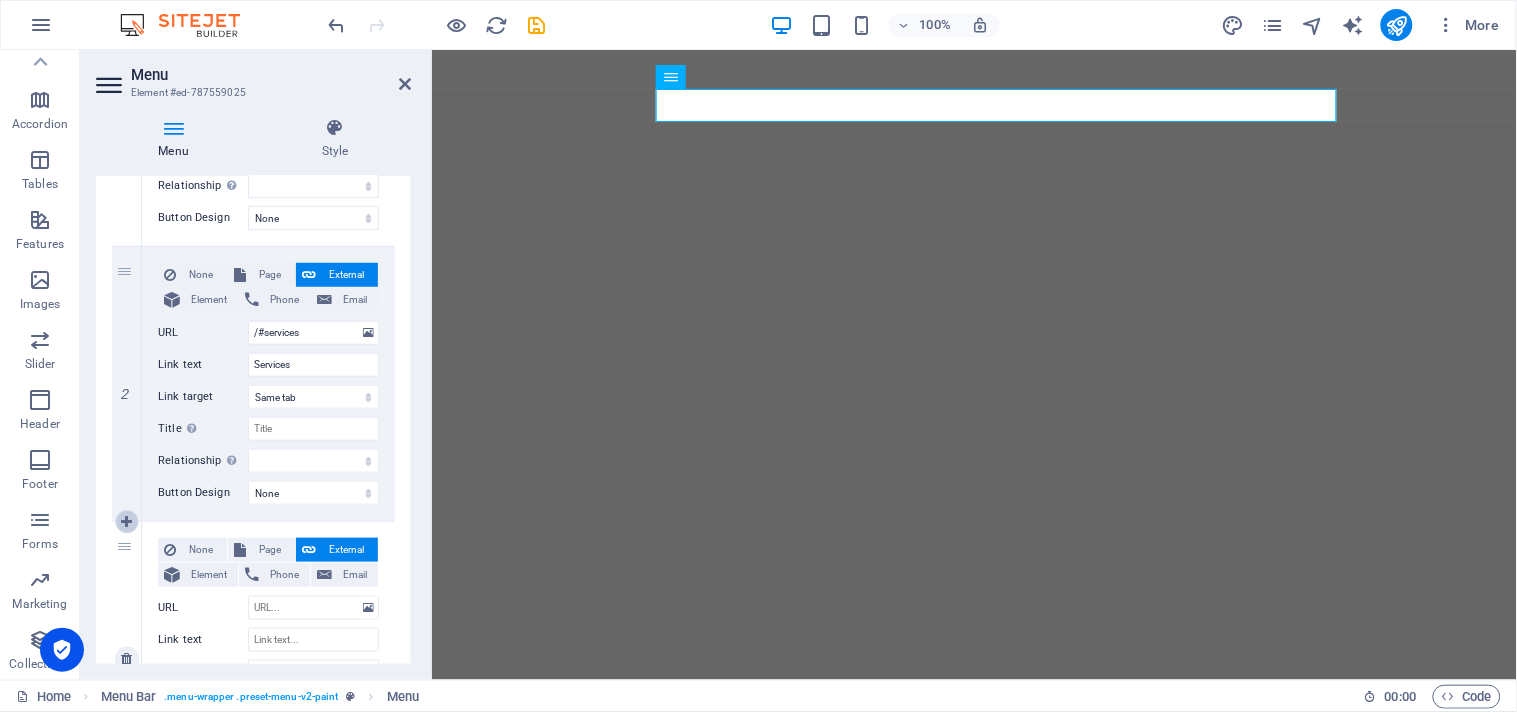 select 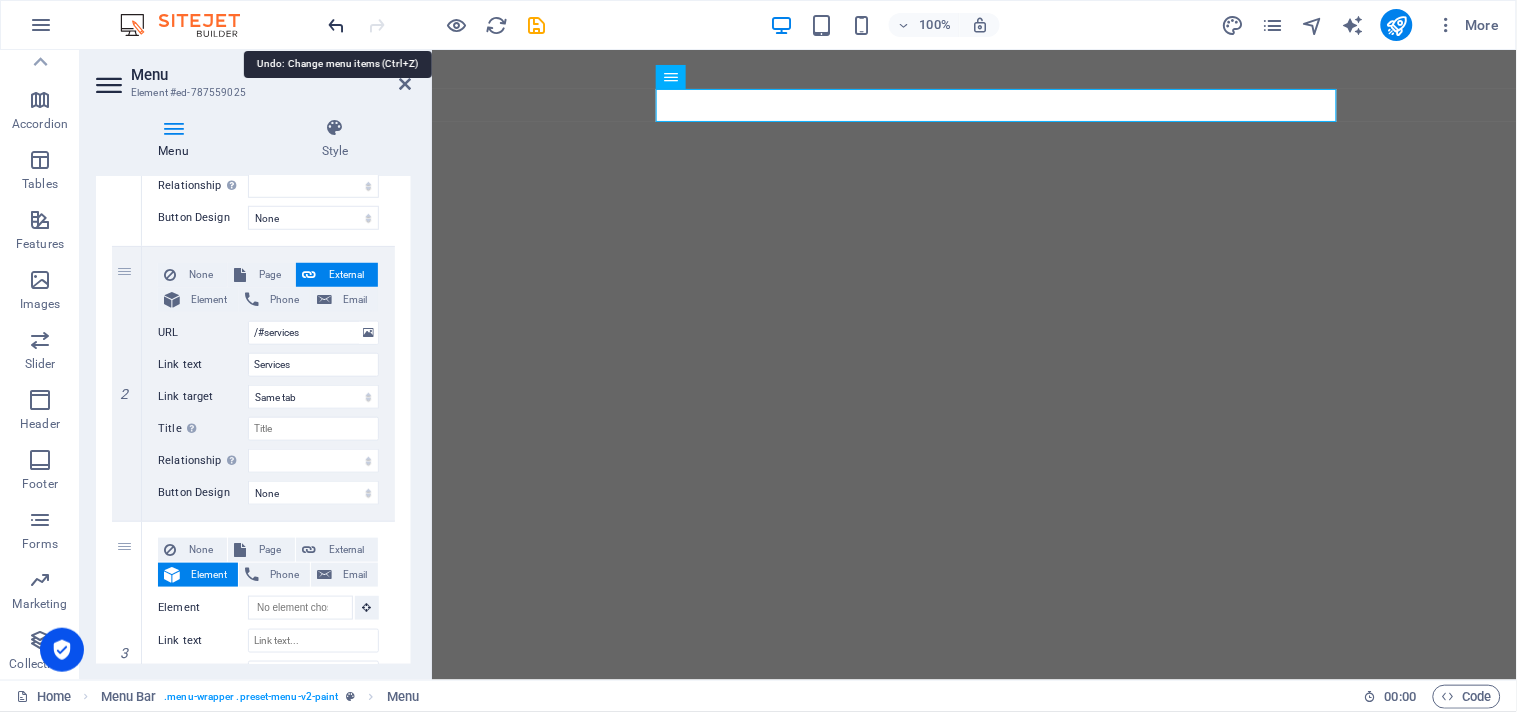 click at bounding box center [337, 25] 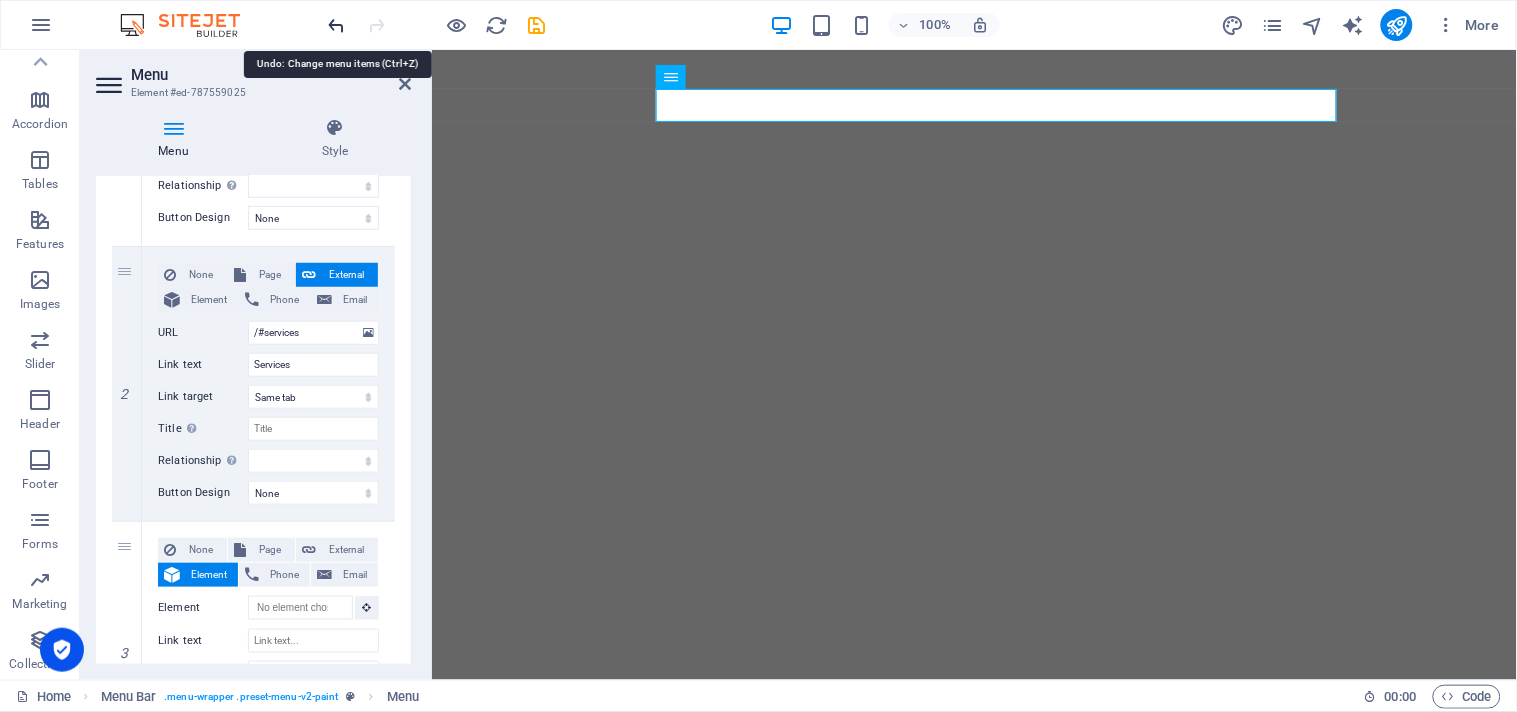 select 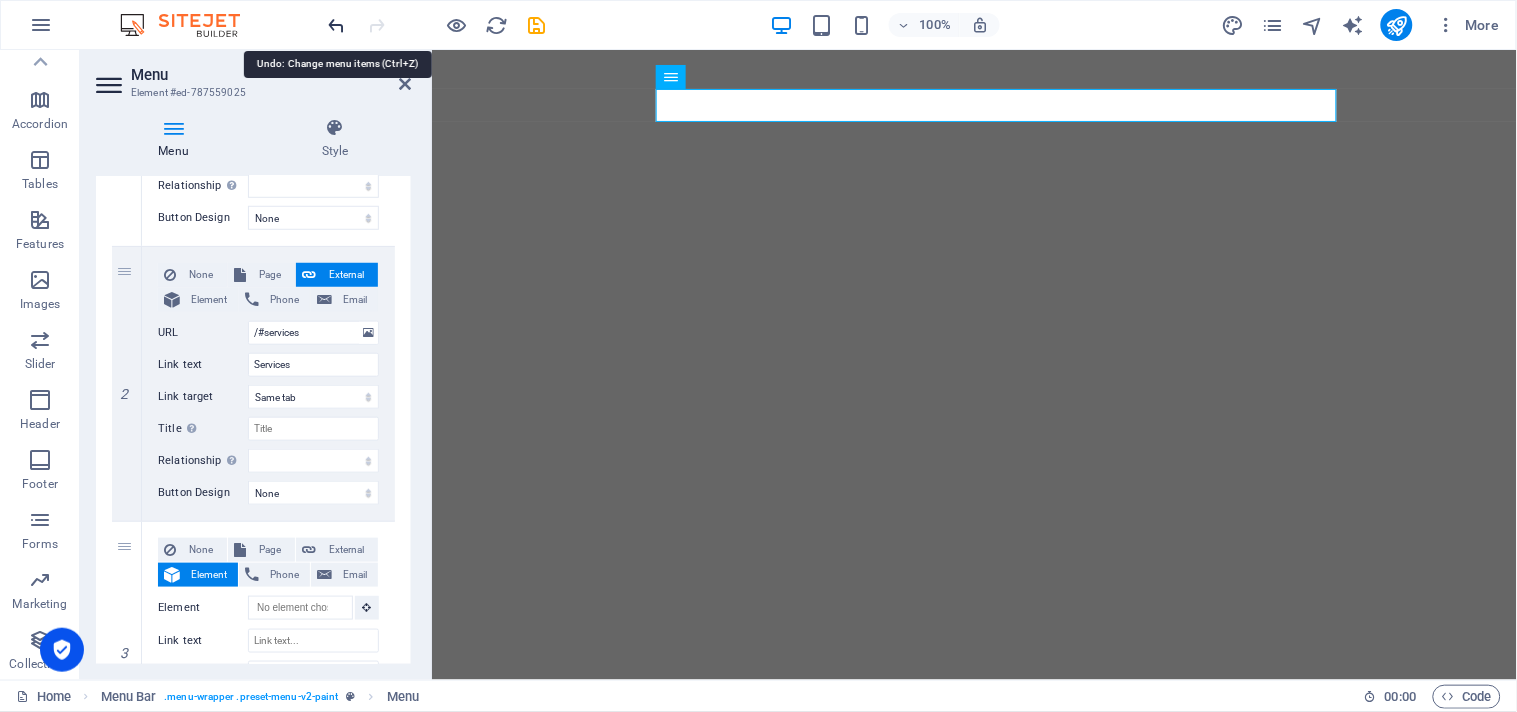 type on "/#projects" 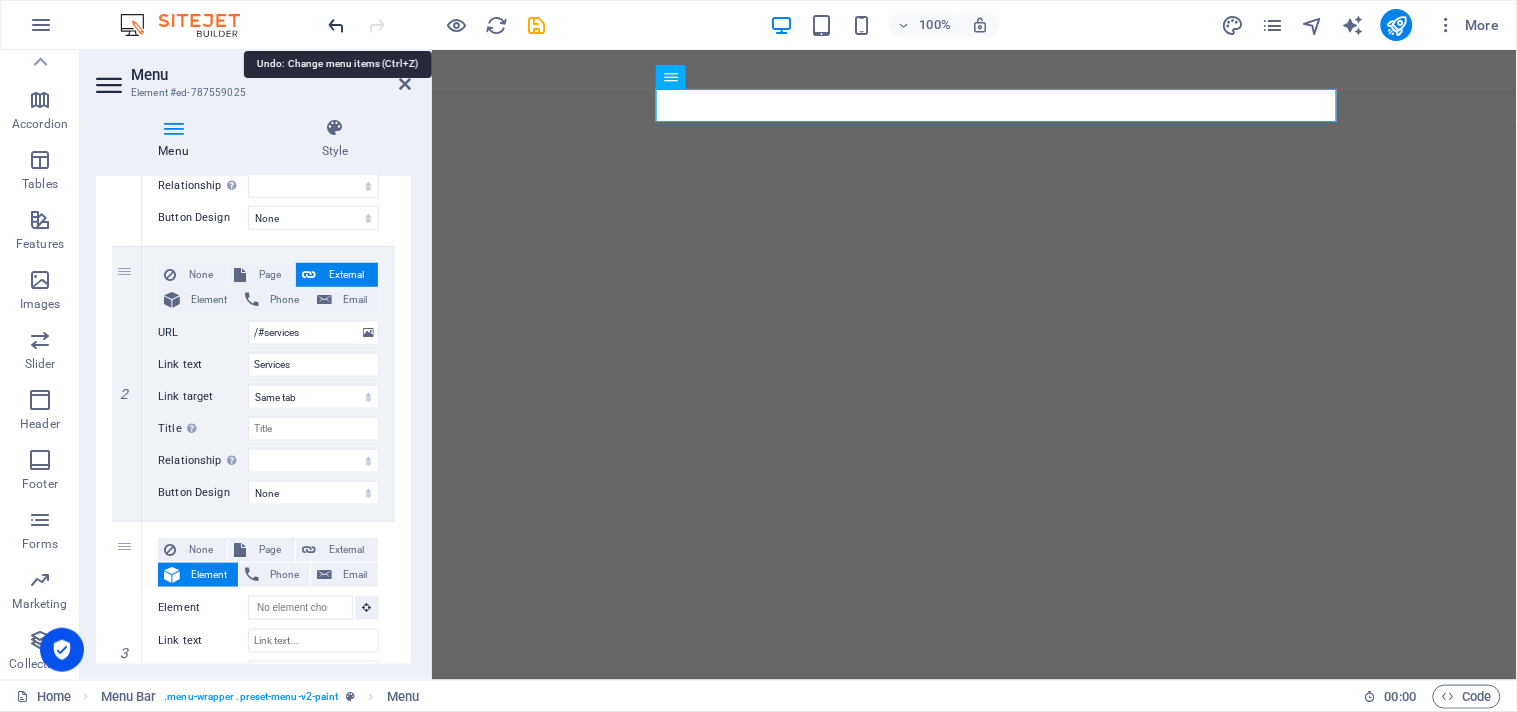 select 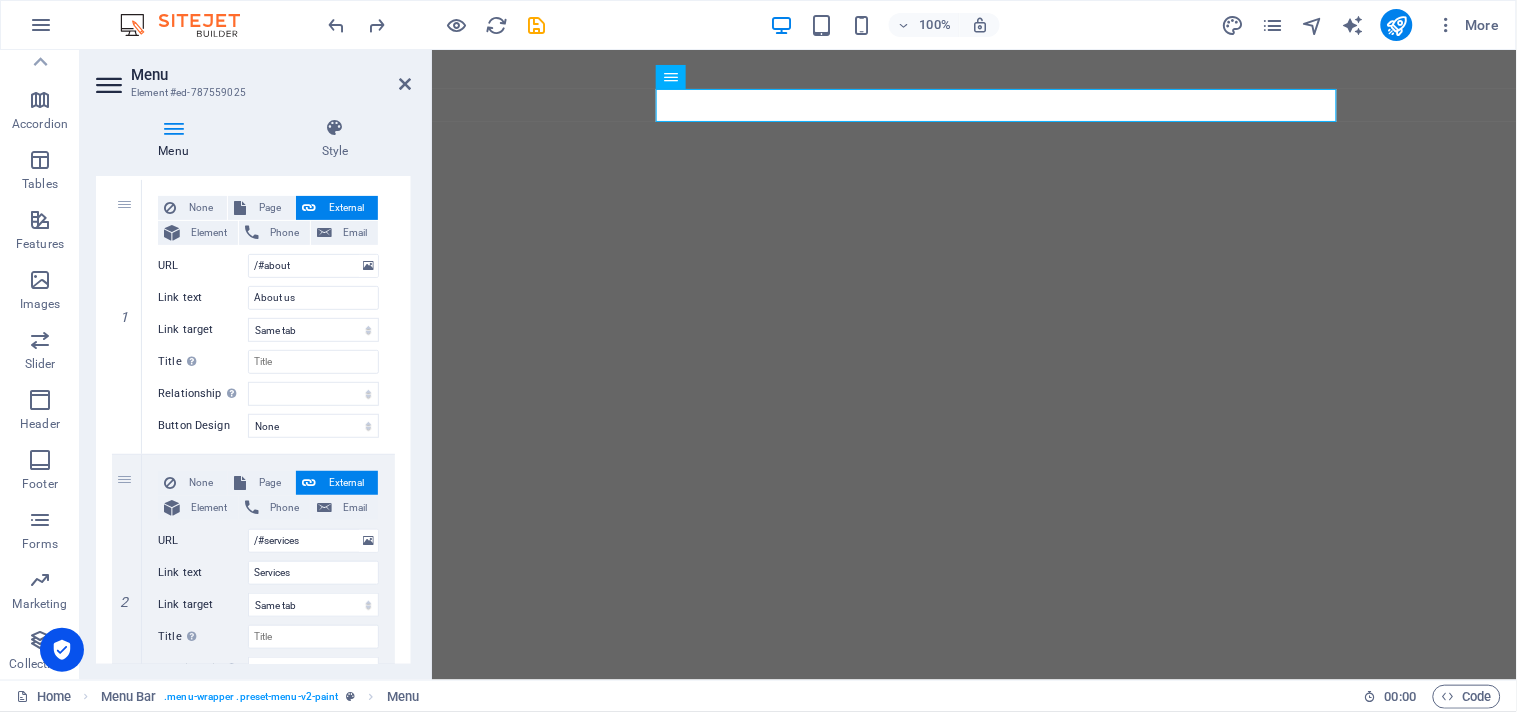 scroll, scrollTop: 172, scrollLeft: 0, axis: vertical 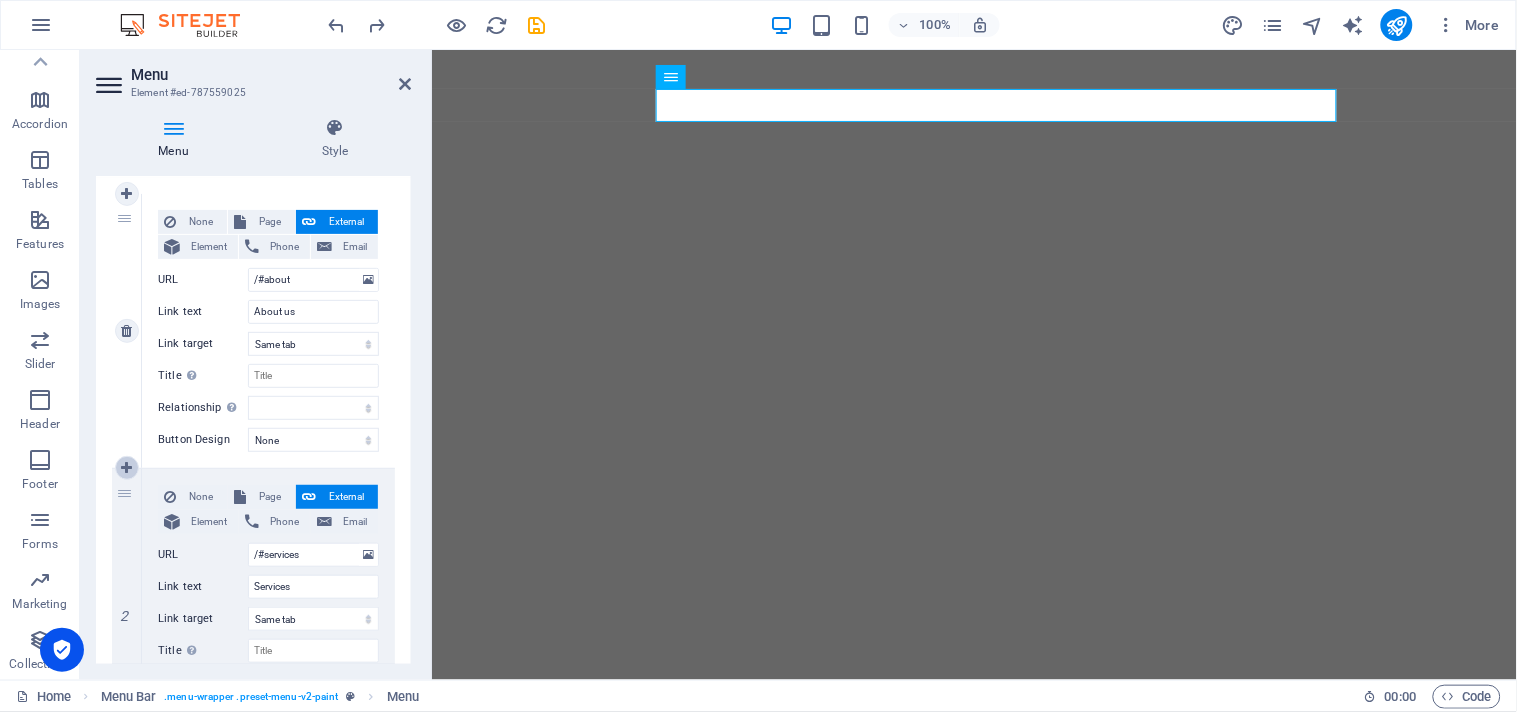 click at bounding box center [126, 468] 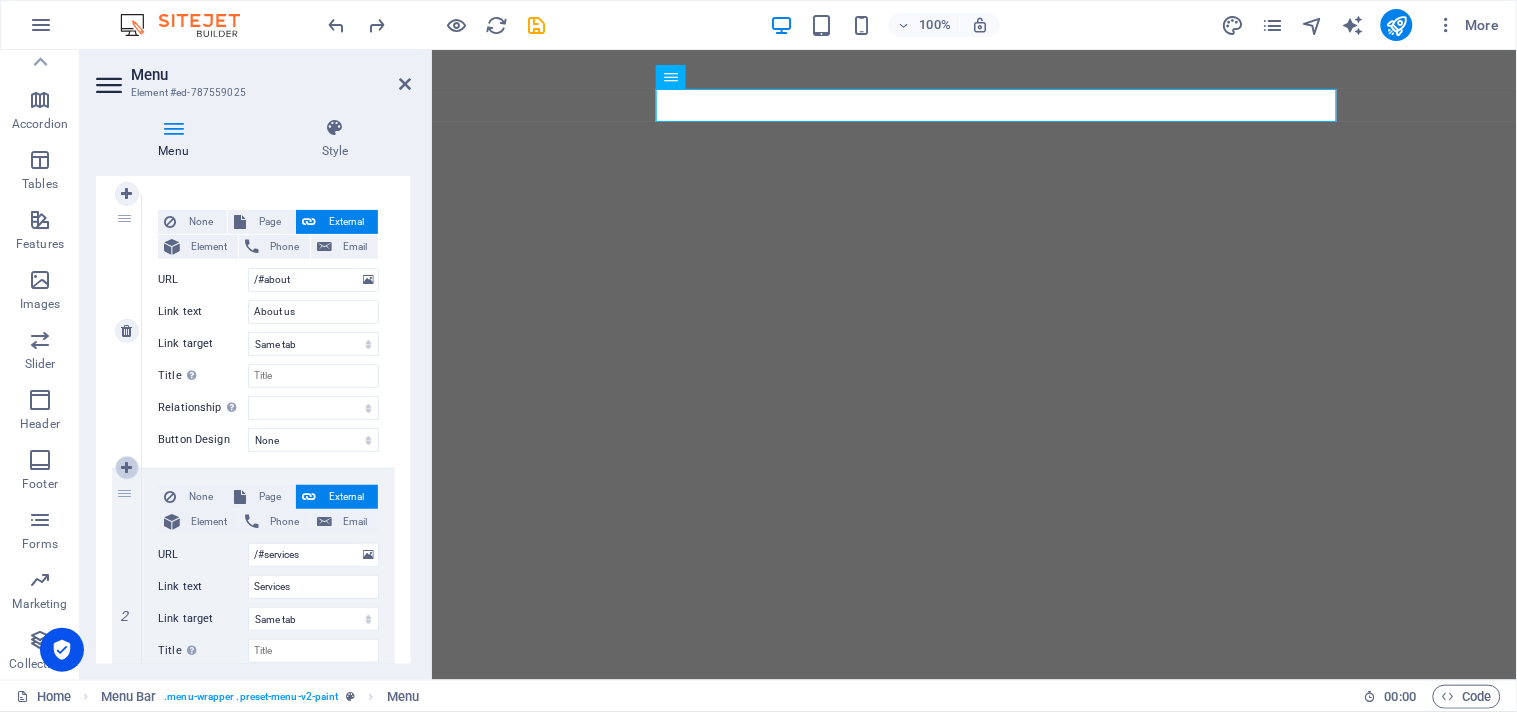 select 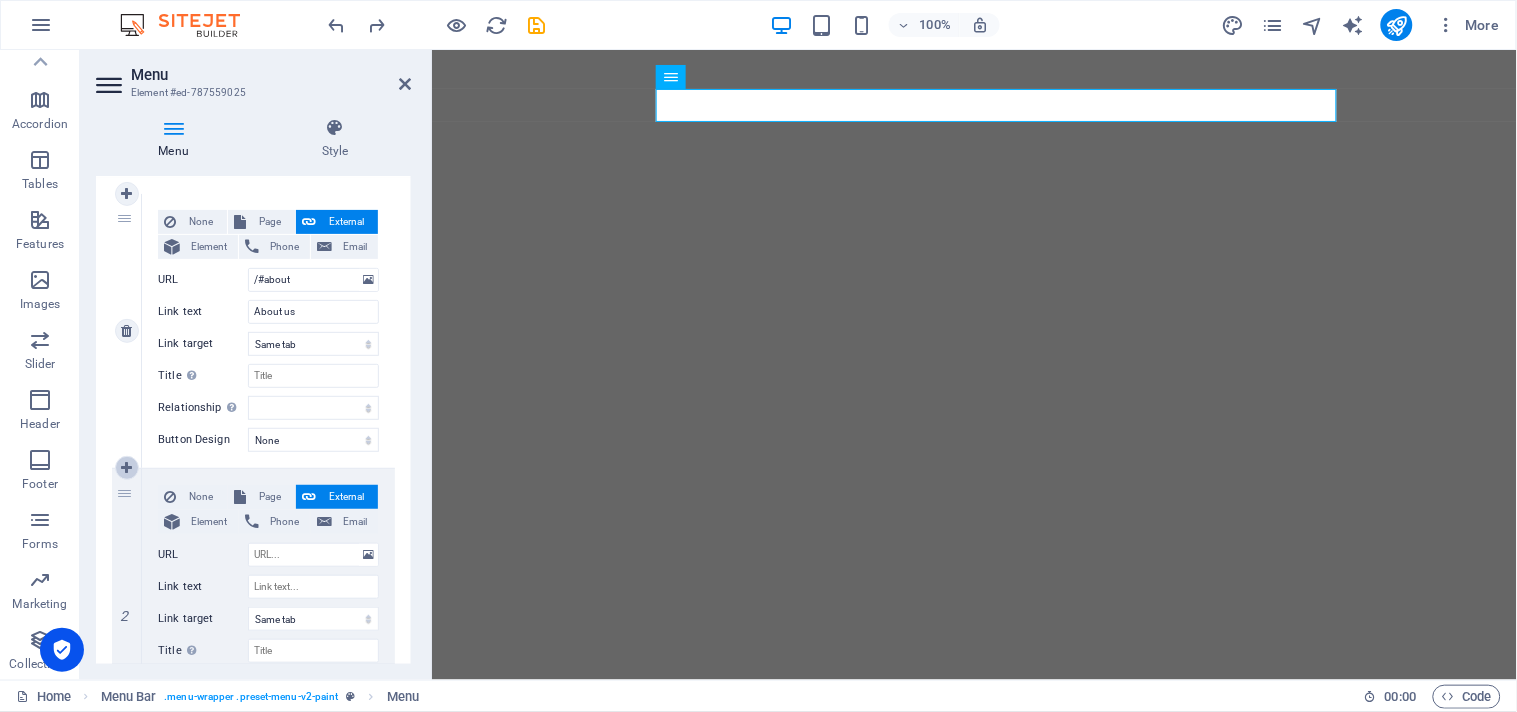 select 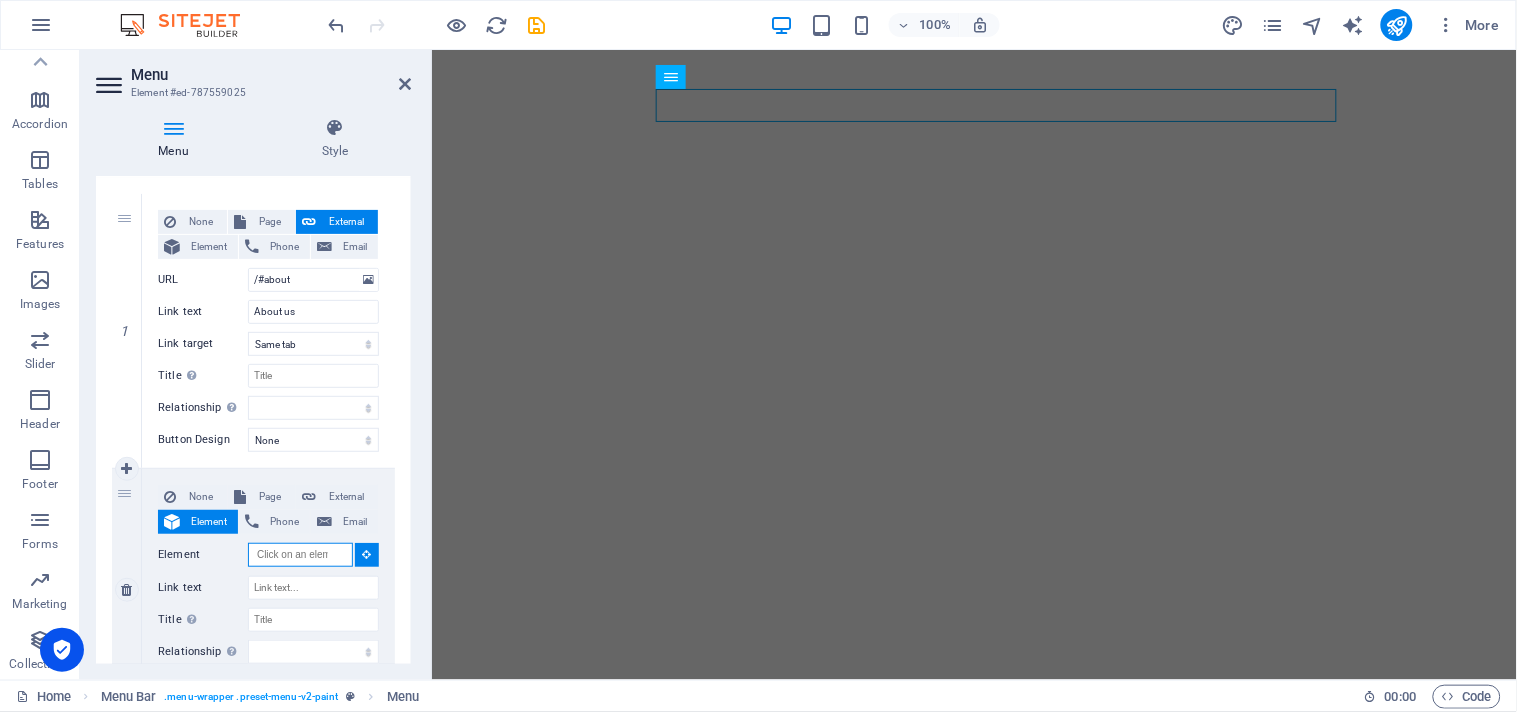 drag, startPoint x: 262, startPoint y: 554, endPoint x: 293, endPoint y: 551, distance: 31.144823 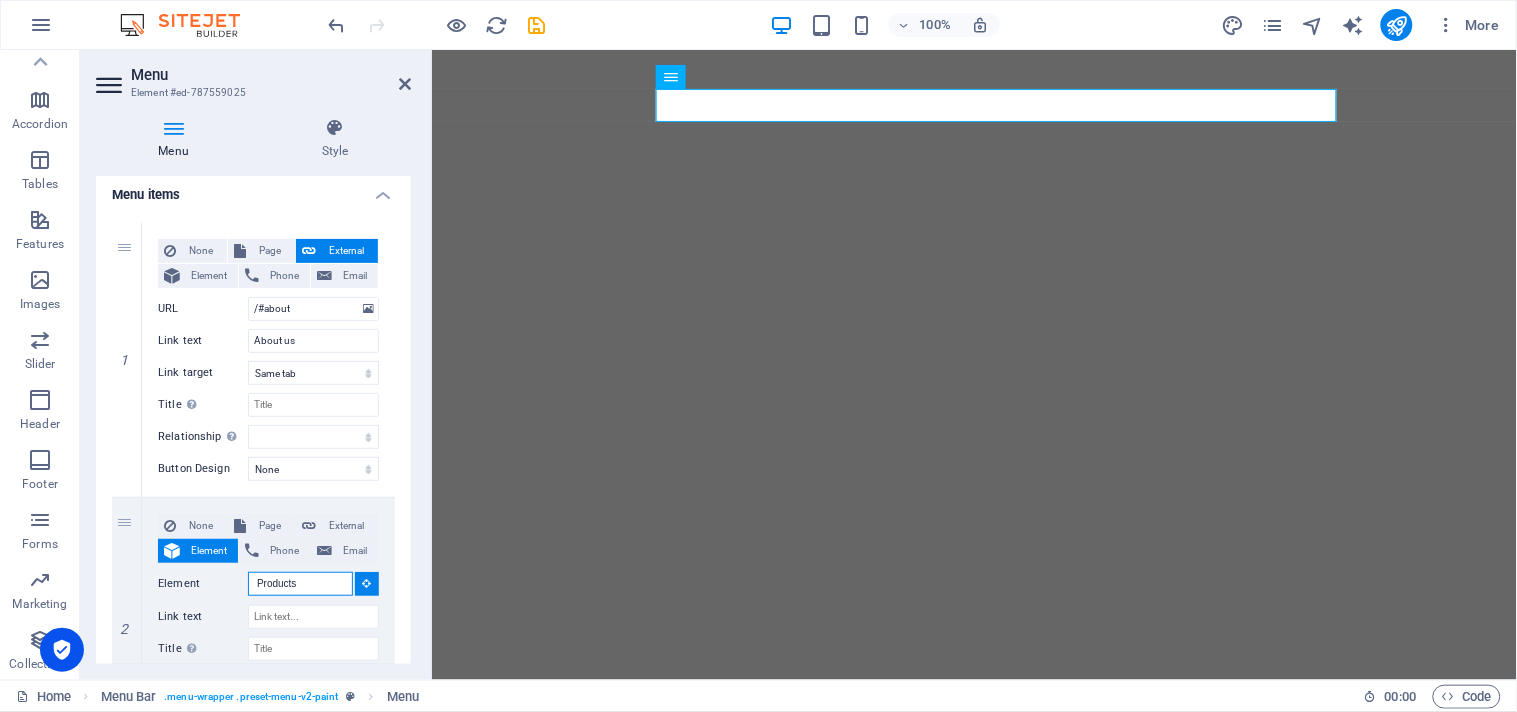 scroll, scrollTop: 150, scrollLeft: 0, axis: vertical 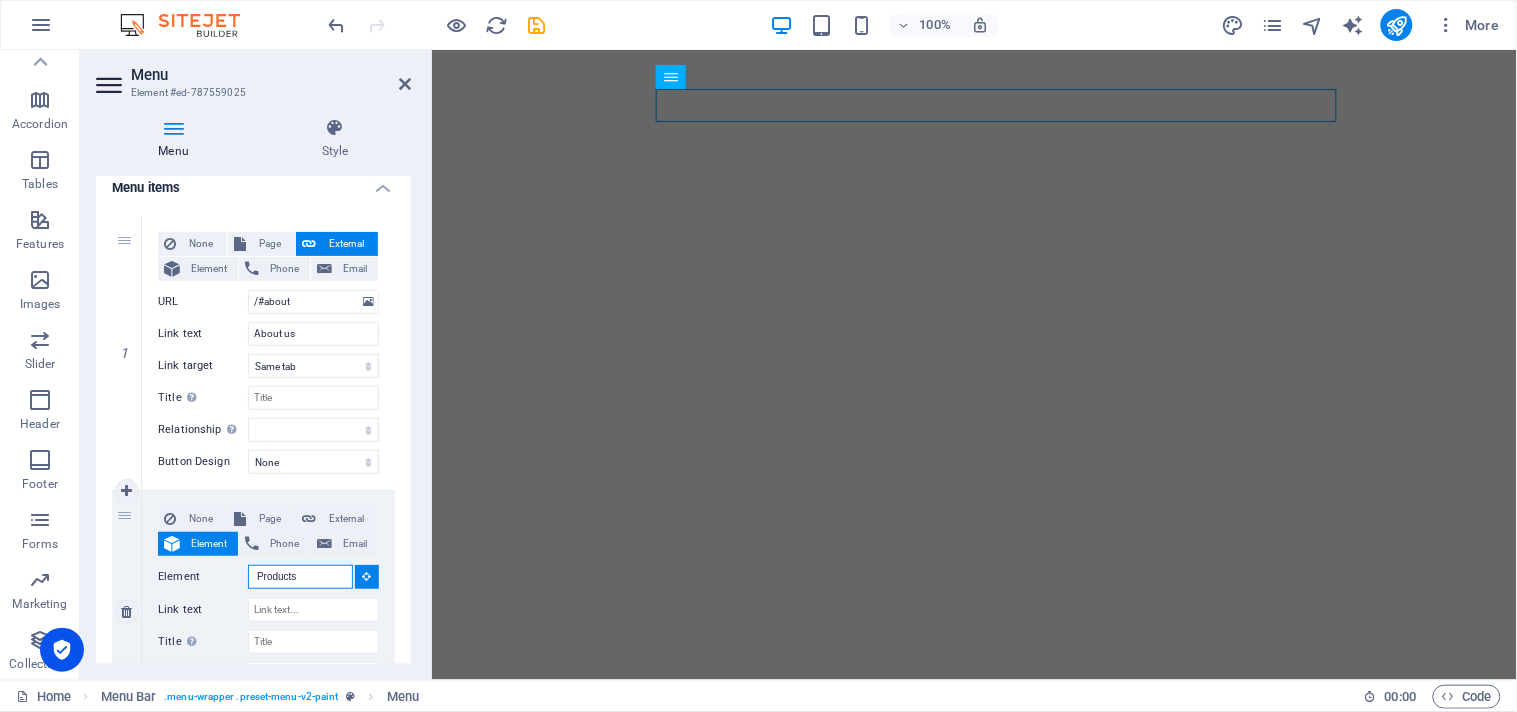 click on "Products" at bounding box center (300, 577) 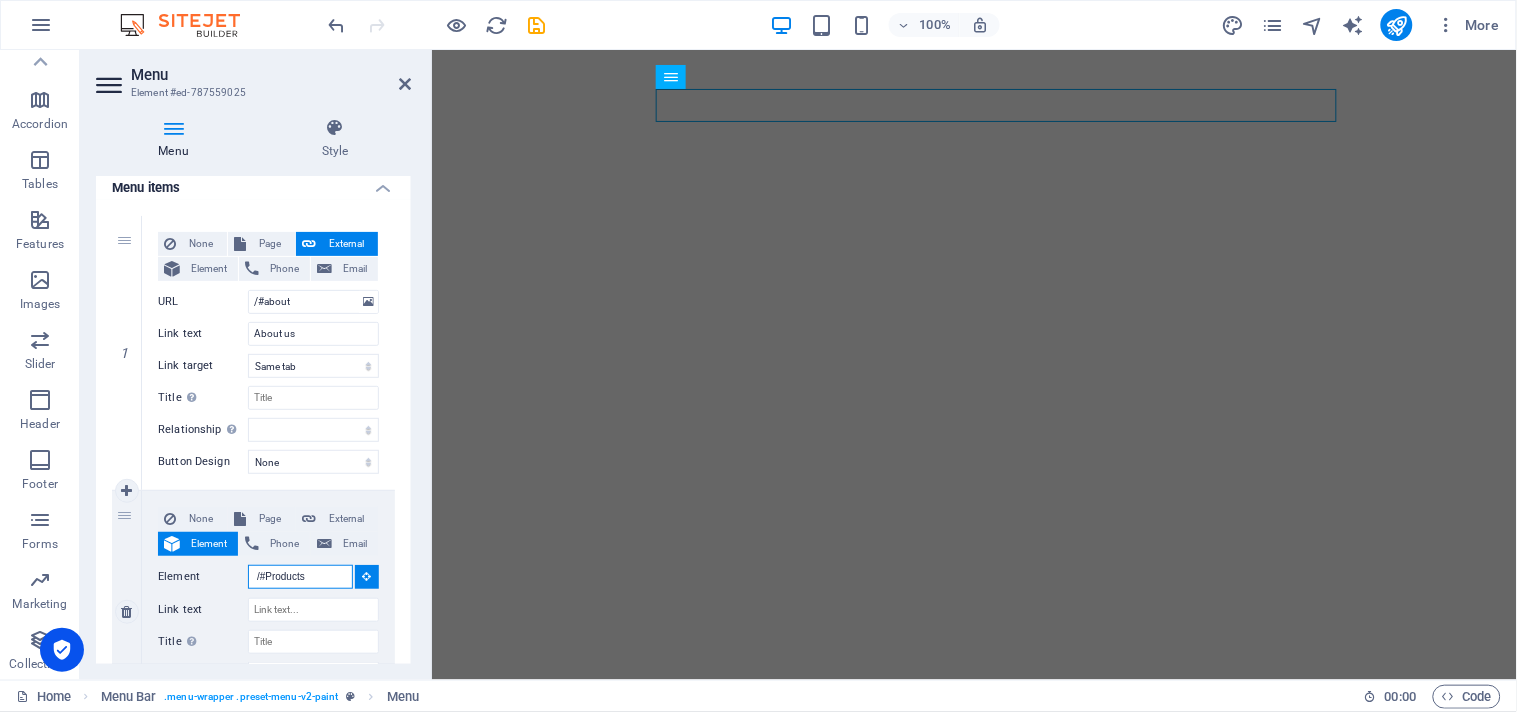 drag, startPoint x: 311, startPoint y: 578, endPoint x: 266, endPoint y: 573, distance: 45.276924 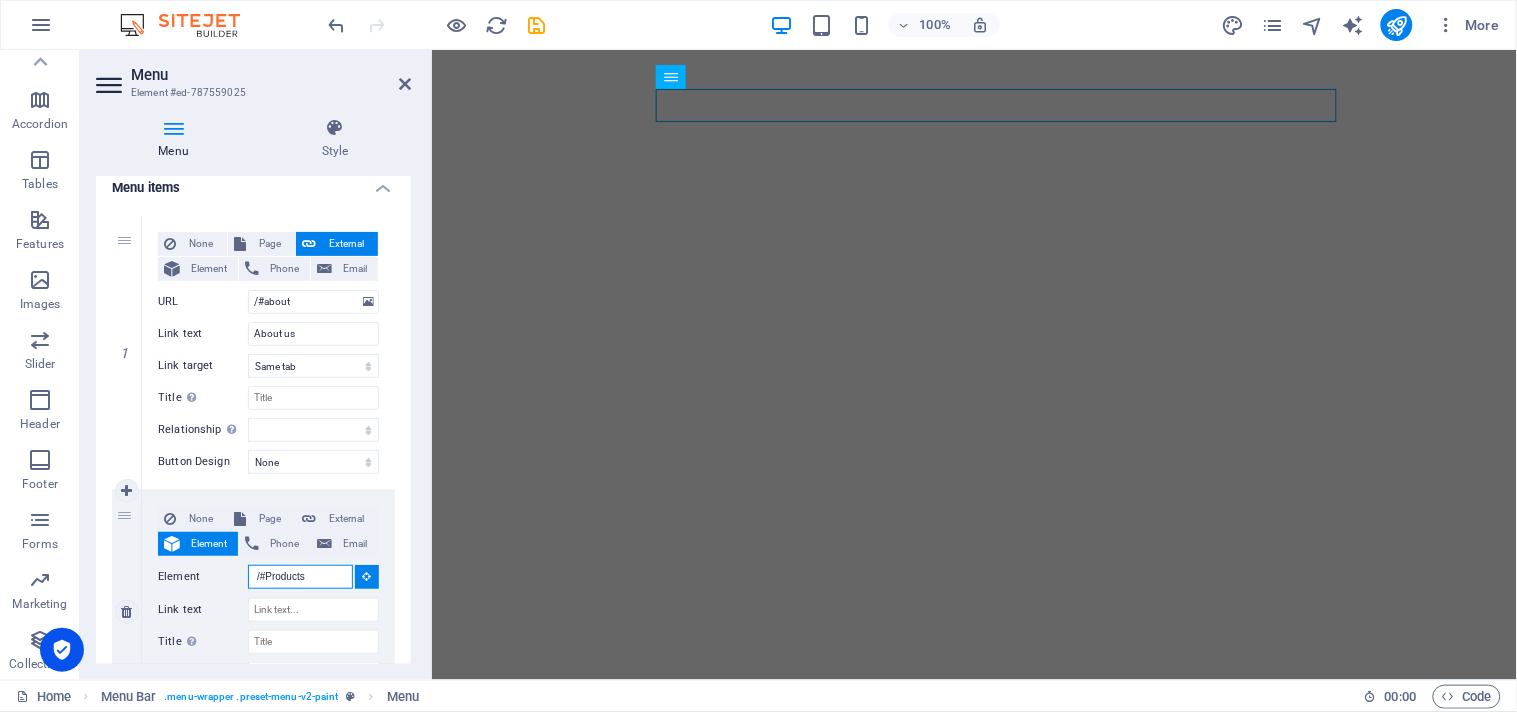 click on "/#Products" at bounding box center [300, 577] 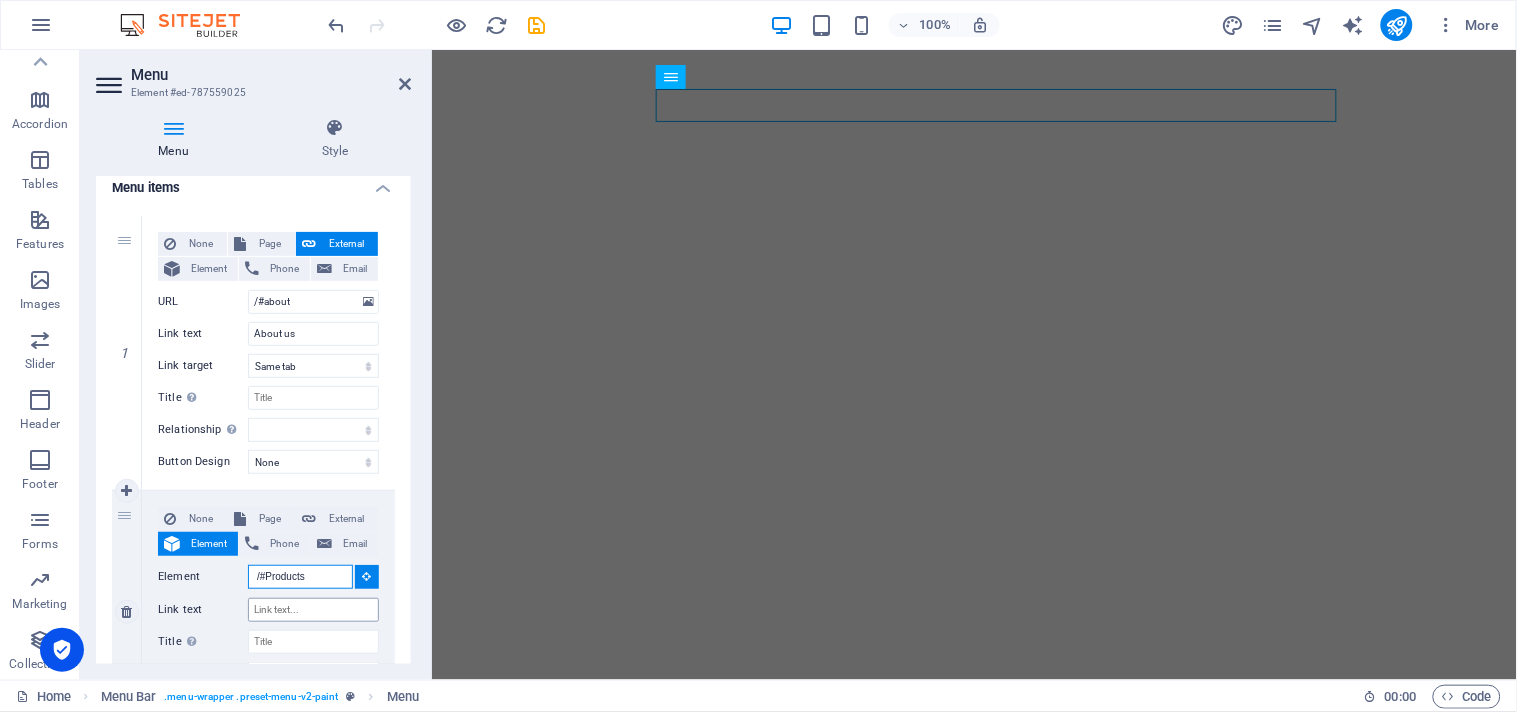 type on "/#Products" 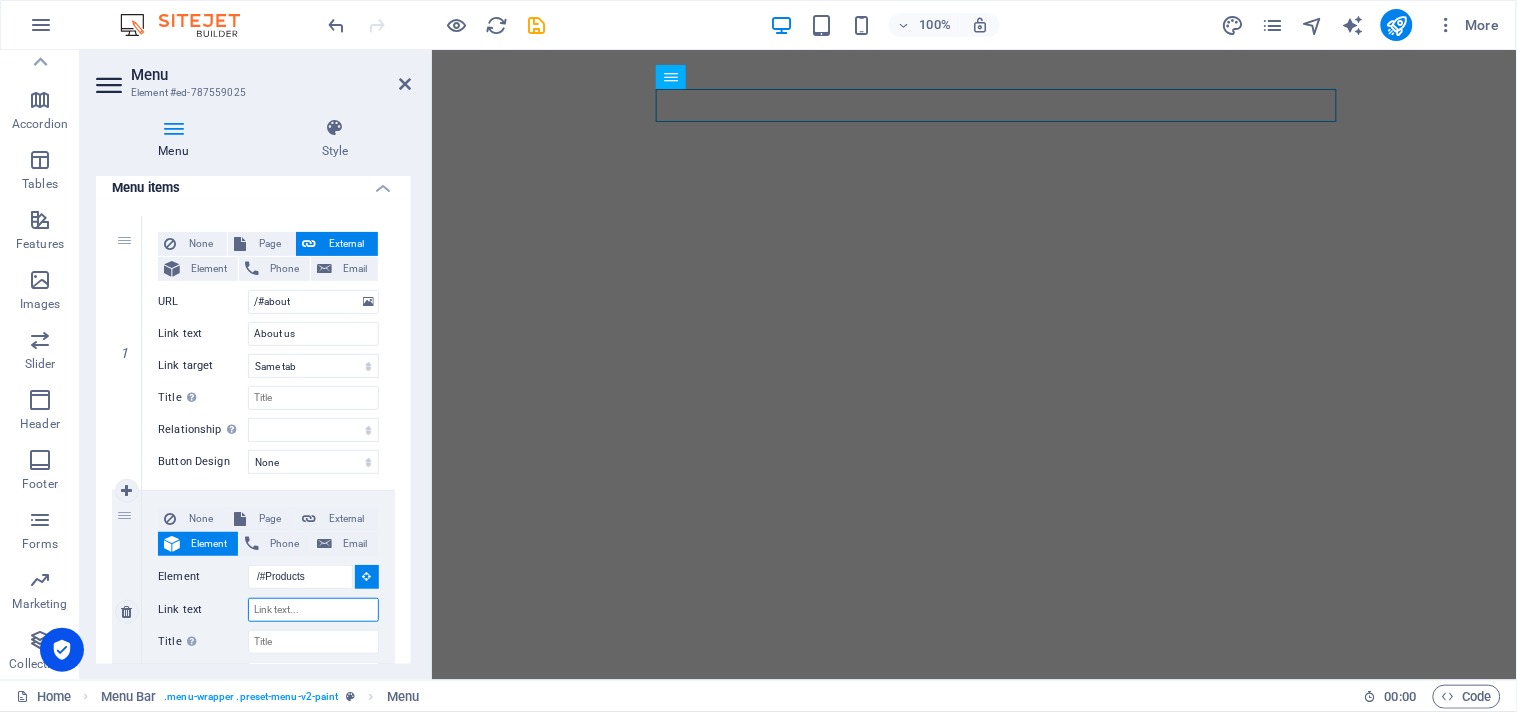 type 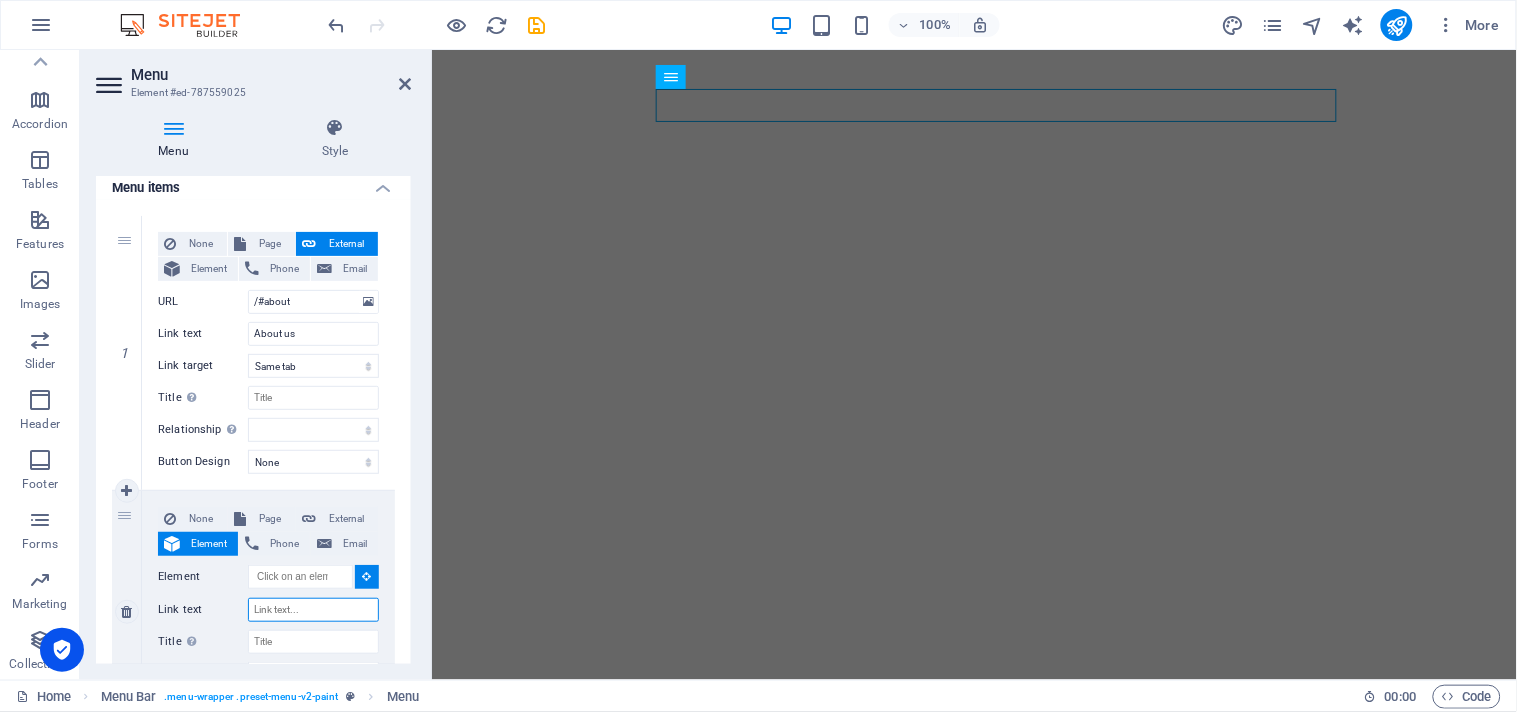 click on "Link text" at bounding box center (313, 610) 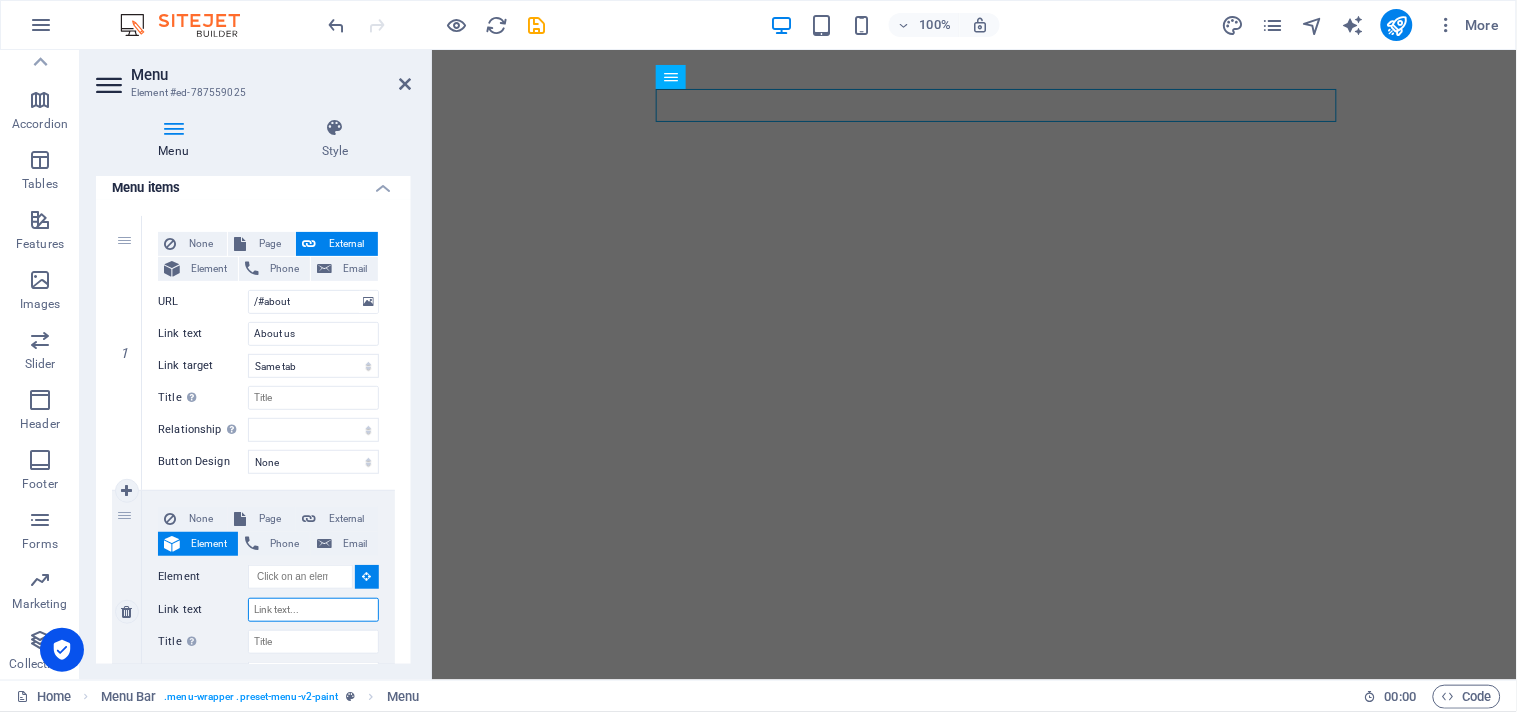 paste on "Products" 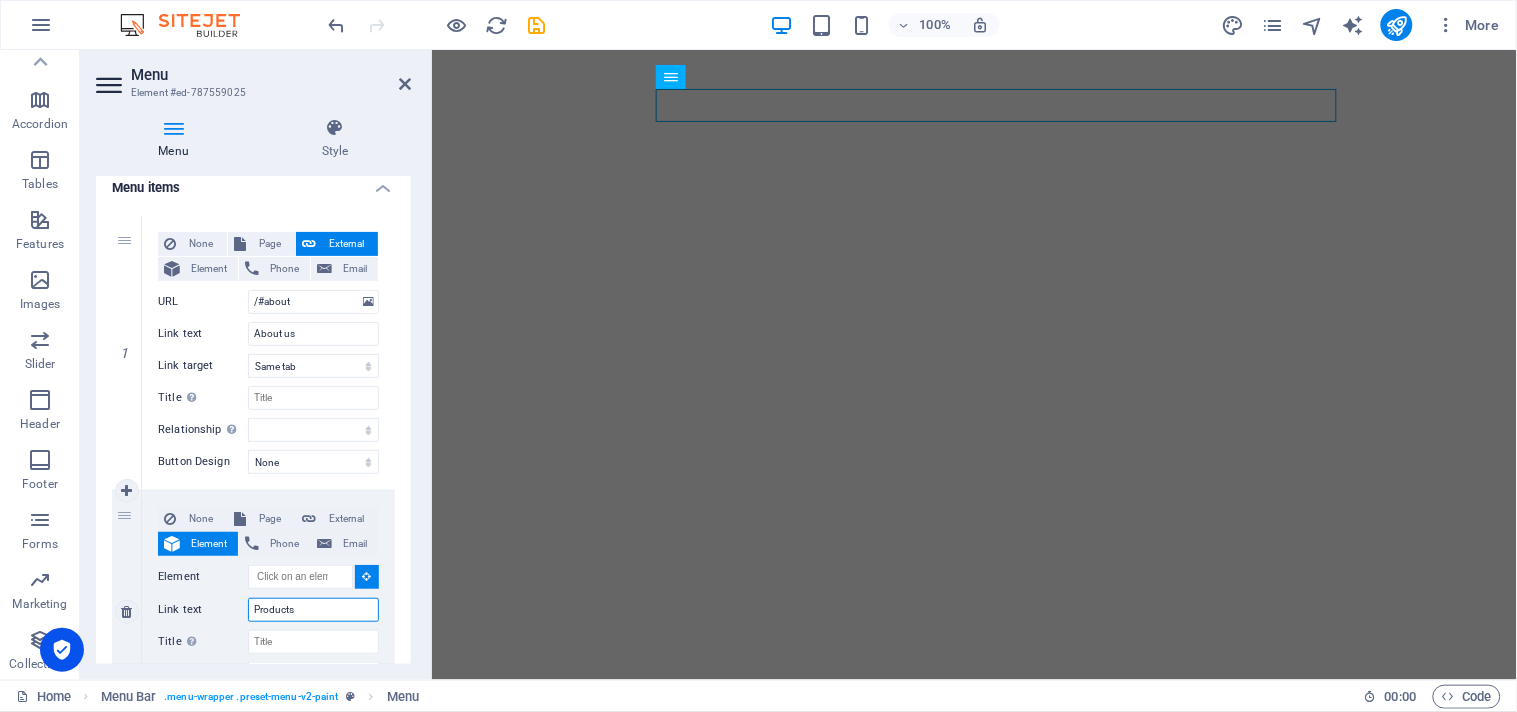 select 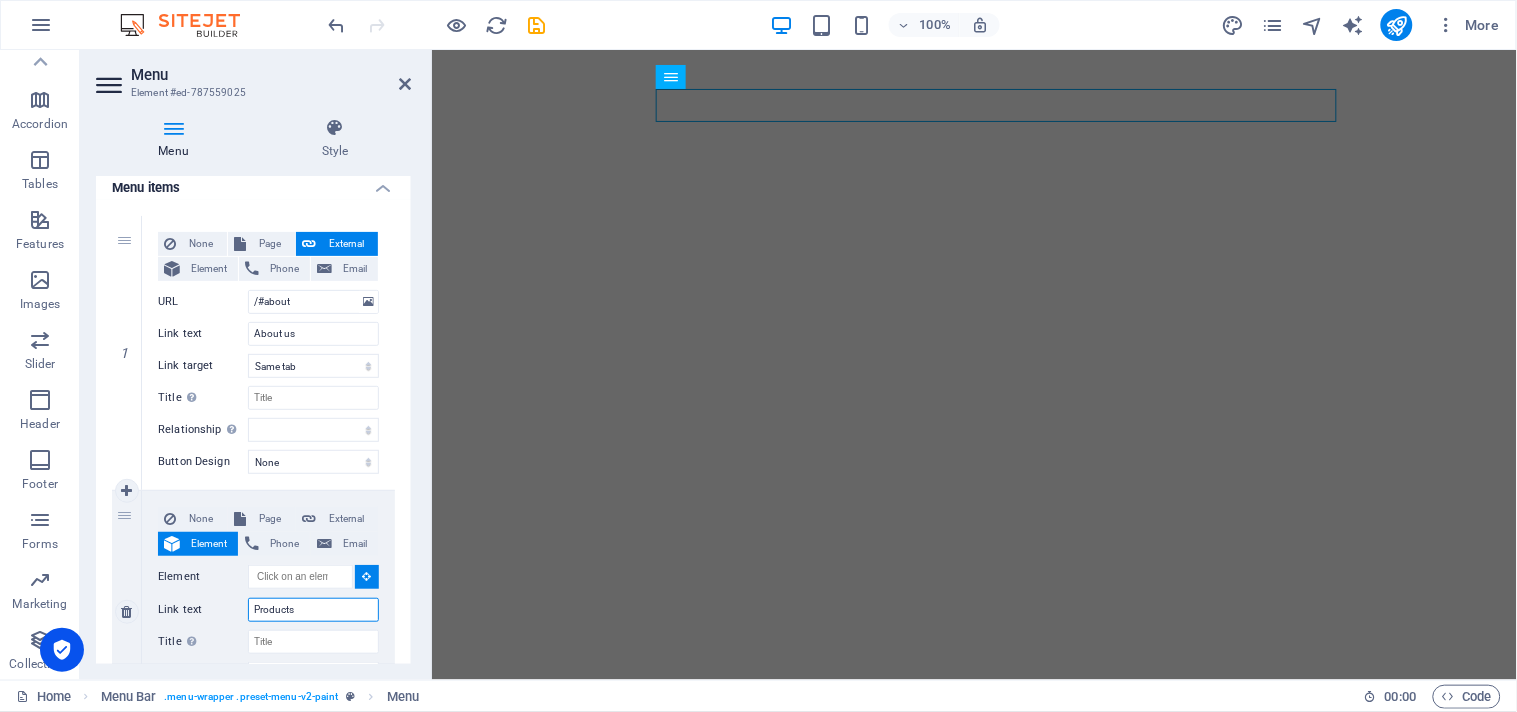 select 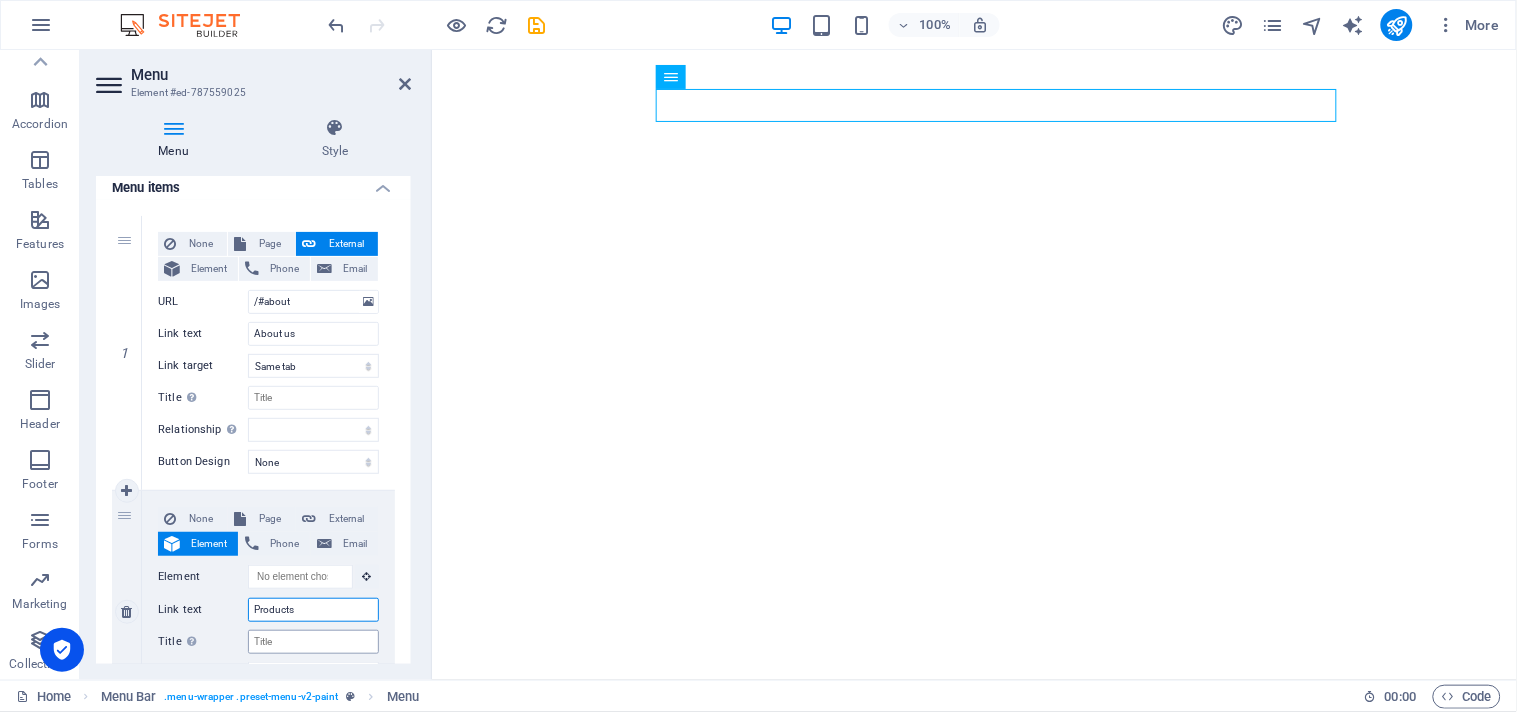type on "Products" 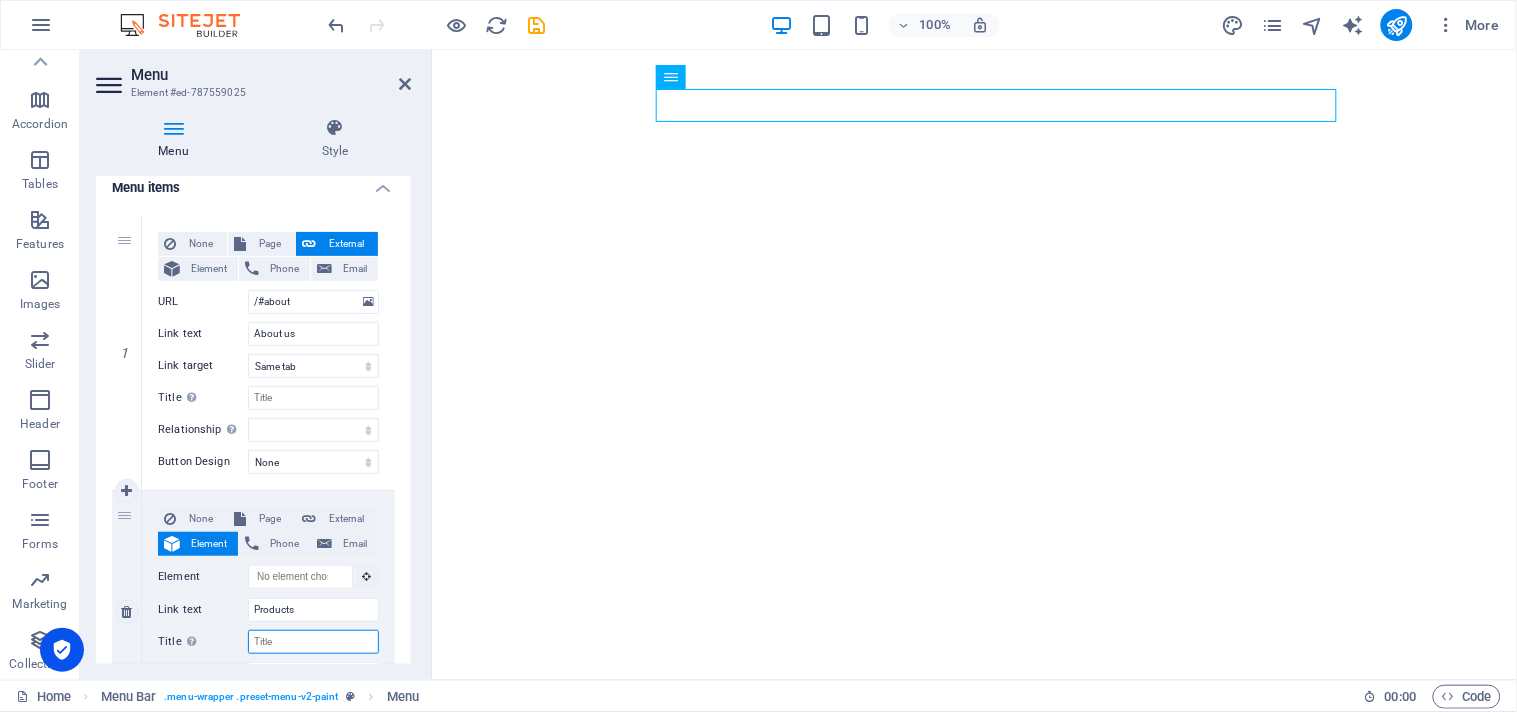 click on "Title Additional link description, should not be the same as the link text. The title is most often shown as a tooltip text when the mouse moves over the element. Leave empty if uncertain." at bounding box center (313, 642) 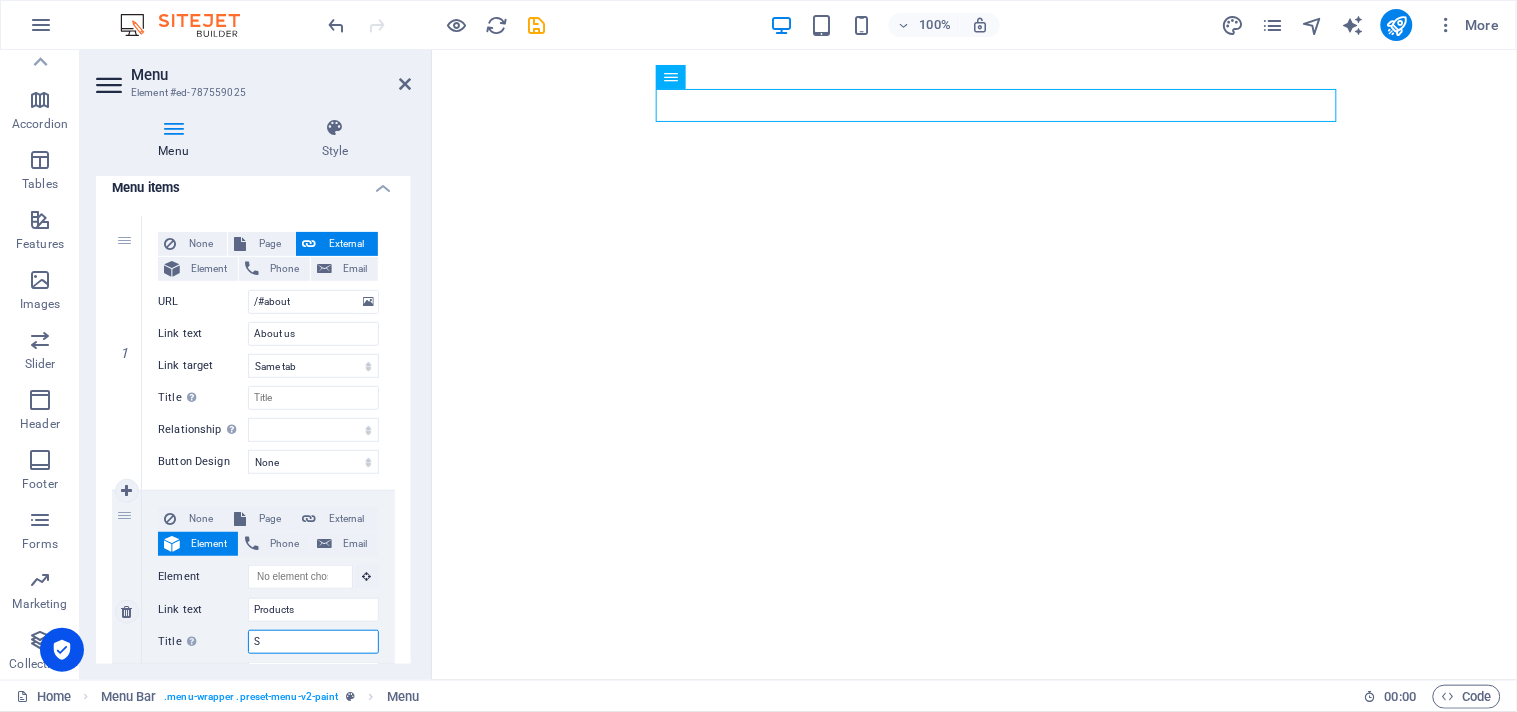 type on "Sa" 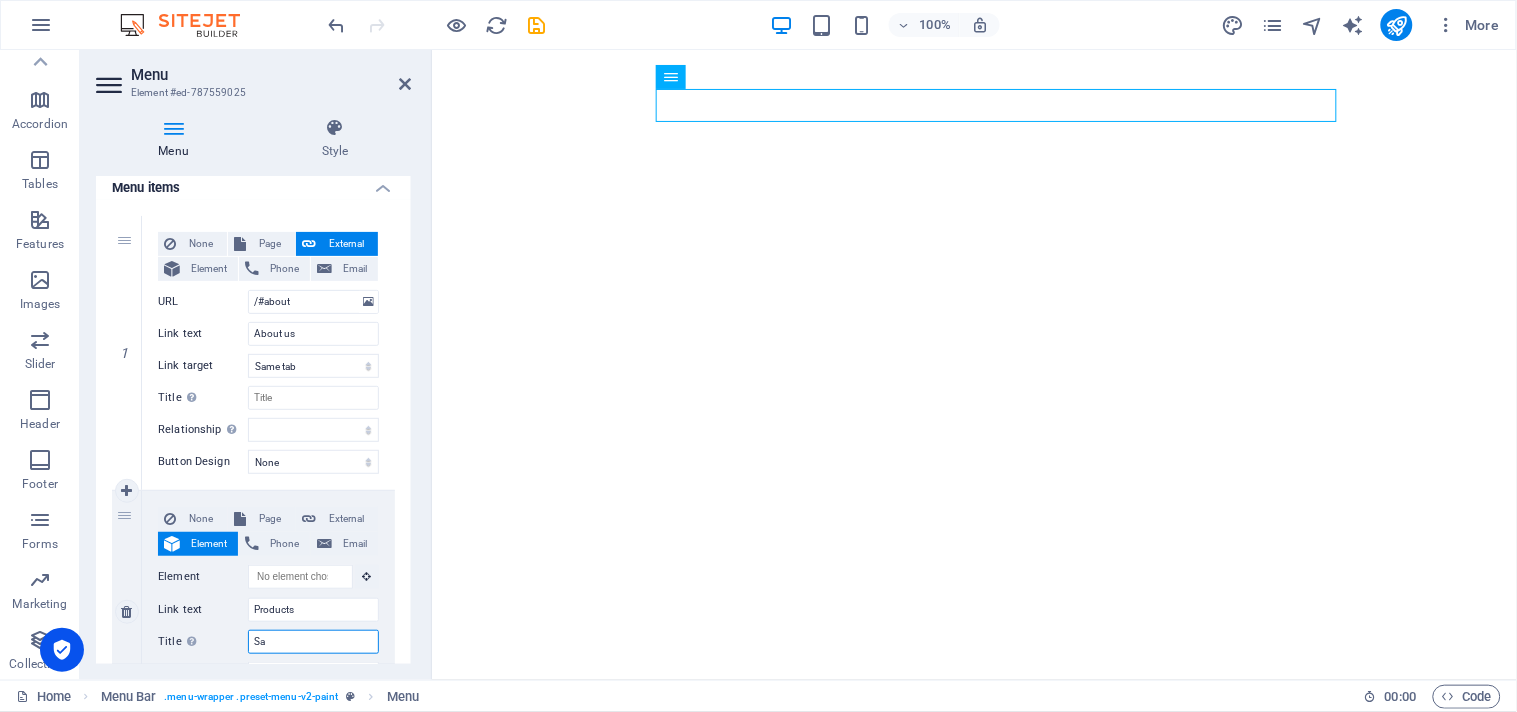 select 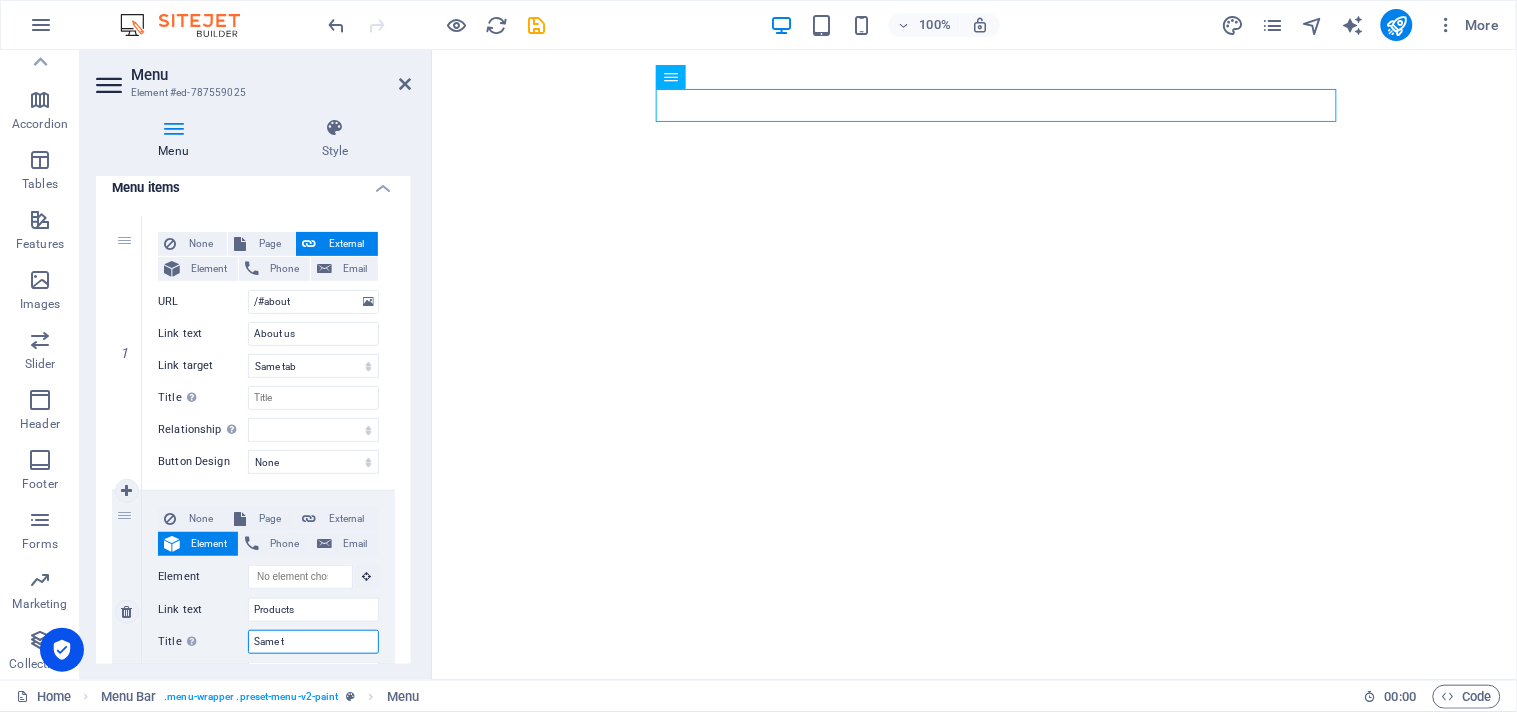 type on "Same ta" 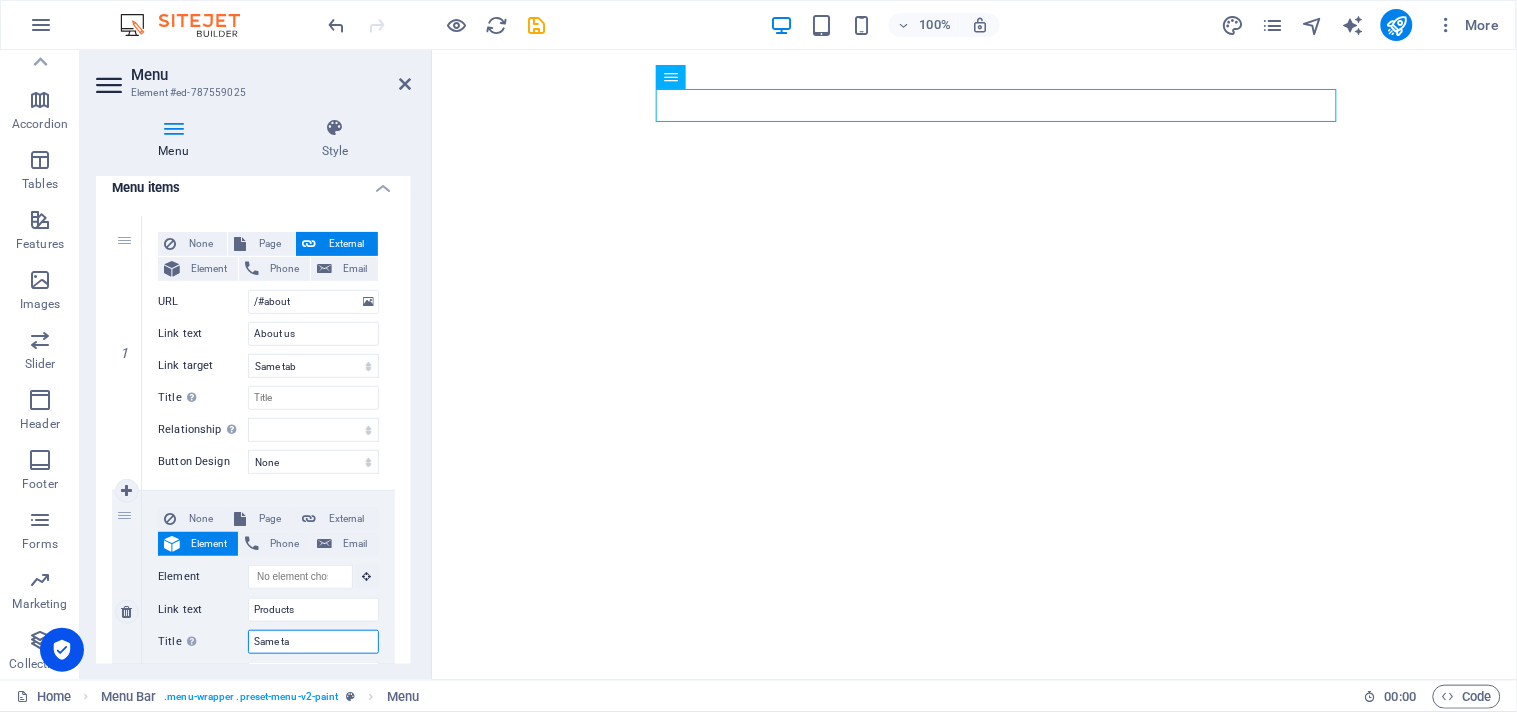 select 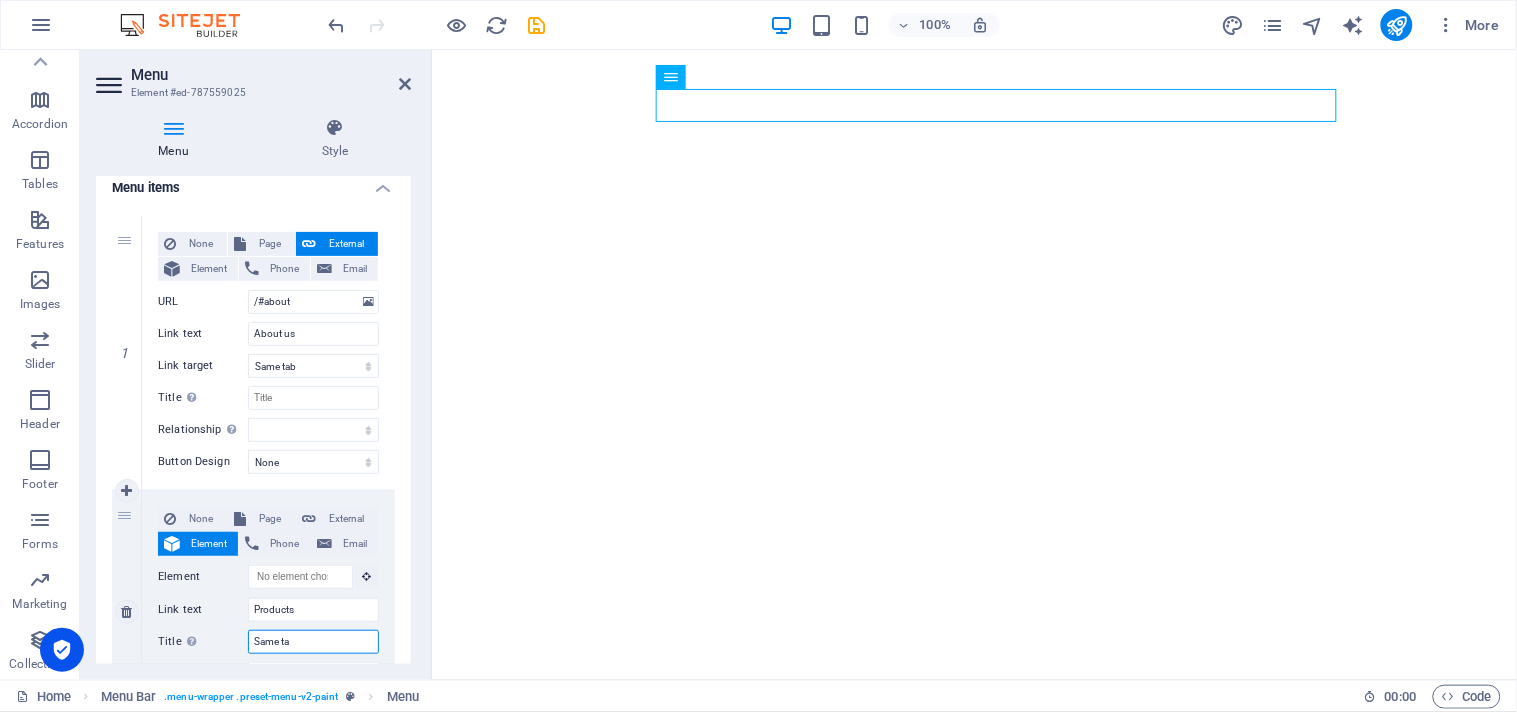 select 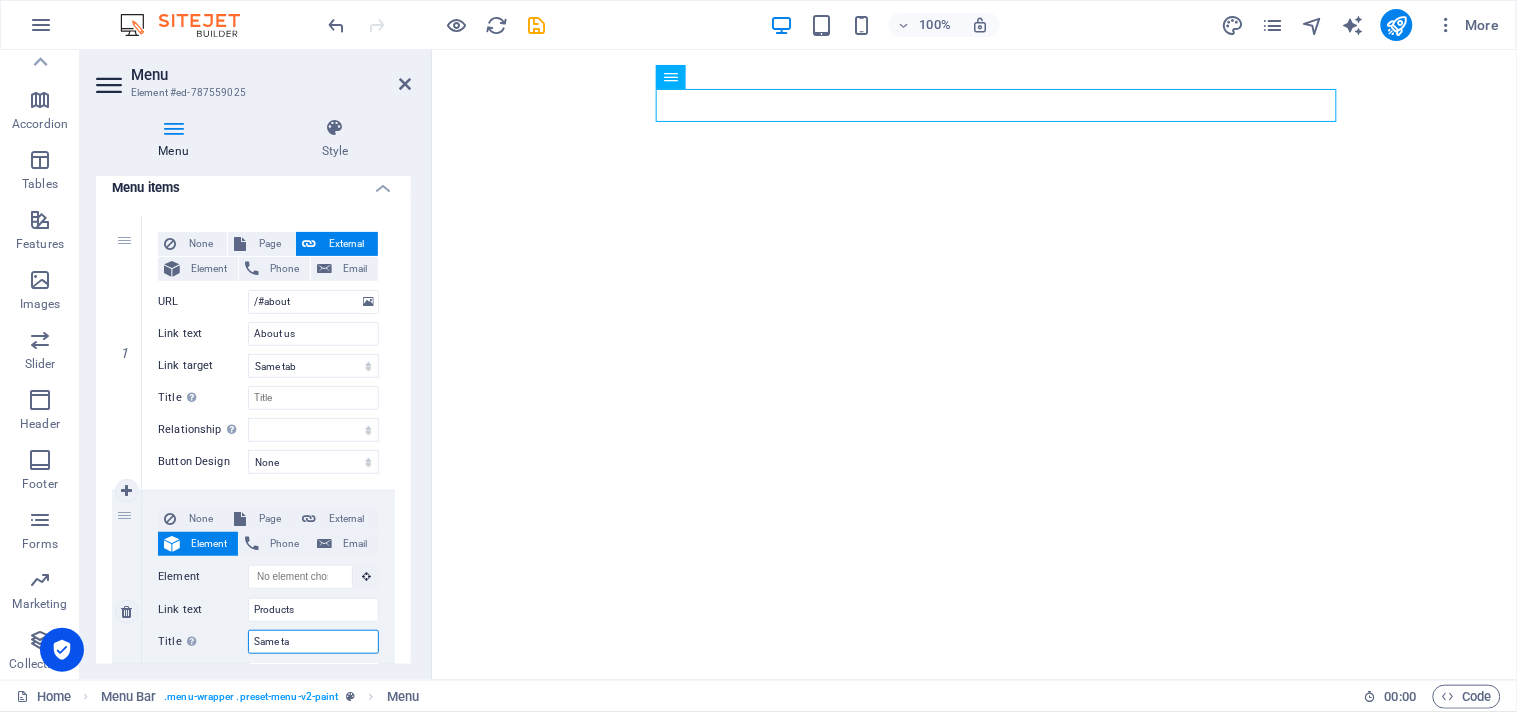 type on "Same tab" 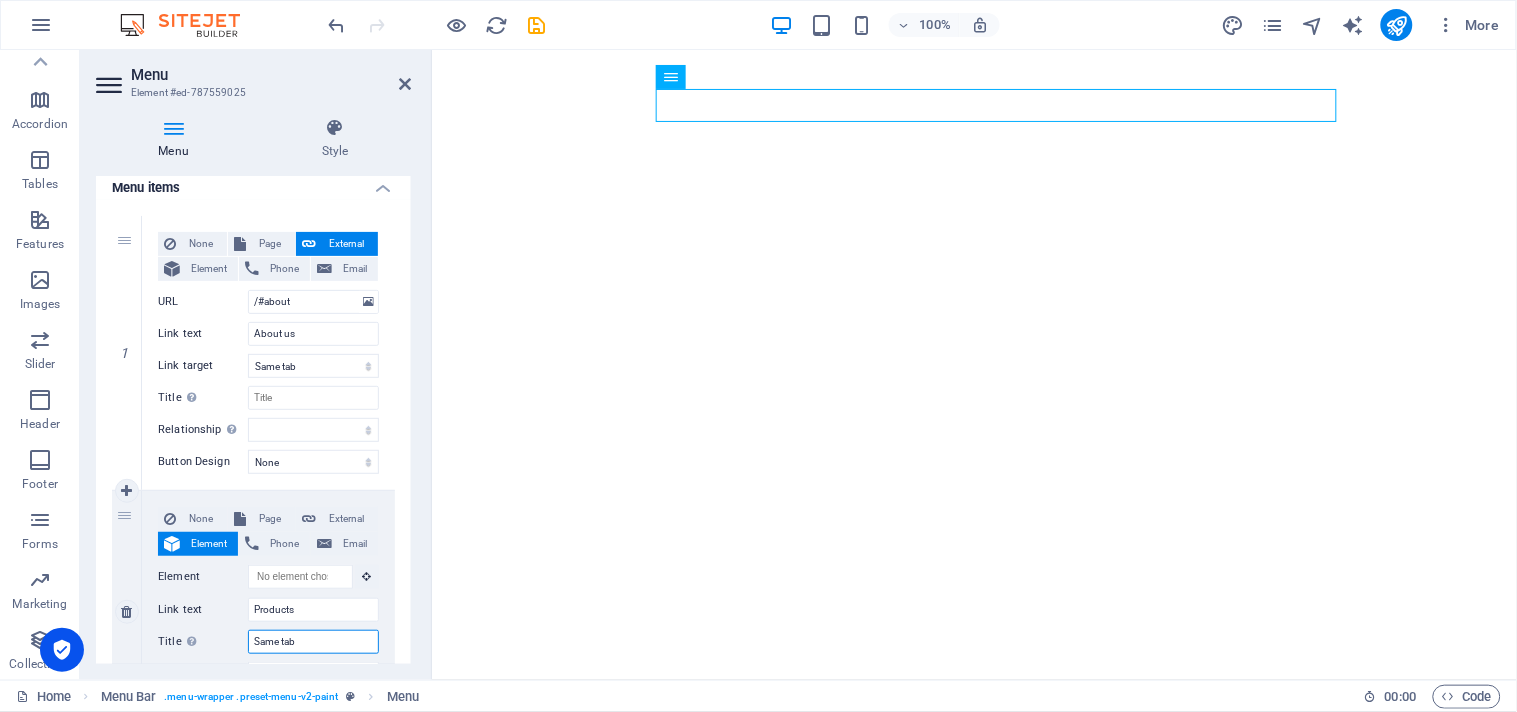 select 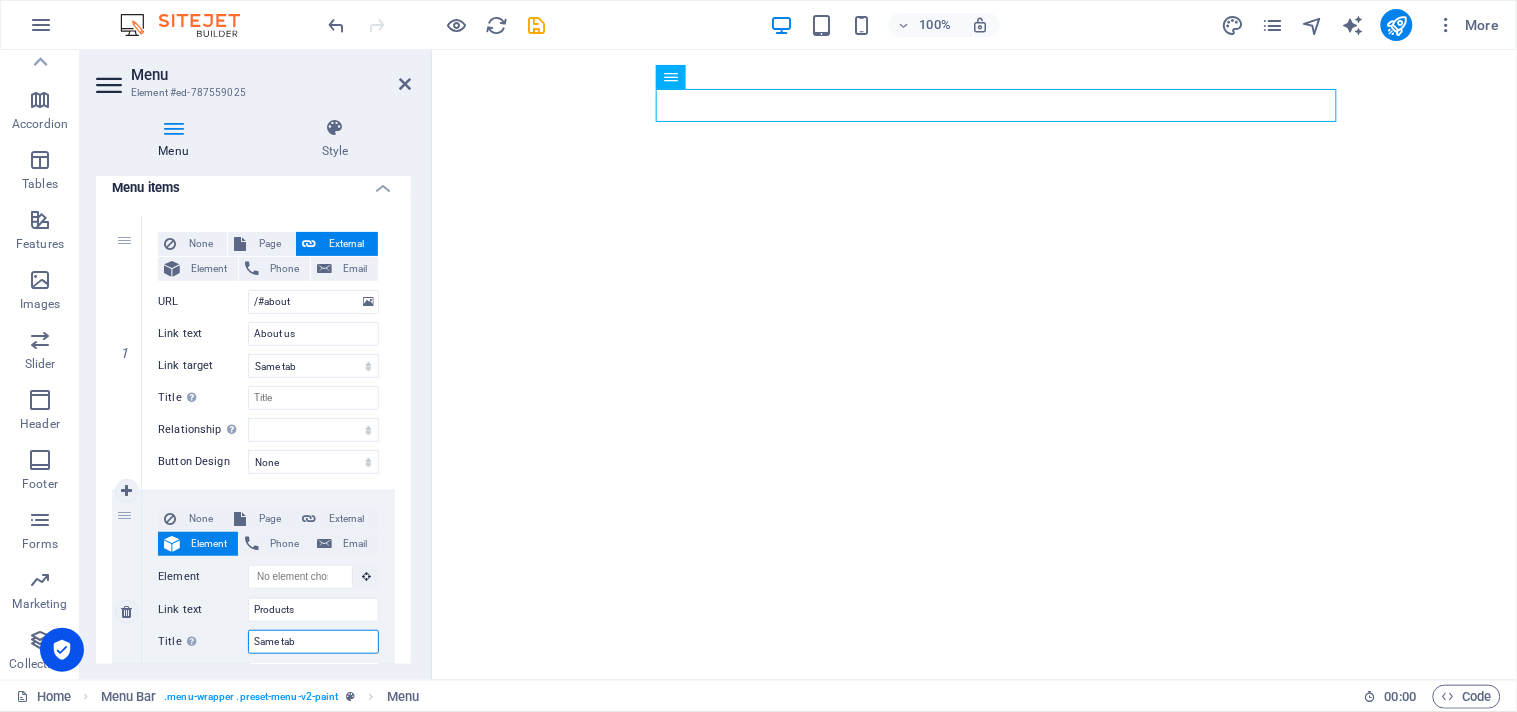select 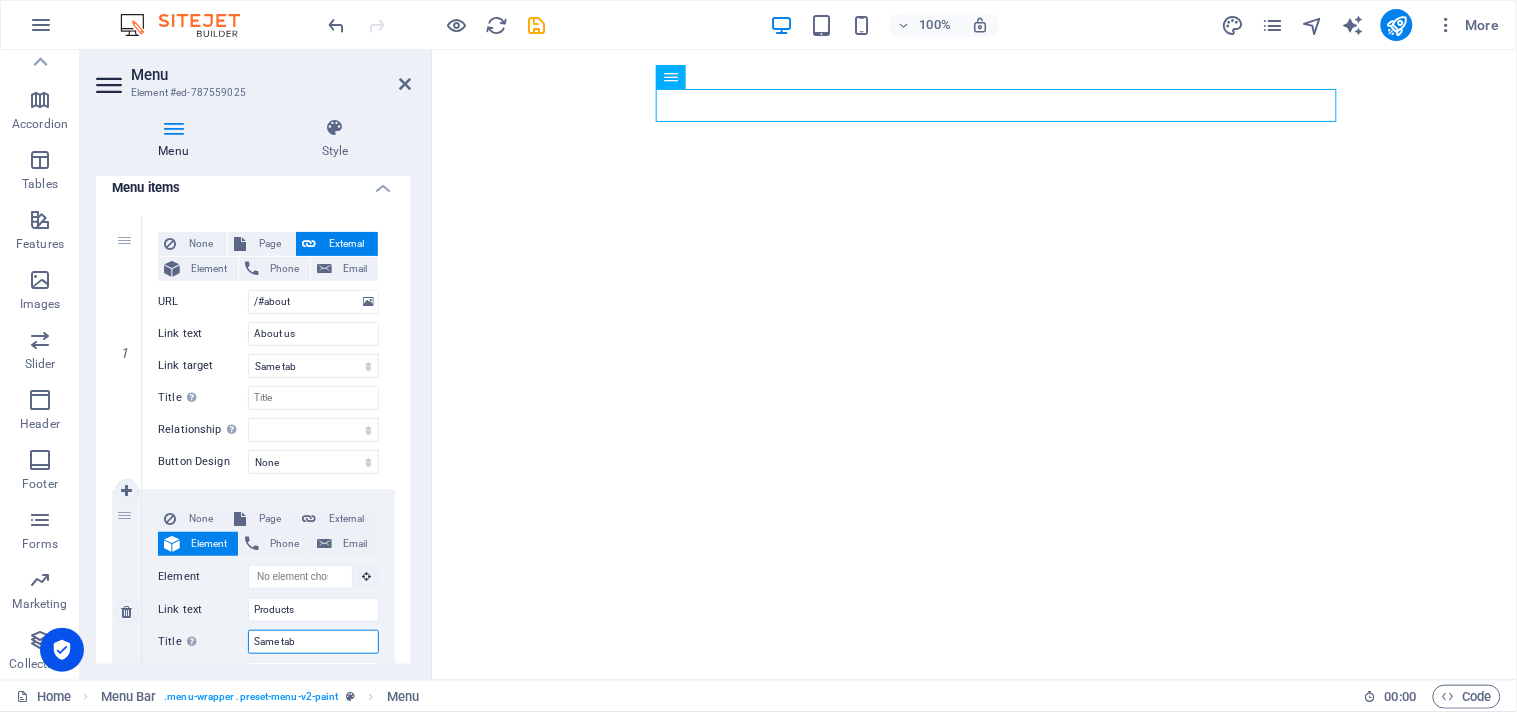 select 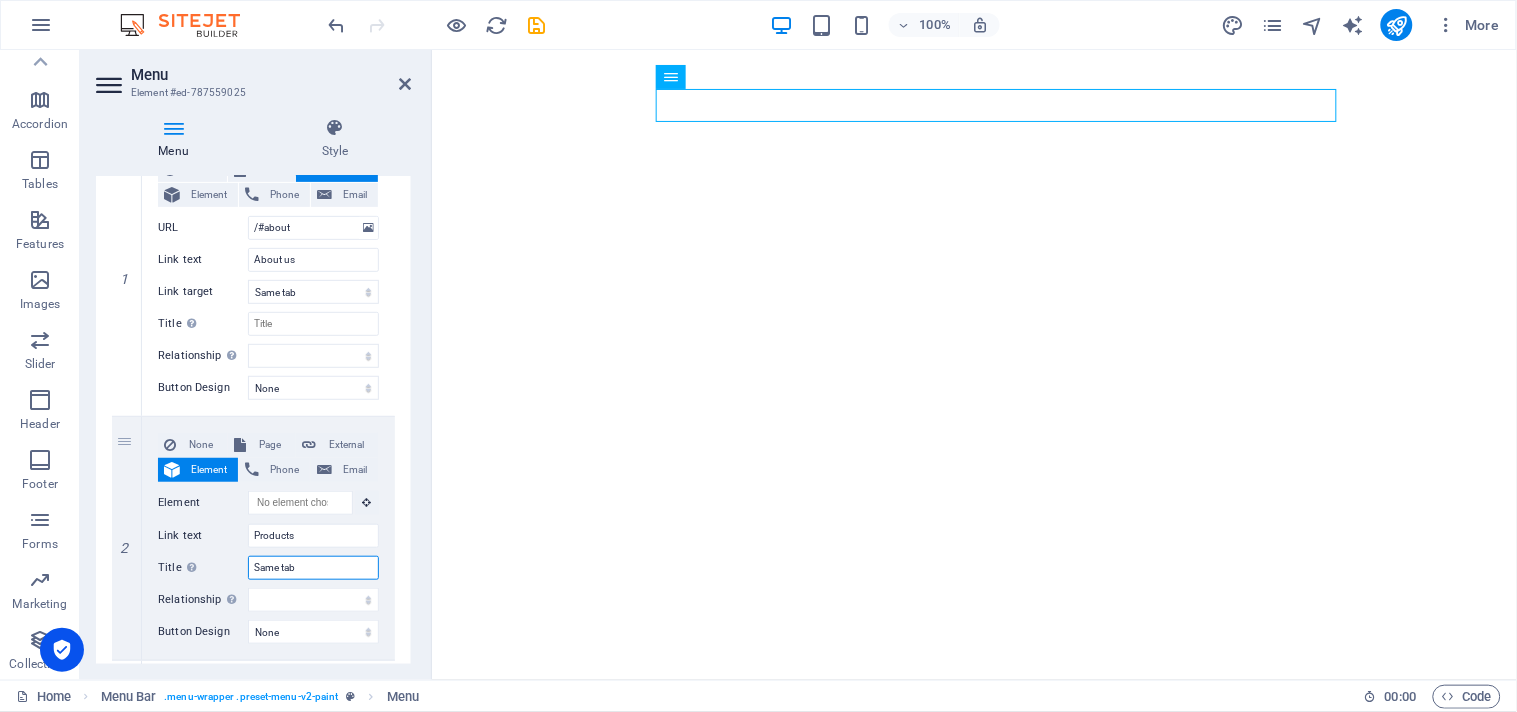 scroll, scrollTop: 227, scrollLeft: 0, axis: vertical 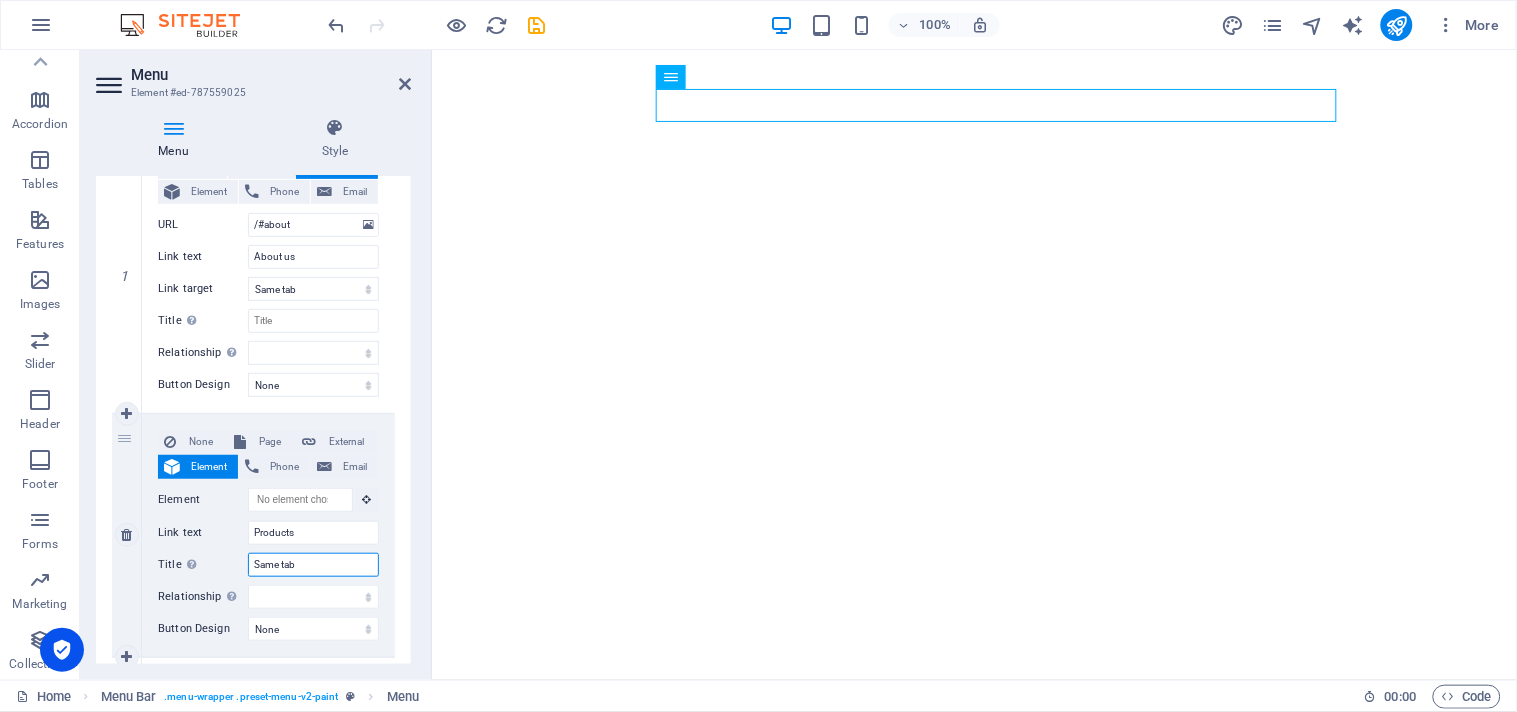 drag, startPoint x: 305, startPoint y: 565, endPoint x: 248, endPoint y: 562, distance: 57.07889 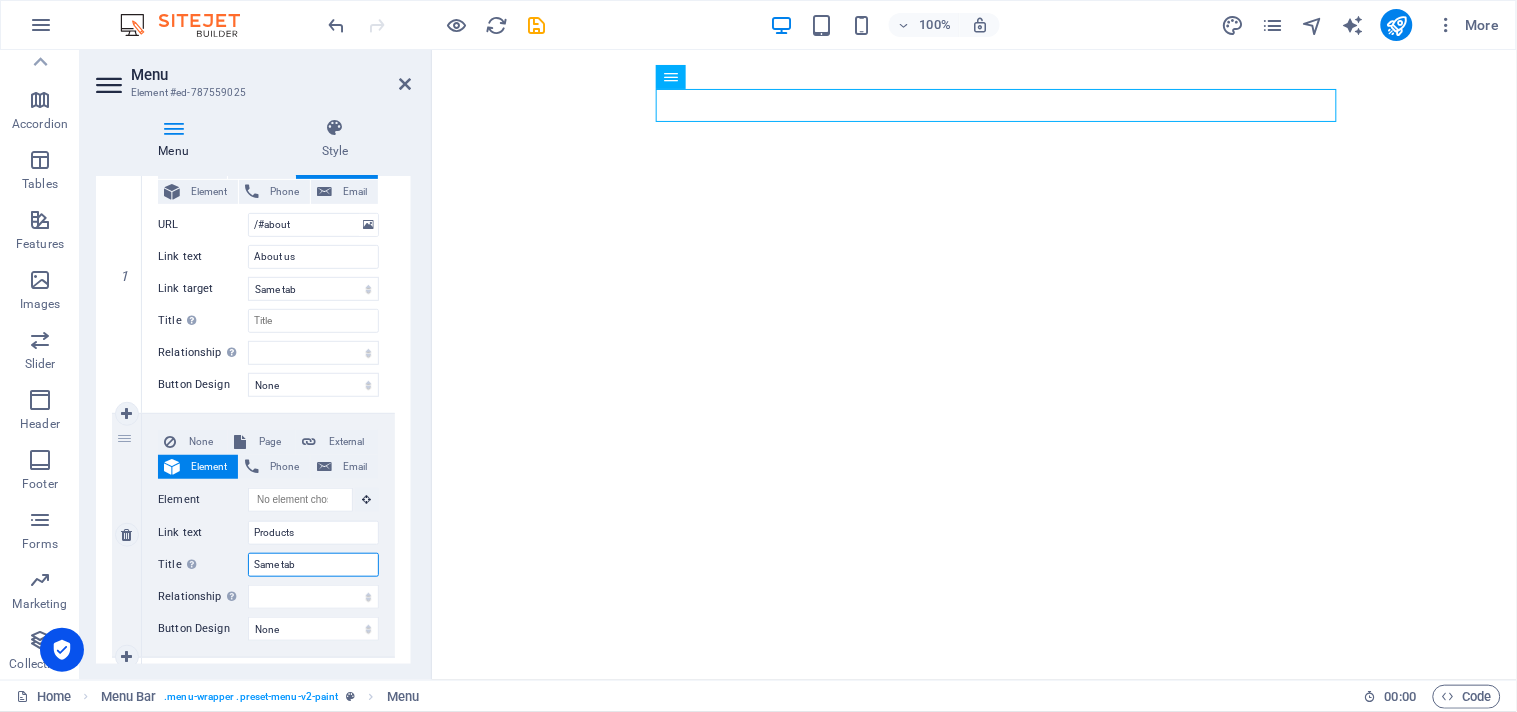 type 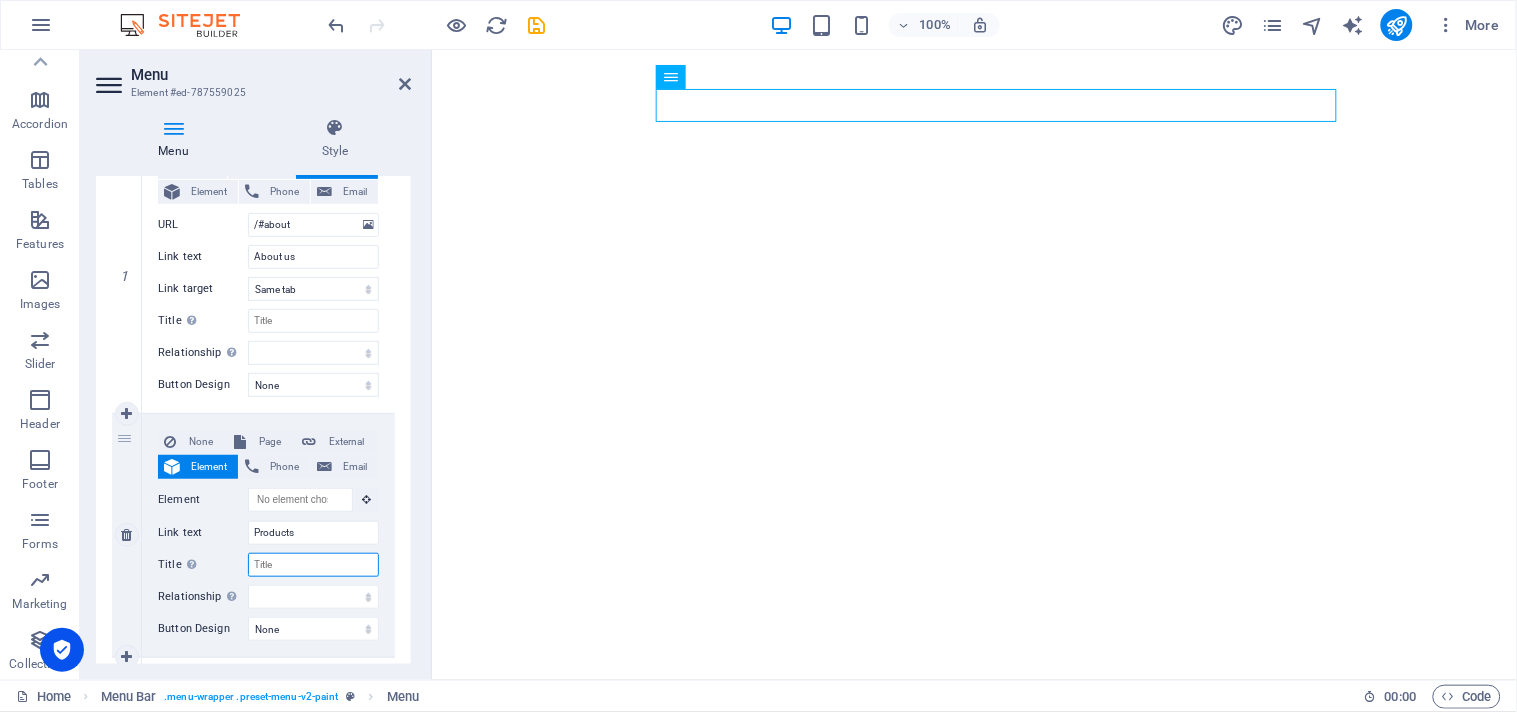 select 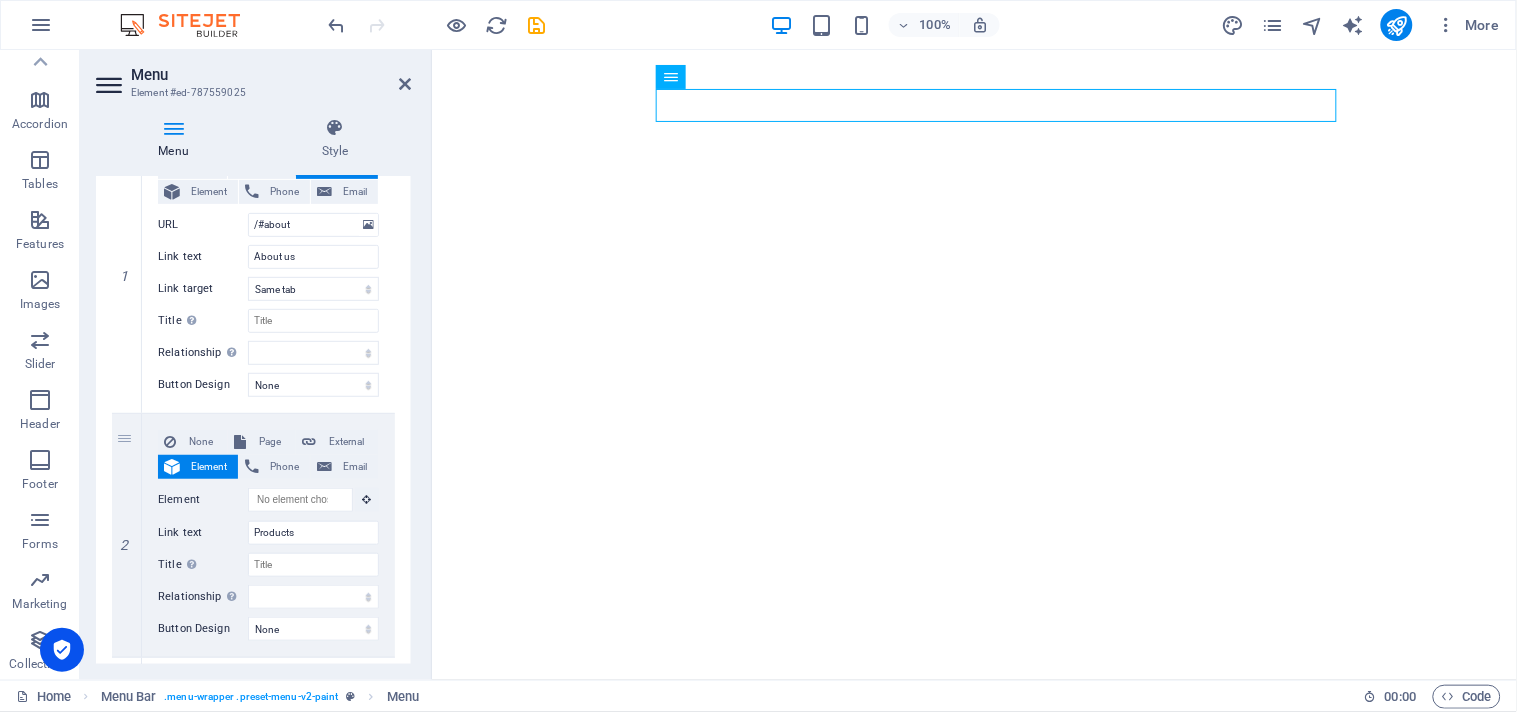 drag, startPoint x: 405, startPoint y: 417, endPoint x: 408, endPoint y: 430, distance: 13.341664 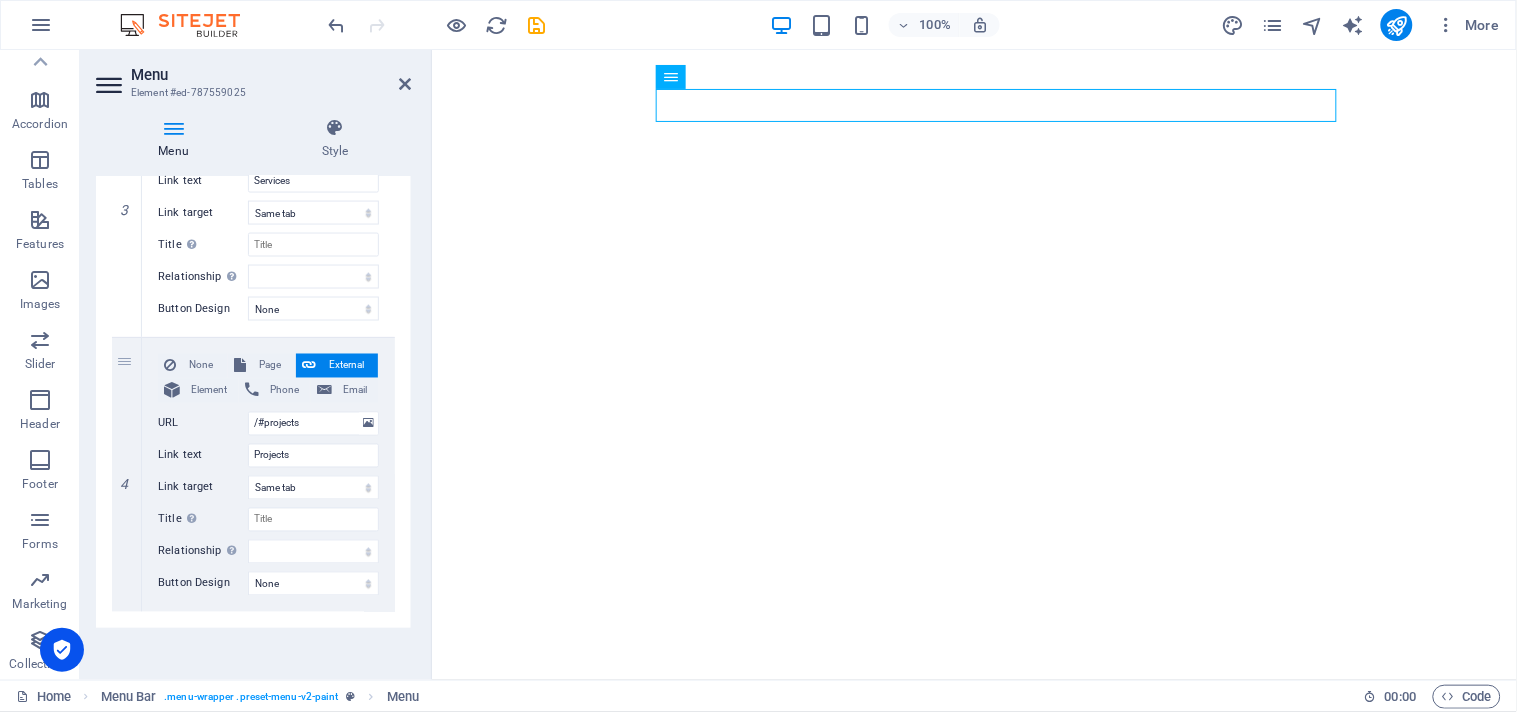 scroll, scrollTop: 825, scrollLeft: 0, axis: vertical 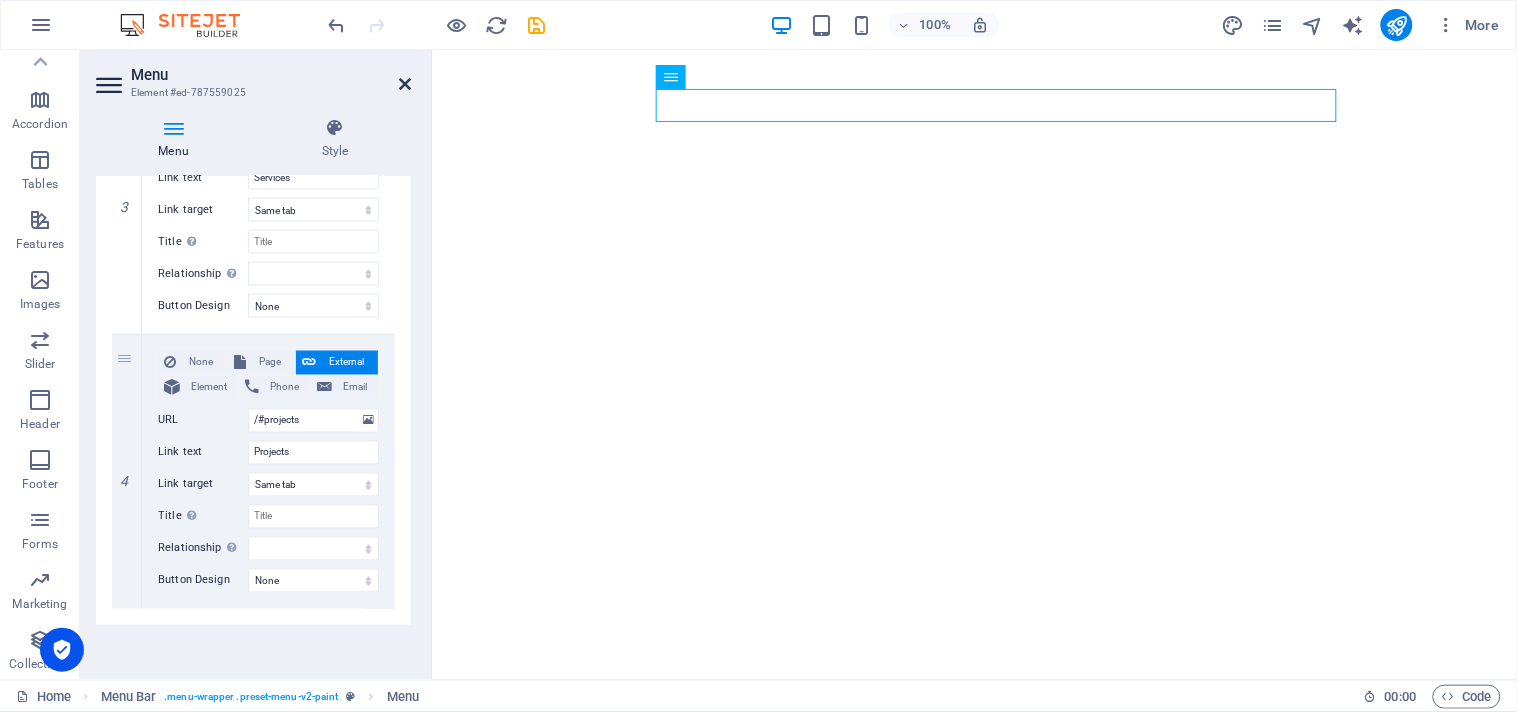 click at bounding box center [405, 84] 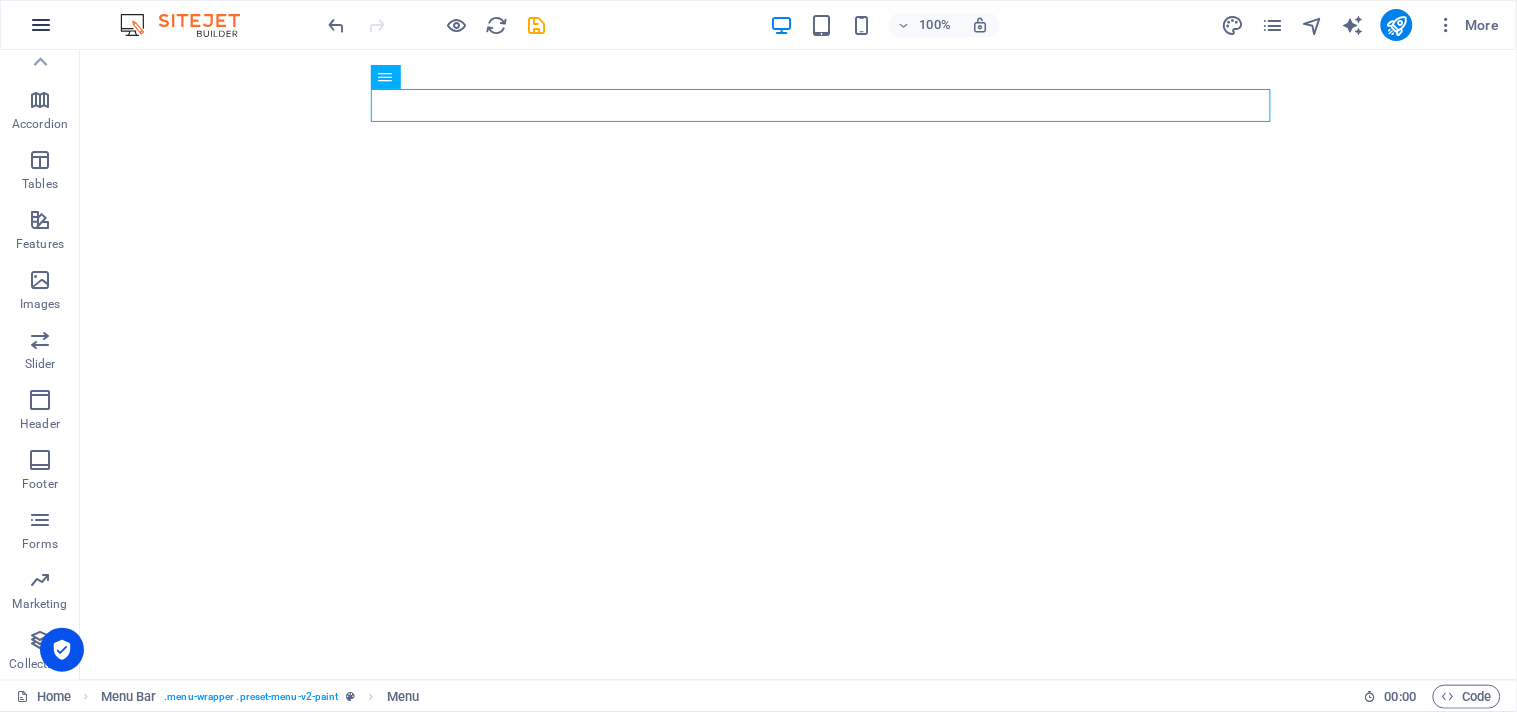 click at bounding box center (41, 25) 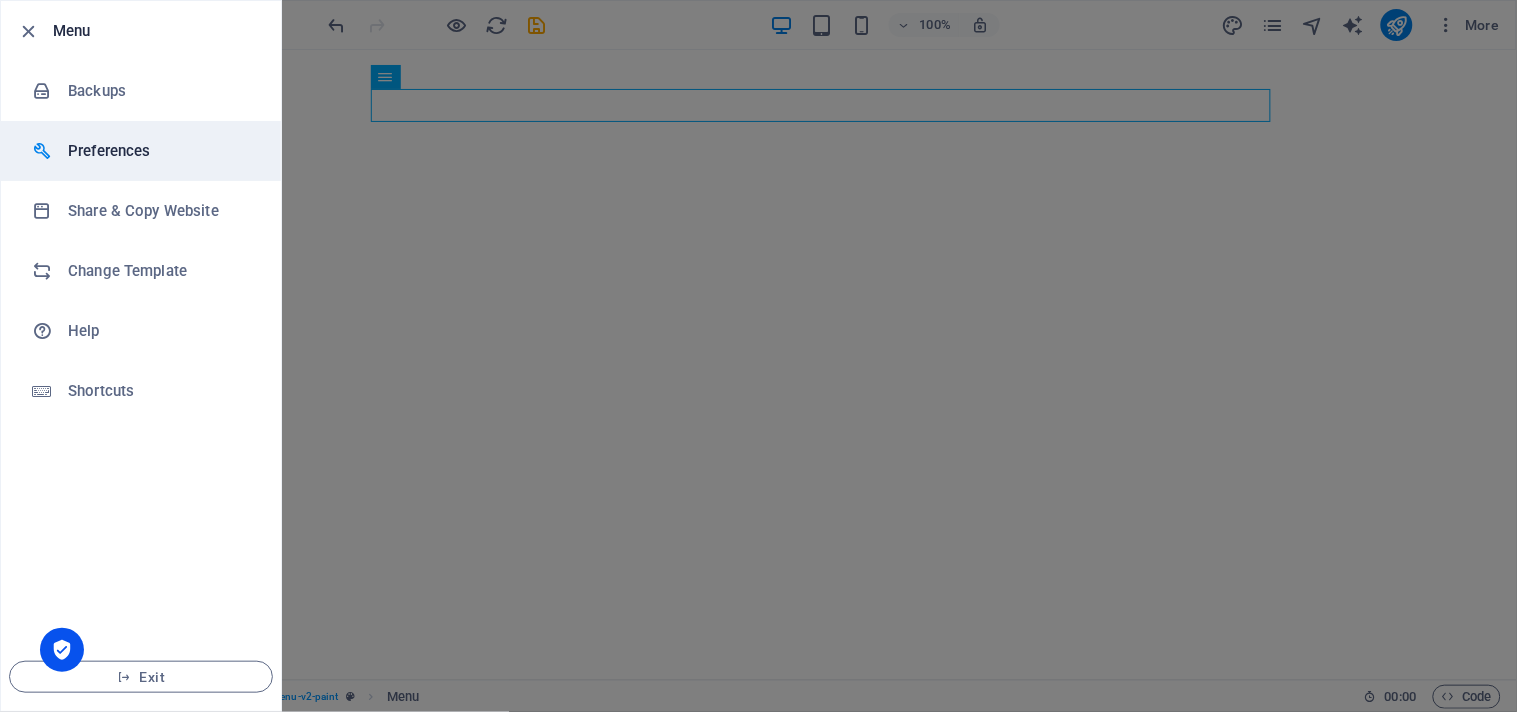 click on "Preferences" at bounding box center (160, 151) 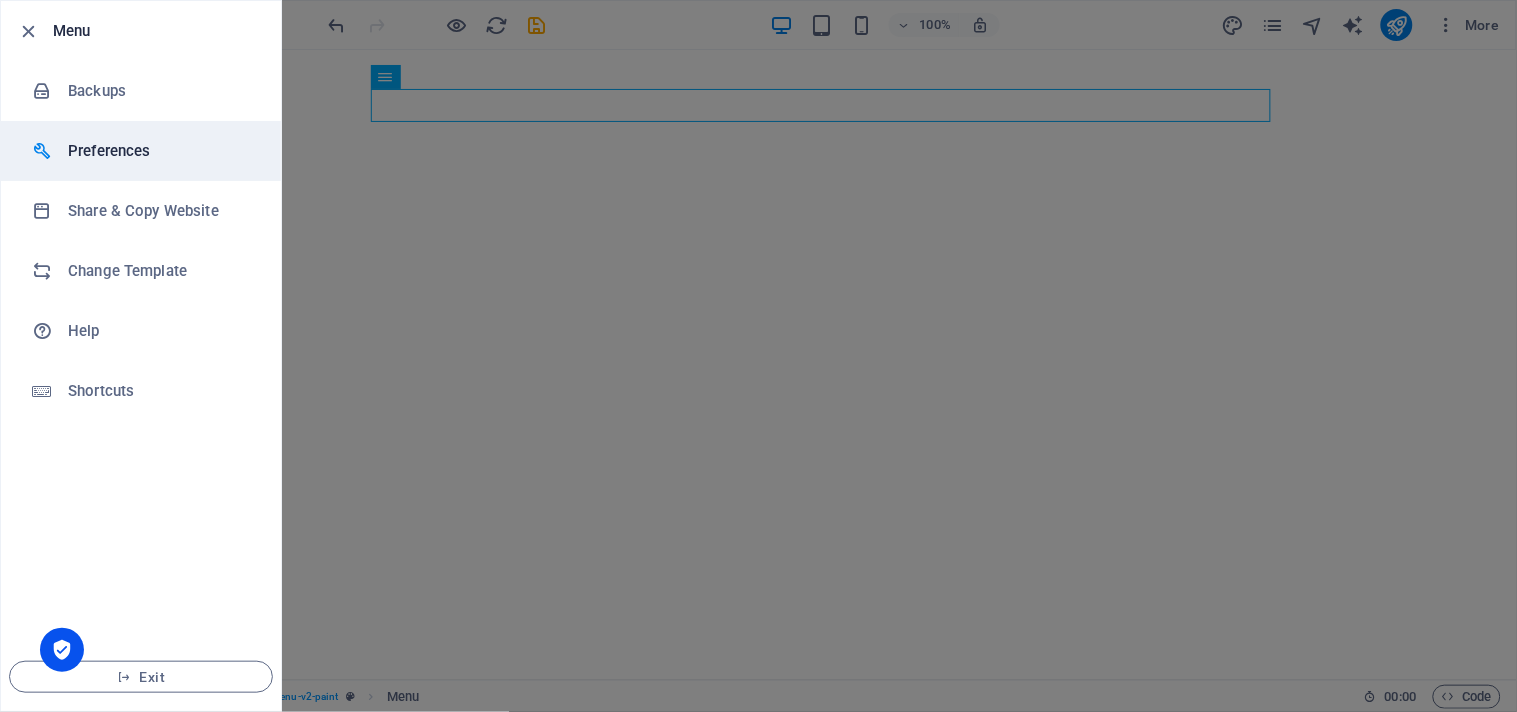 select on "en" 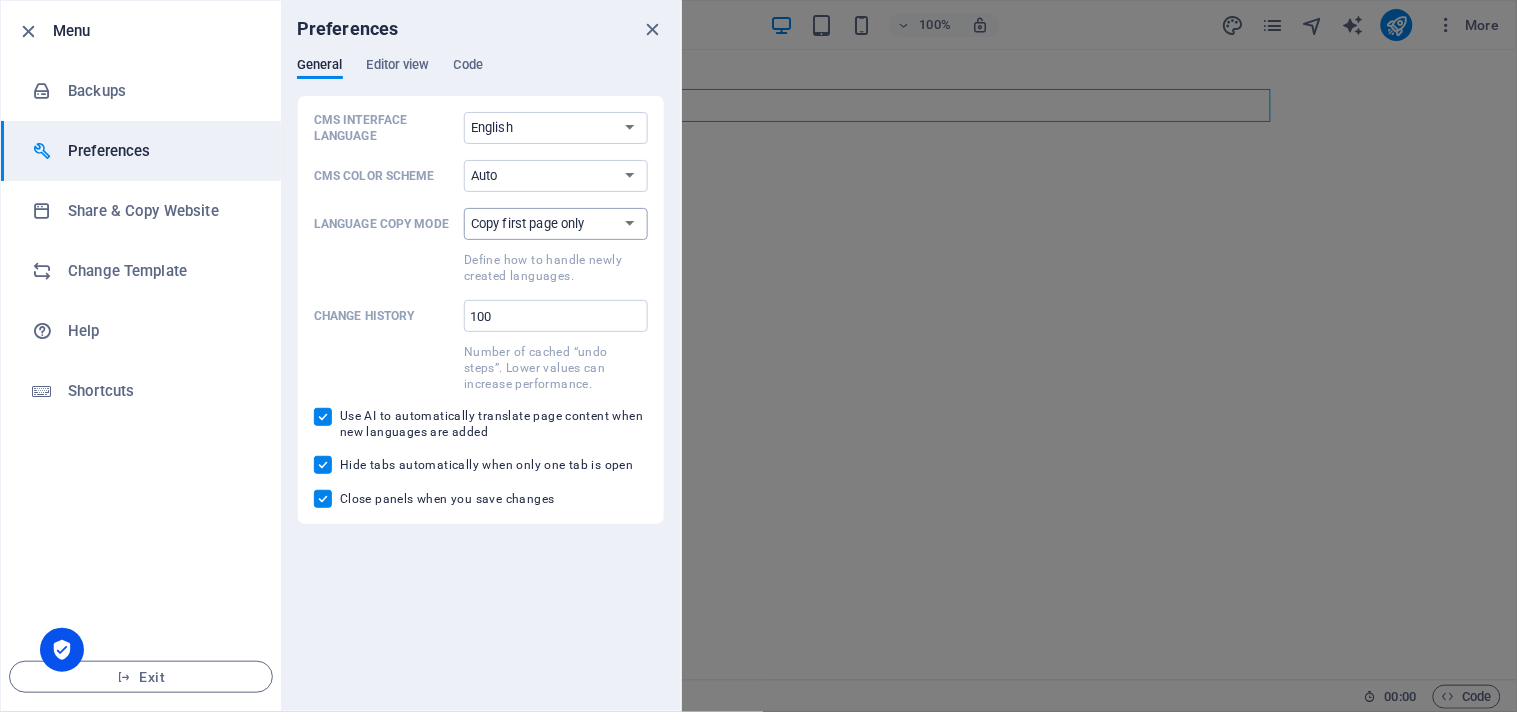 click on "Copy first page only Copy all pages" at bounding box center [556, 224] 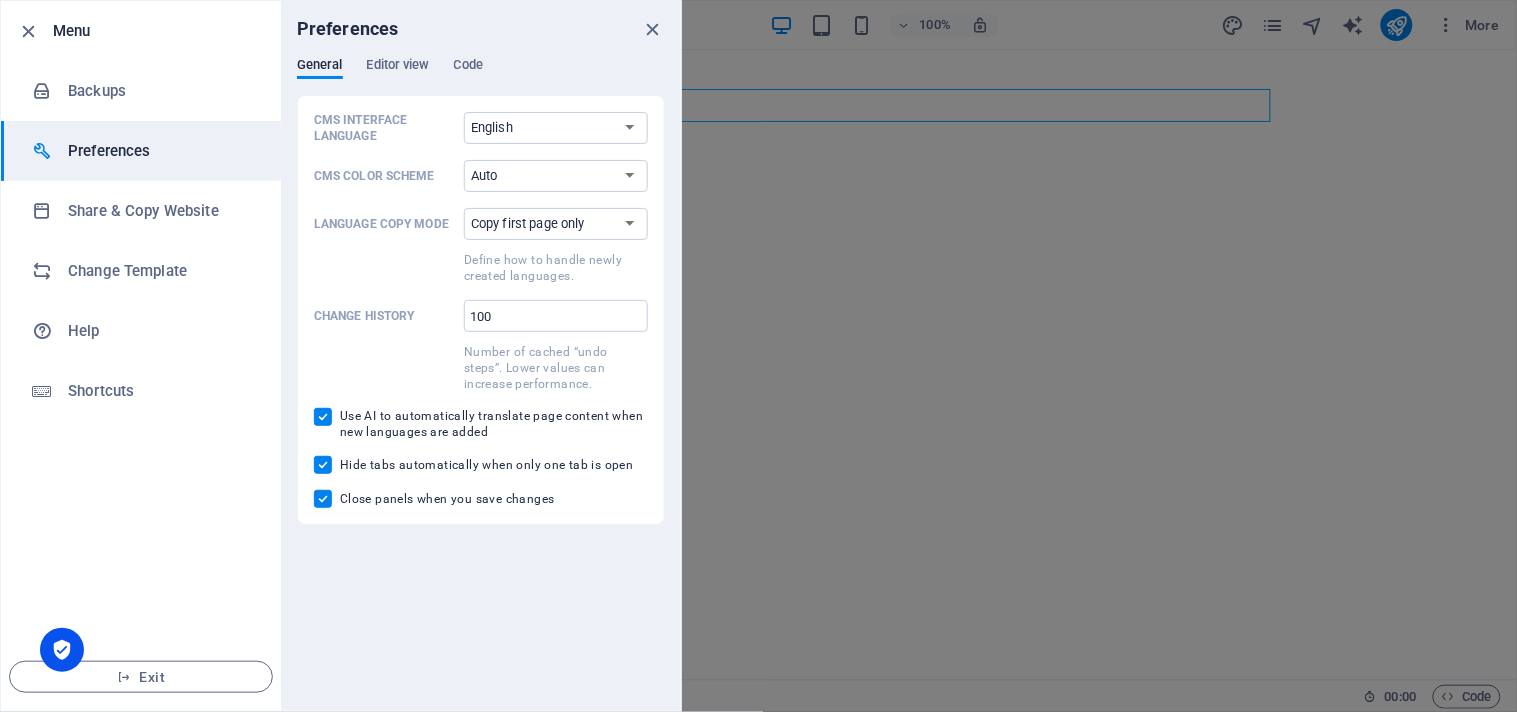 click at bounding box center [758, 356] 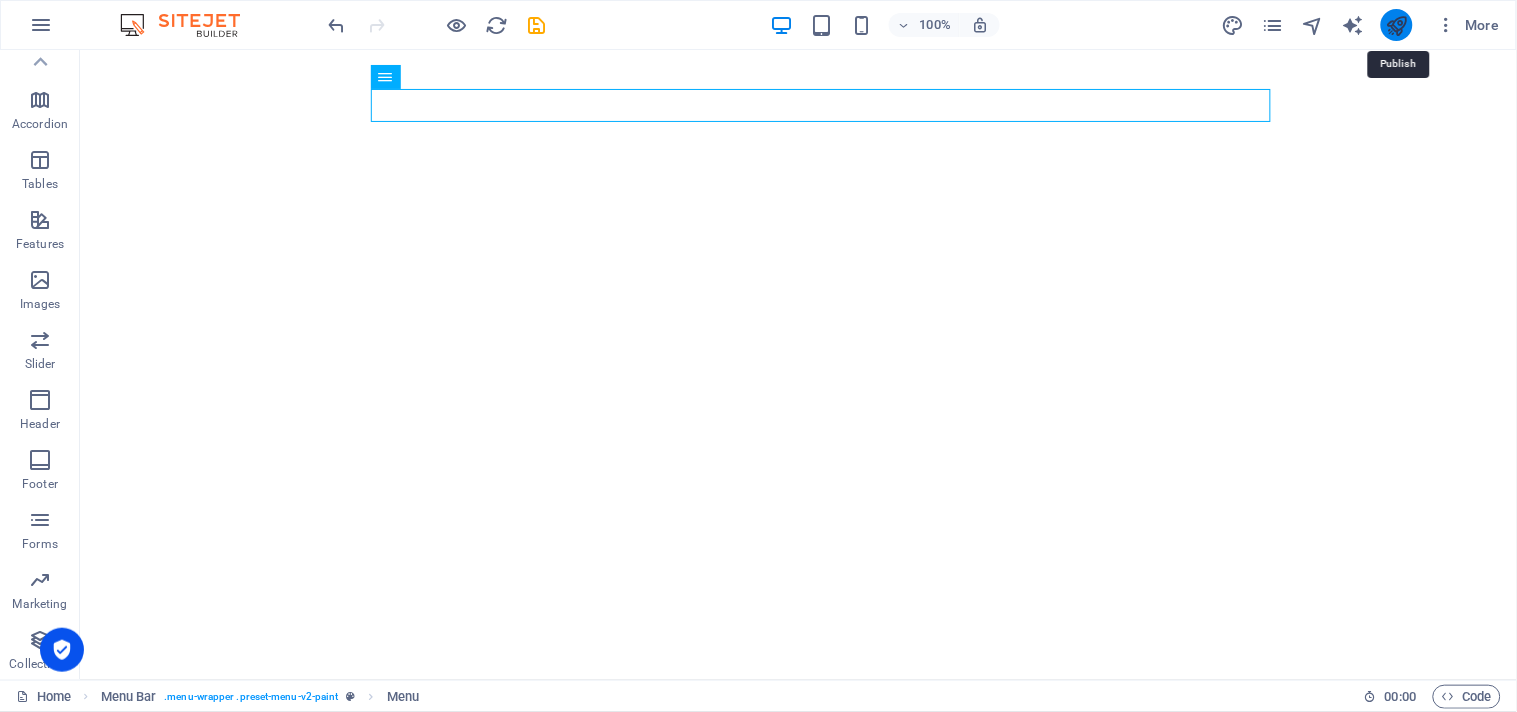 click at bounding box center [1396, 25] 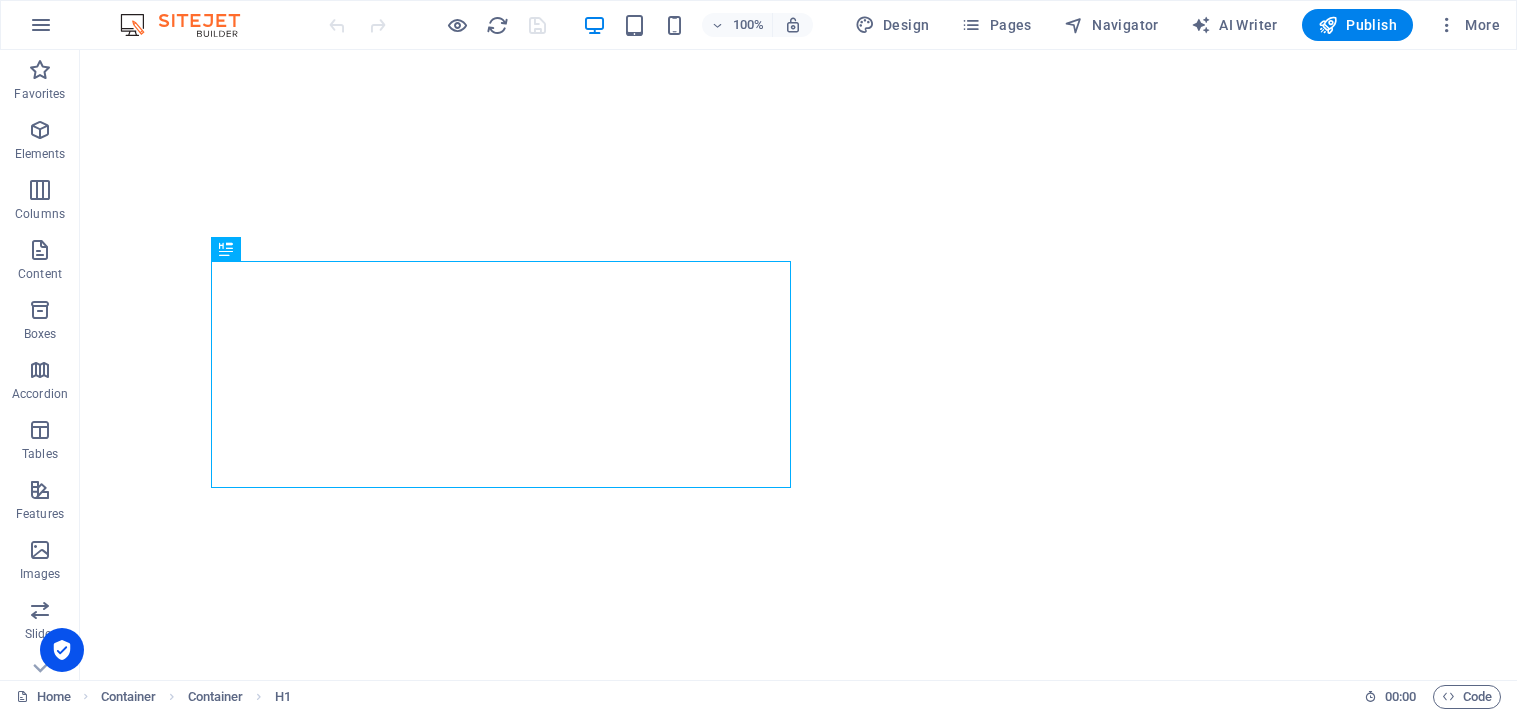 scroll, scrollTop: 0, scrollLeft: 0, axis: both 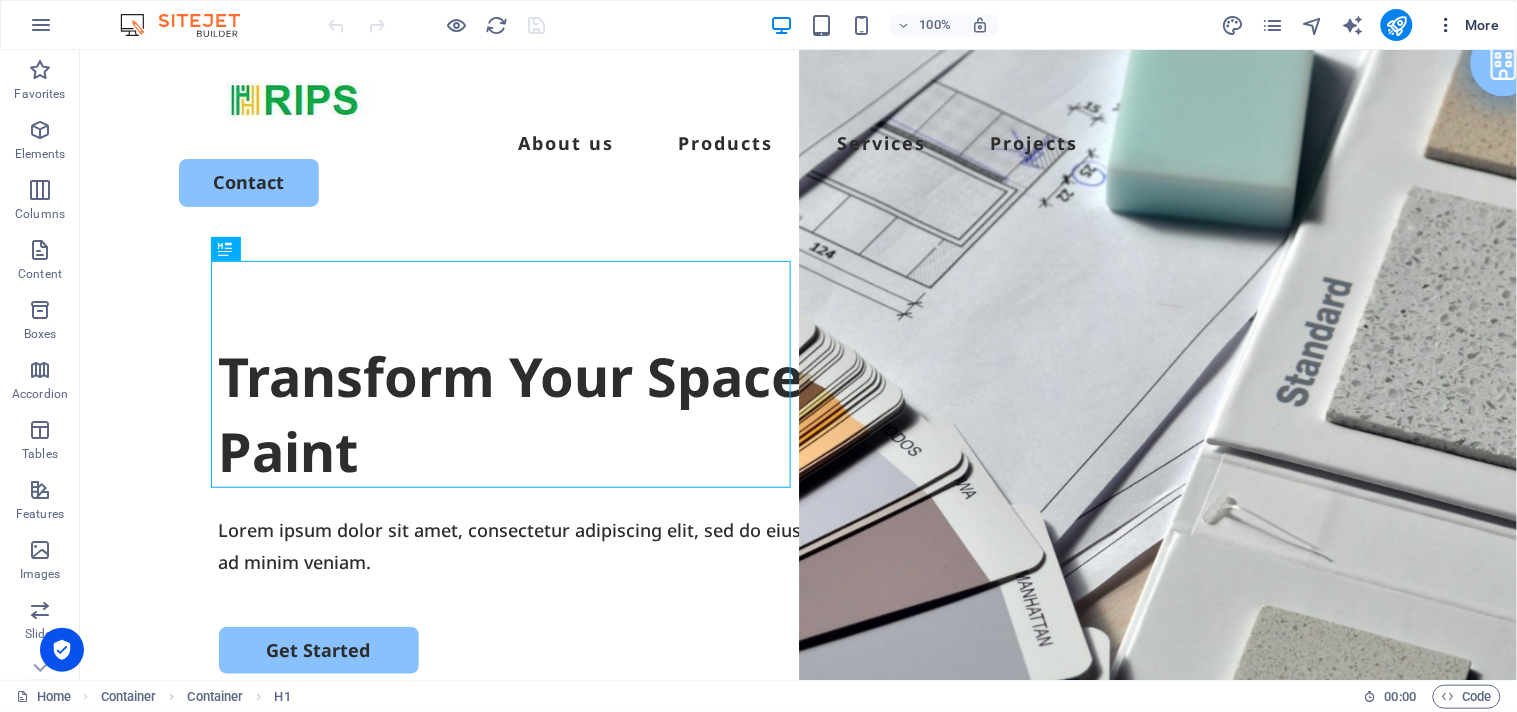click at bounding box center (1447, 25) 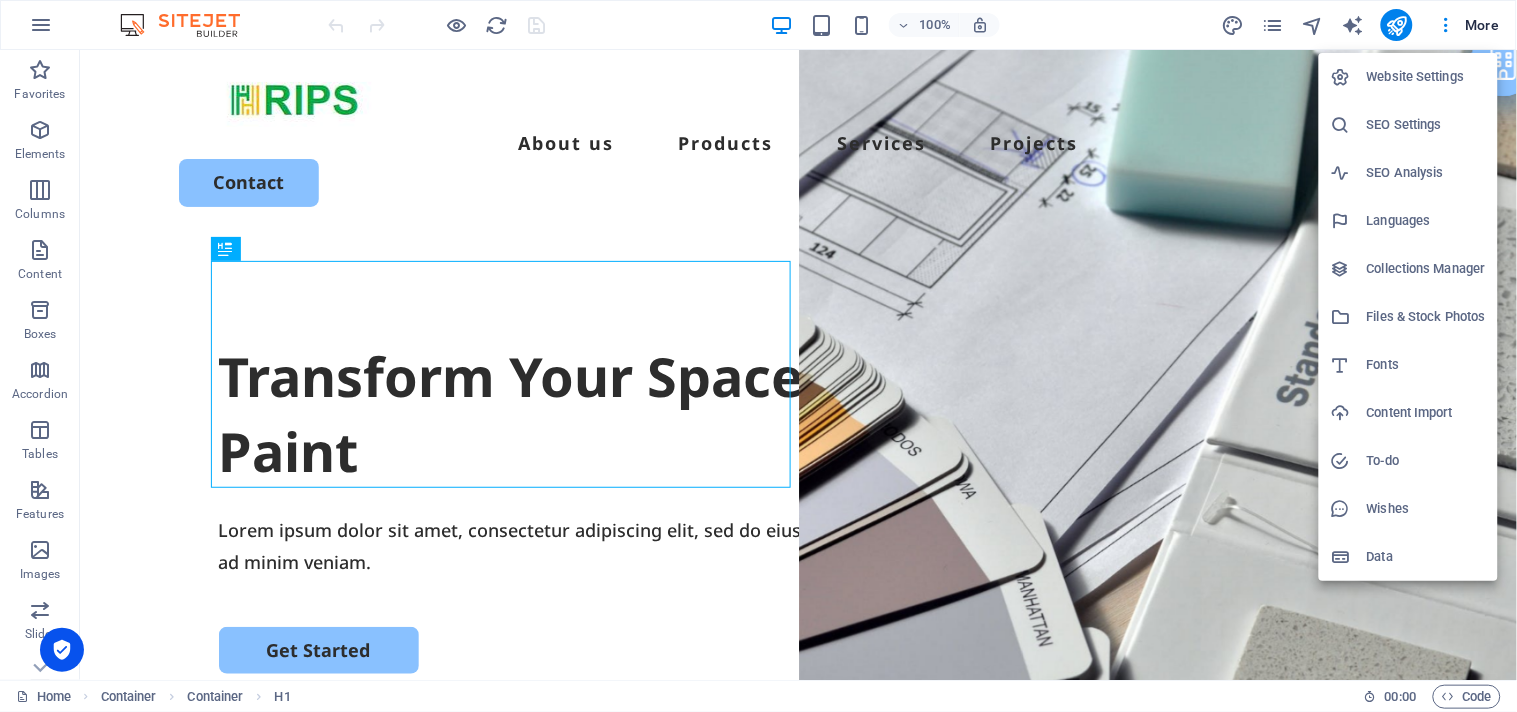 click on "Languages" at bounding box center (1426, 221) 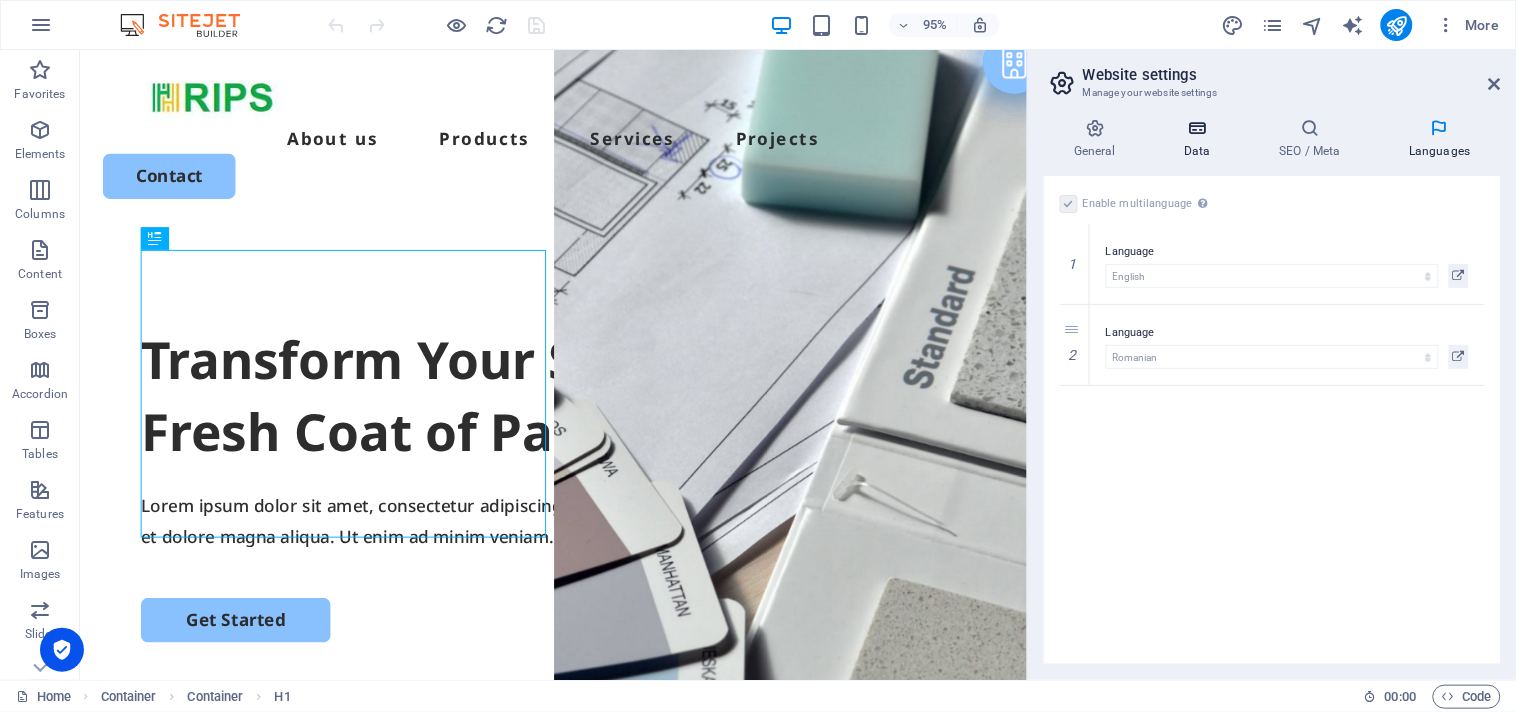 click on "Data" at bounding box center (1201, 139) 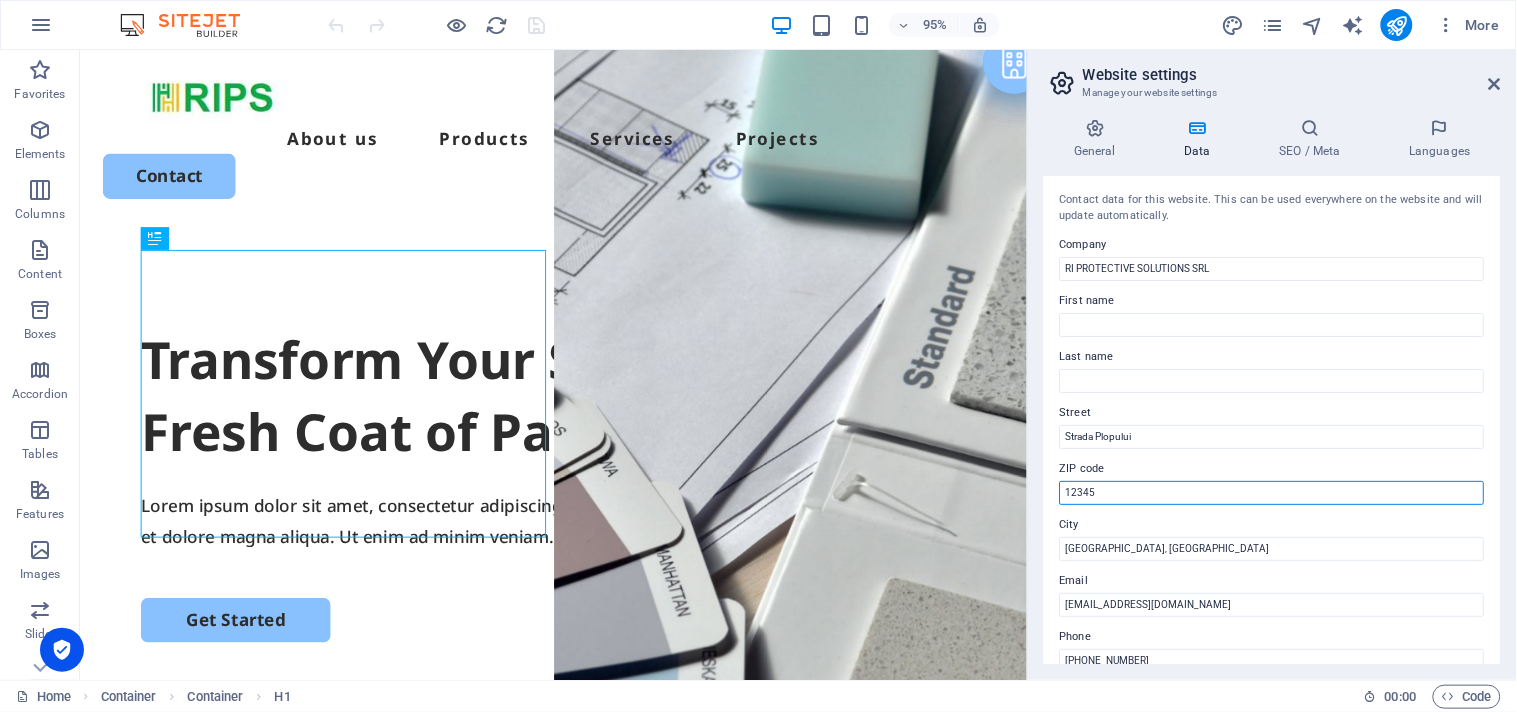 drag, startPoint x: 1103, startPoint y: 491, endPoint x: 1061, endPoint y: 500, distance: 42.953465 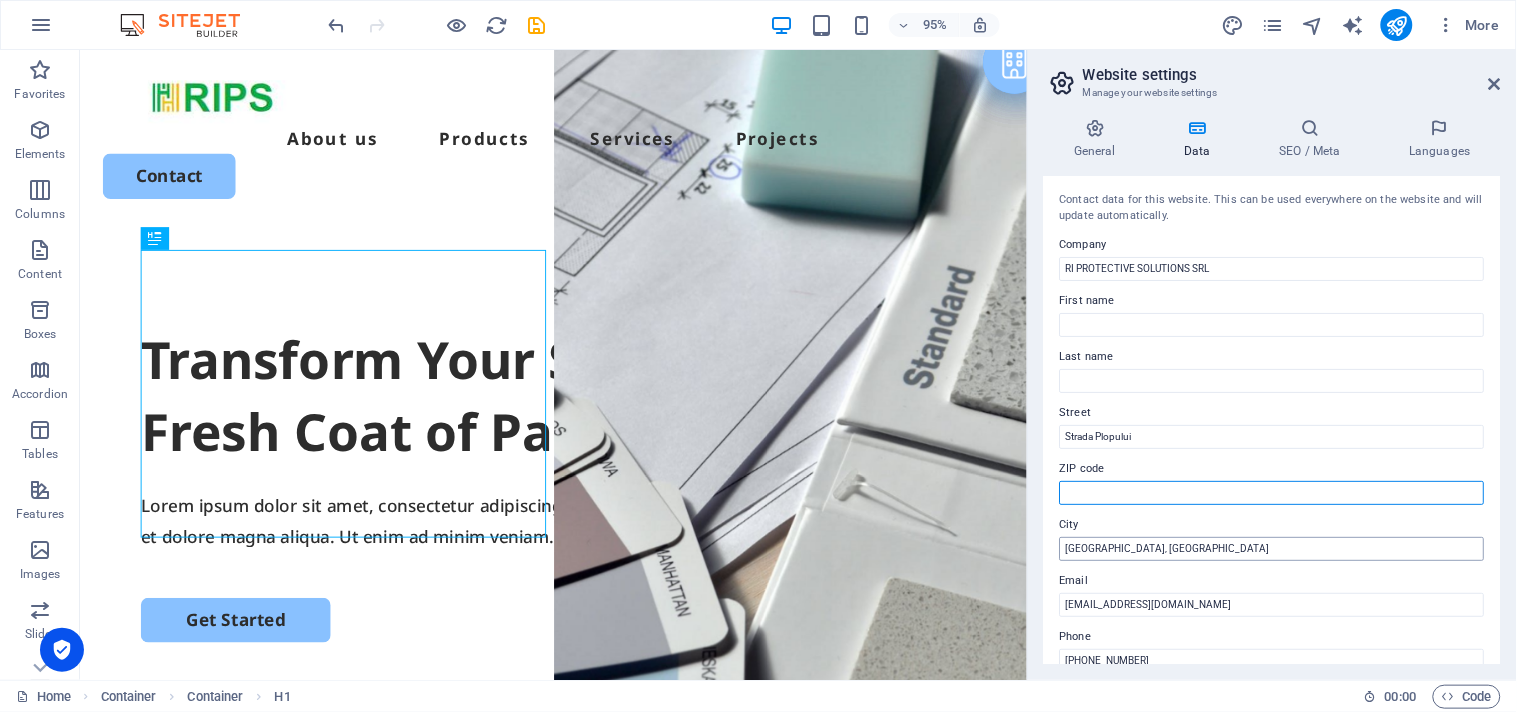type 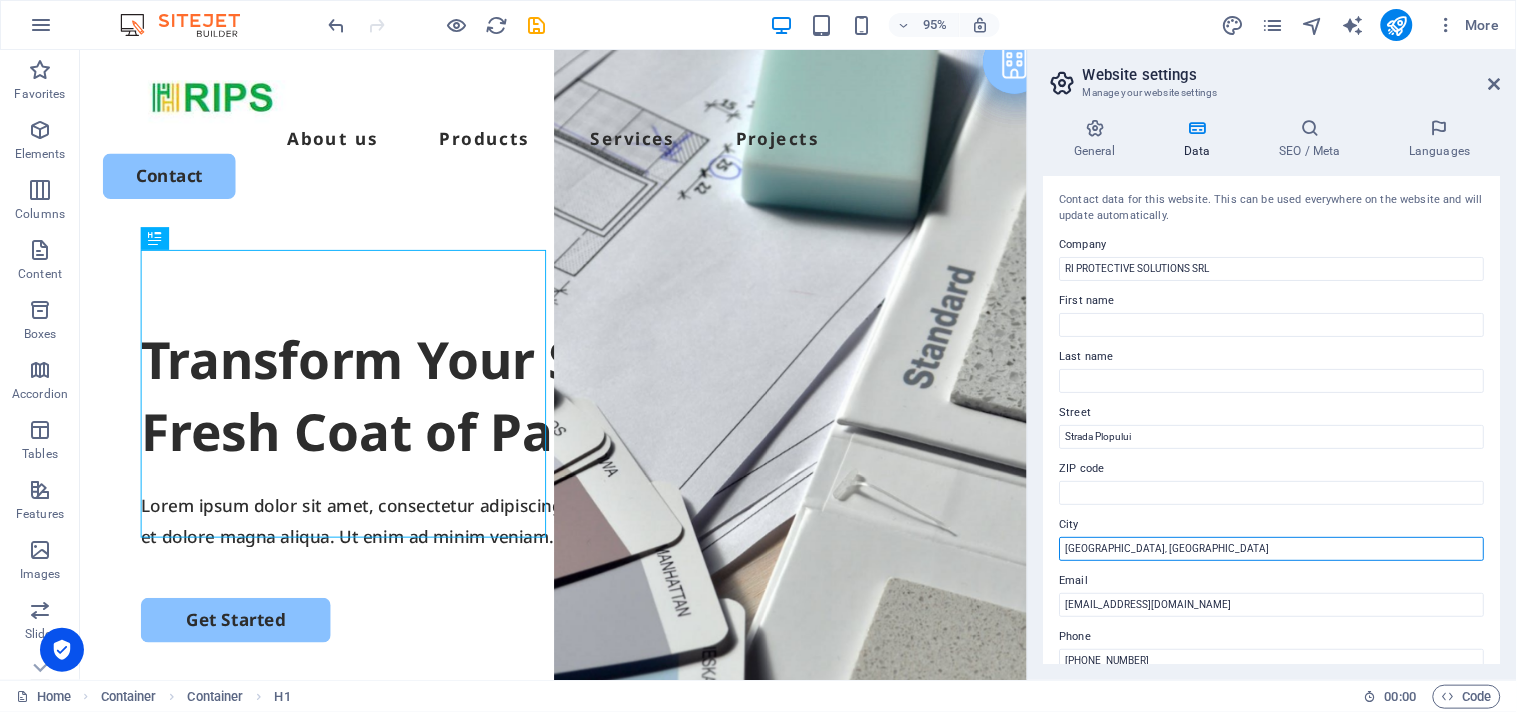 click on "[GEOGRAPHIC_DATA], [GEOGRAPHIC_DATA]" at bounding box center (1272, 549) 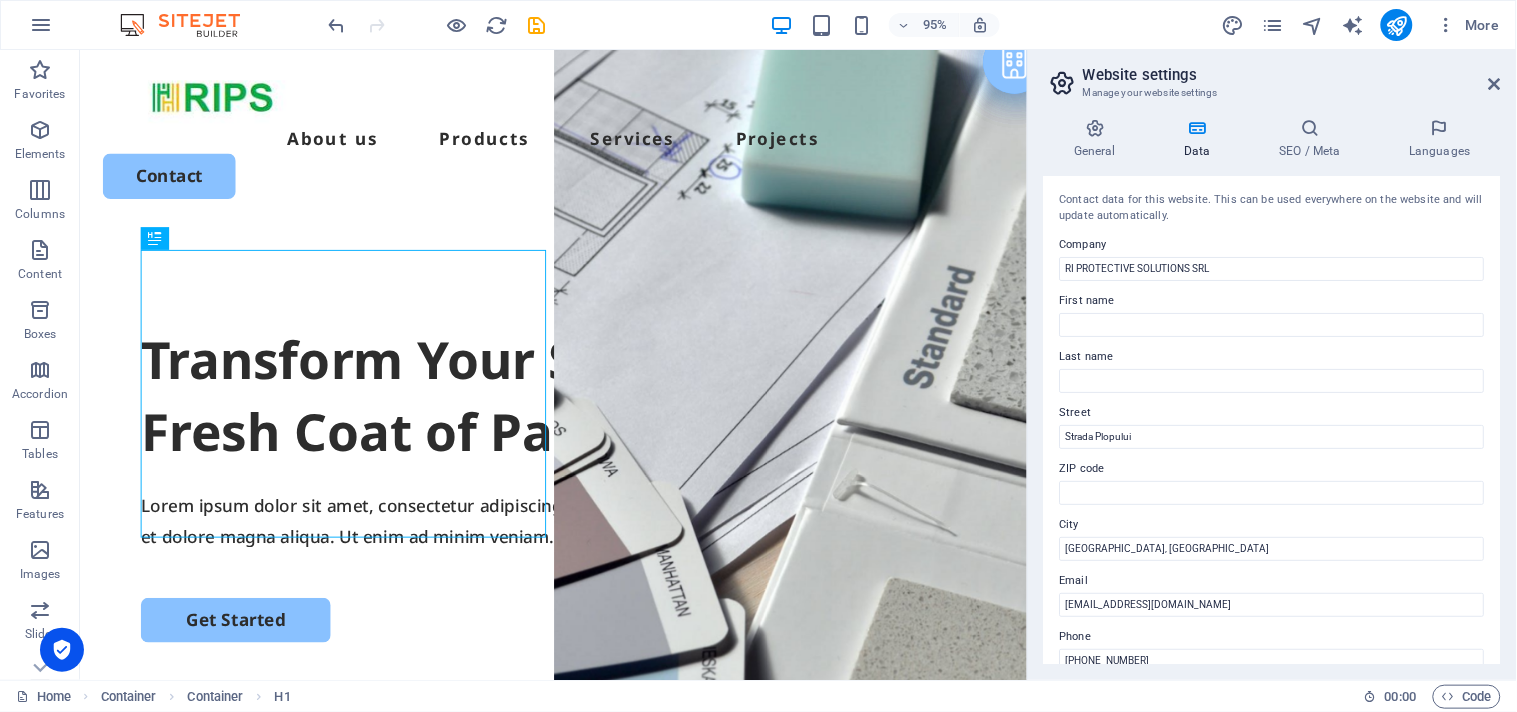 drag, startPoint x: 1497, startPoint y: 368, endPoint x: 1503, endPoint y: 394, distance: 26.683329 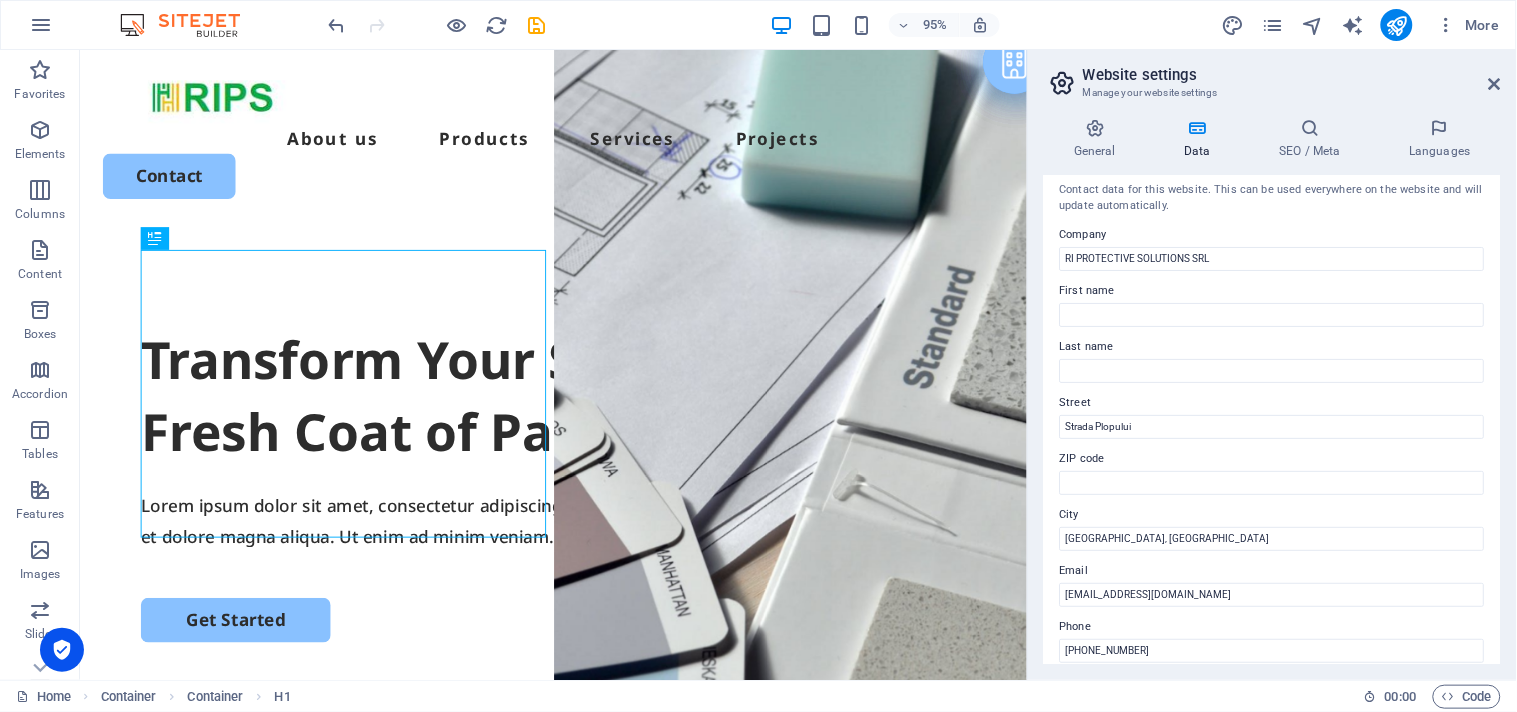 scroll, scrollTop: 0, scrollLeft: 0, axis: both 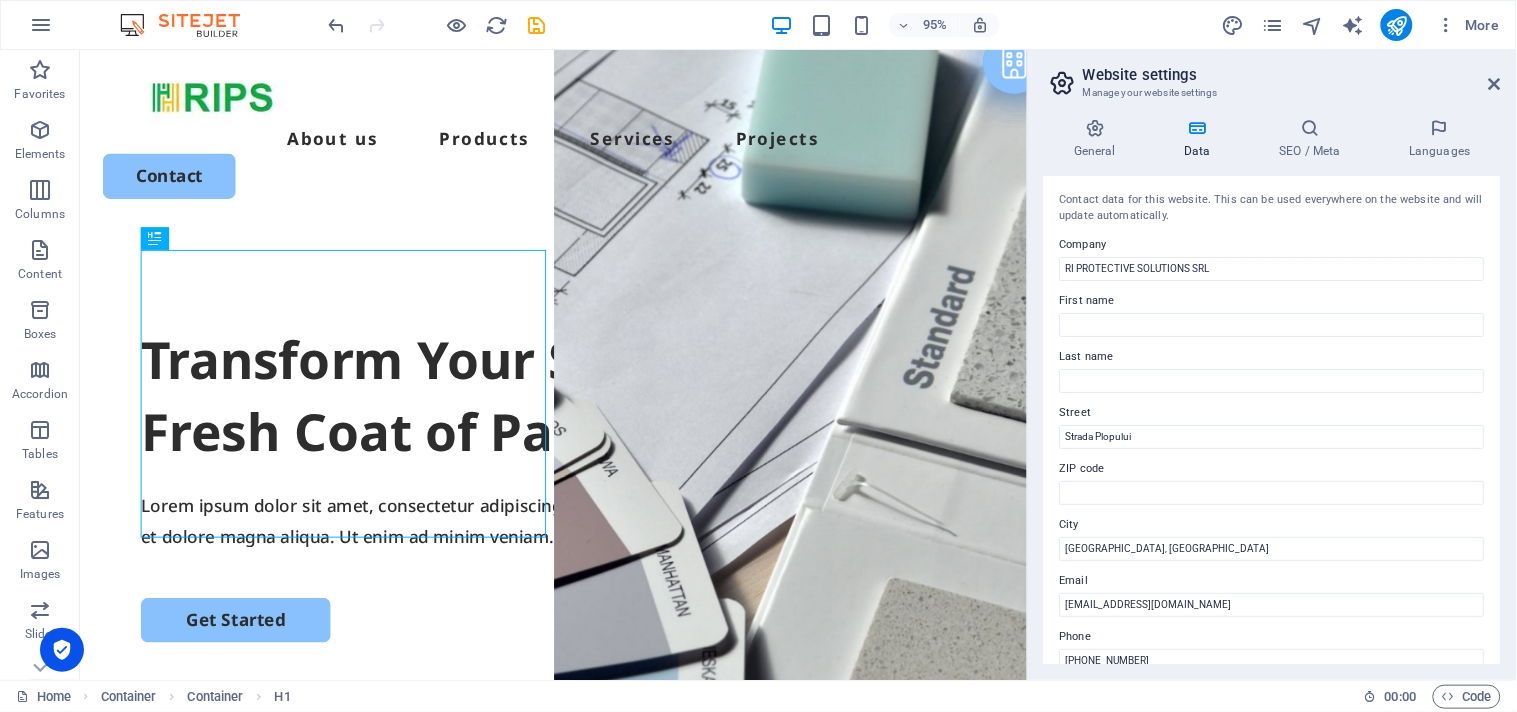 click on "General  Data  SEO / Meta  Languages Website name coating-protection.com Logo Drag files here, click to choose files or select files from Files or our free stock photos & videos Select files from the file manager, stock photos, or upload file(s) Upload Favicon Set the favicon of your website here. A favicon is a small icon shown in the browser tab next to your website title. It helps visitors identify your website. Drag files here, click to choose files or select files from Files or our free stock photos & videos Select files from the file manager, stock photos, or upload file(s) Upload Preview Image (Open Graph) This image will be shown when the website is shared on social networks Drag files here, click to choose files or select files from Files or our free stock photos & videos Select files from the file manager, stock photos, or upload file(s) Upload Contact data for this website. This can be used everywhere on the website and will update automatically. Company RI PROTECTIVE SOLUTIONS SRL First name City" at bounding box center (1272, 391) 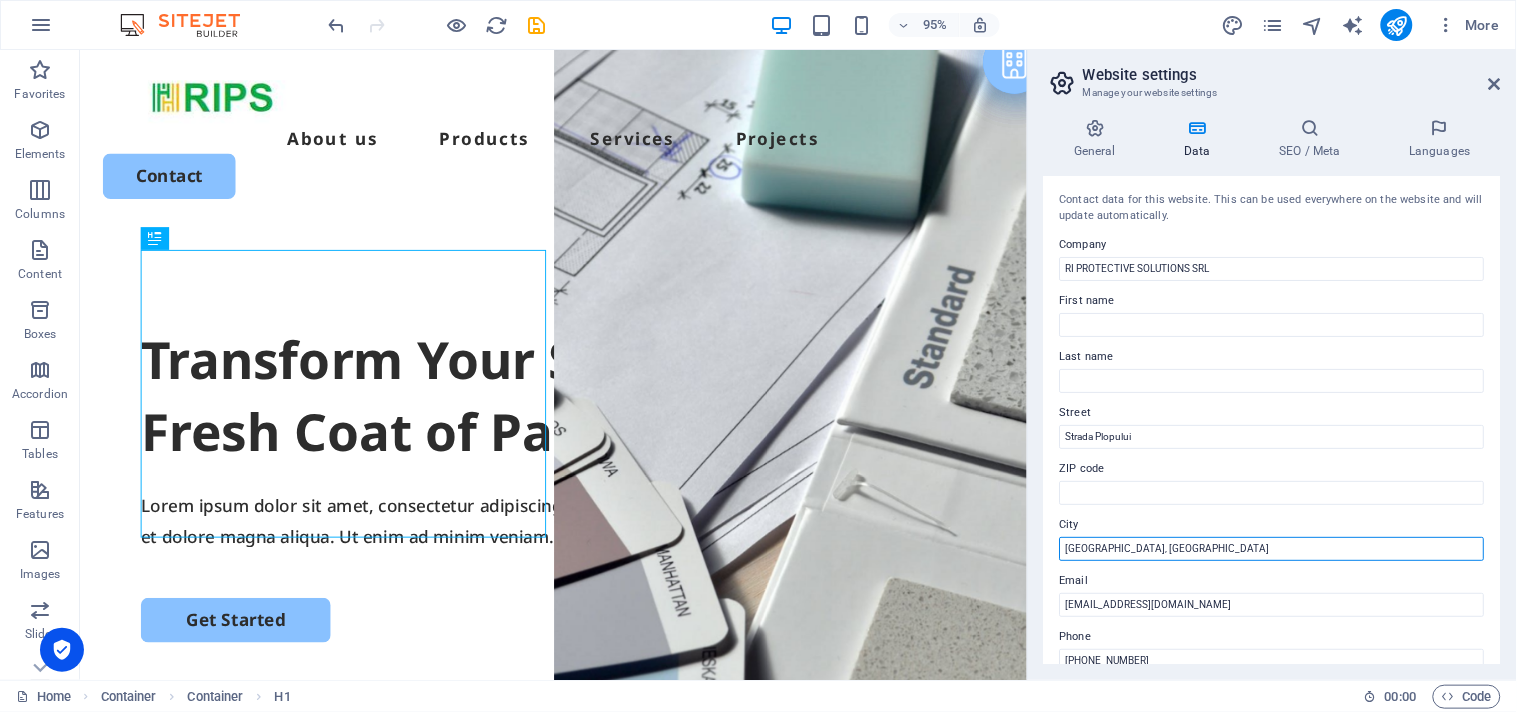 click on "Iași, Țuțora" at bounding box center [1272, 549] 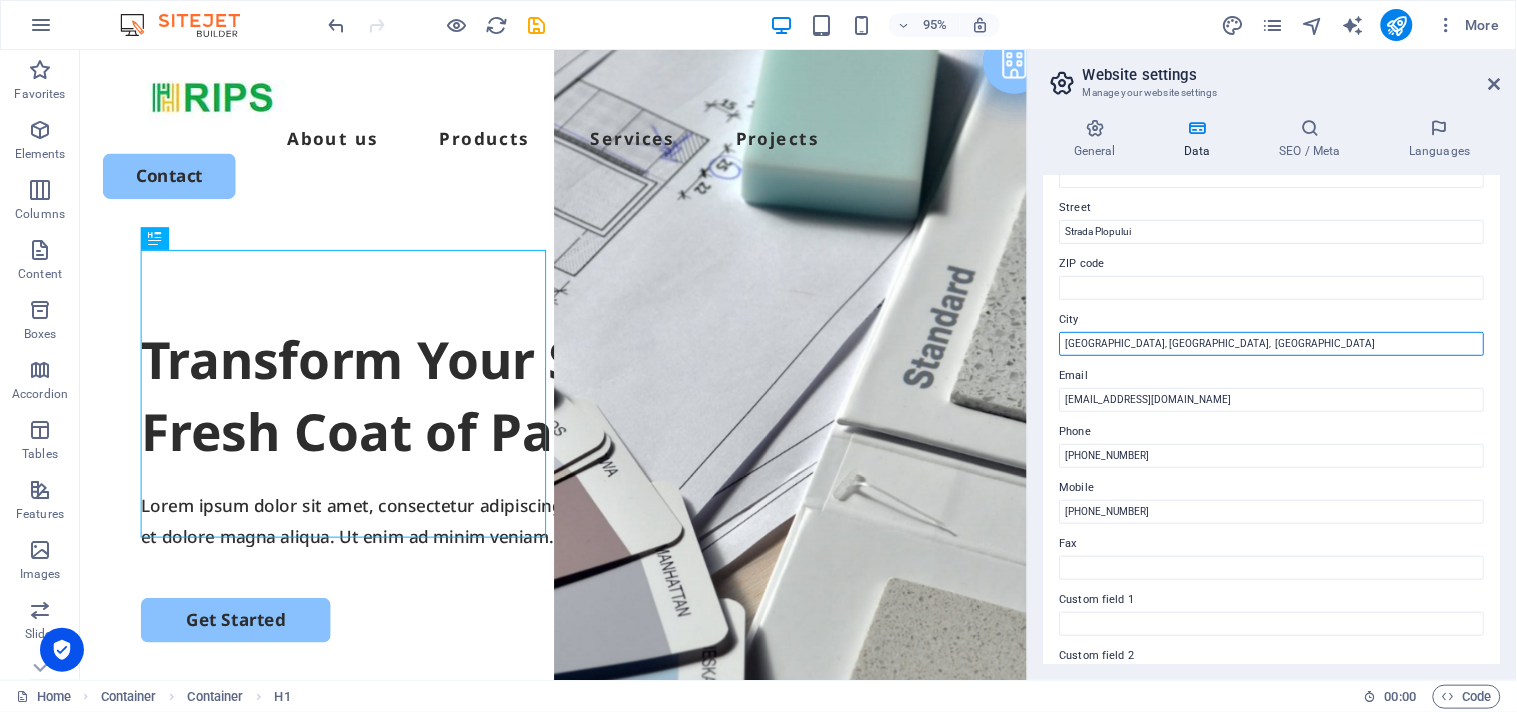 scroll, scrollTop: 92, scrollLeft: 0, axis: vertical 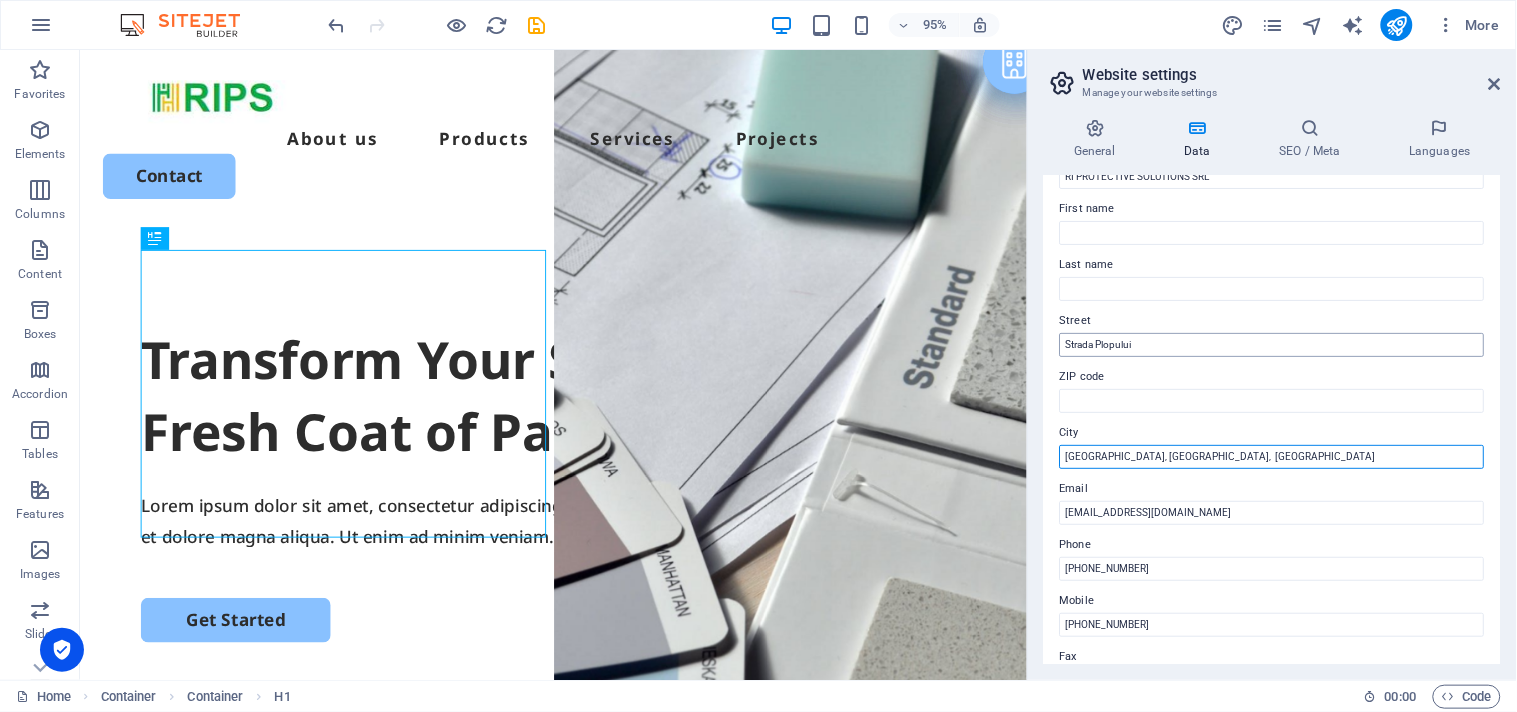 type on "Iași, Țuțora,  Romania" 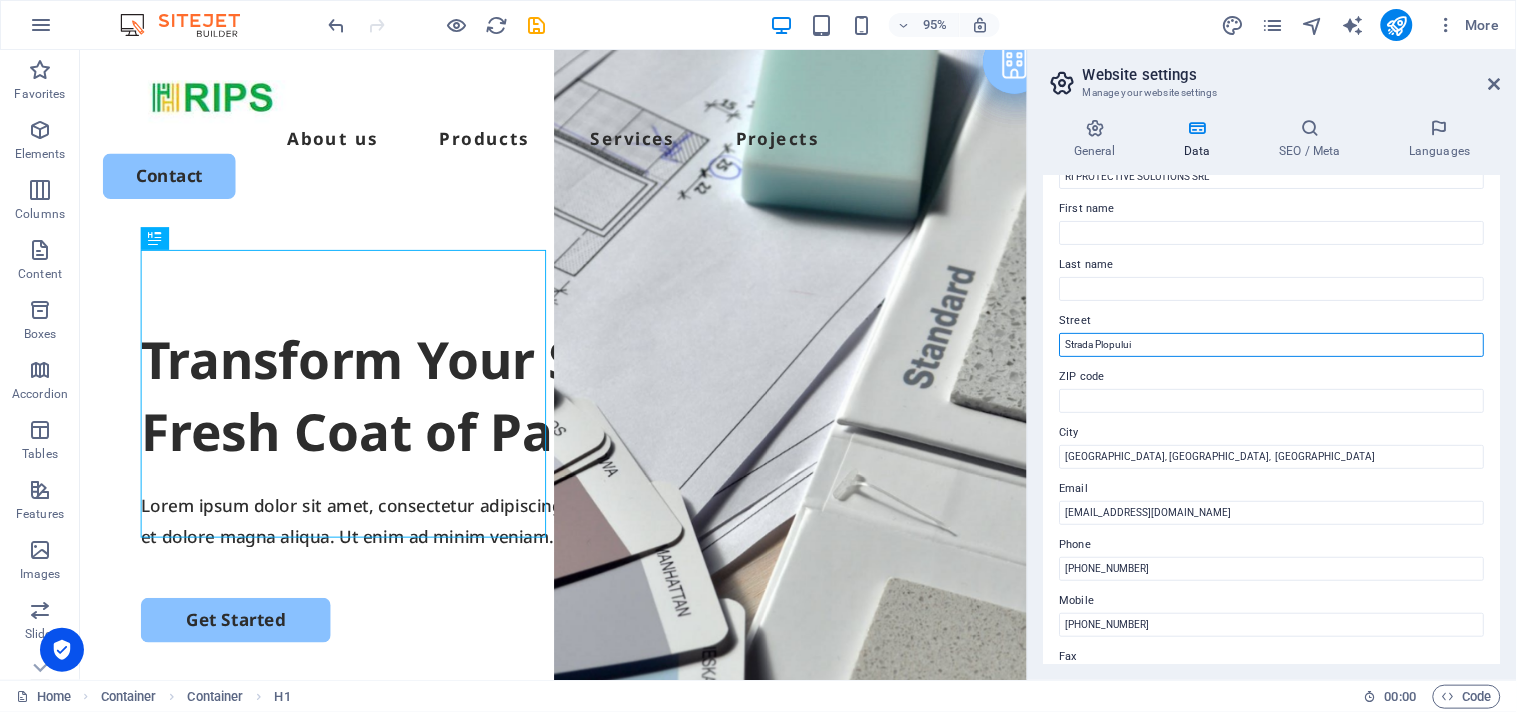 click on "Strada Plopului" at bounding box center (1272, 345) 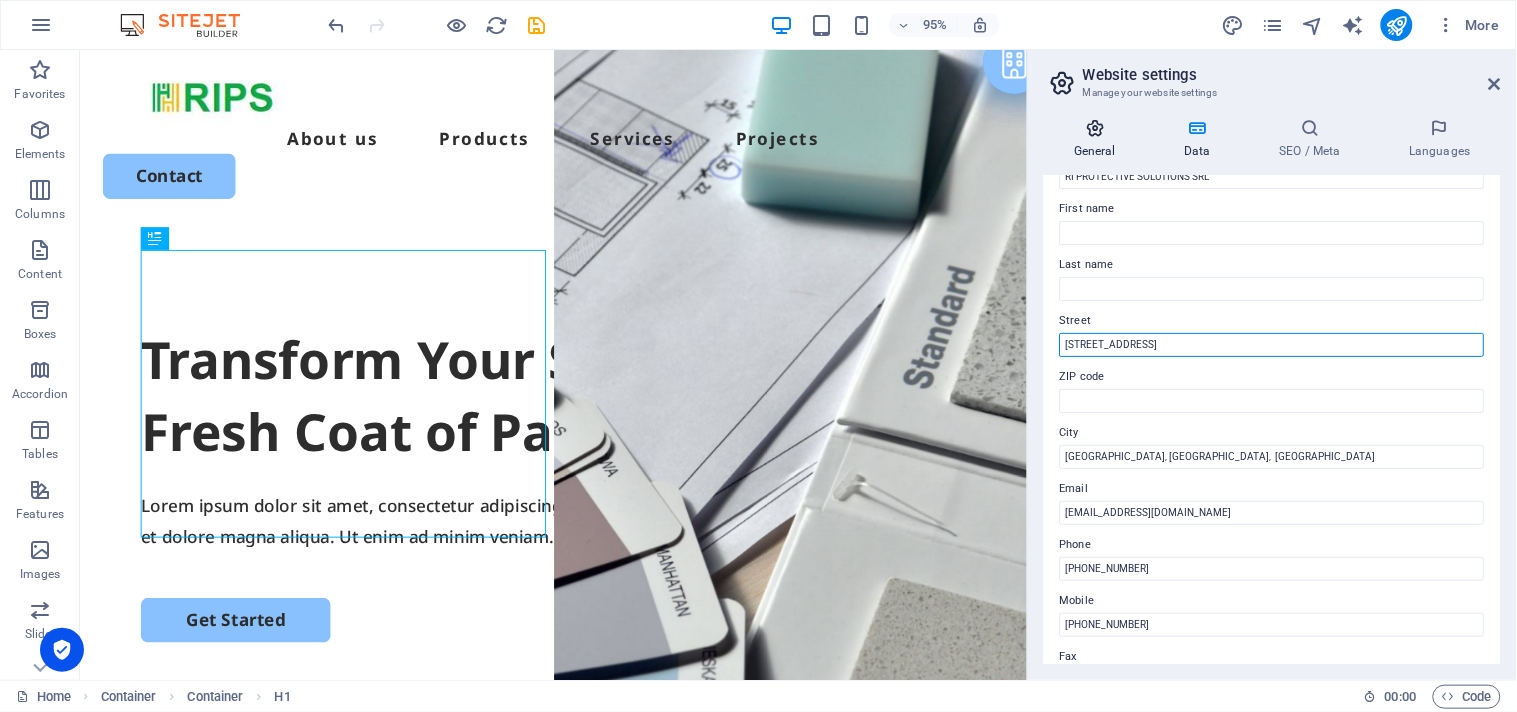 type on "Strada Plopului 6" 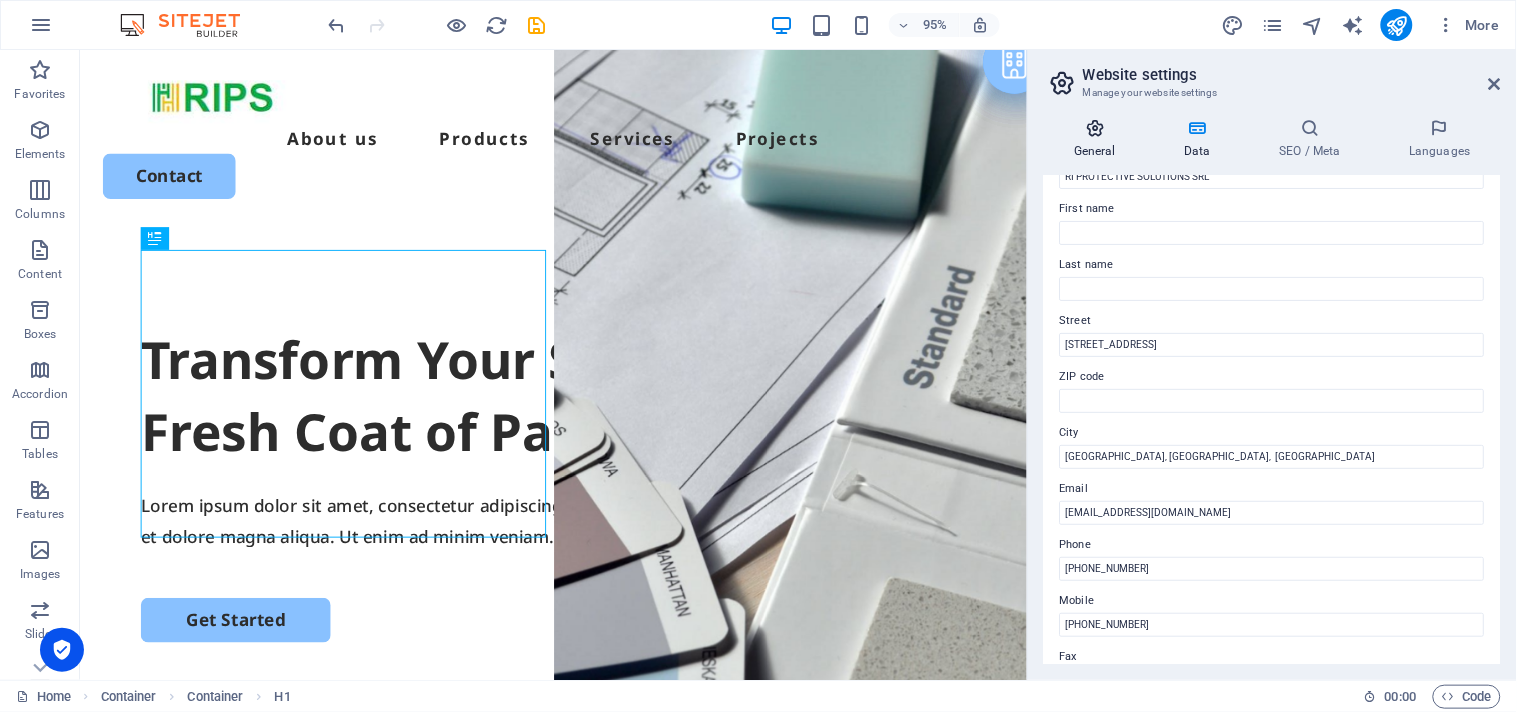 click on "General" at bounding box center (1099, 139) 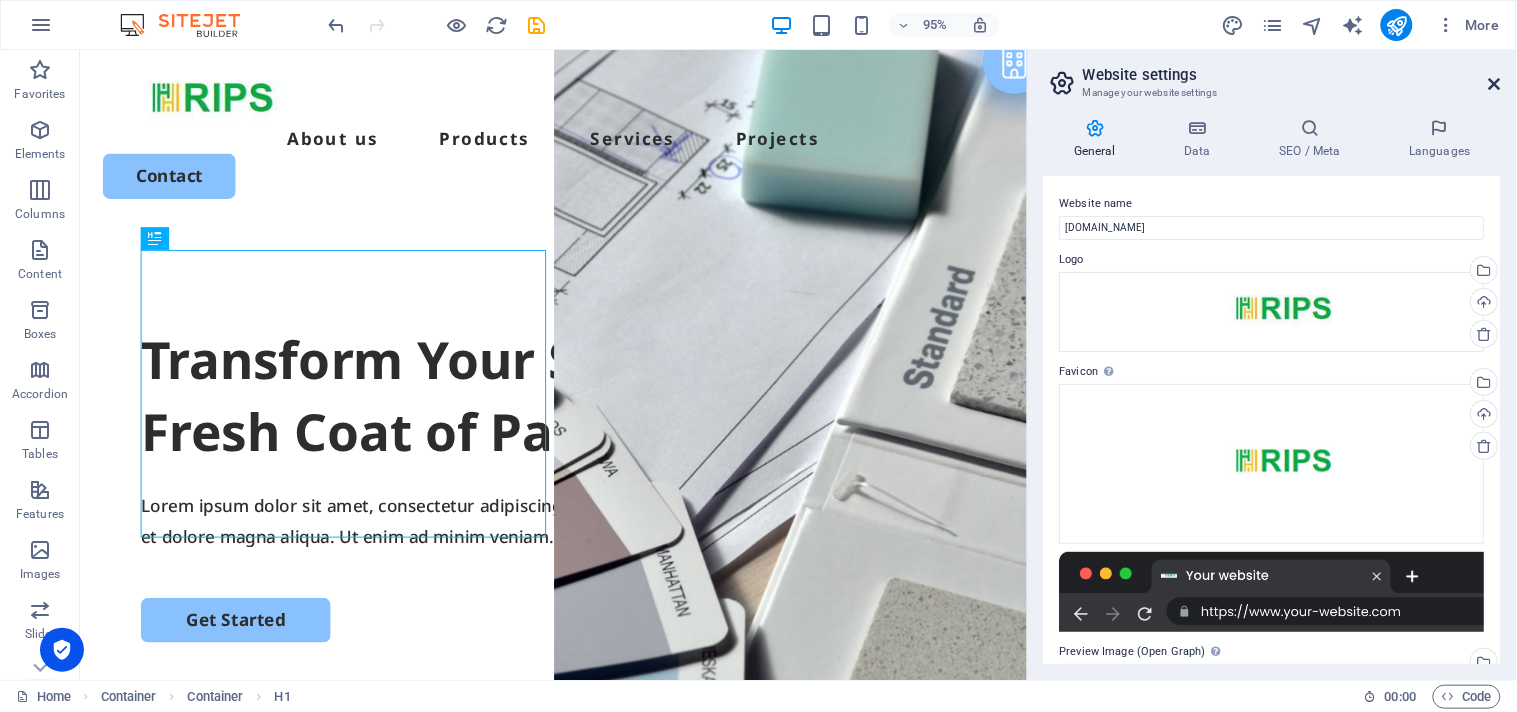 click at bounding box center [1495, 84] 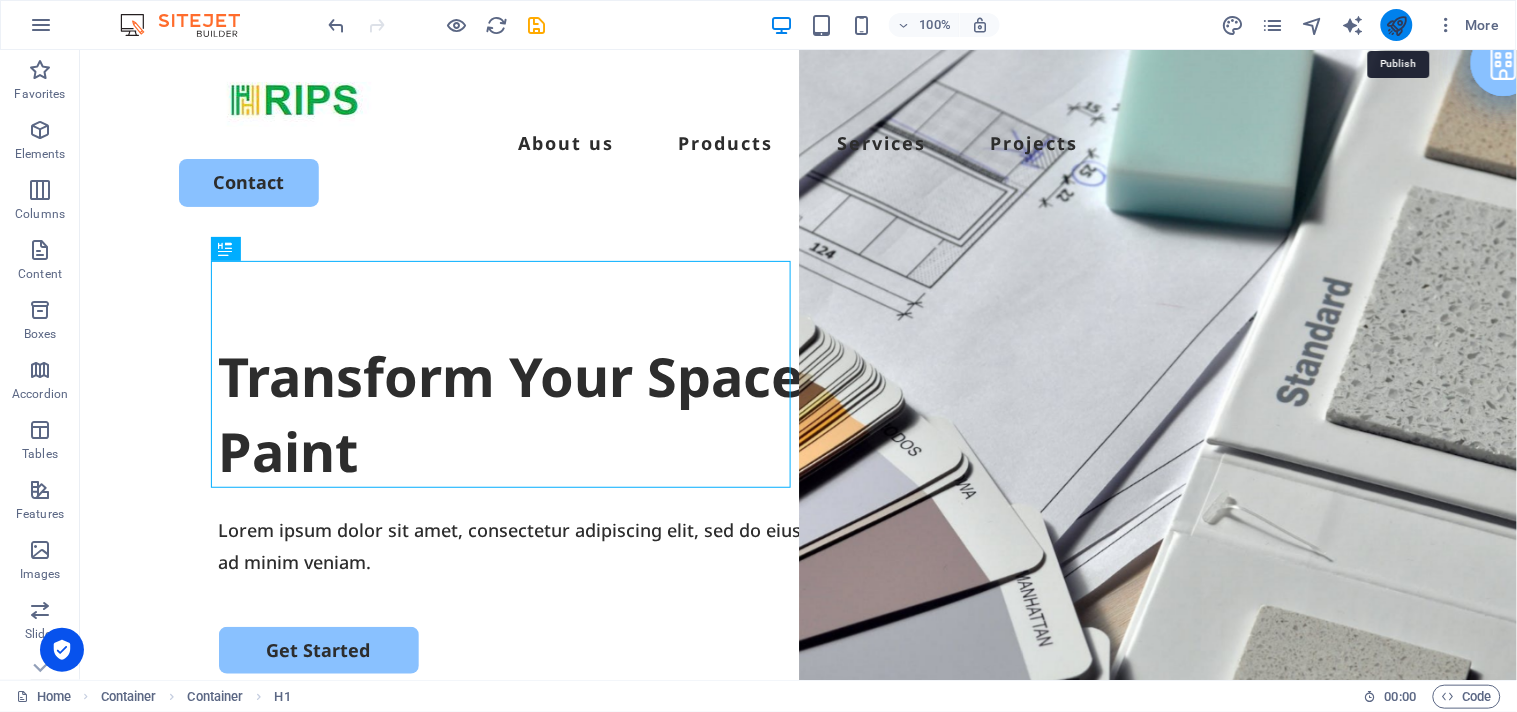 click at bounding box center [1396, 25] 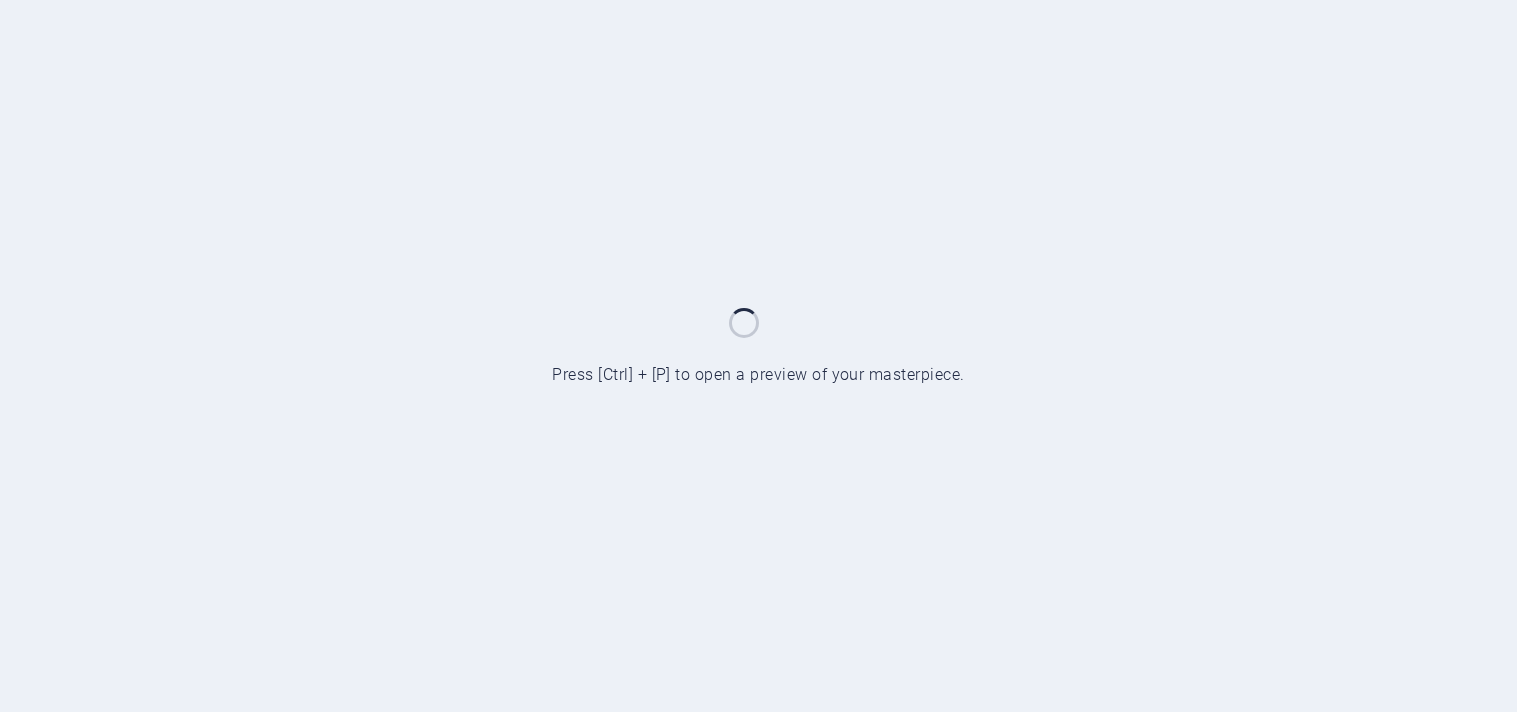 scroll, scrollTop: 0, scrollLeft: 0, axis: both 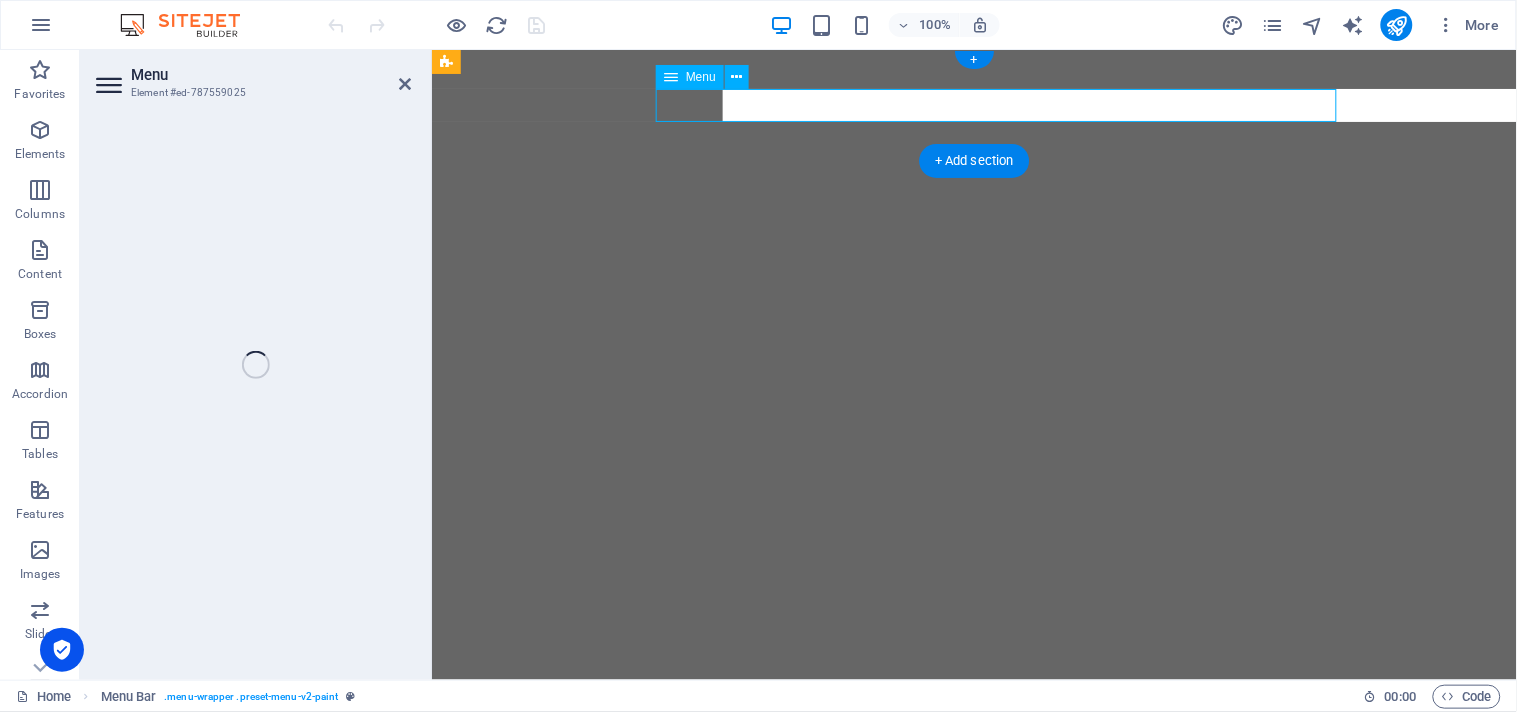 select 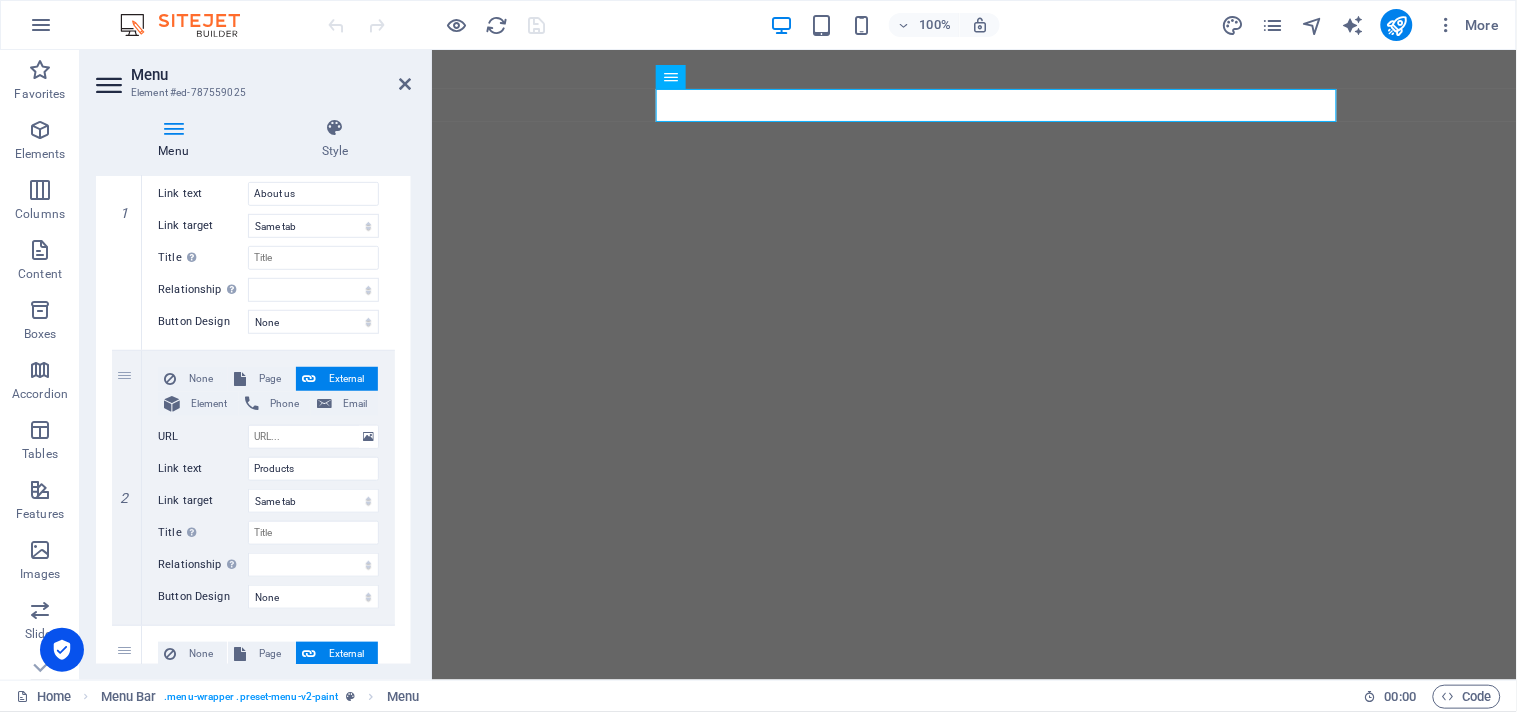 scroll, scrollTop: 265, scrollLeft: 0, axis: vertical 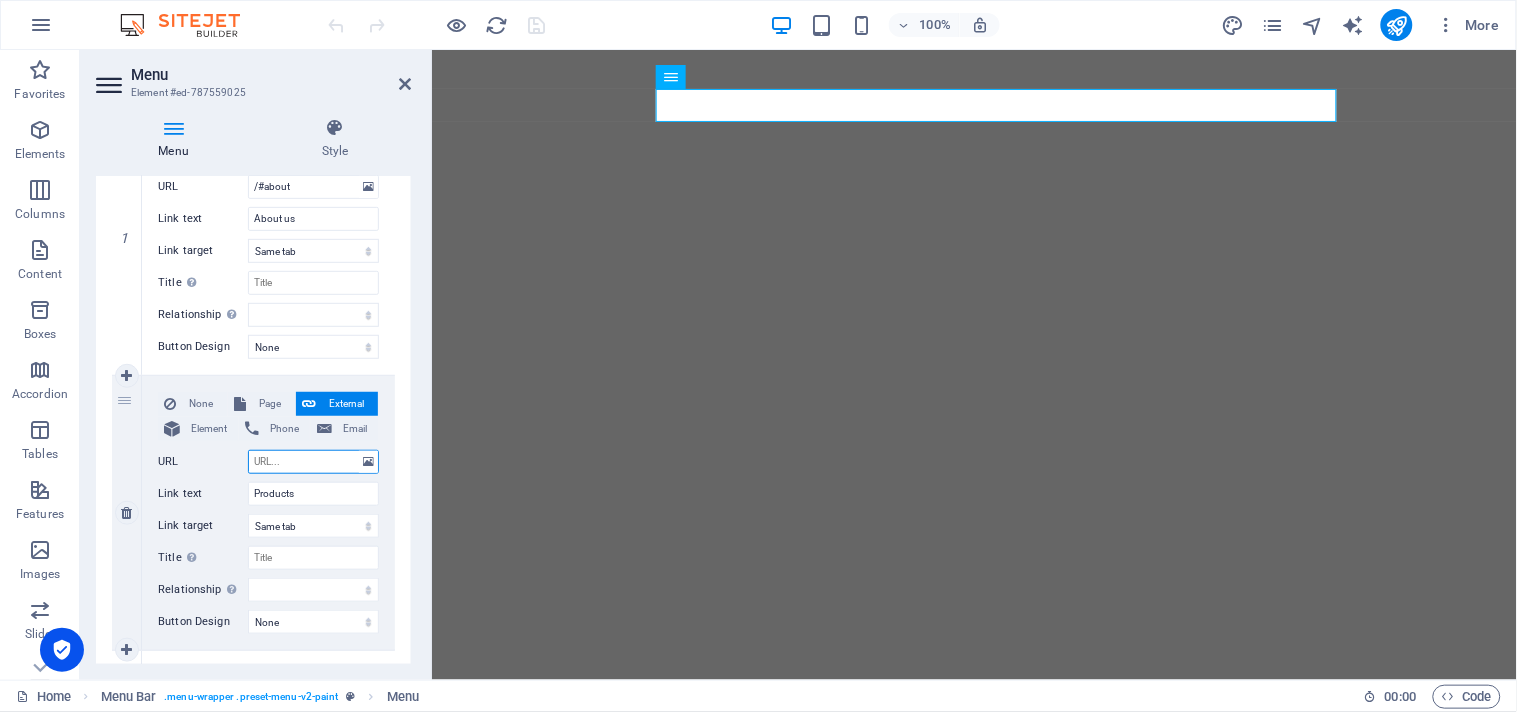 click on "URL" at bounding box center (313, 462) 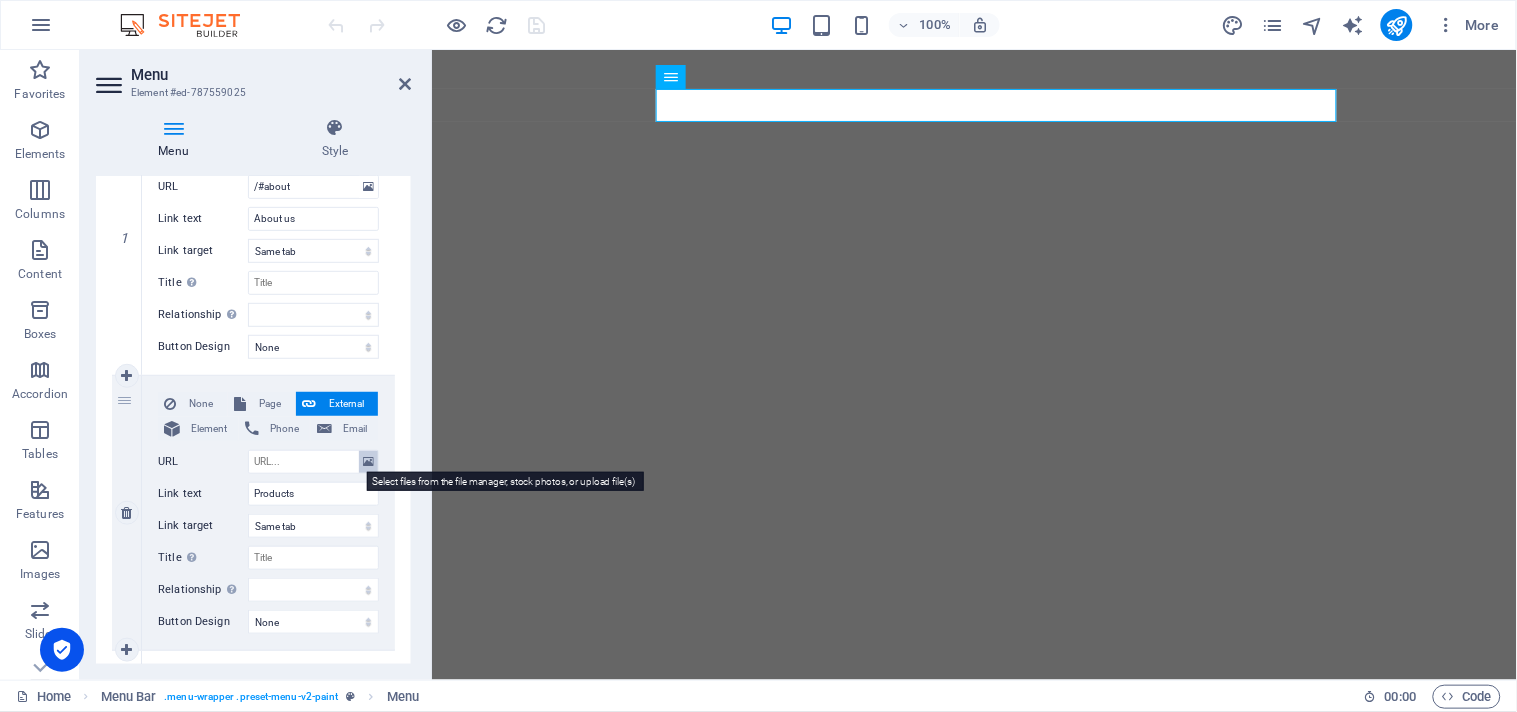 click at bounding box center [368, 462] 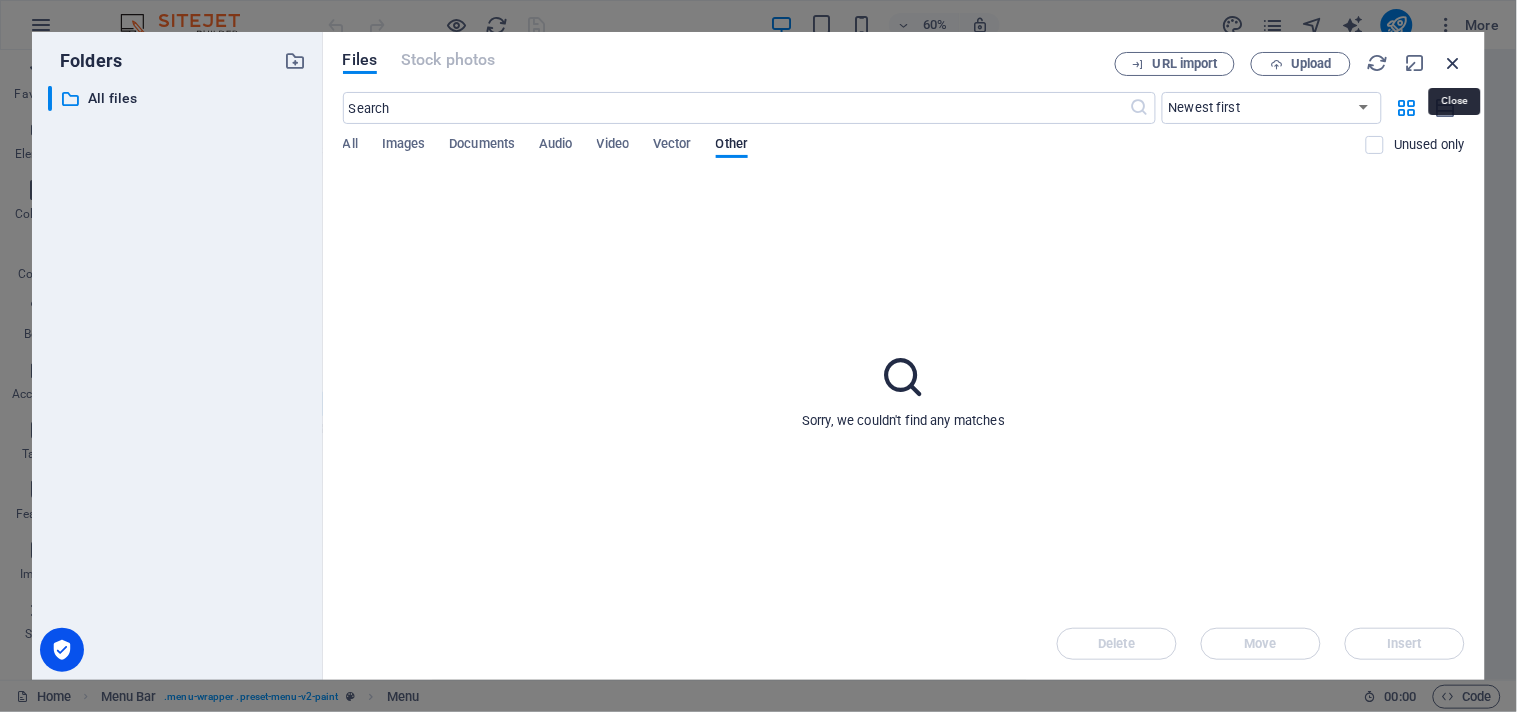 click at bounding box center [1454, 63] 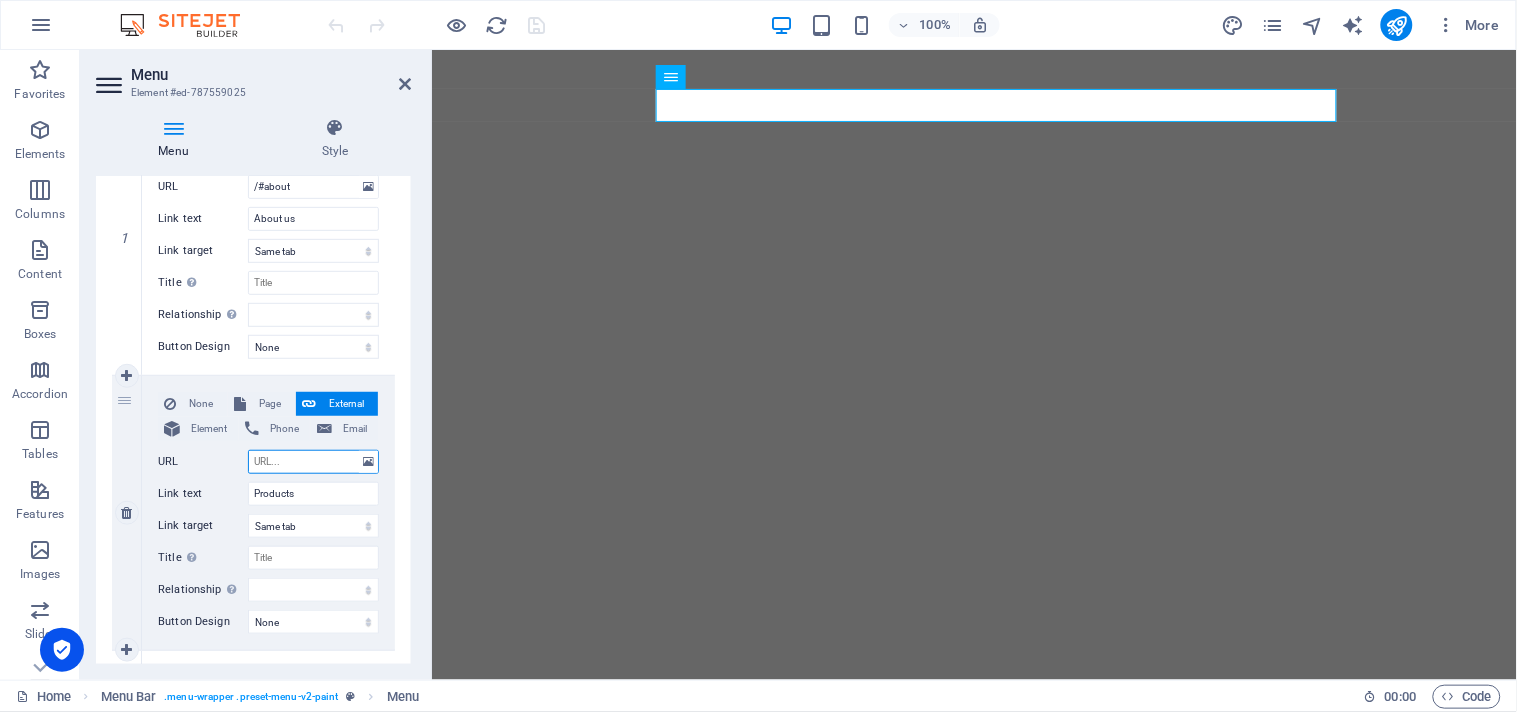 click on "URL" at bounding box center [313, 462] 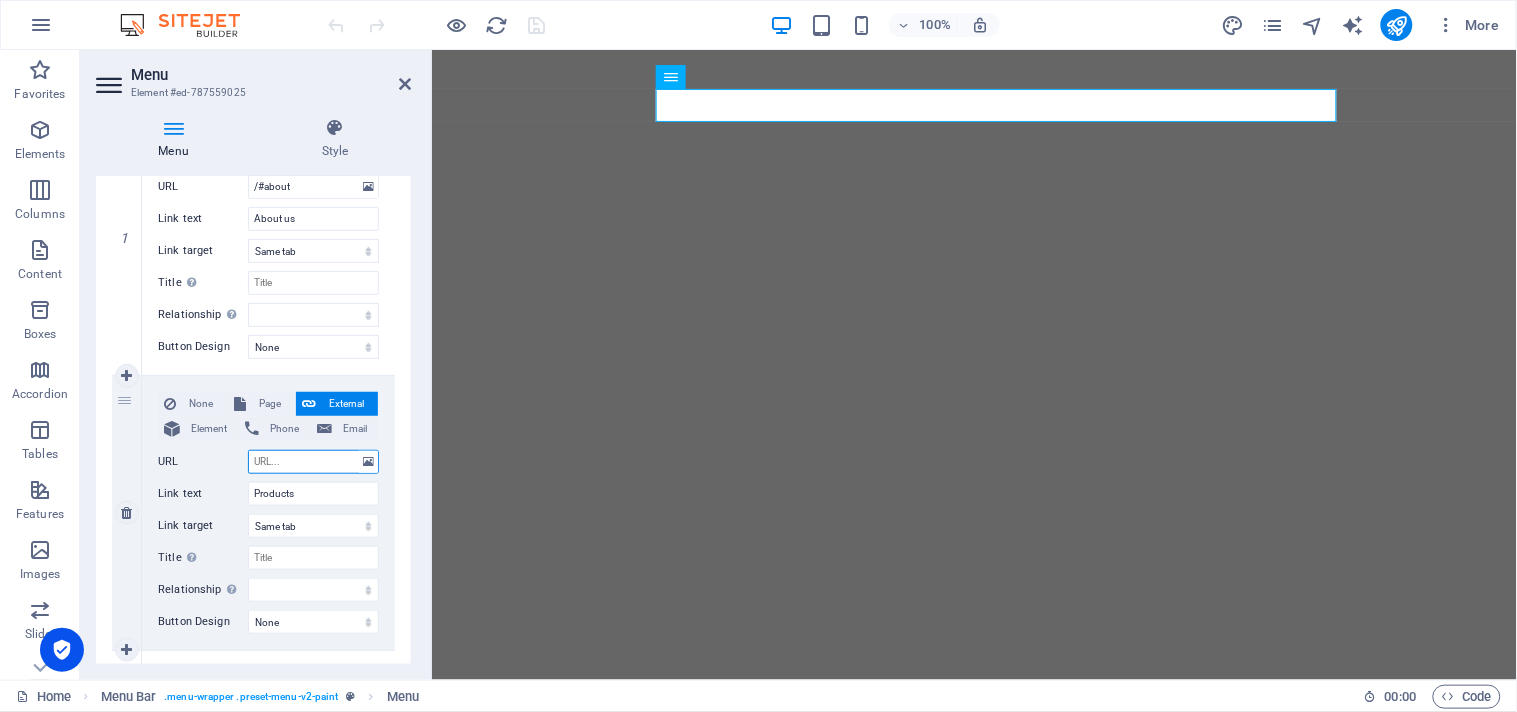 type on "/" 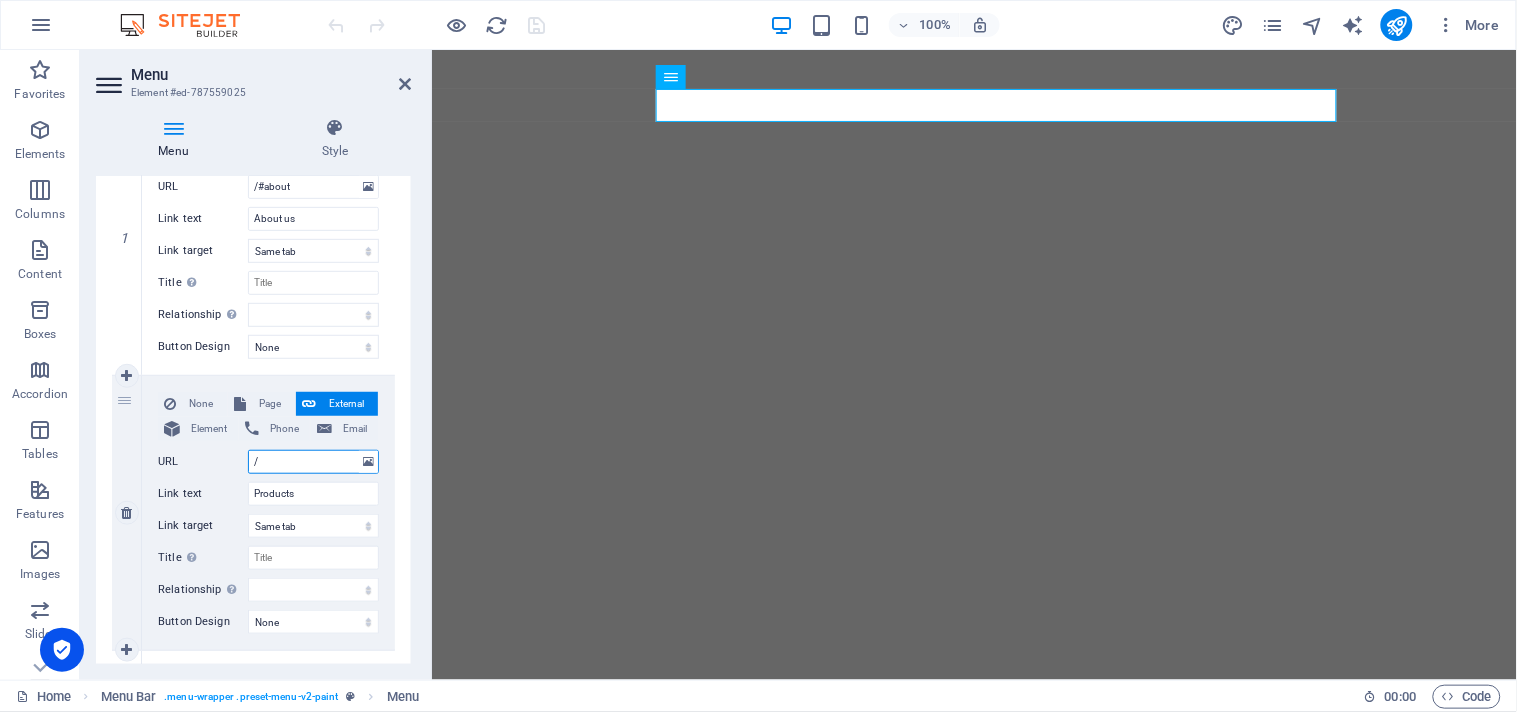 select 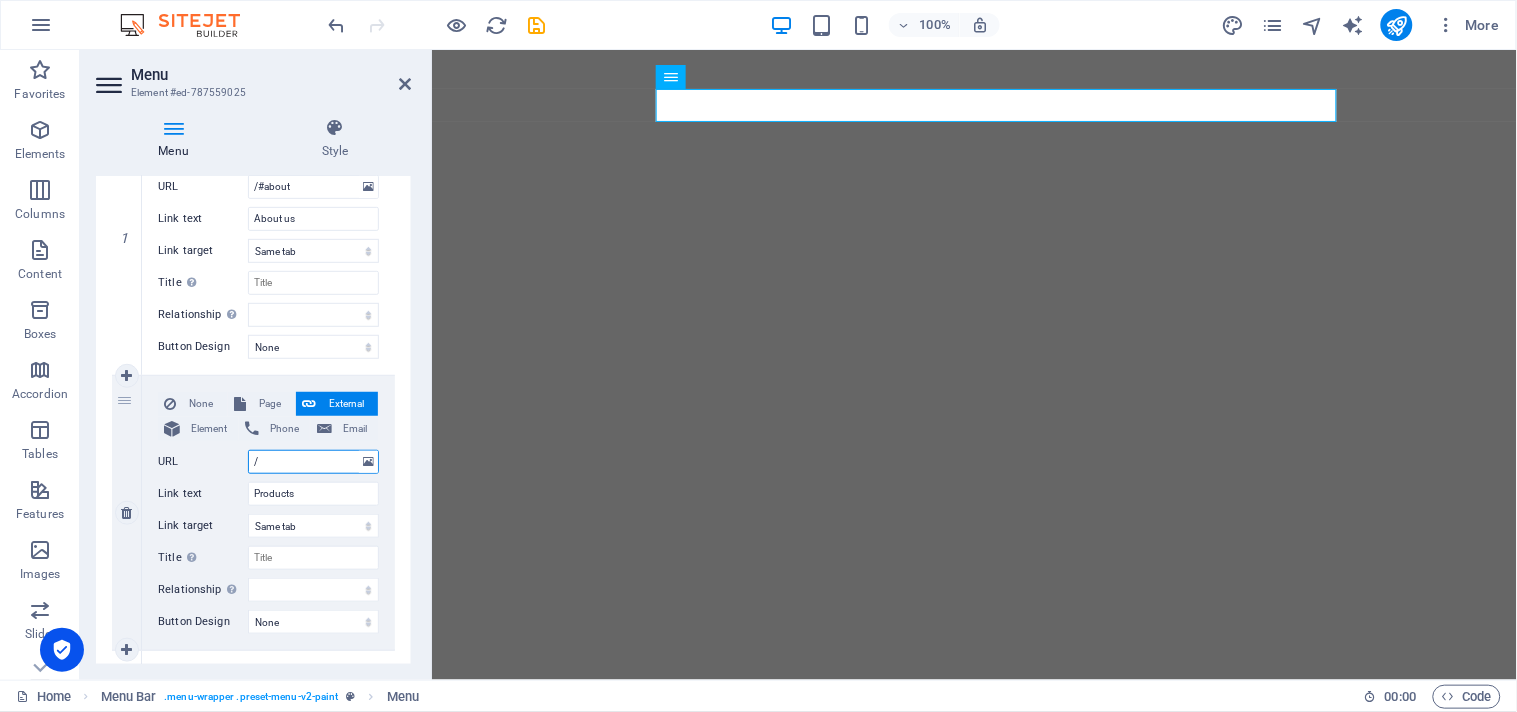 type on "/3" 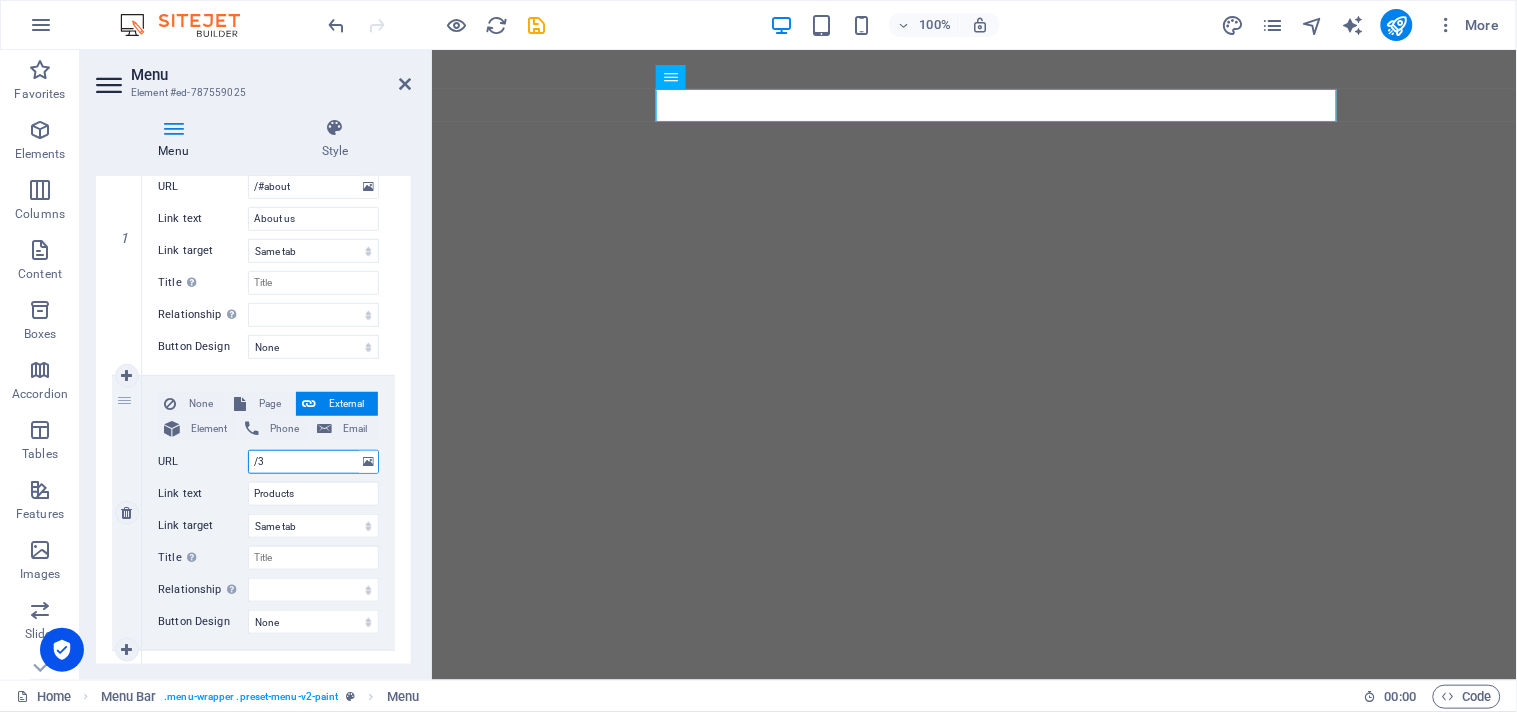 select 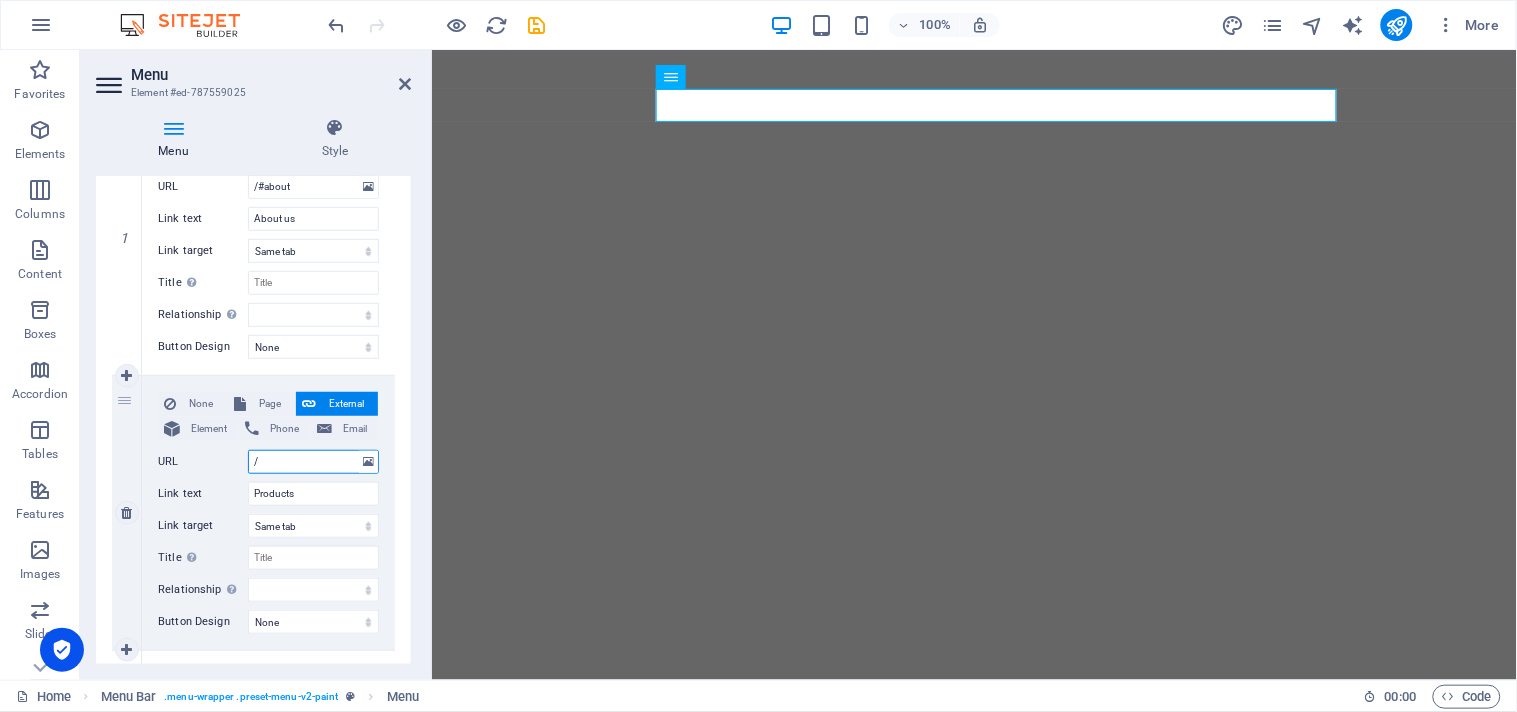 select 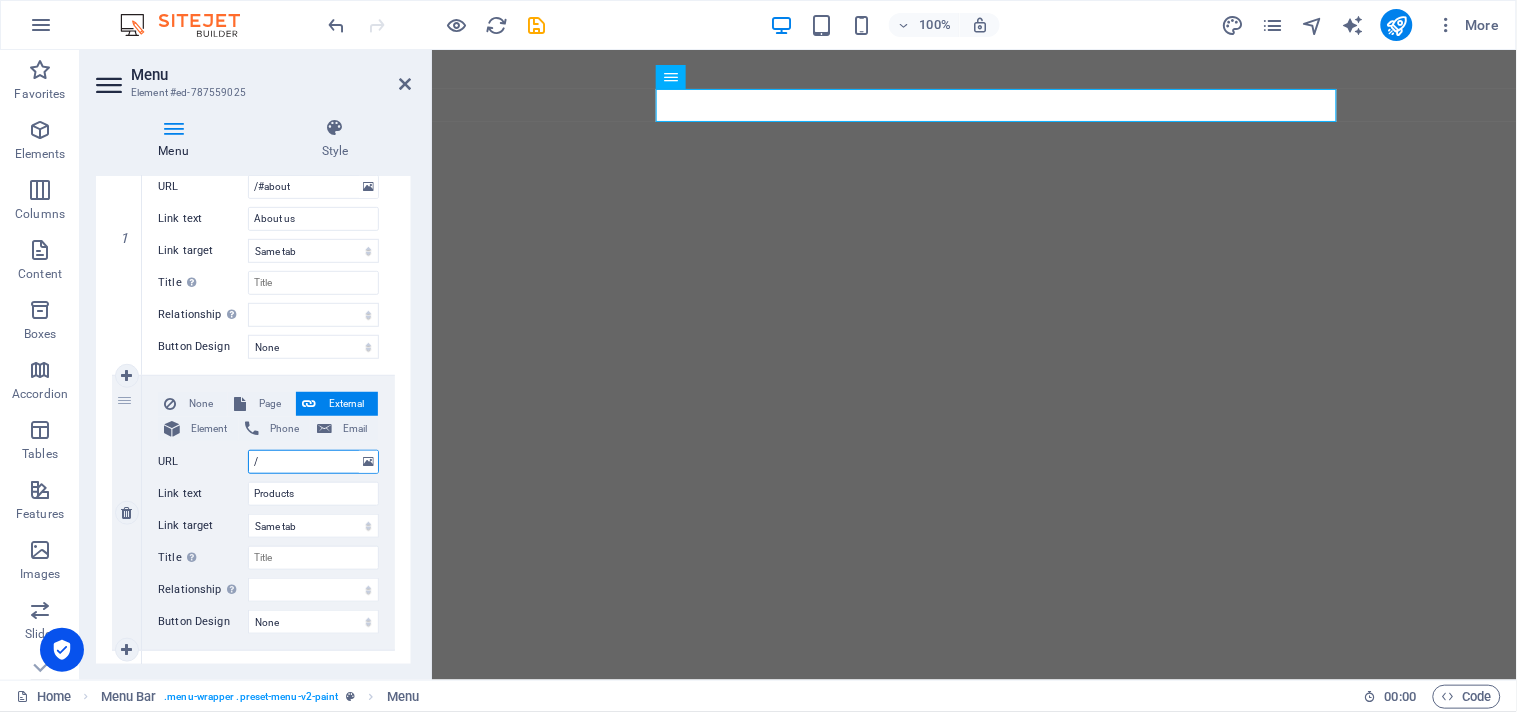 type on "/#" 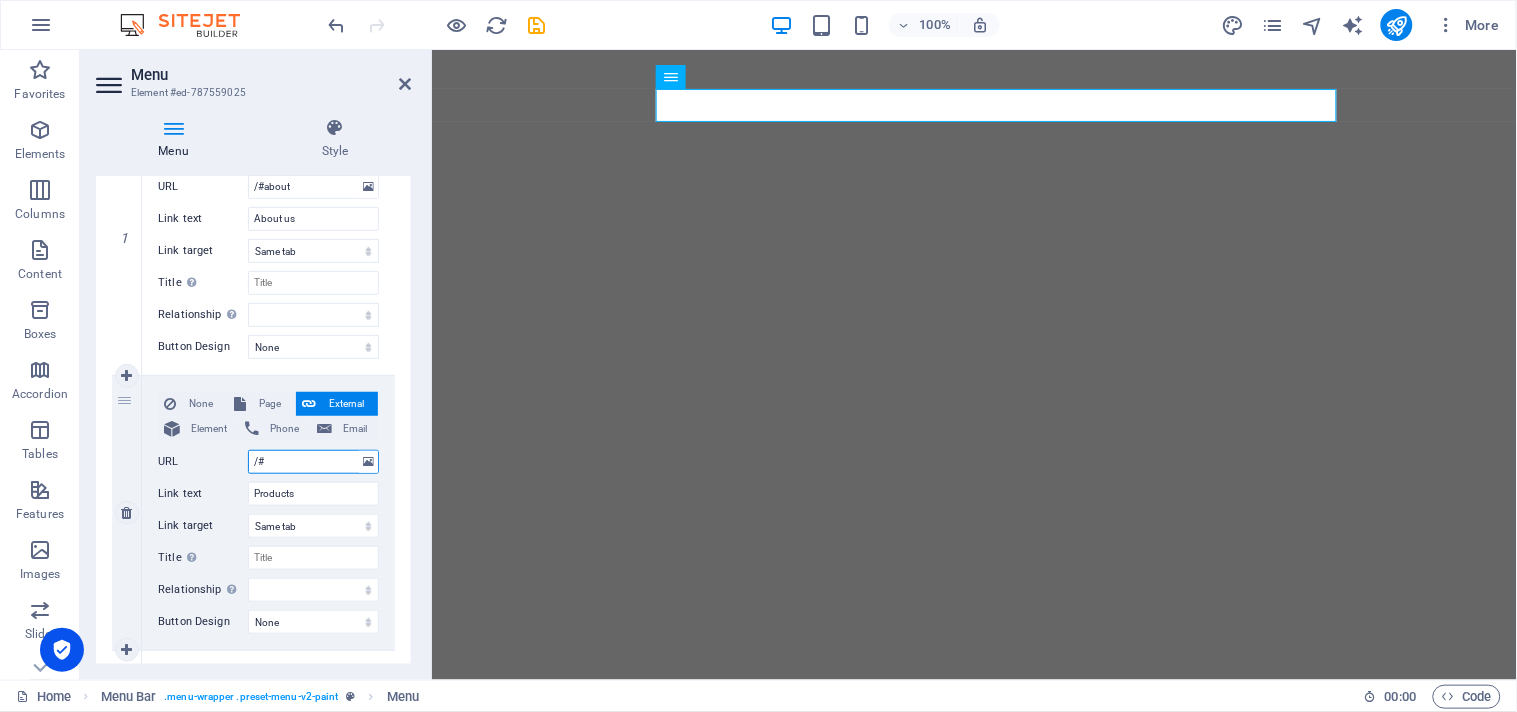 select 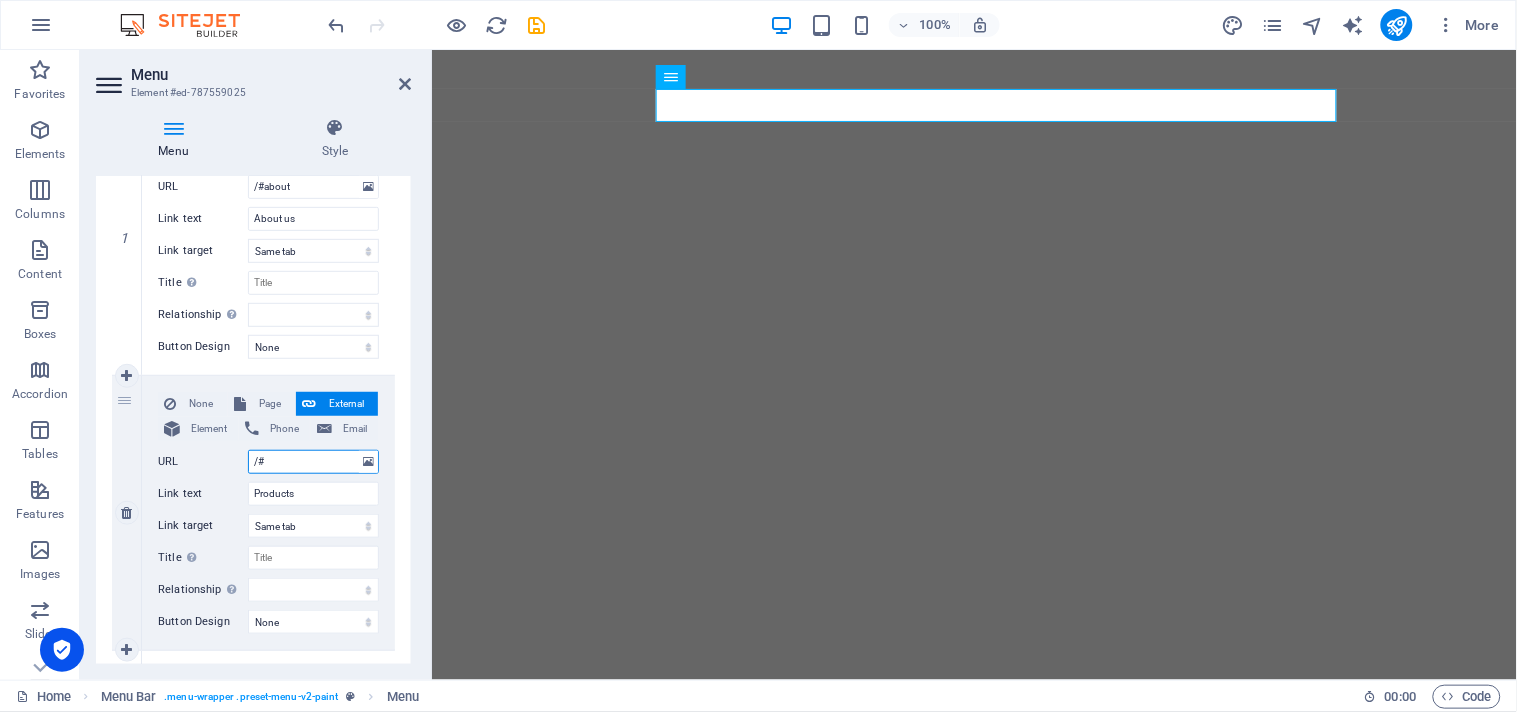 type on "/#P" 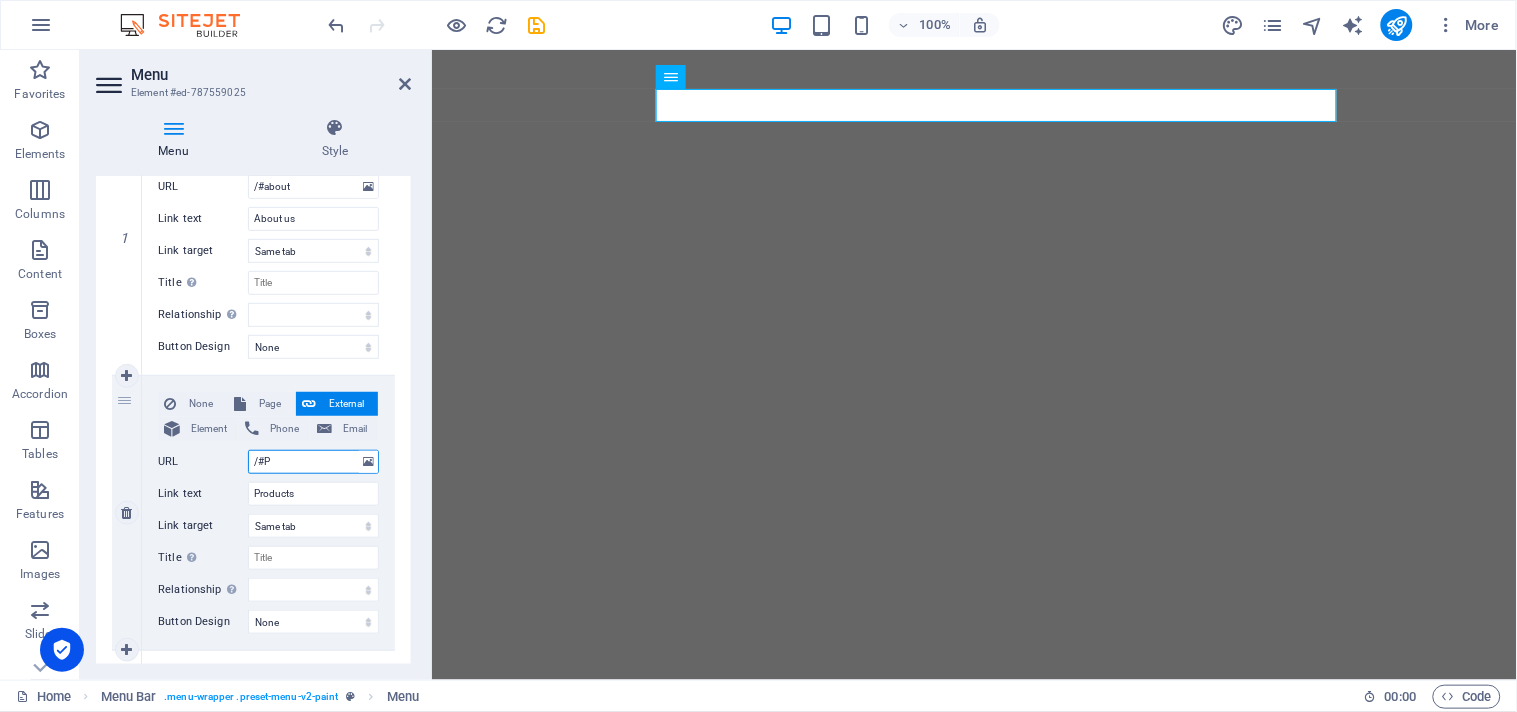 select 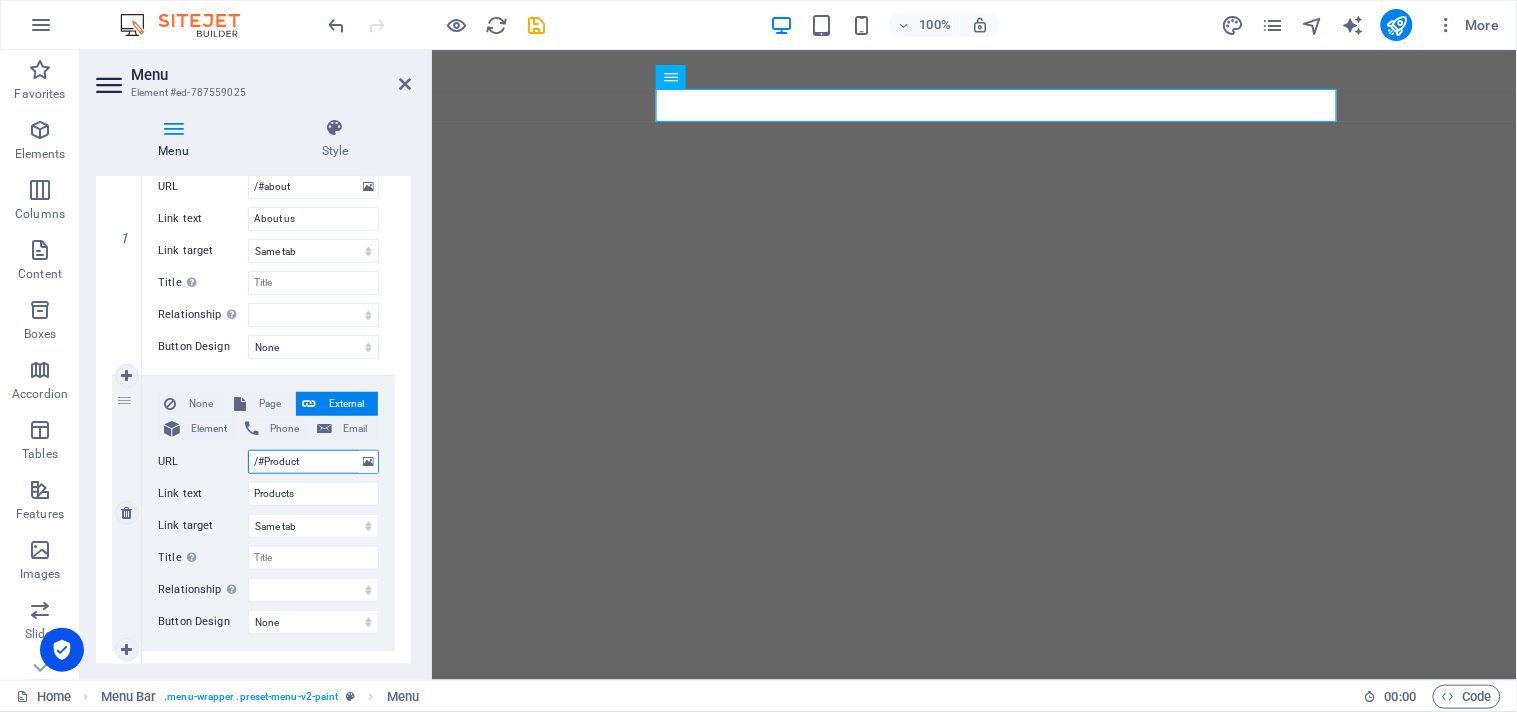 type on "/#Products" 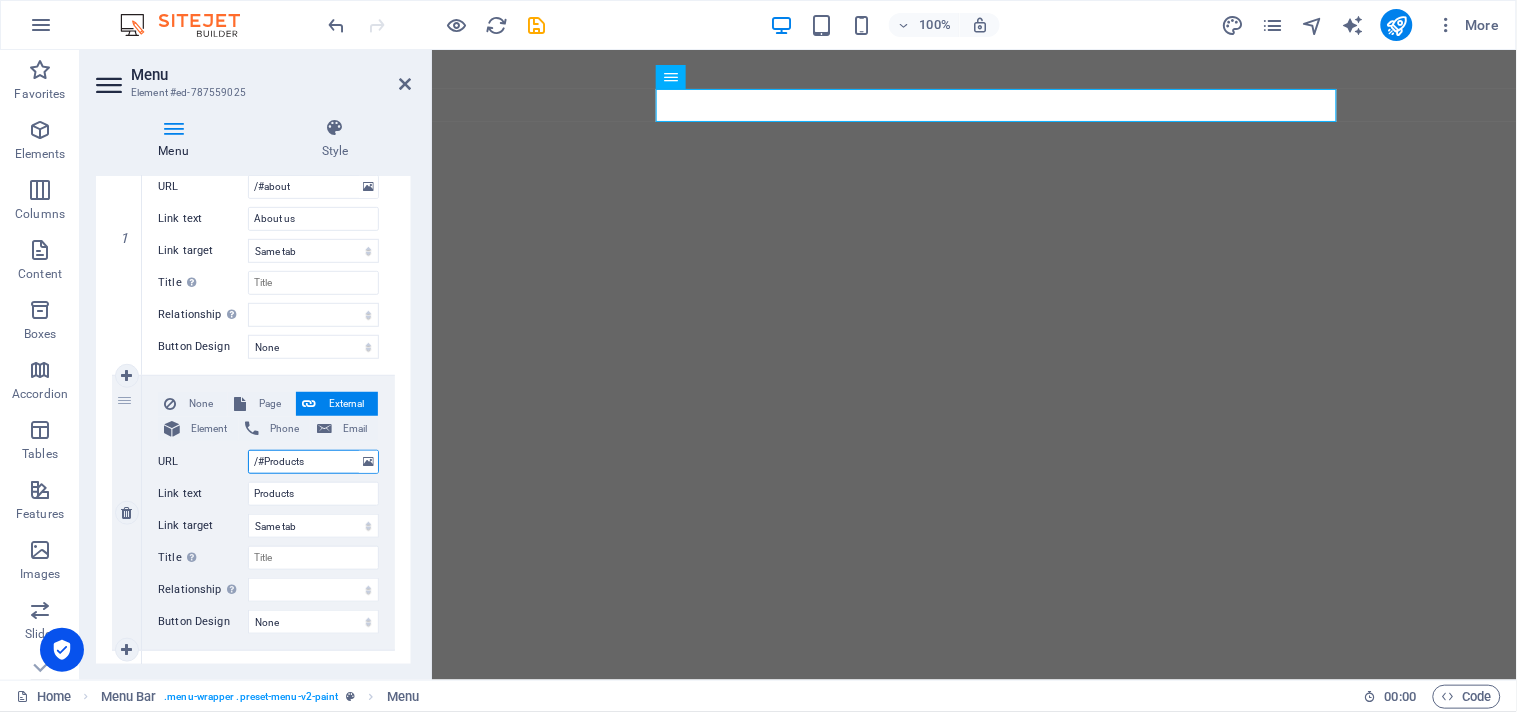 select 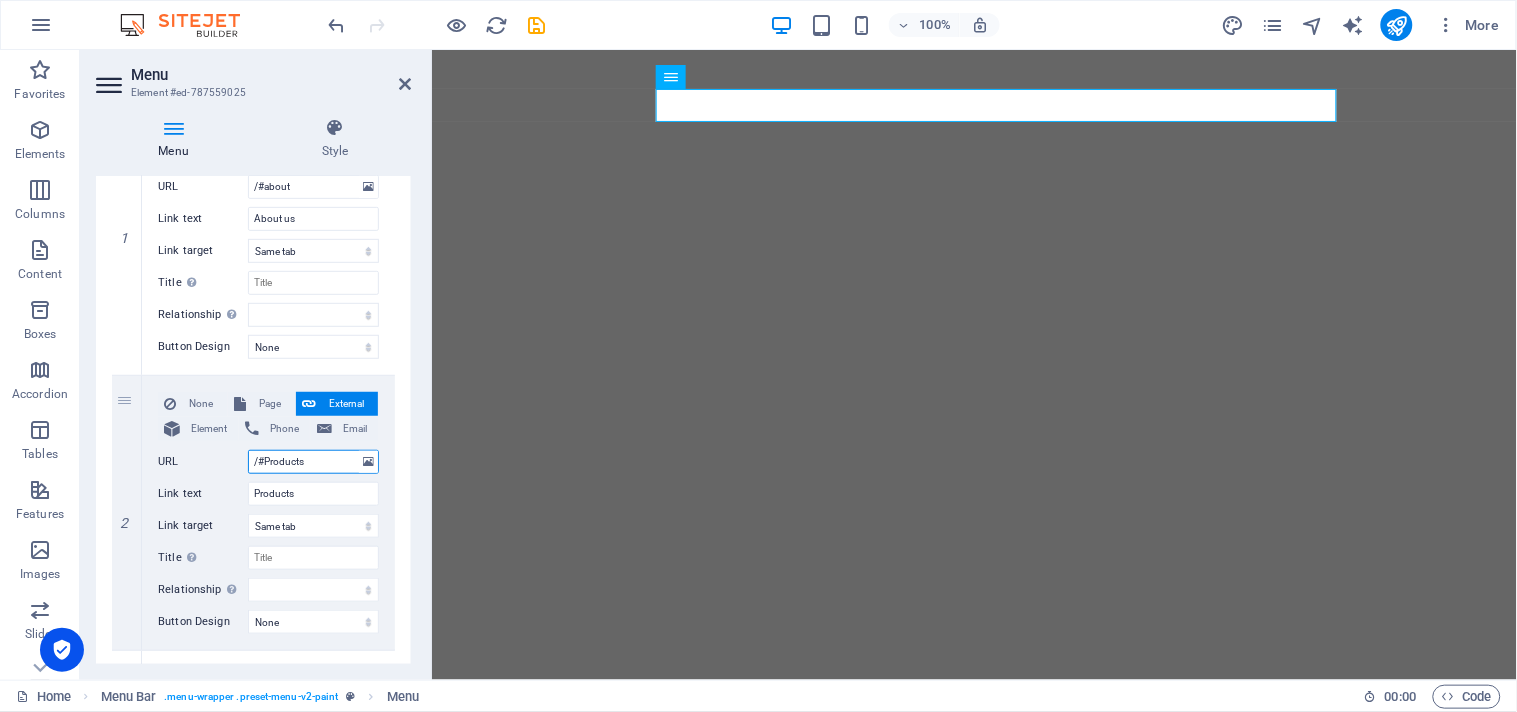 type on "/#Products" 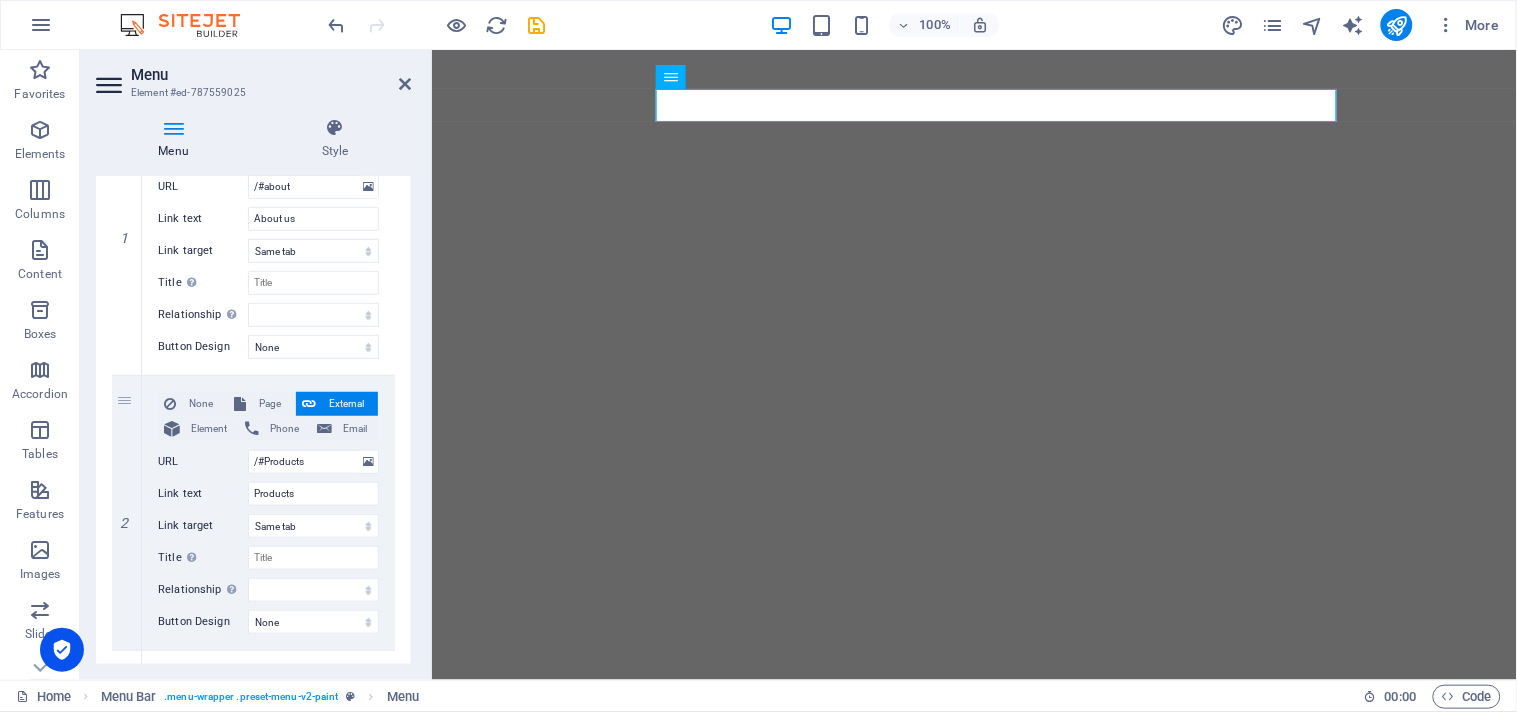 click on "Menu Style Menu Auto Custom Create custom menu items for this menu. Recommended for one-page websites. Manage pages Menu items 1 None Page External Element Phone Email Page Home Legal Notice Privacy Subpage Home Element
URL /#about Phone Email Link text About us Link target New tab Same tab Overlay Title Additional link description, should not be the same as the link text. The title is most often shown as a tooltip text when the mouse moves over the element. Leave empty if uncertain. Relationship Sets the  relationship of this link to the link target . For example, the value "nofollow" instructs search engines not to follow the link. Can be left empty. alternate author bookmark external help license next nofollow noreferrer noopener prev search tag Button Design None Default Primary Secondary 2 None Page External Element Phone Email Page Home Legal Notice Privacy Subpage Home Element
URL /#Products Phone Email Link text Products Link target New tab Same tab help" at bounding box center [253, 391] 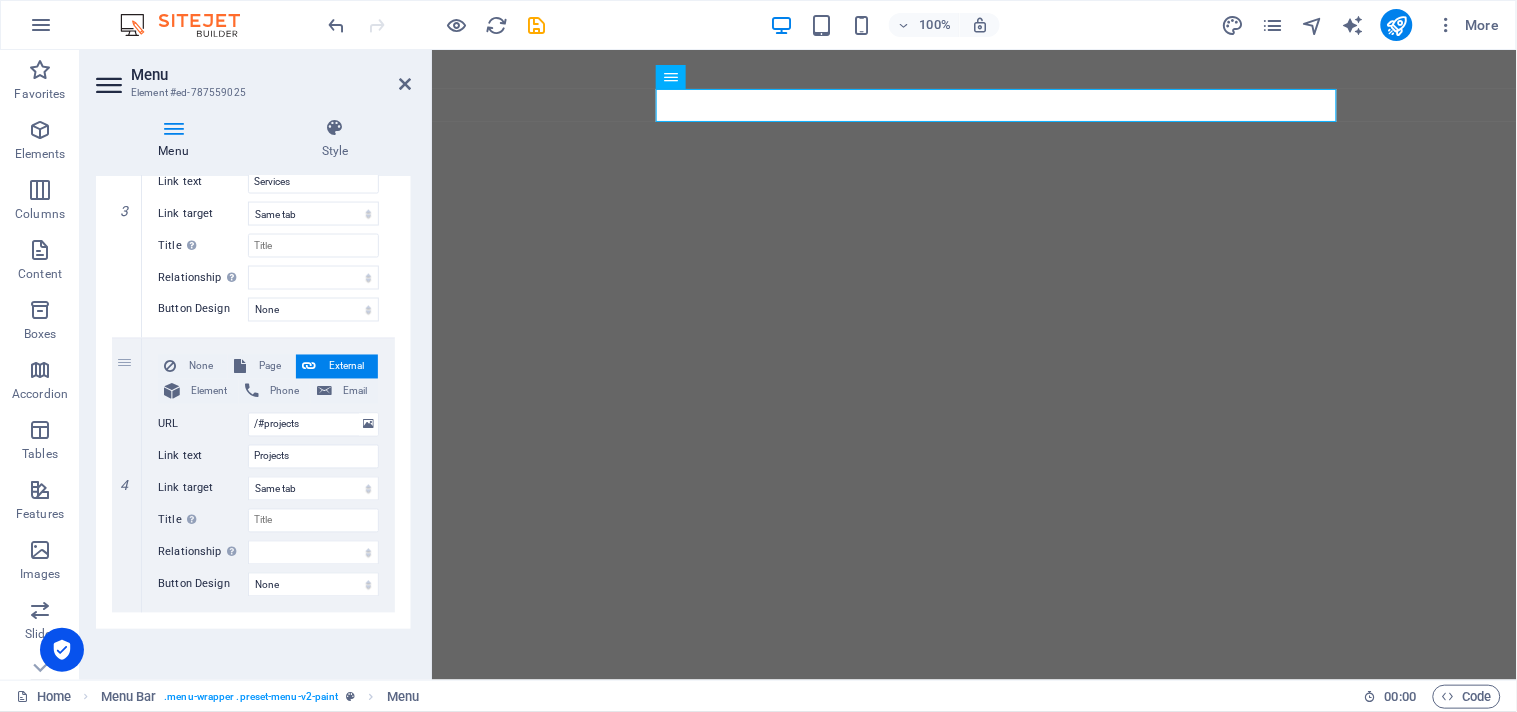 scroll, scrollTop: 855, scrollLeft: 0, axis: vertical 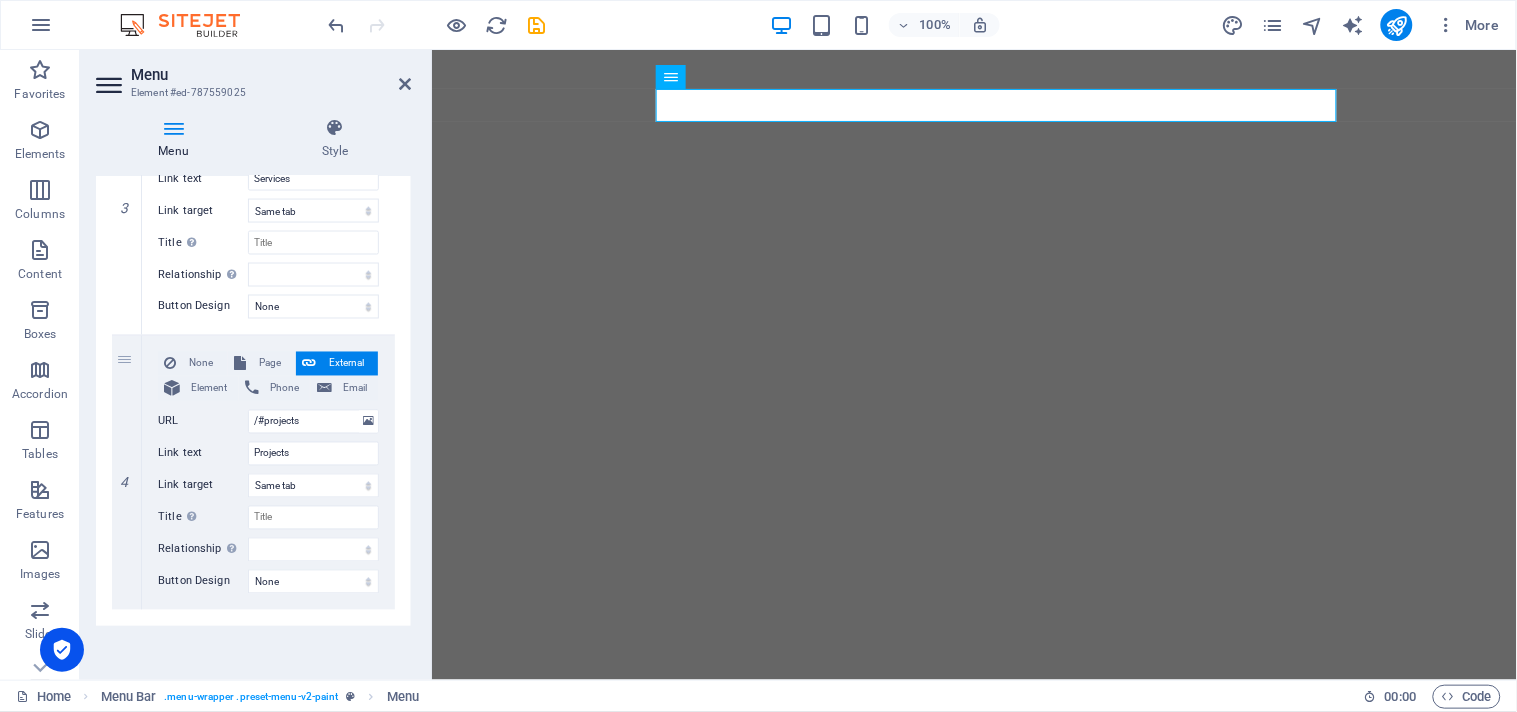 click on "Menu Auto Custom Create custom menu items for this menu. Recommended for one-page websites. Manage pages Menu items 1 None Page External Element Phone Email Page Home Legal Notice Privacy Subpage Home Element
URL /#about Phone Email Link text About us Link target New tab Same tab Overlay Title Additional link description, should not be the same as the link text. The title is most often shown as a tooltip text when the mouse moves over the element. Leave empty if uncertain. Relationship Sets the  relationship of this link to the link target . For example, the value "nofollow" instructs search engines not to follow the link. Can be left empty. alternate author bookmark external help license next nofollow noreferrer noopener prev search tag Button Design None Default Primary Secondary 2 None Page External Element Phone Email Page Home Legal Notice Privacy Subpage Home Element
URL /#Products Phone Email Link text Products Link target New tab Same tab Overlay Title 3" at bounding box center [253, 420] 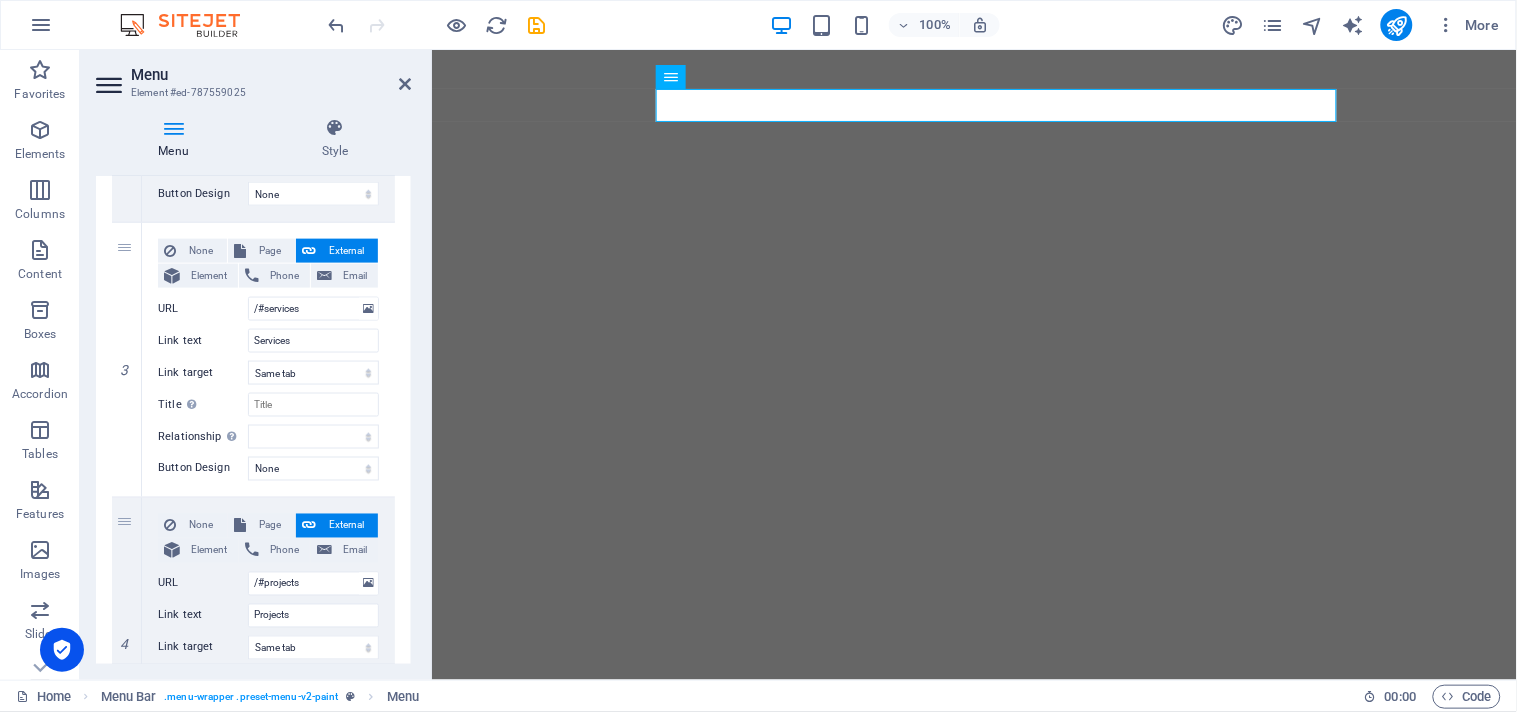 scroll, scrollTop: 687, scrollLeft: 0, axis: vertical 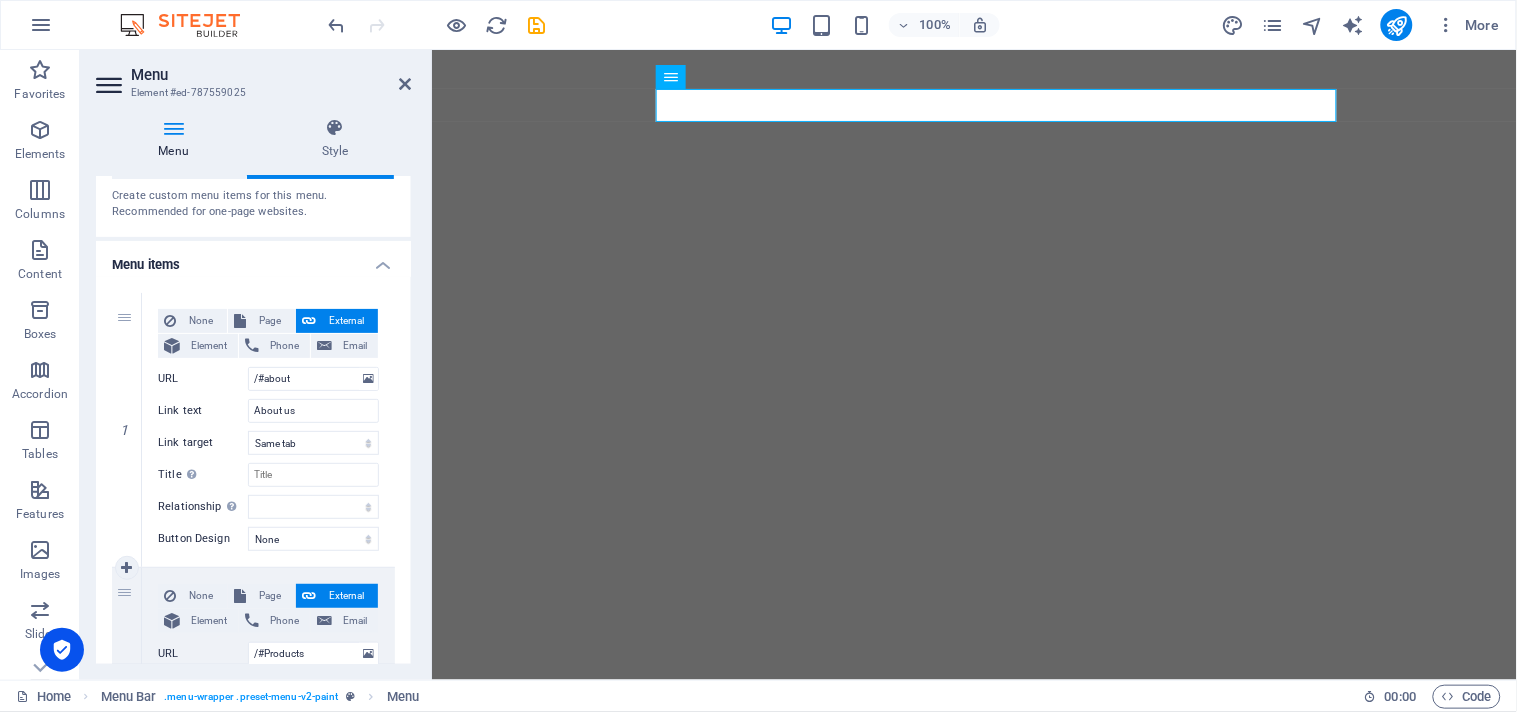click on "2" at bounding box center [127, 705] 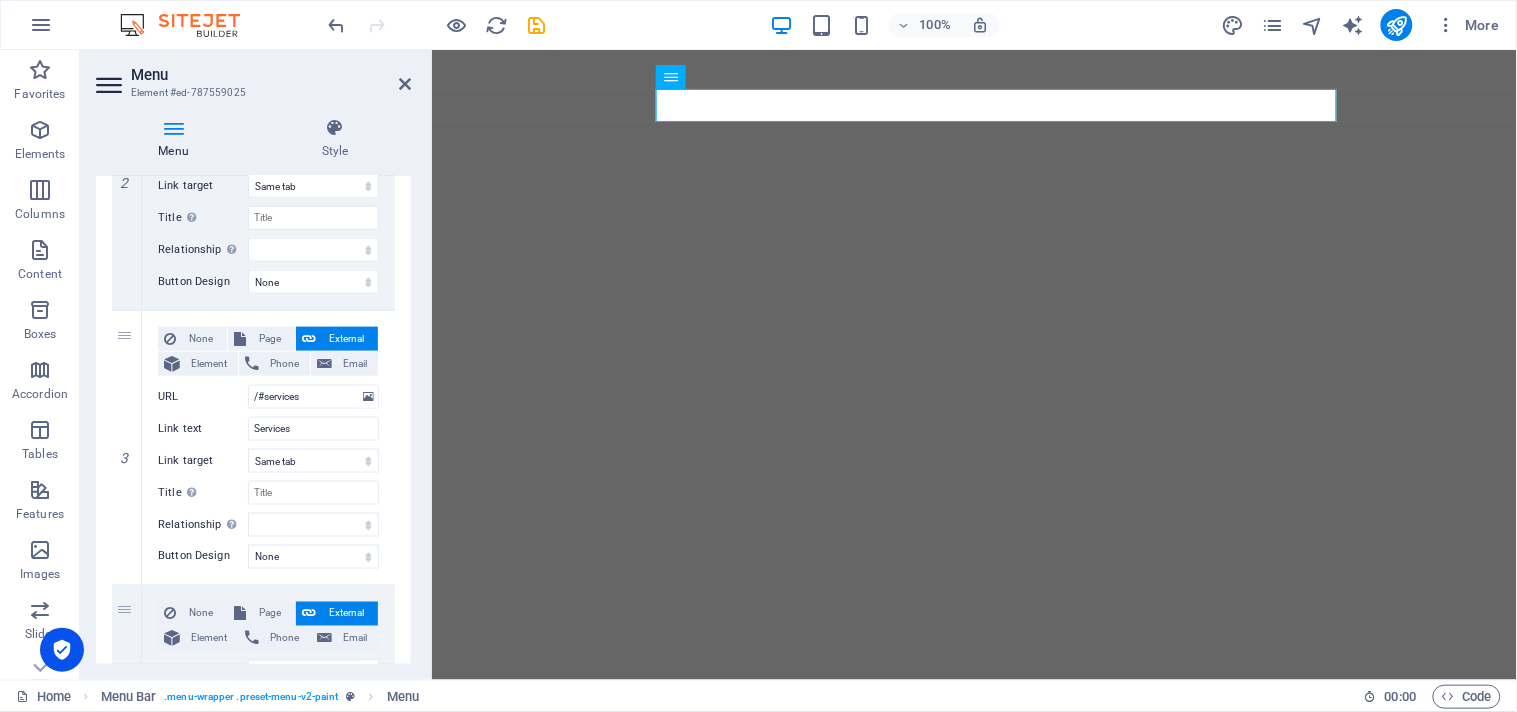 scroll, scrollTop: 855, scrollLeft: 0, axis: vertical 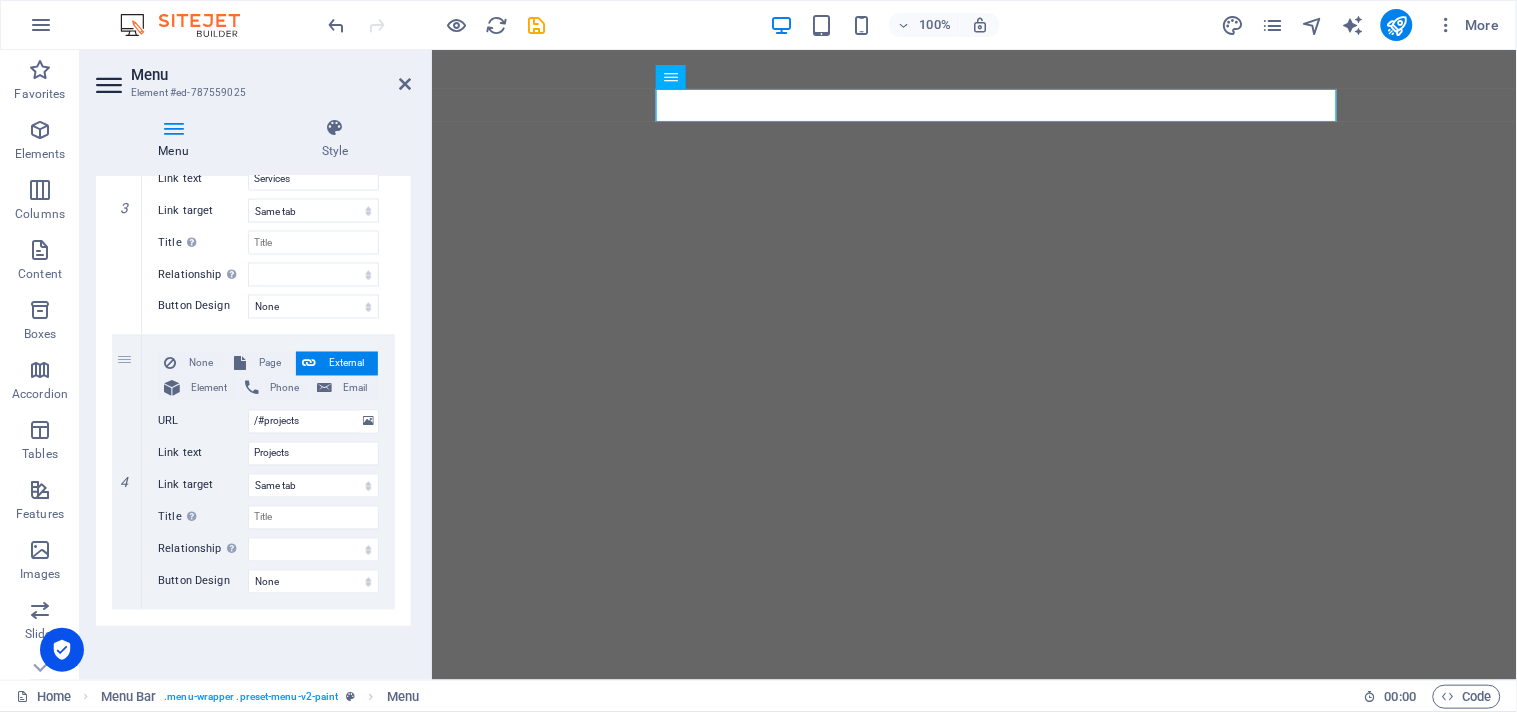 click on "Menu Style Menu Auto Custom Create custom menu items for this menu. Recommended for one-page websites. Manage pages Menu items 1 None Page External Element Phone Email Page Home Legal Notice Privacy Subpage Home Element
URL /#about Phone Email Link text About us Link target New tab Same tab Overlay Title Additional link description, should not be the same as the link text. The title is most often shown as a tooltip text when the mouse moves over the element. Leave empty if uncertain. Relationship Sets the  relationship of this link to the link target . For example, the value "nofollow" instructs search engines not to follow the link. Can be left empty. alternate author bookmark external help license next nofollow noreferrer noopener prev search tag Button Design None Default Primary Secondary 2 None Page External Element Phone Email Page Home Legal Notice Privacy Subpage Home Element
URL /#Products Phone Email Link text Products Link target New tab Same tab help" at bounding box center (253, 391) 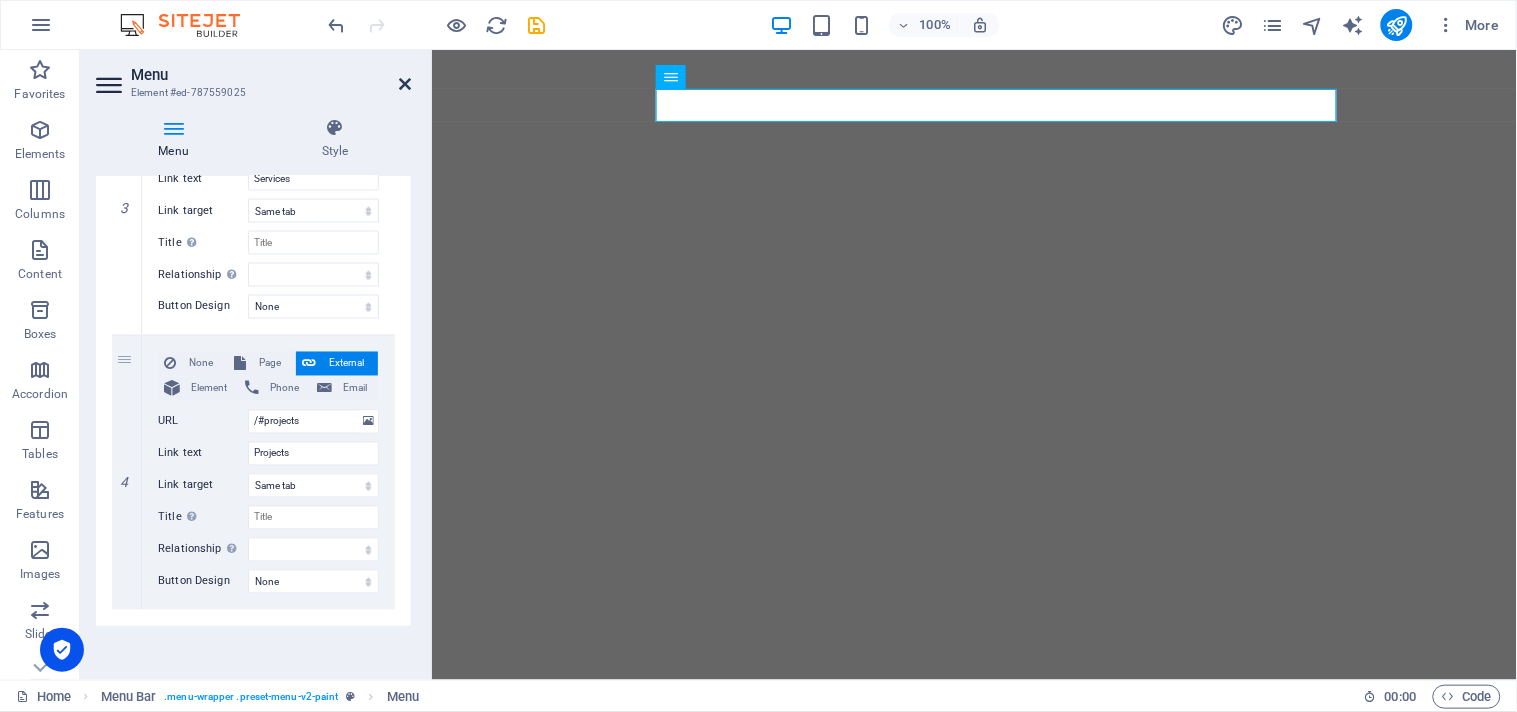 click at bounding box center [405, 84] 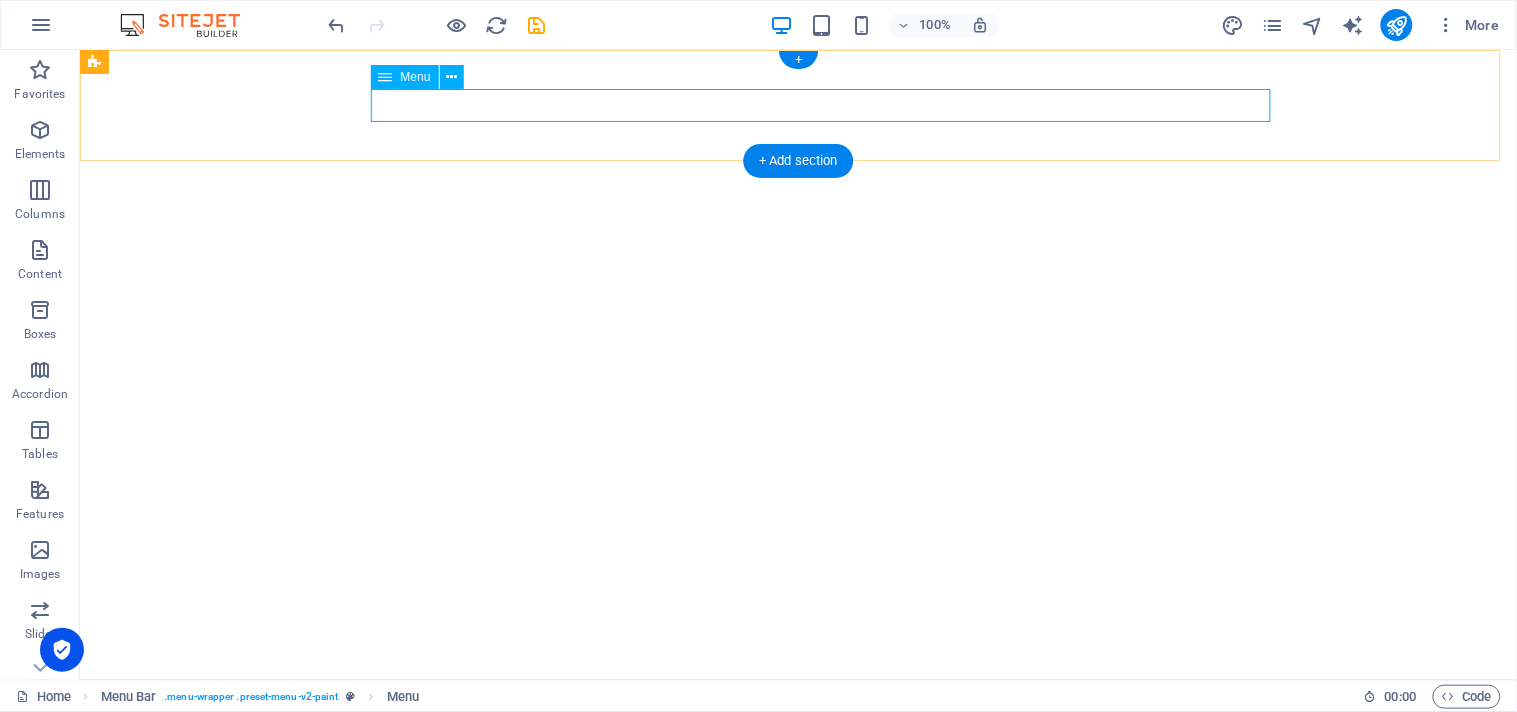 select 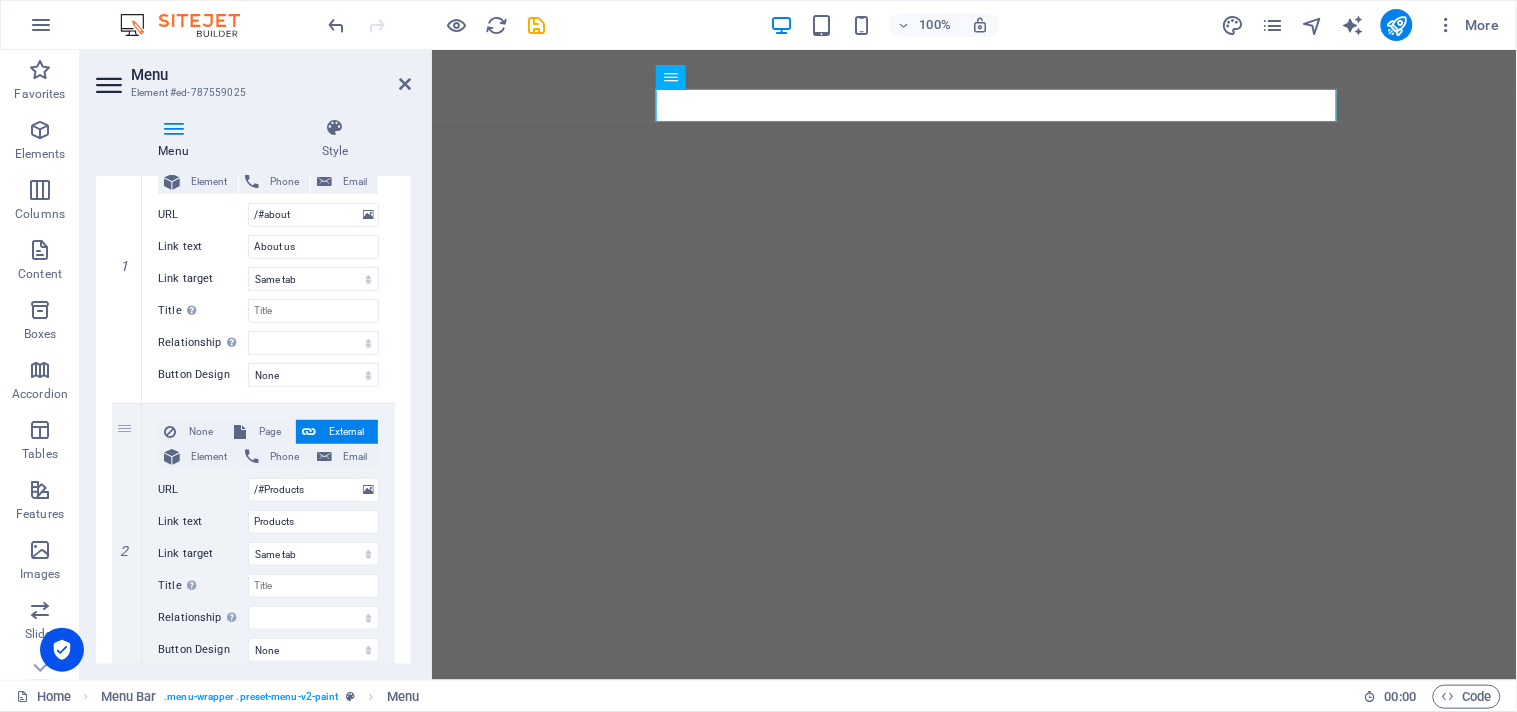 scroll, scrollTop: 158, scrollLeft: 0, axis: vertical 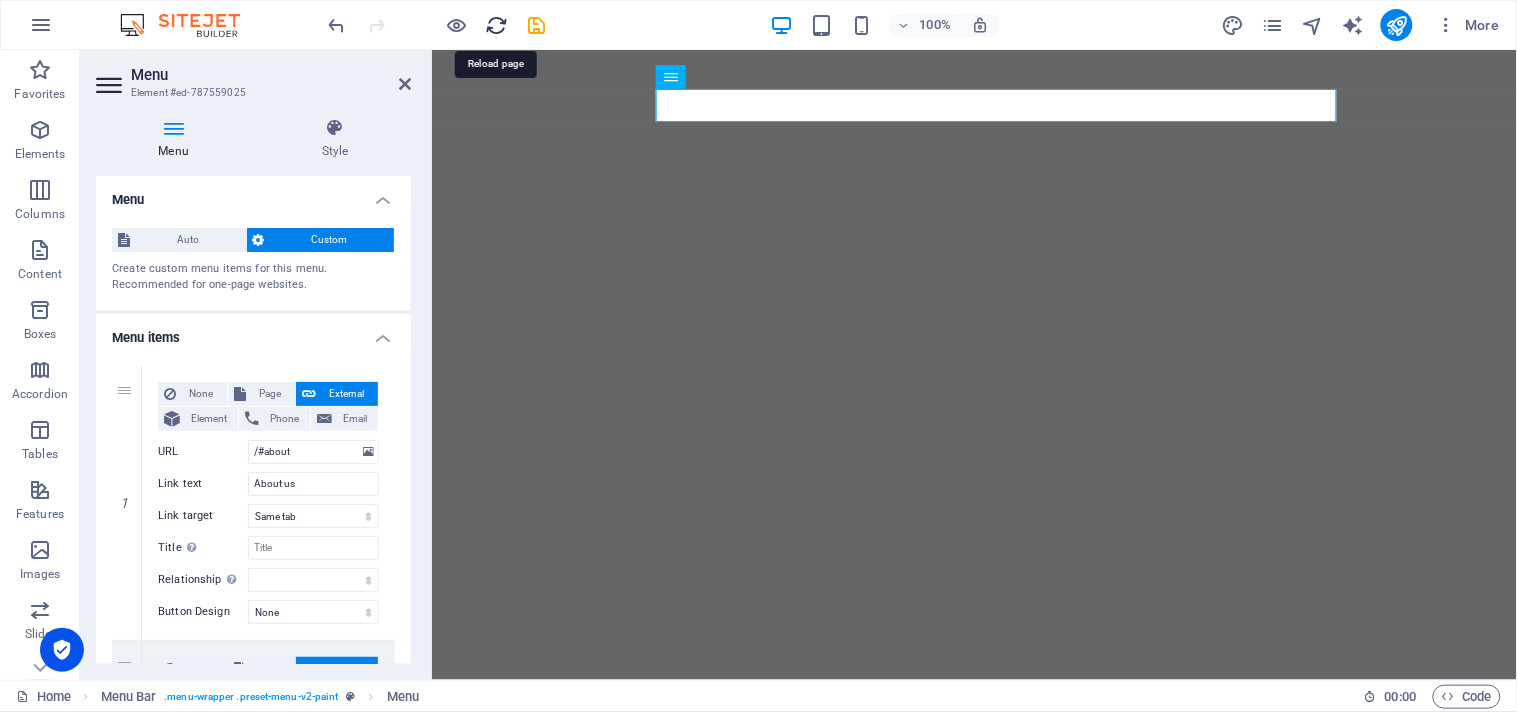 click at bounding box center [497, 25] 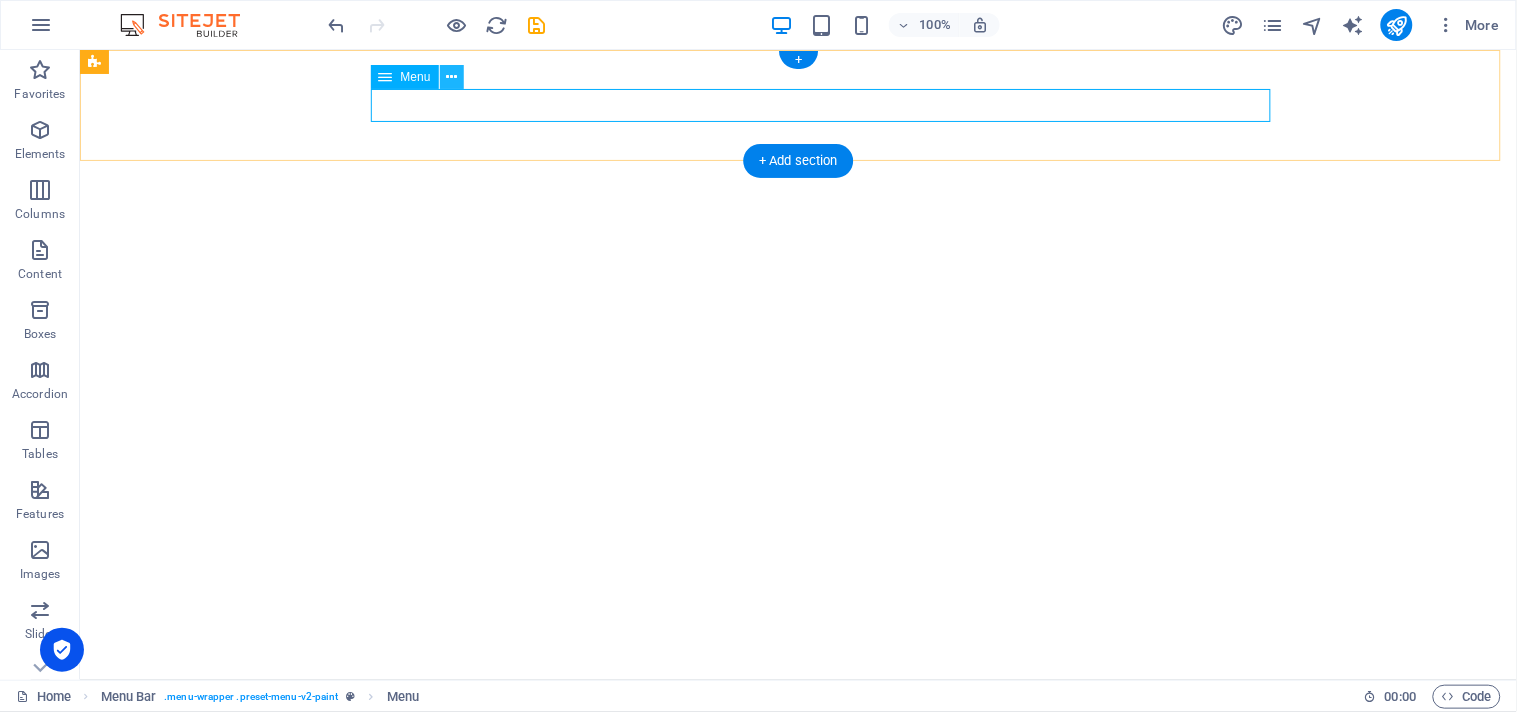 select 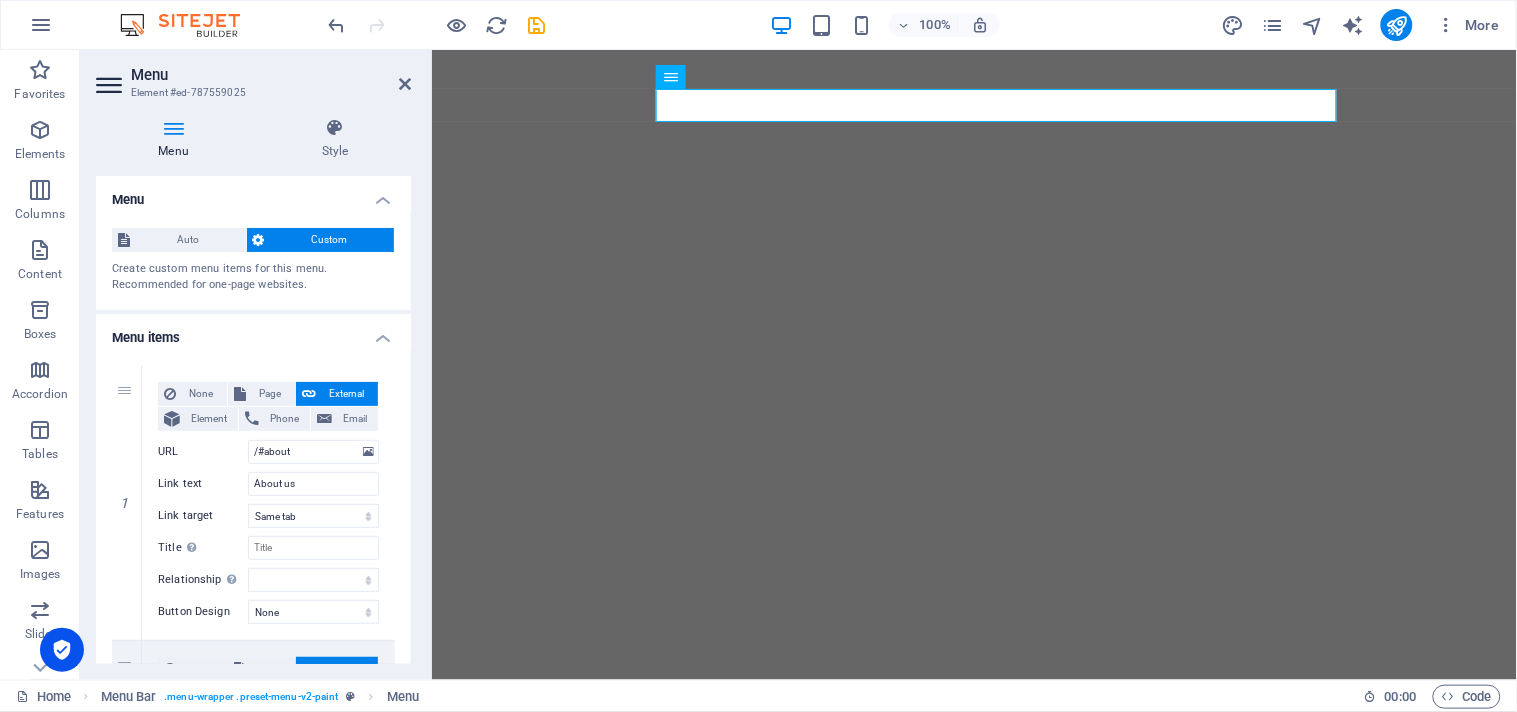 click on "Menu Style Menu Auto Custom Create custom menu items for this menu. Recommended for one-page websites. Manage pages Menu items 1 None Page External Element Phone Email Page Home Legal Notice Privacy Subpage Home Element
URL /#about Phone Email Link text About us Link target New tab Same tab Overlay Title Additional link description, should not be the same as the link text. The title is most often shown as a tooltip text when the mouse moves over the element. Leave empty if uncertain. Relationship Sets the  relationship of this link to the link target . For example, the value "nofollow" instructs search engines not to follow the link. Can be left empty. alternate author bookmark external help license next nofollow noreferrer noopener prev search tag Button Design None Default Primary Secondary 2 None Page External Element Phone Email Page Home Legal Notice Privacy Subpage Home Element
URL /#Products Phone Email Link text Products Link target New tab Same tab help" at bounding box center (253, 391) 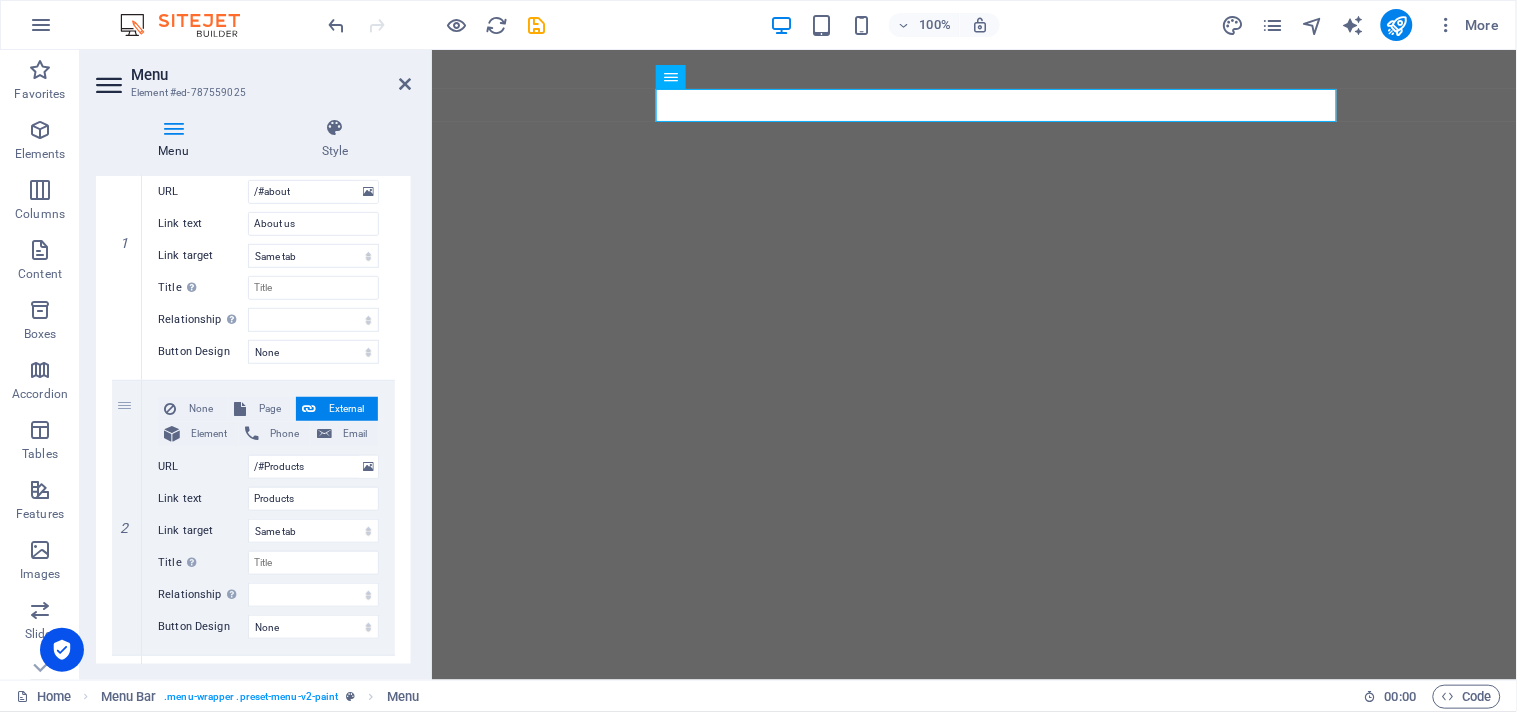scroll, scrollTop: 46, scrollLeft: 0, axis: vertical 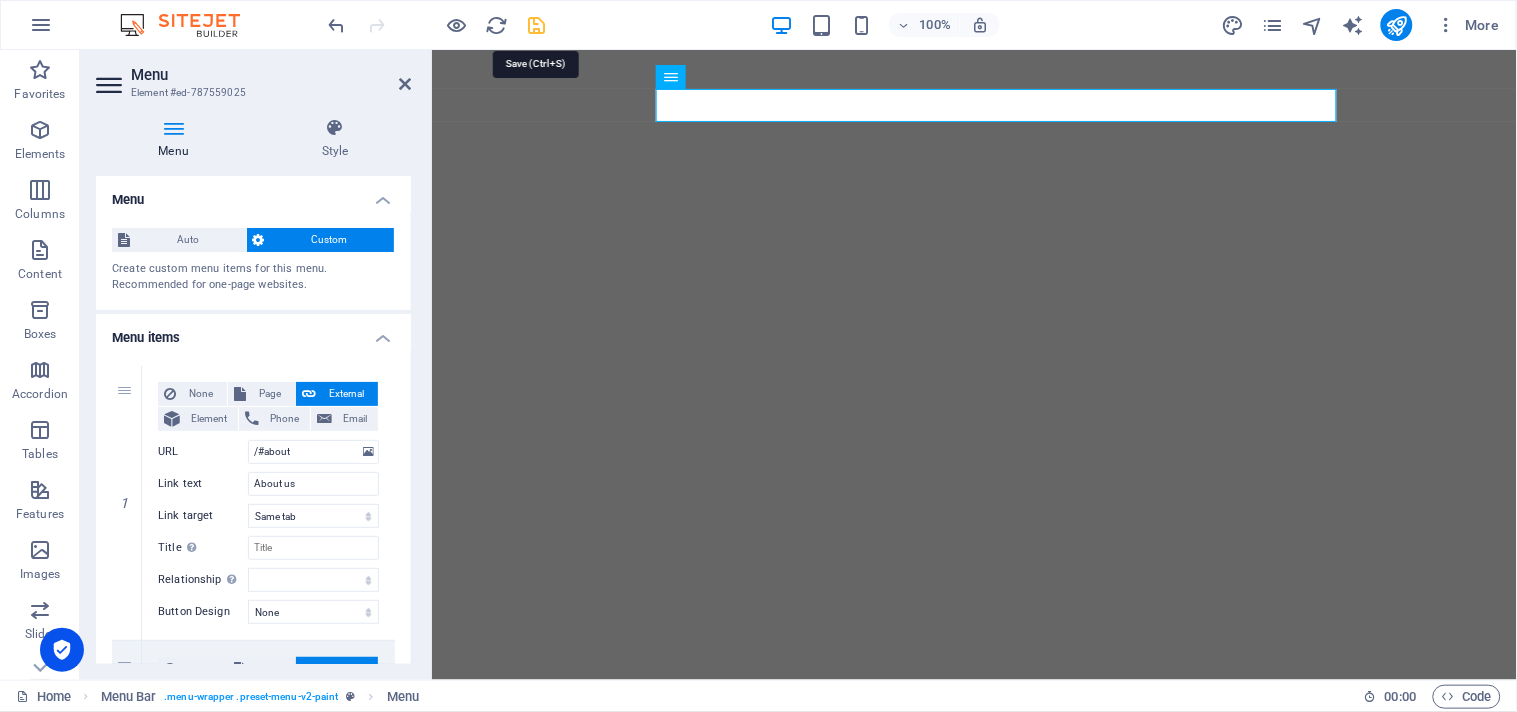 click at bounding box center [537, 25] 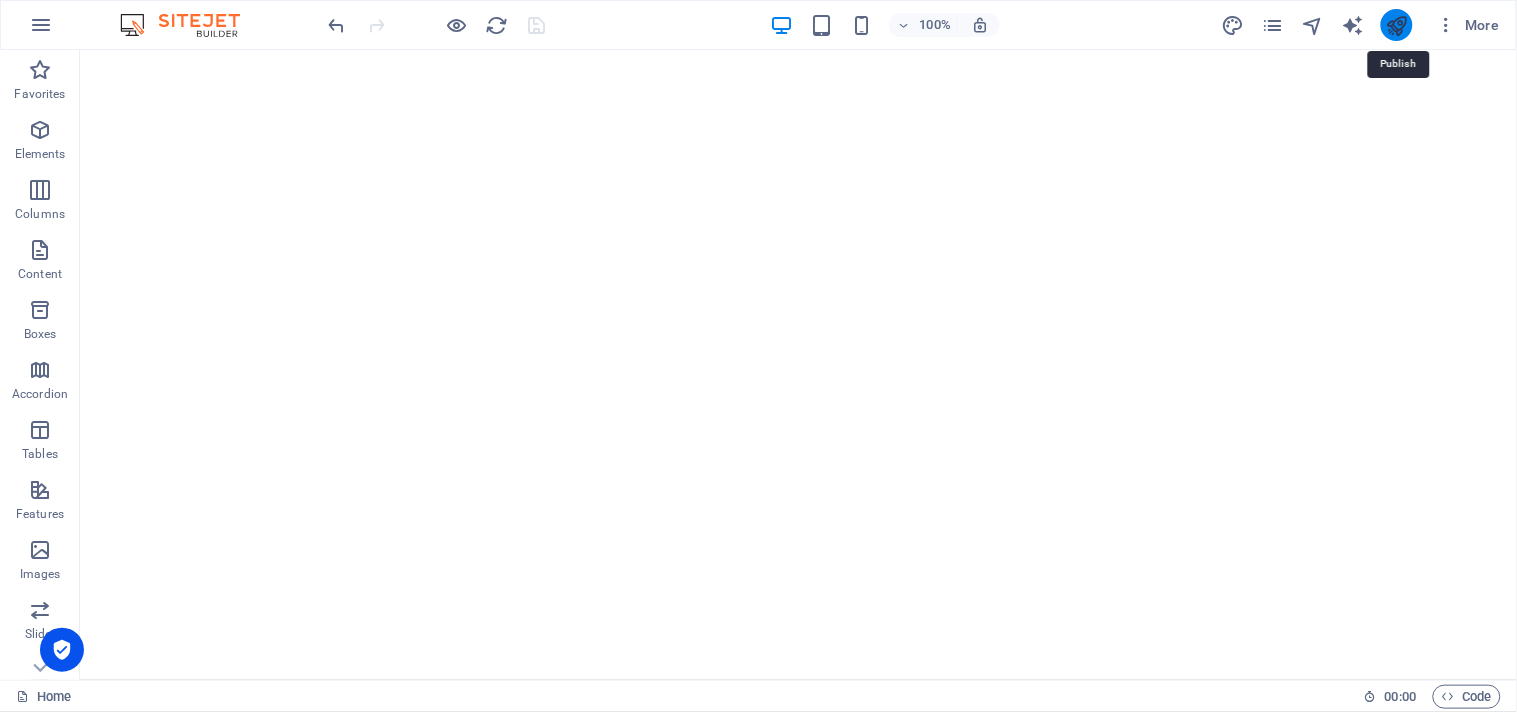 click at bounding box center [1396, 25] 